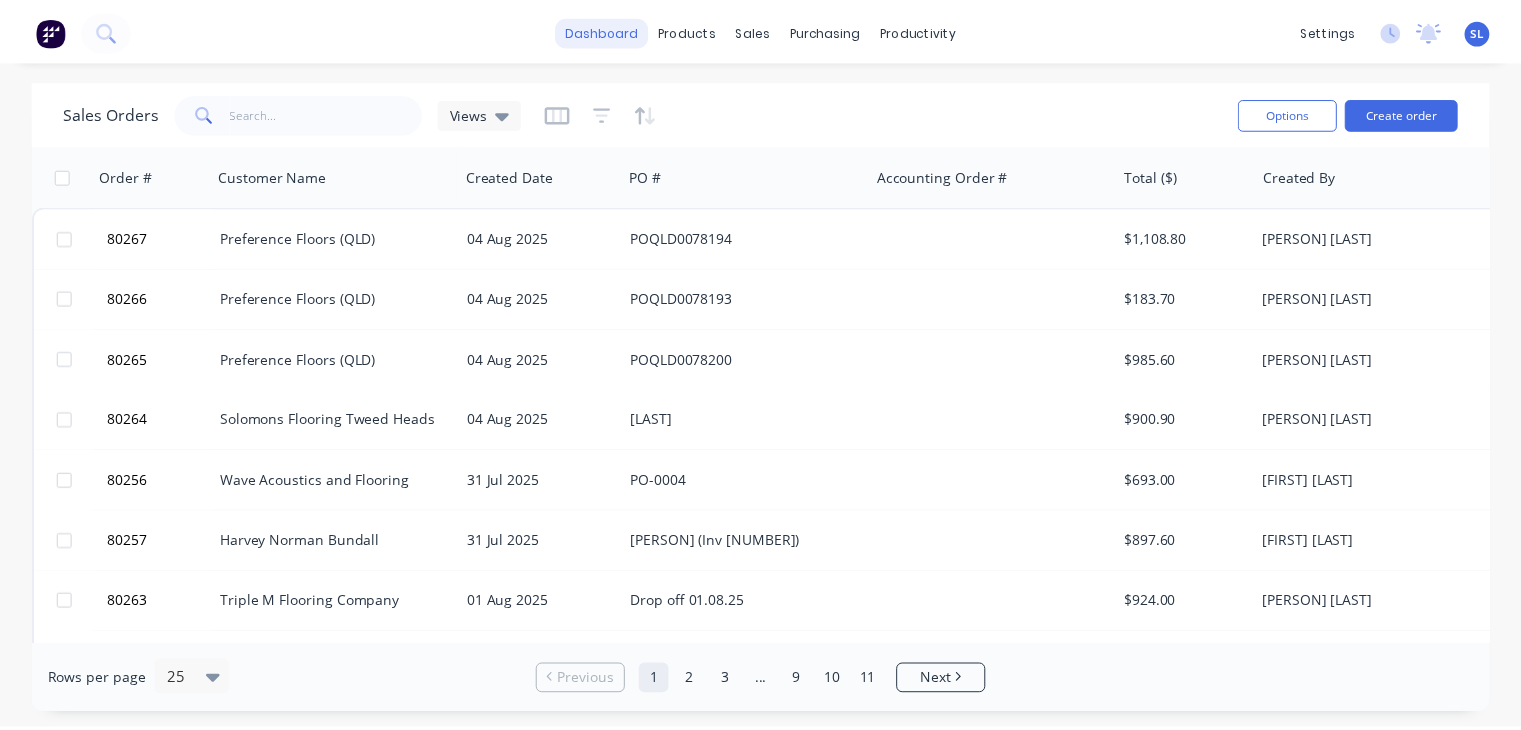 scroll, scrollTop: 0, scrollLeft: 0, axis: both 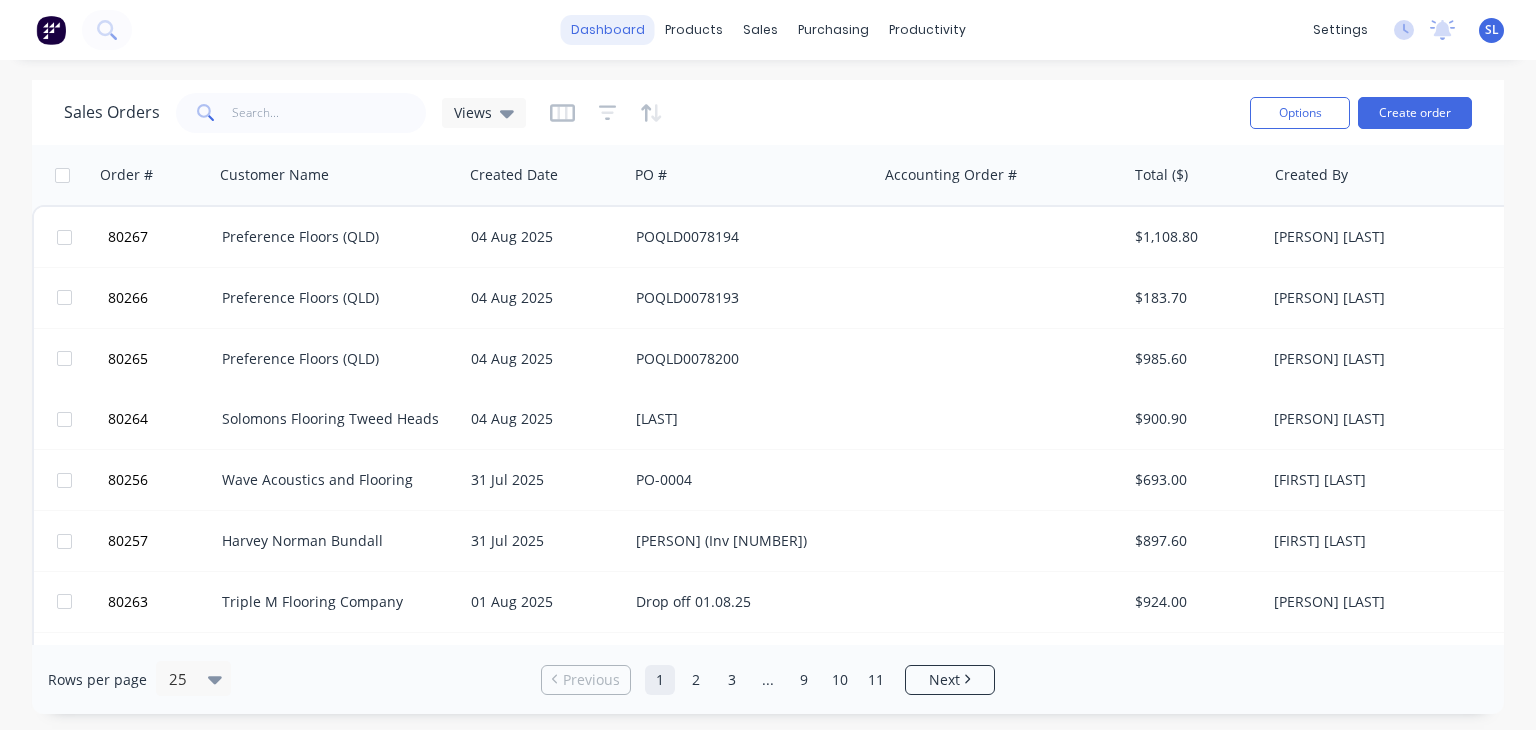 click on "dashboard" at bounding box center (608, 30) 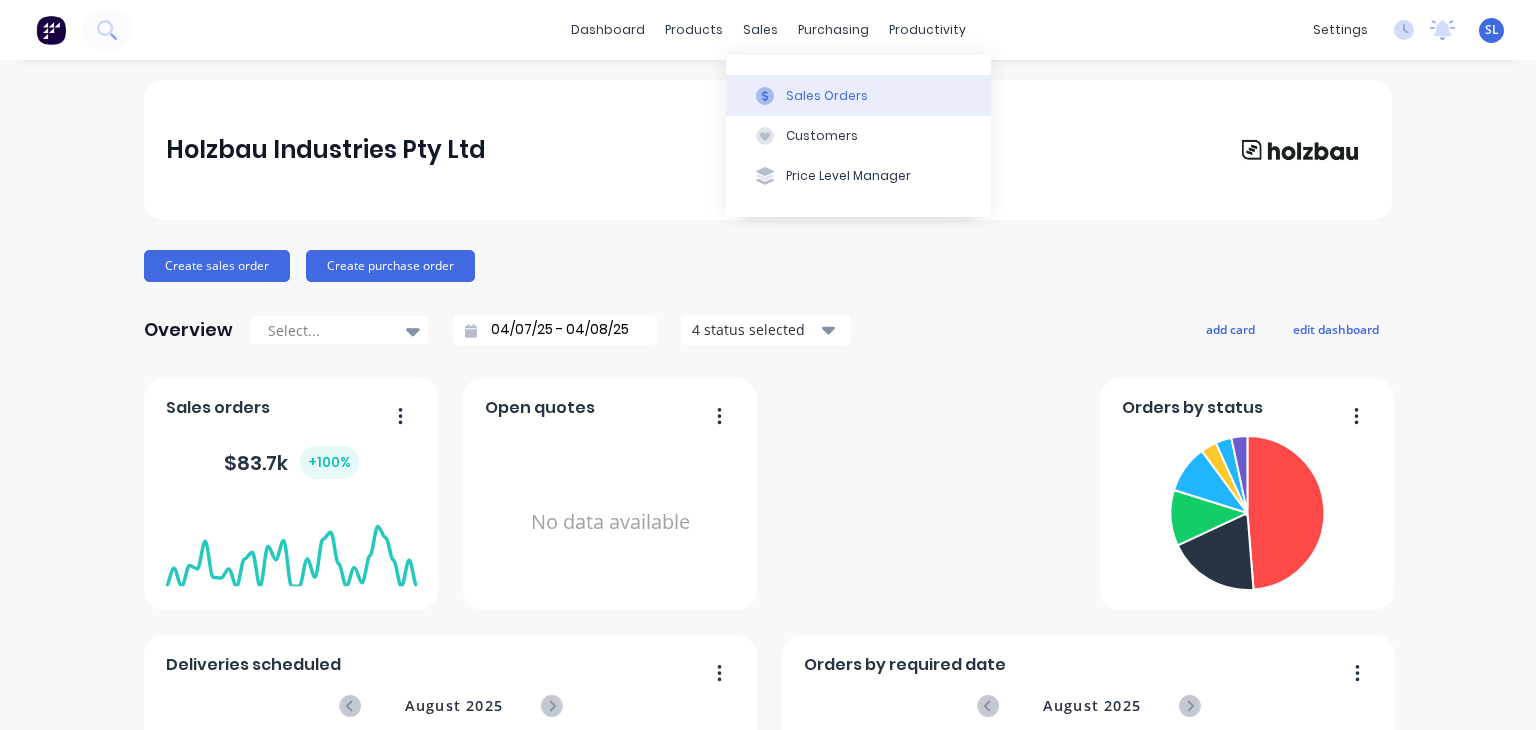 click 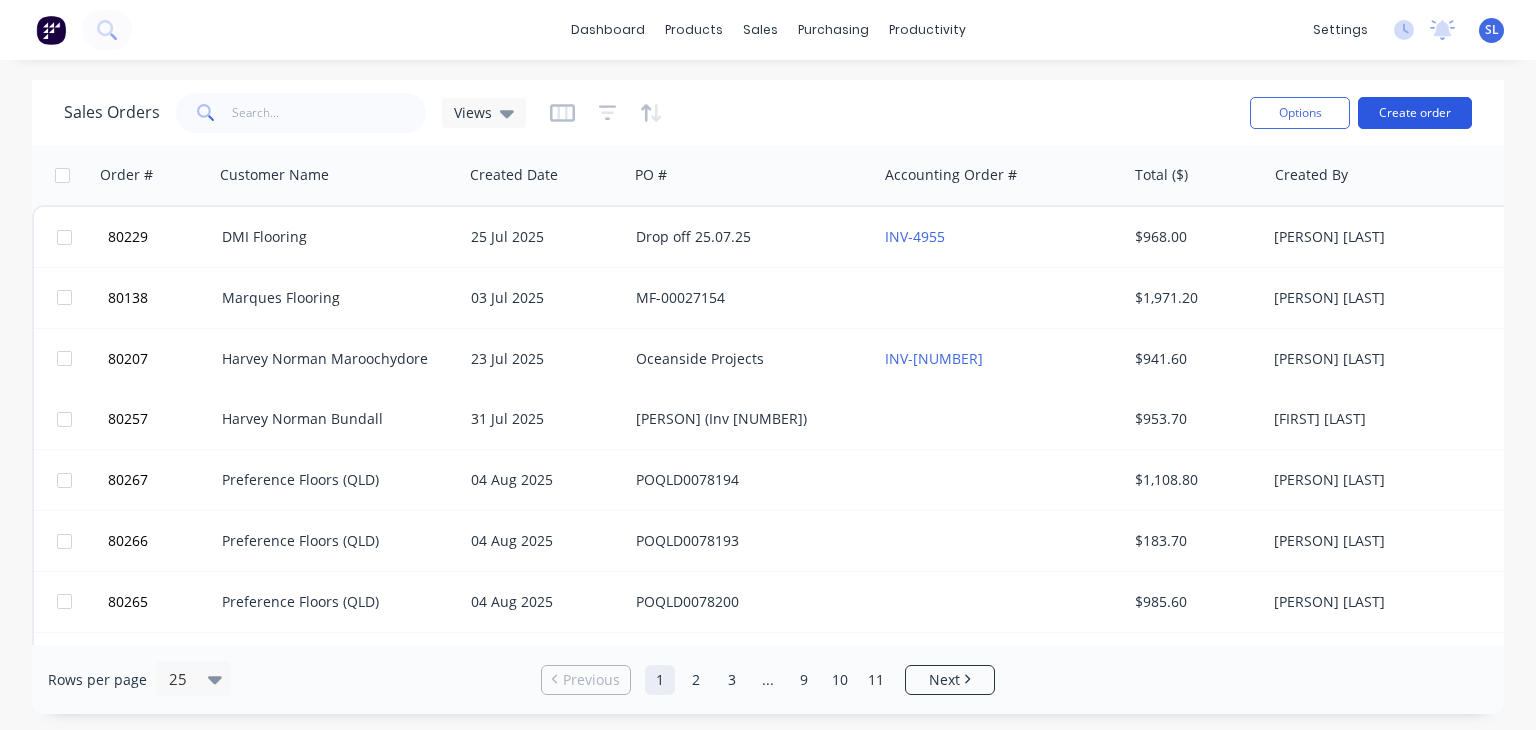 click on "Create order" at bounding box center [1415, 113] 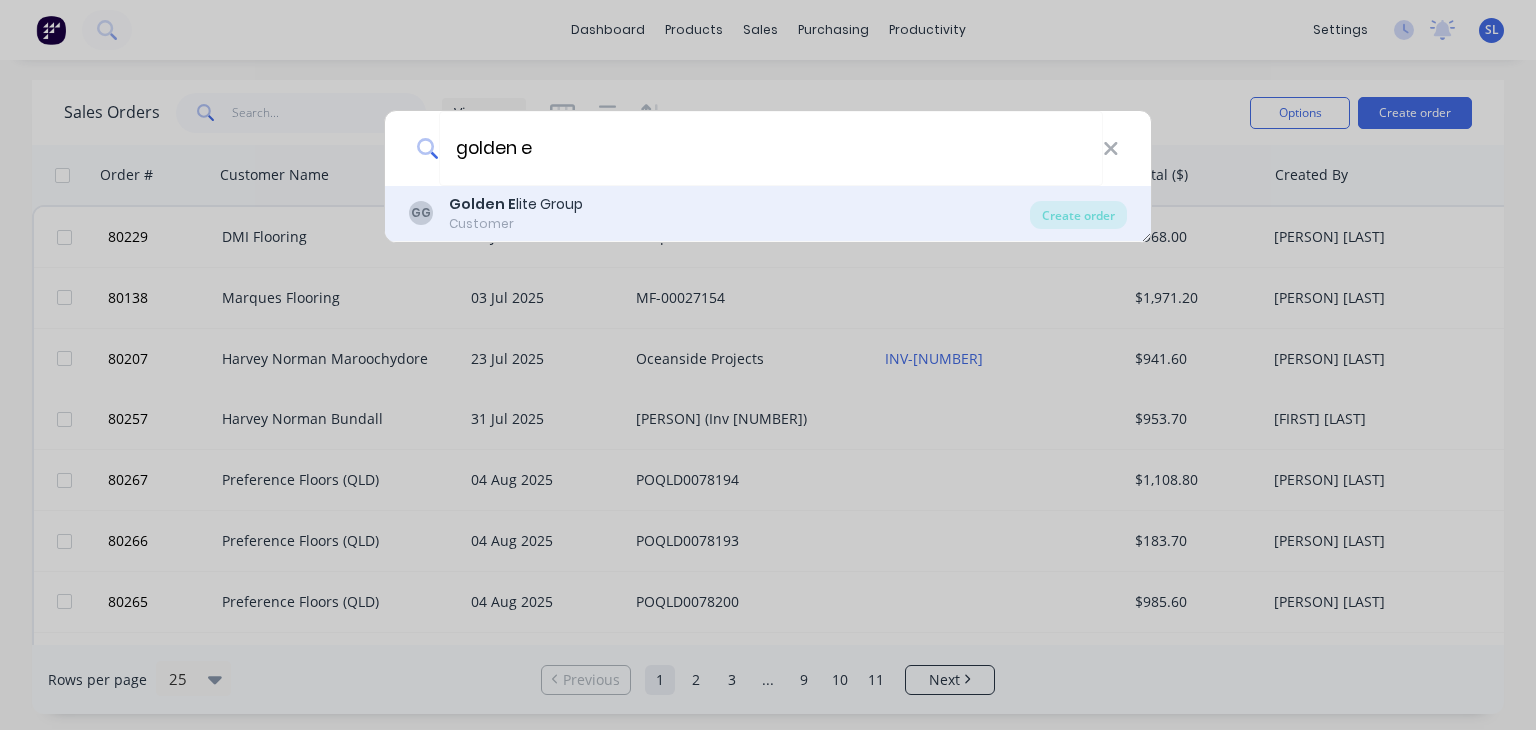 type on "golden e" 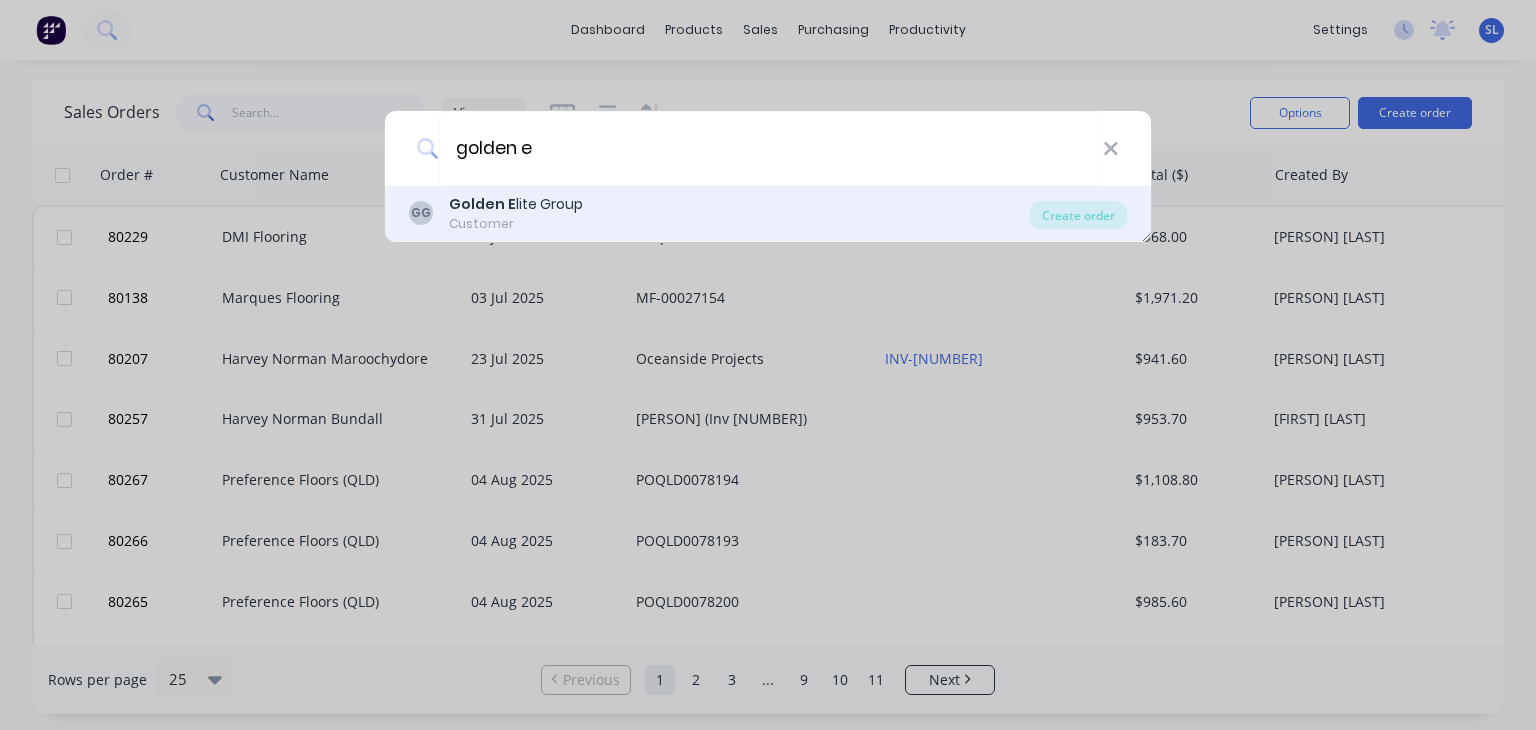 click on "[COMPANY] [COMPANY] Group" at bounding box center (516, 204) 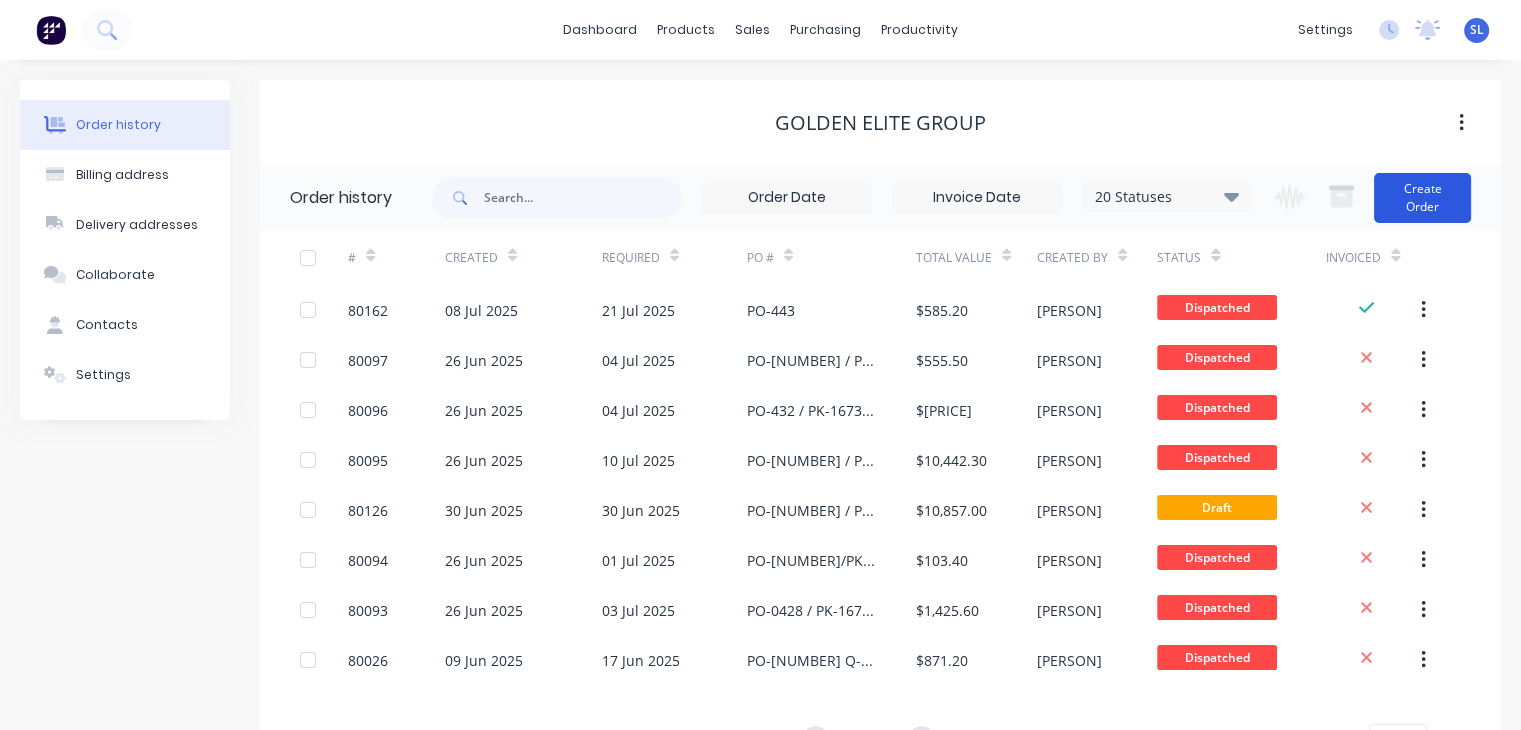 click on "Create Order" at bounding box center [1422, 198] 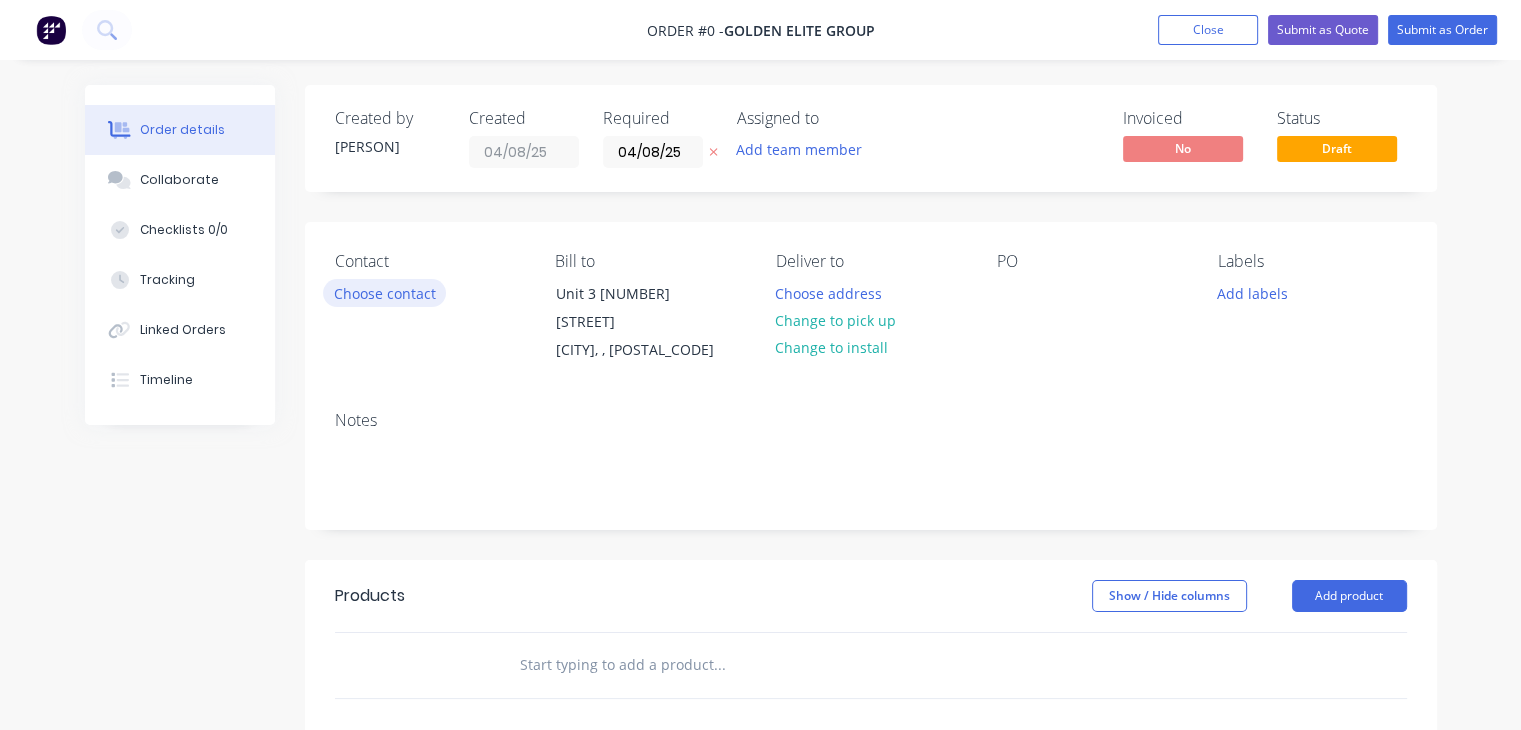 click on "Choose contact" at bounding box center [384, 292] 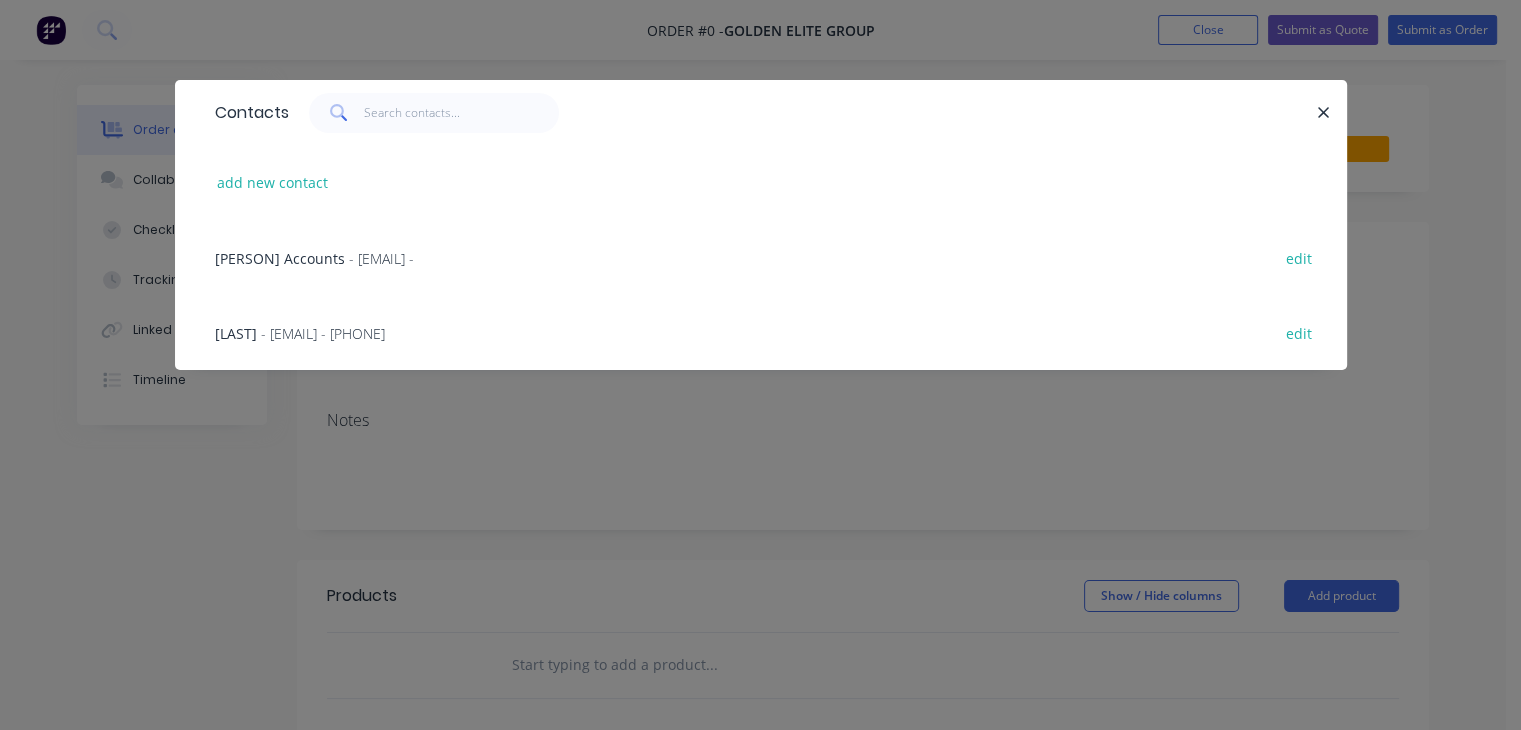 click on "- [EMAIL] - [PHONE]" at bounding box center (323, 333) 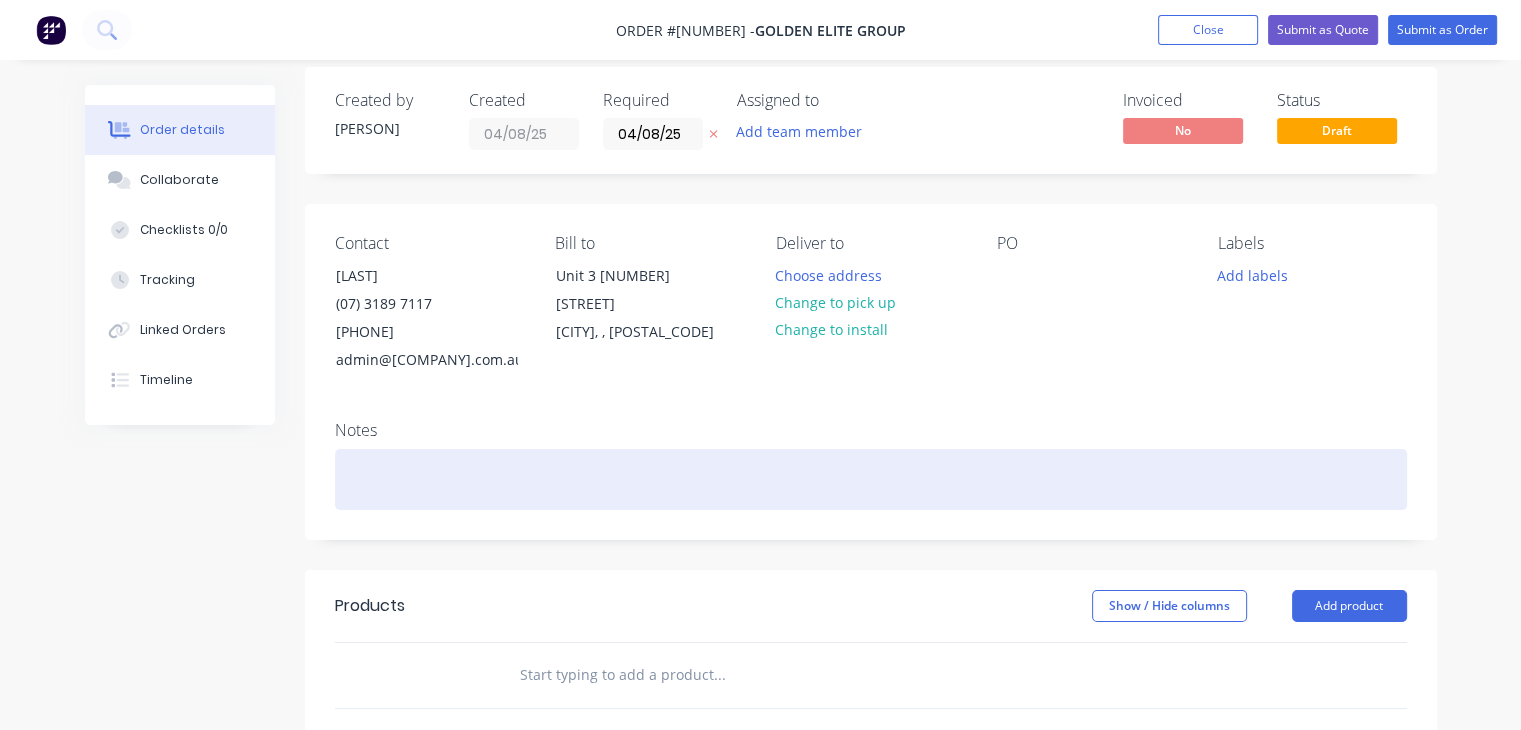 scroll, scrollTop: 0, scrollLeft: 0, axis: both 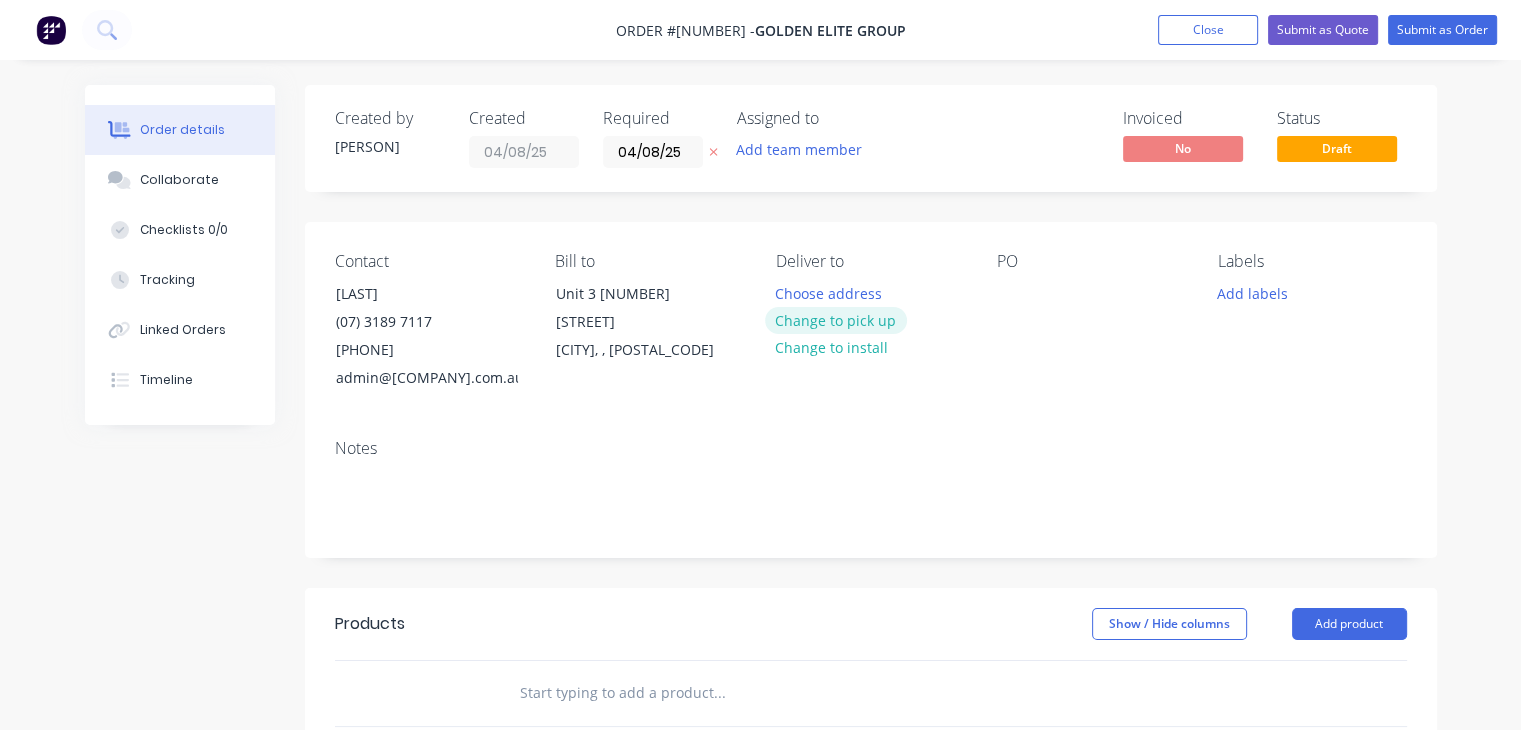 click on "Change to pick up" at bounding box center (836, 320) 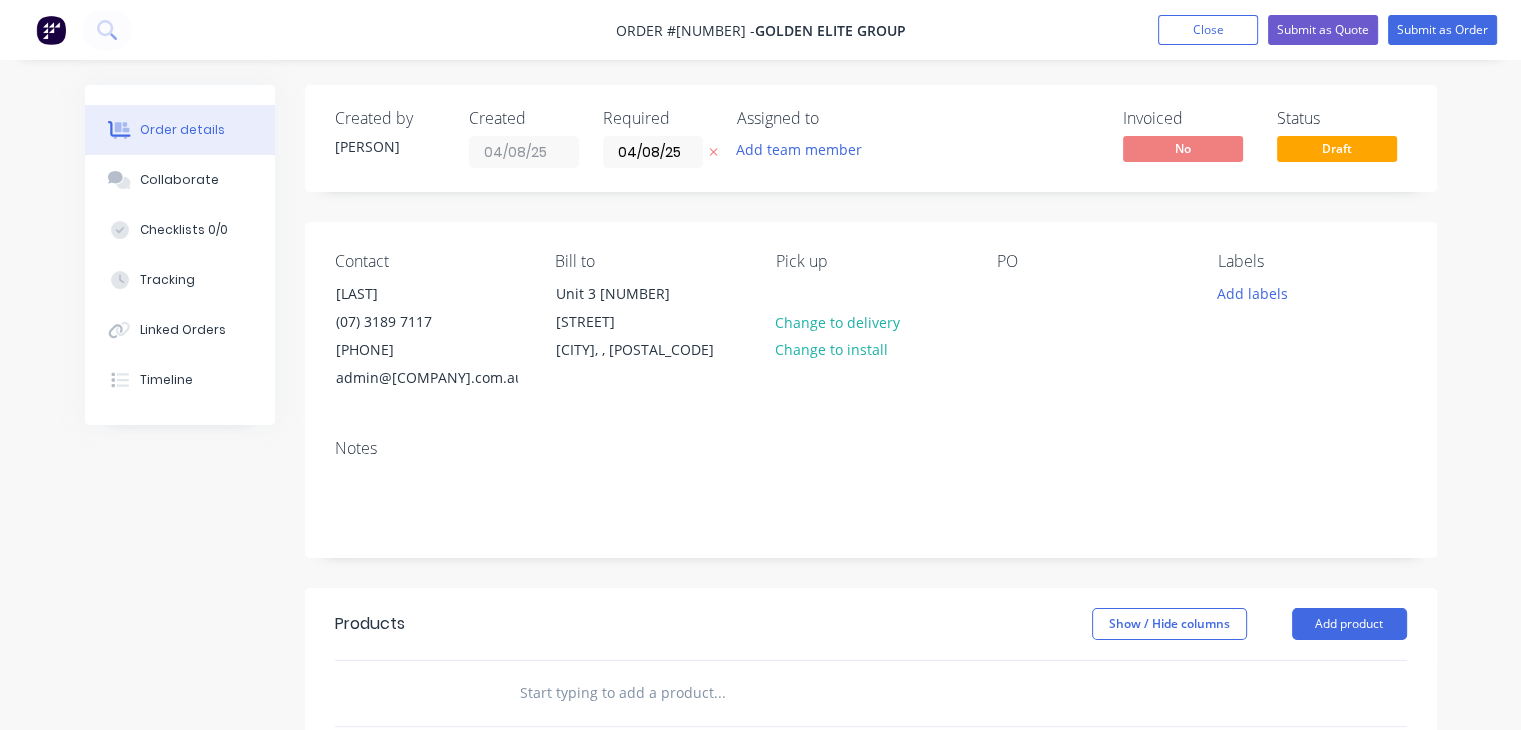 click on "PO" at bounding box center (1091, 322) 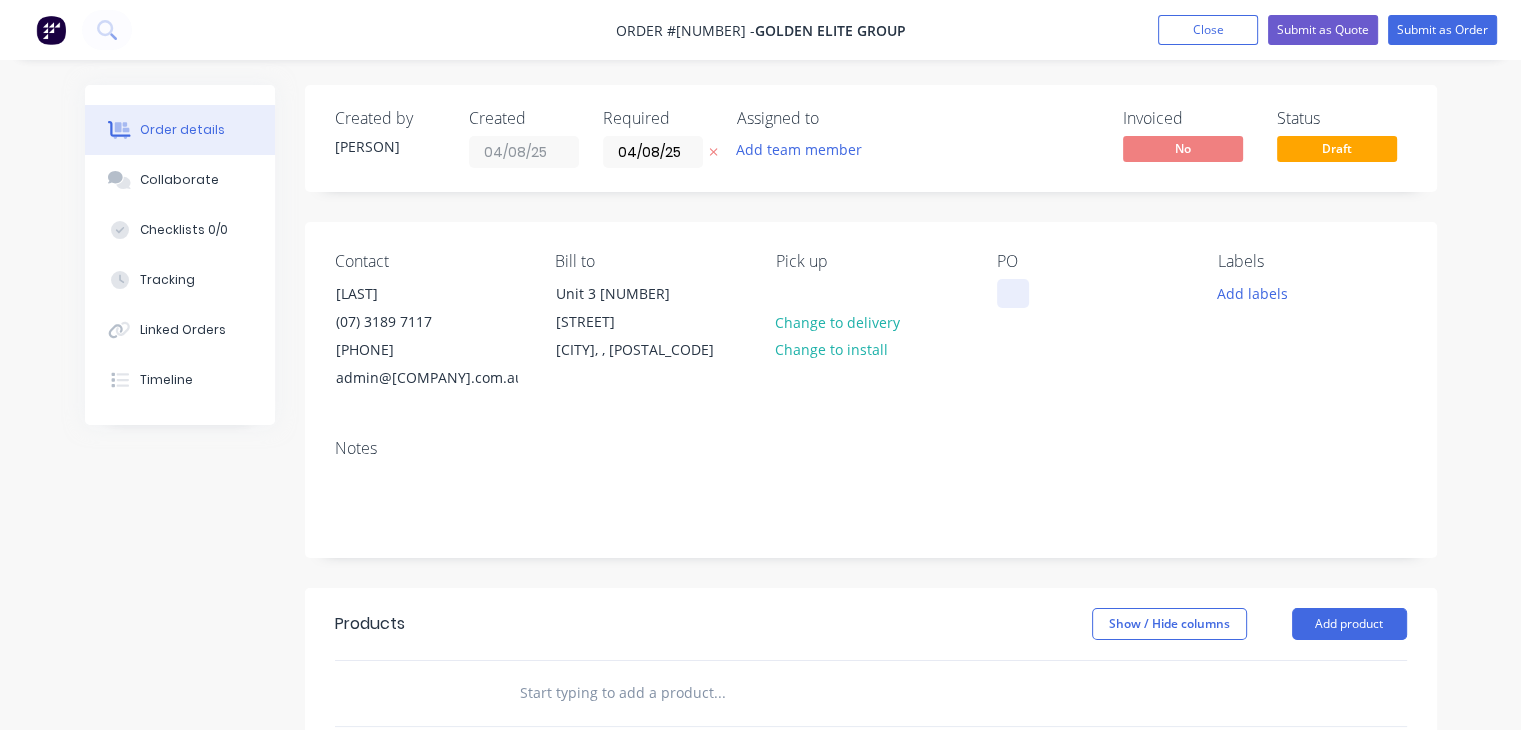 click at bounding box center [1013, 293] 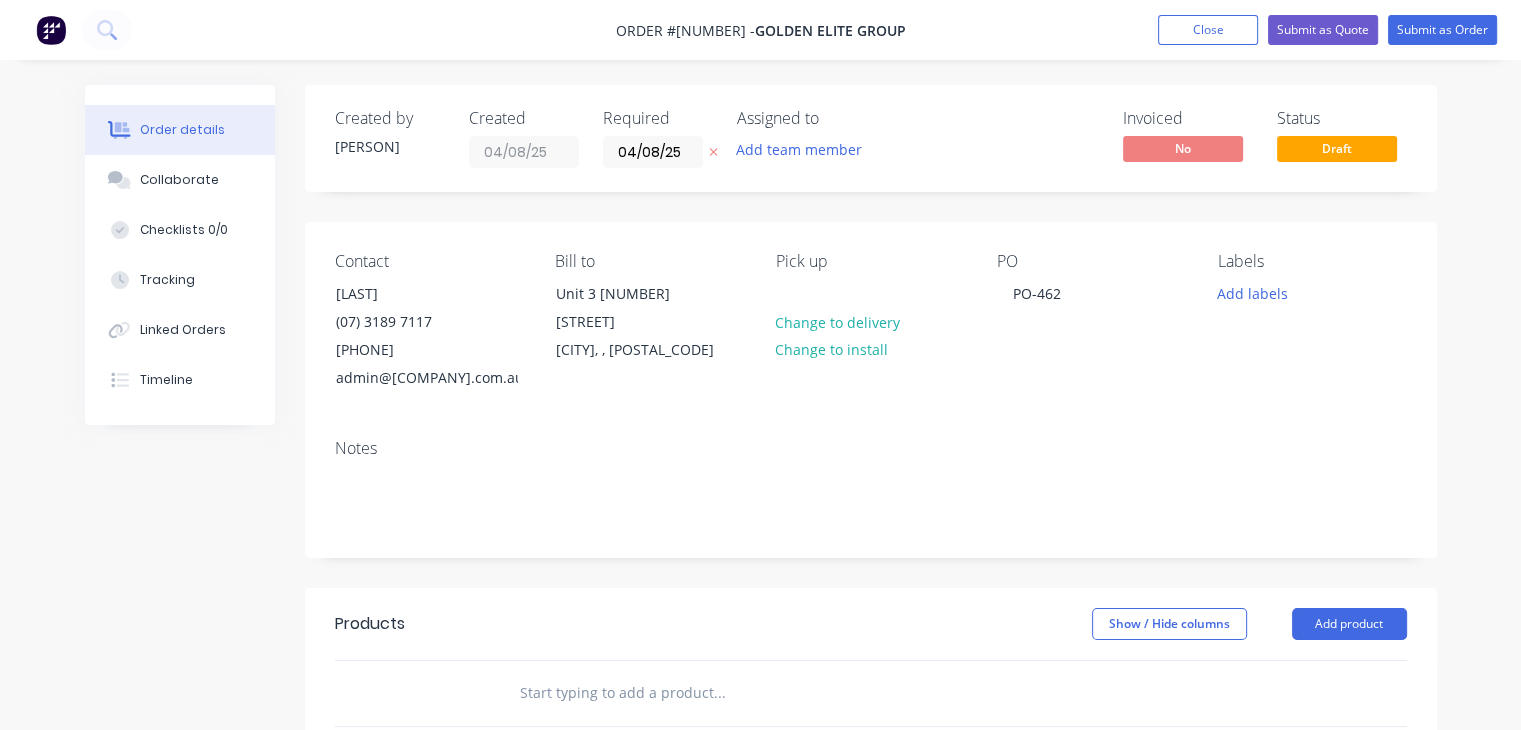 type 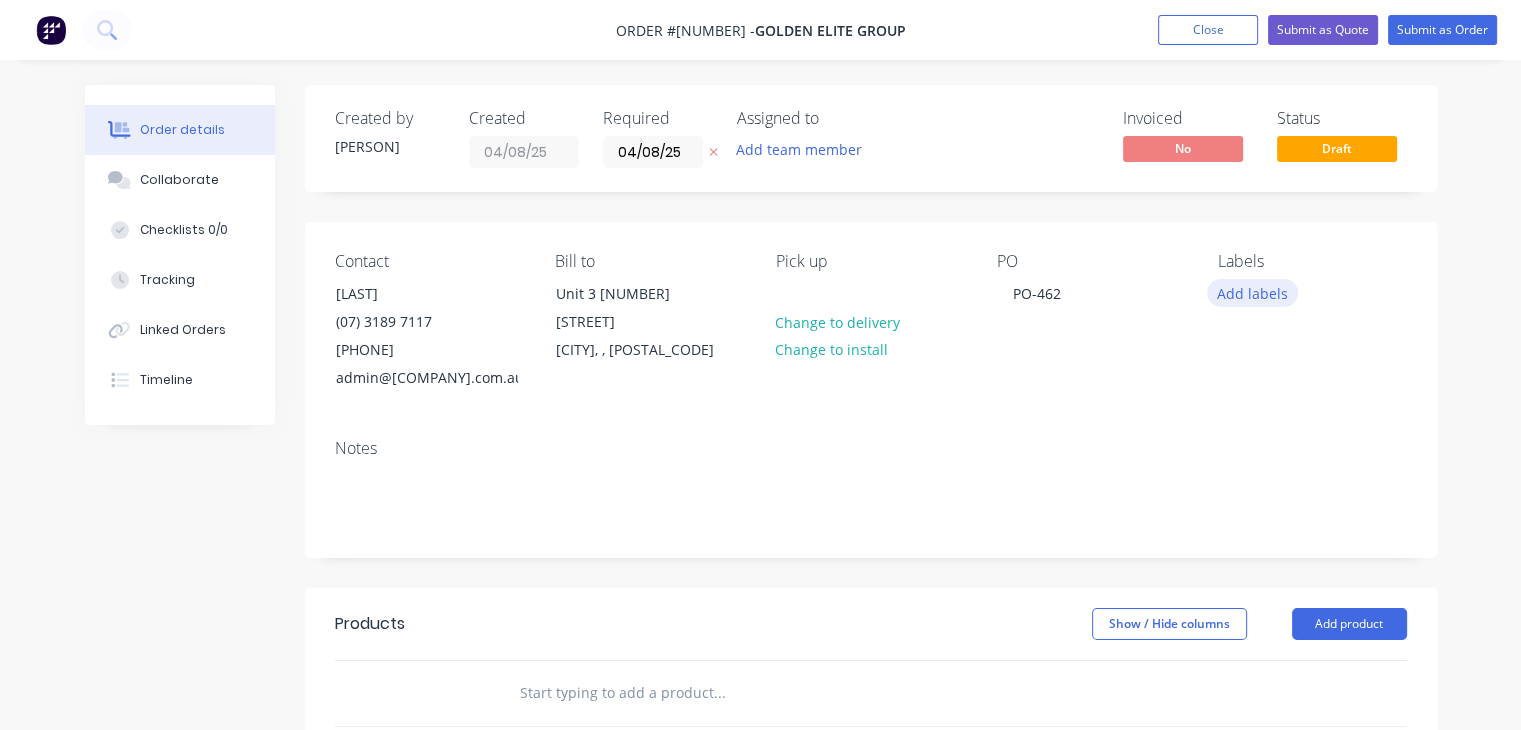 click on "Add labels" at bounding box center [1253, 292] 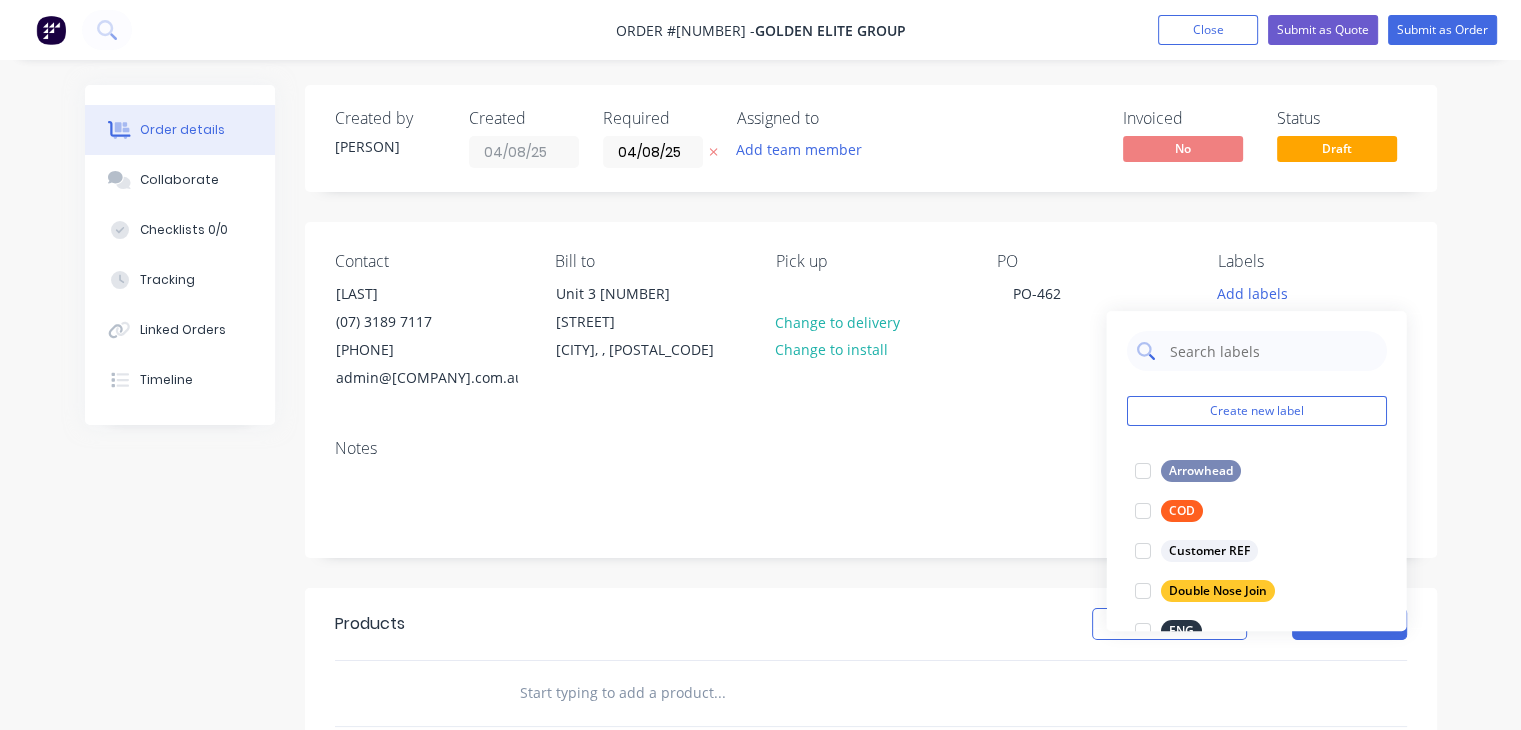 click at bounding box center [1271, 351] 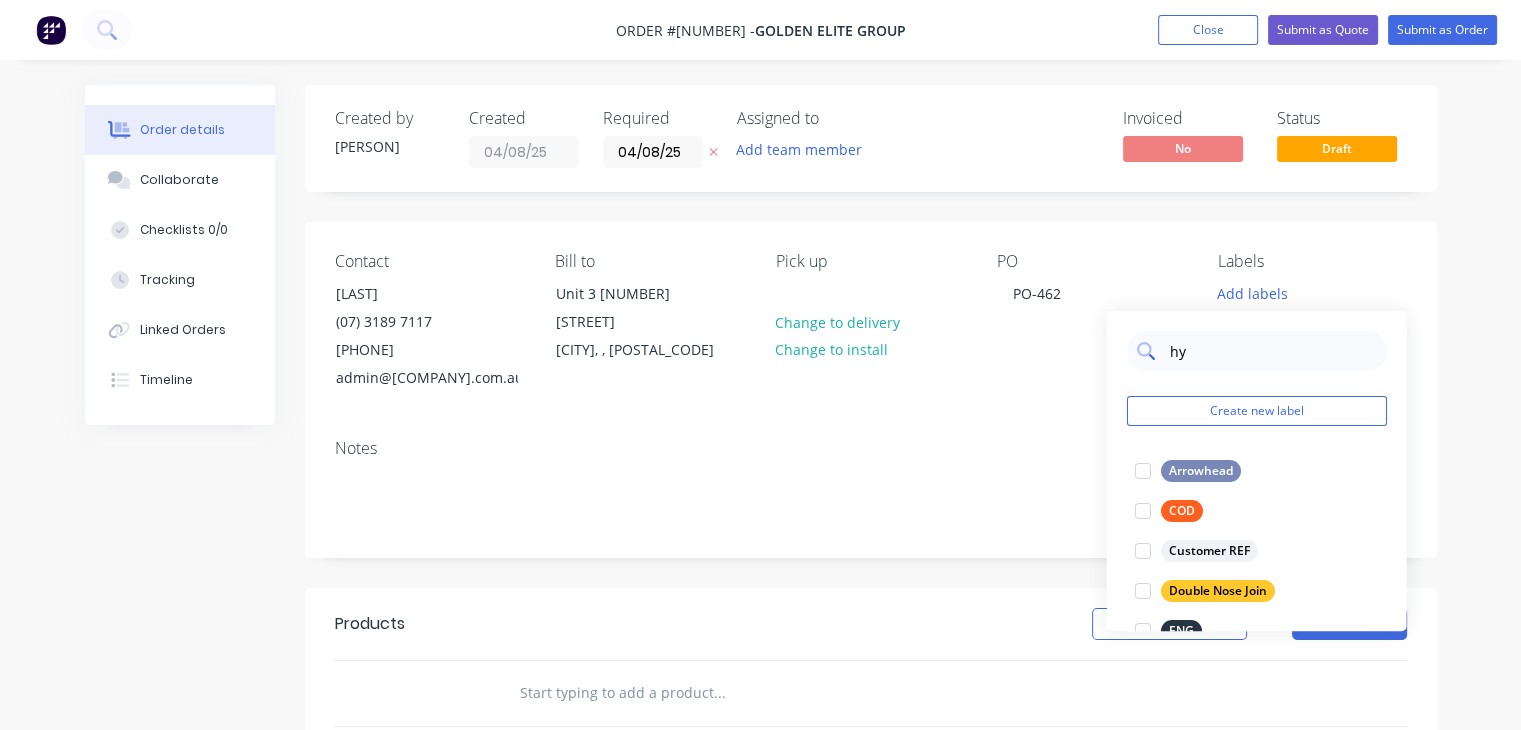 type on "hyb" 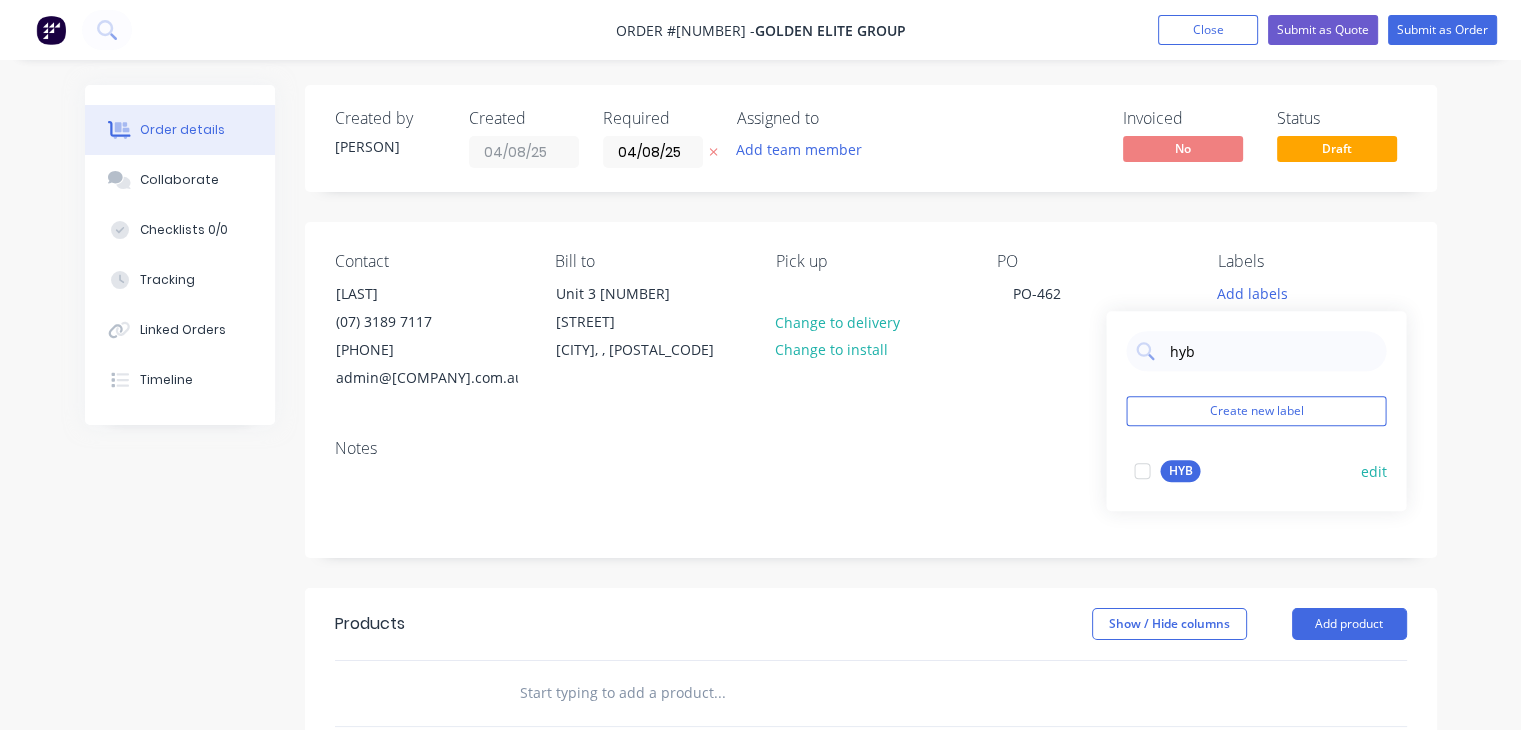 click at bounding box center [1142, 471] 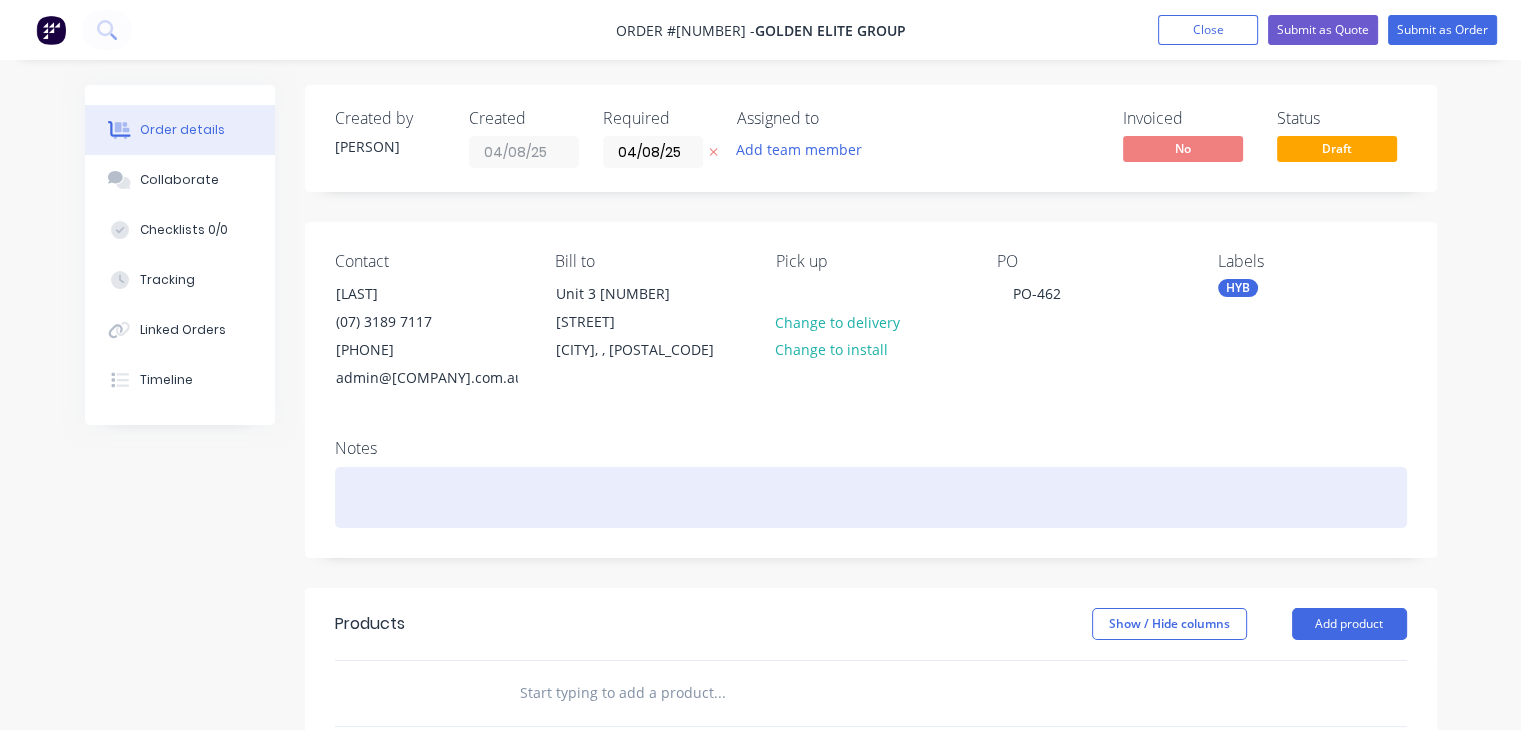 click at bounding box center [871, 497] 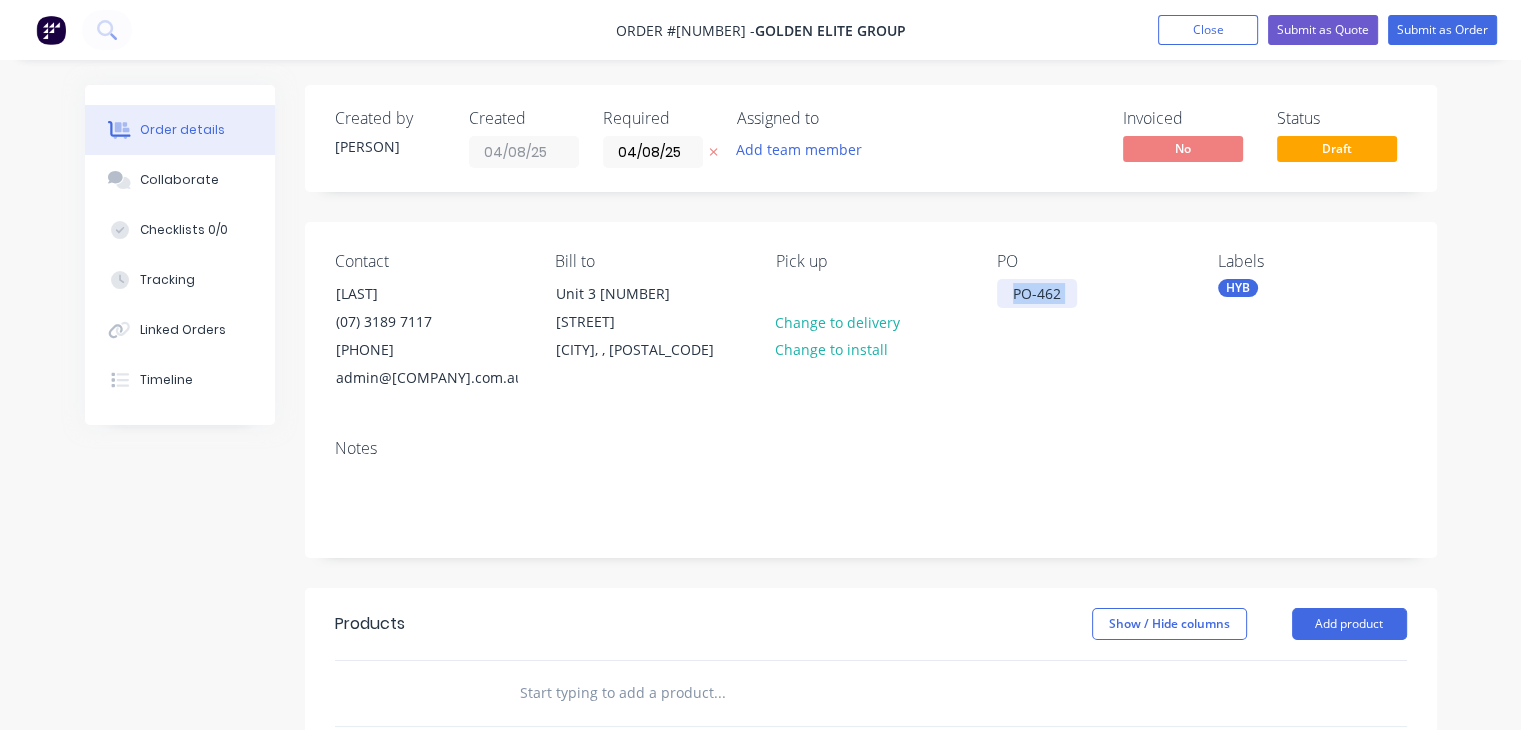 drag, startPoint x: 1094, startPoint y: 293, endPoint x: 1060, endPoint y: 298, distance: 34.36568 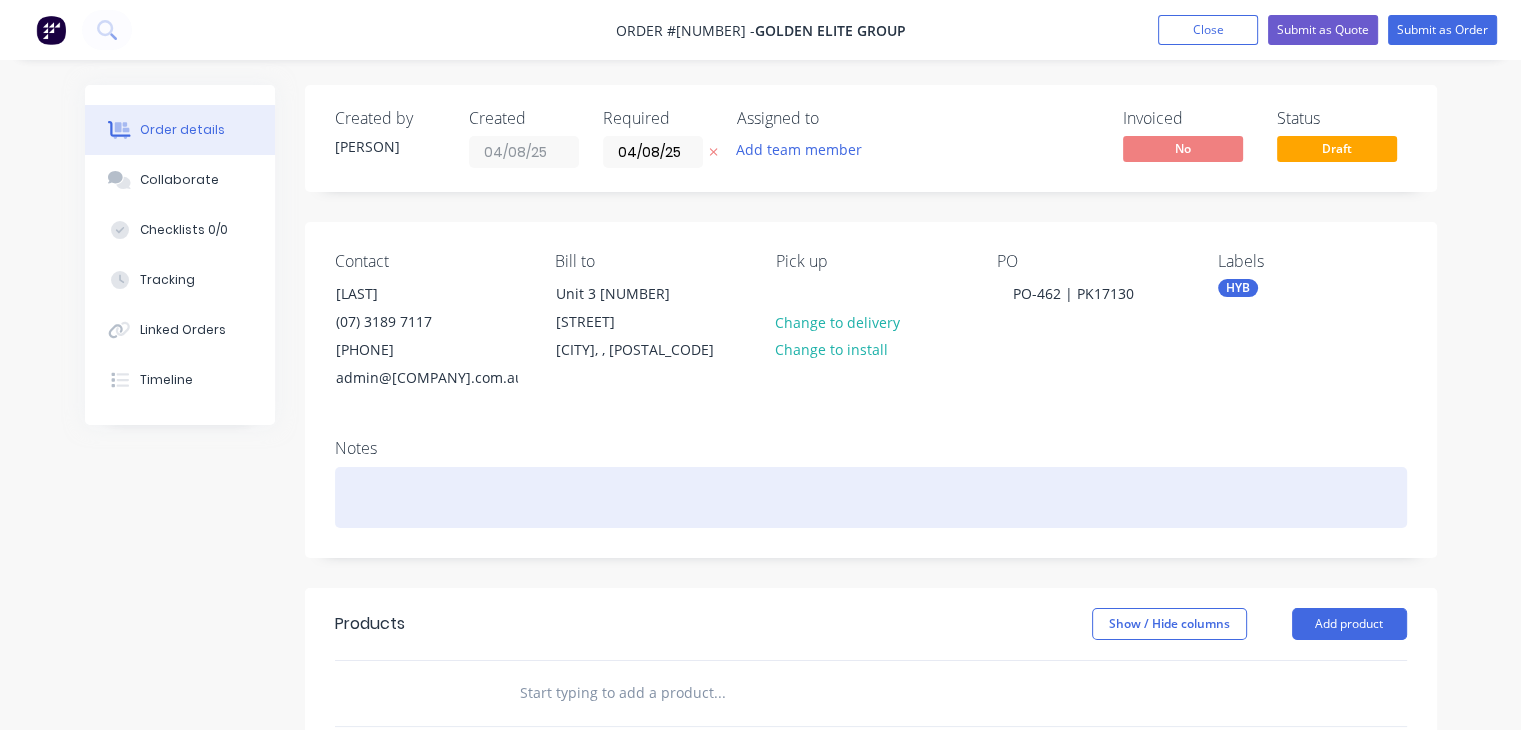 type 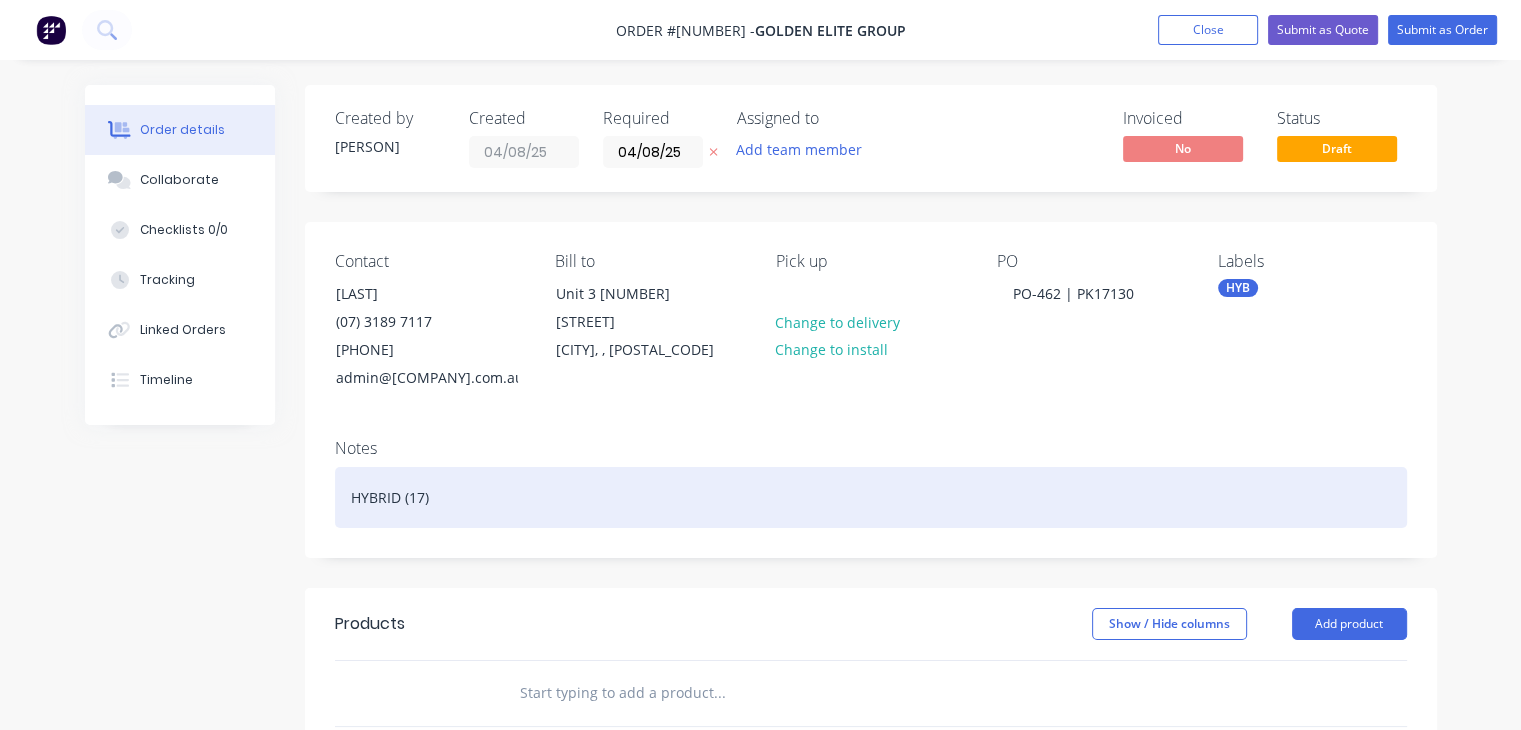 click on "HYBRID (17)" at bounding box center [871, 497] 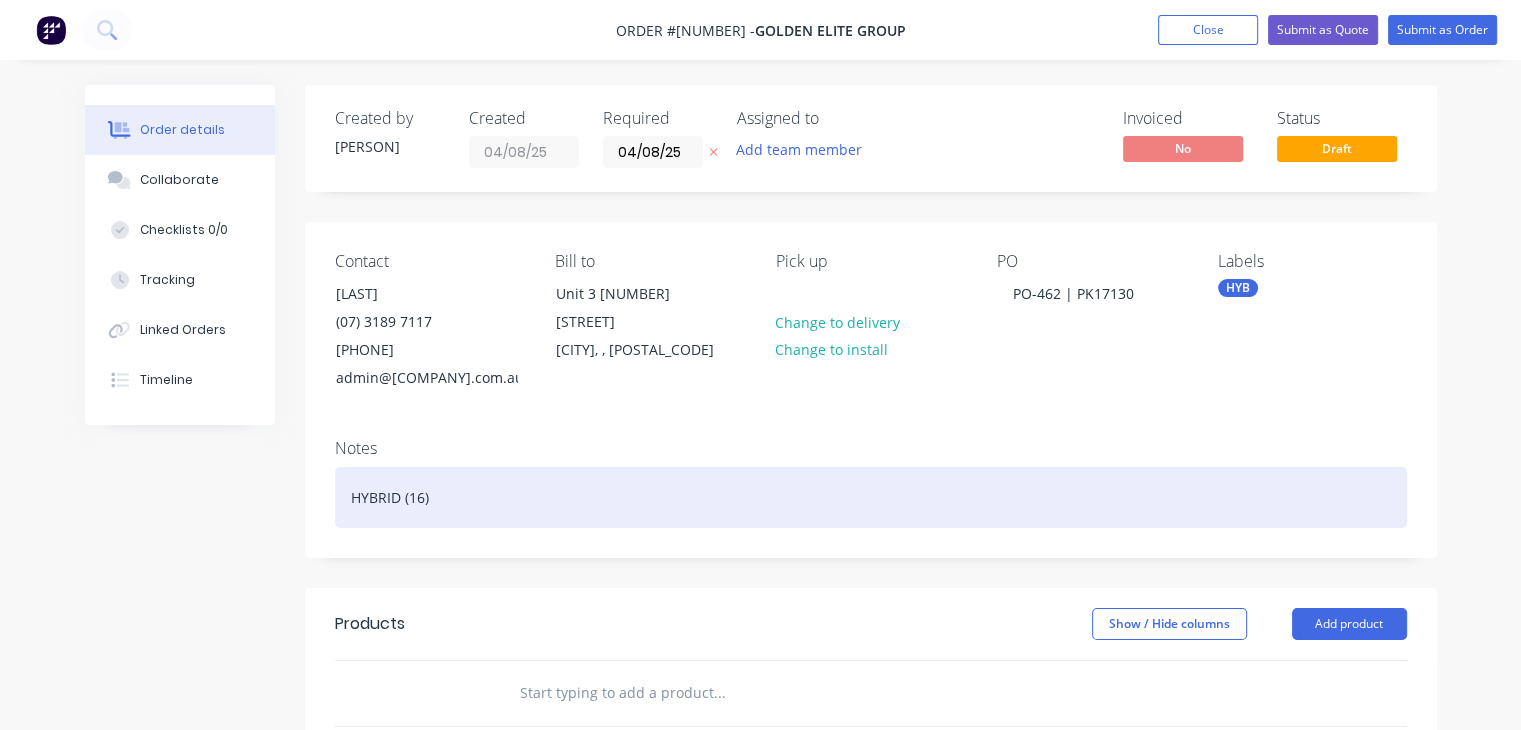 click on "HYBRID (16)" at bounding box center [871, 497] 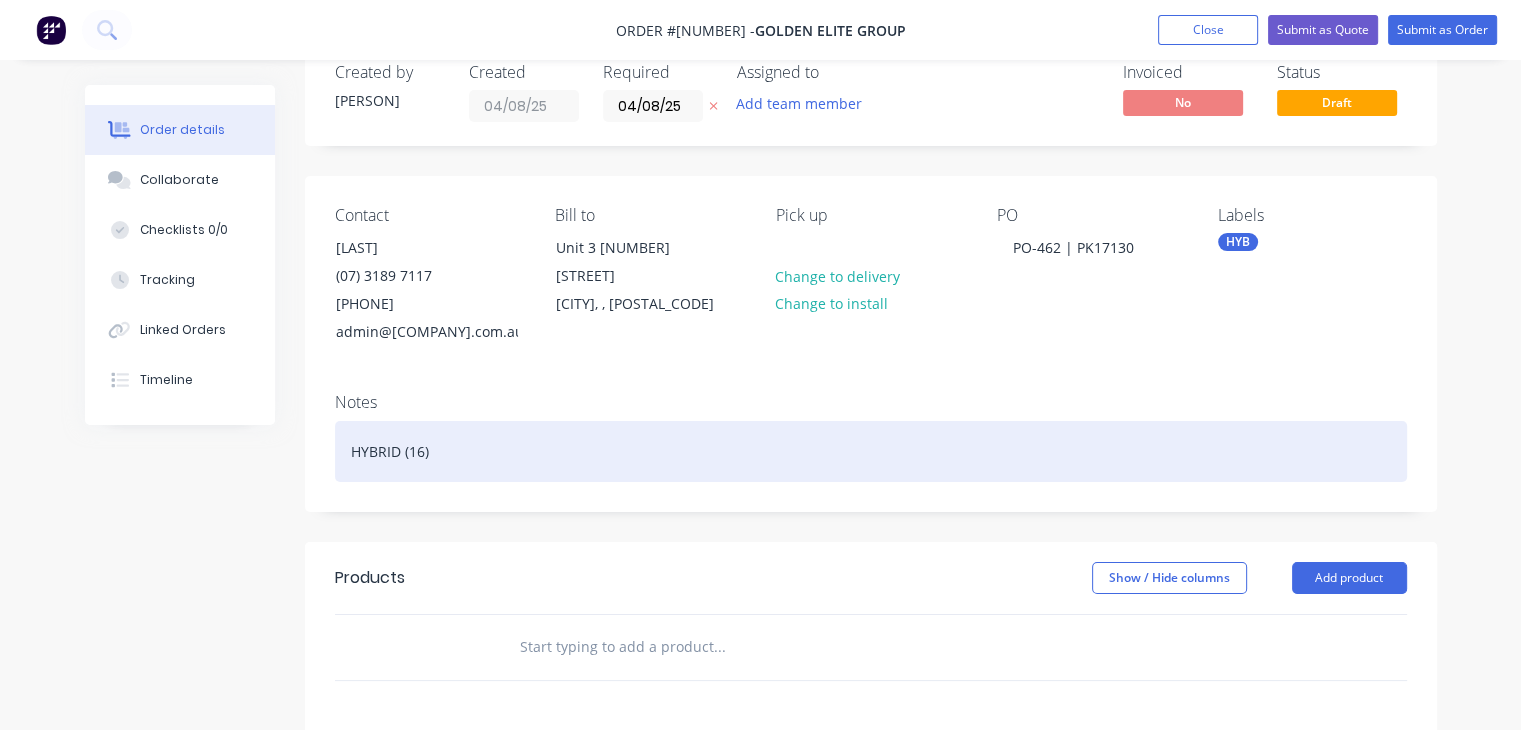 scroll, scrollTop: 47, scrollLeft: 0, axis: vertical 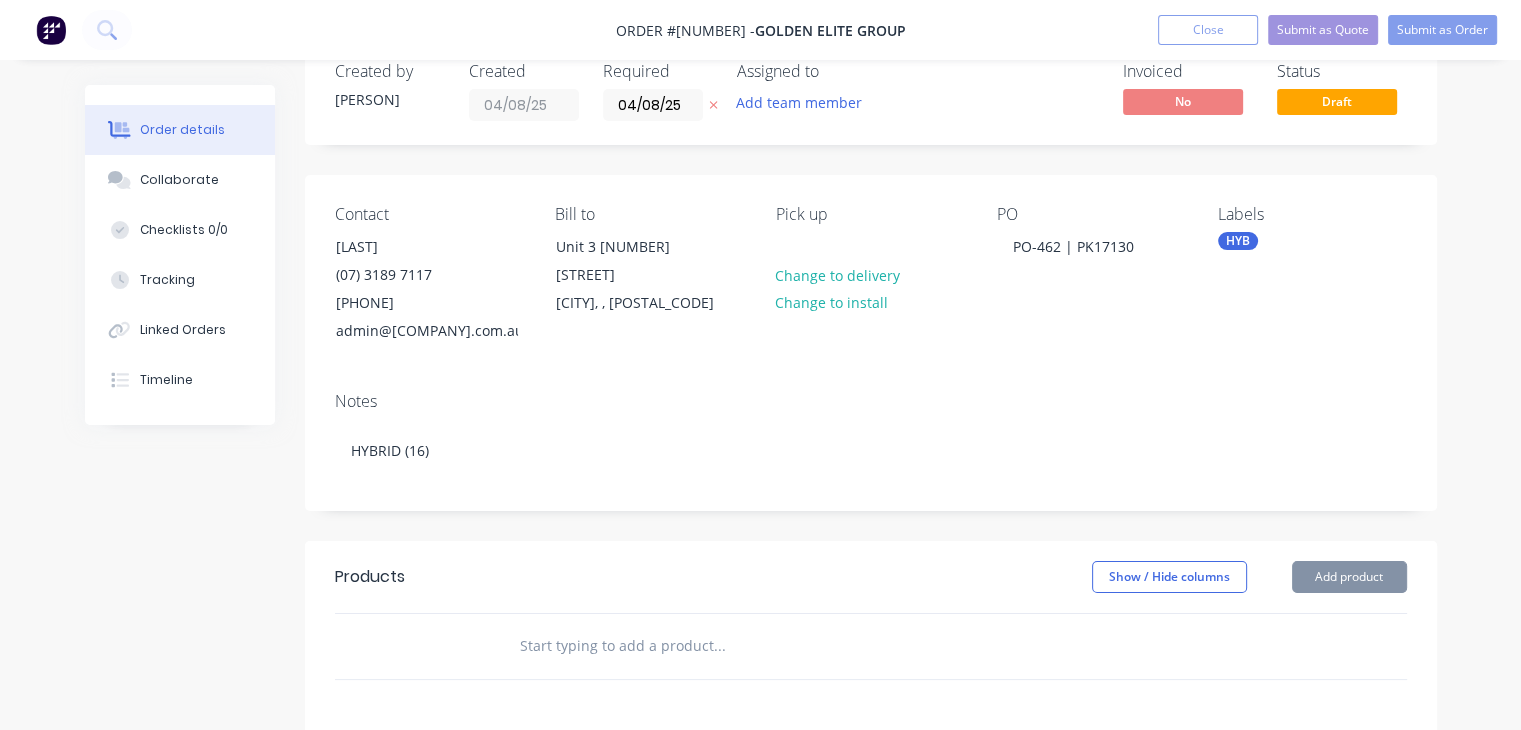 click at bounding box center [719, 646] 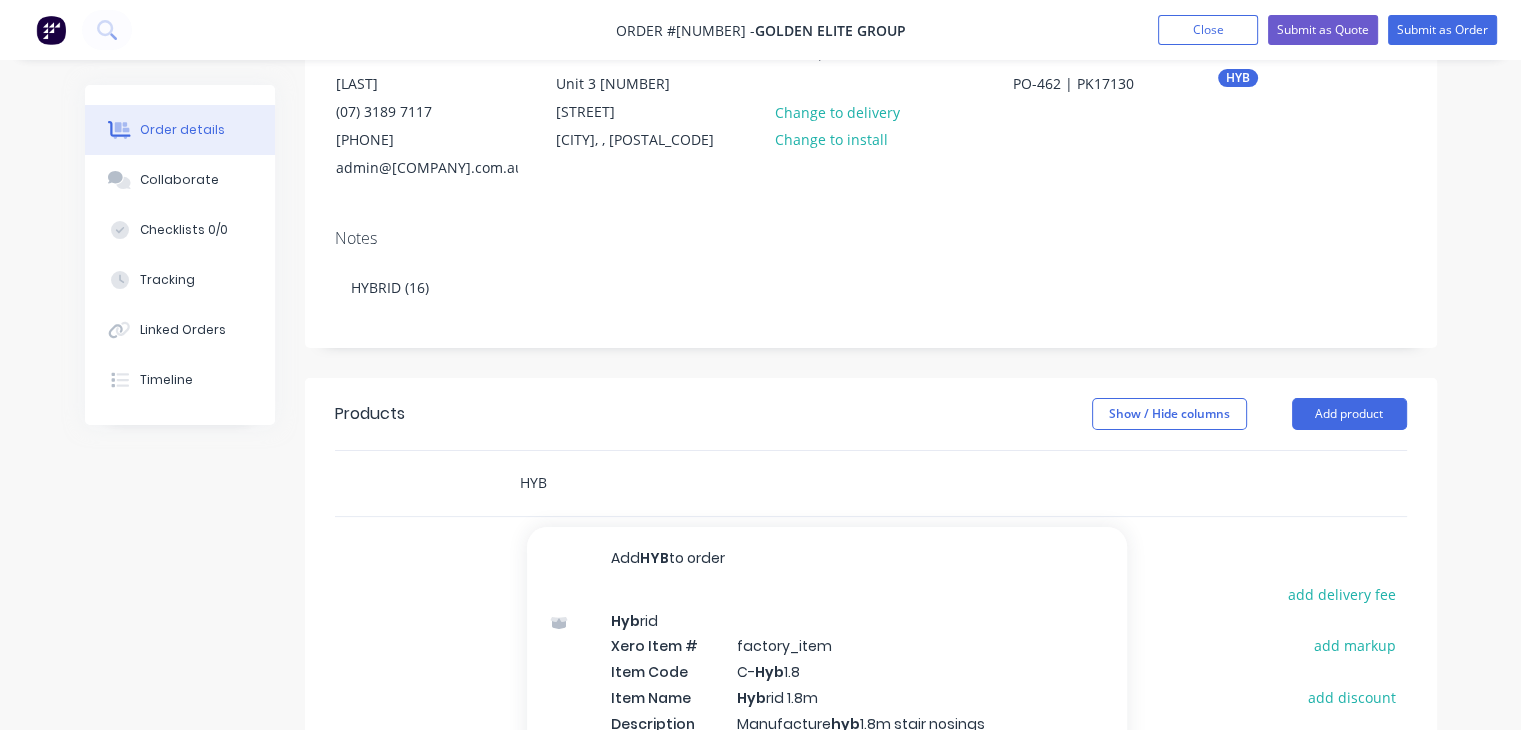 scroll, scrollTop: 211, scrollLeft: 0, axis: vertical 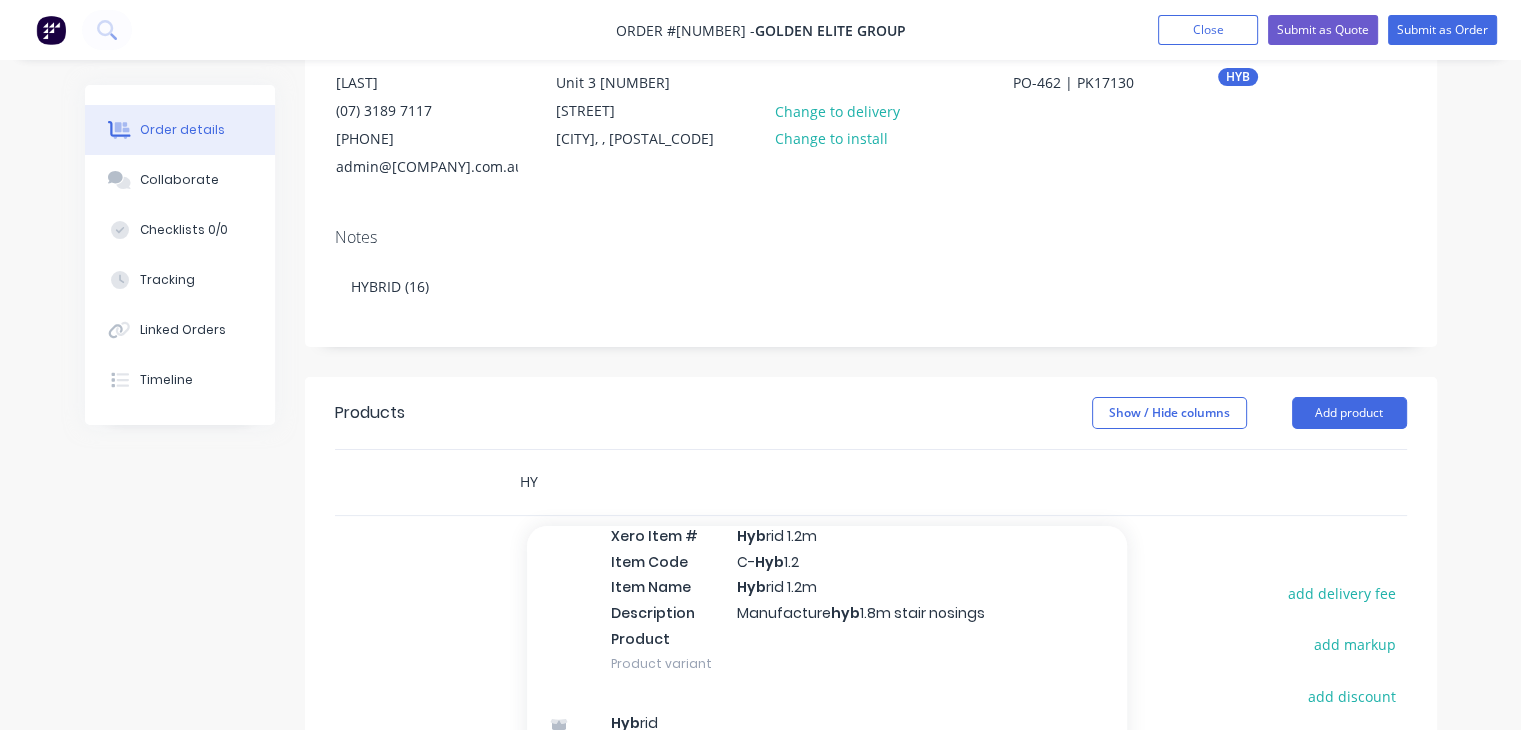 type on "H" 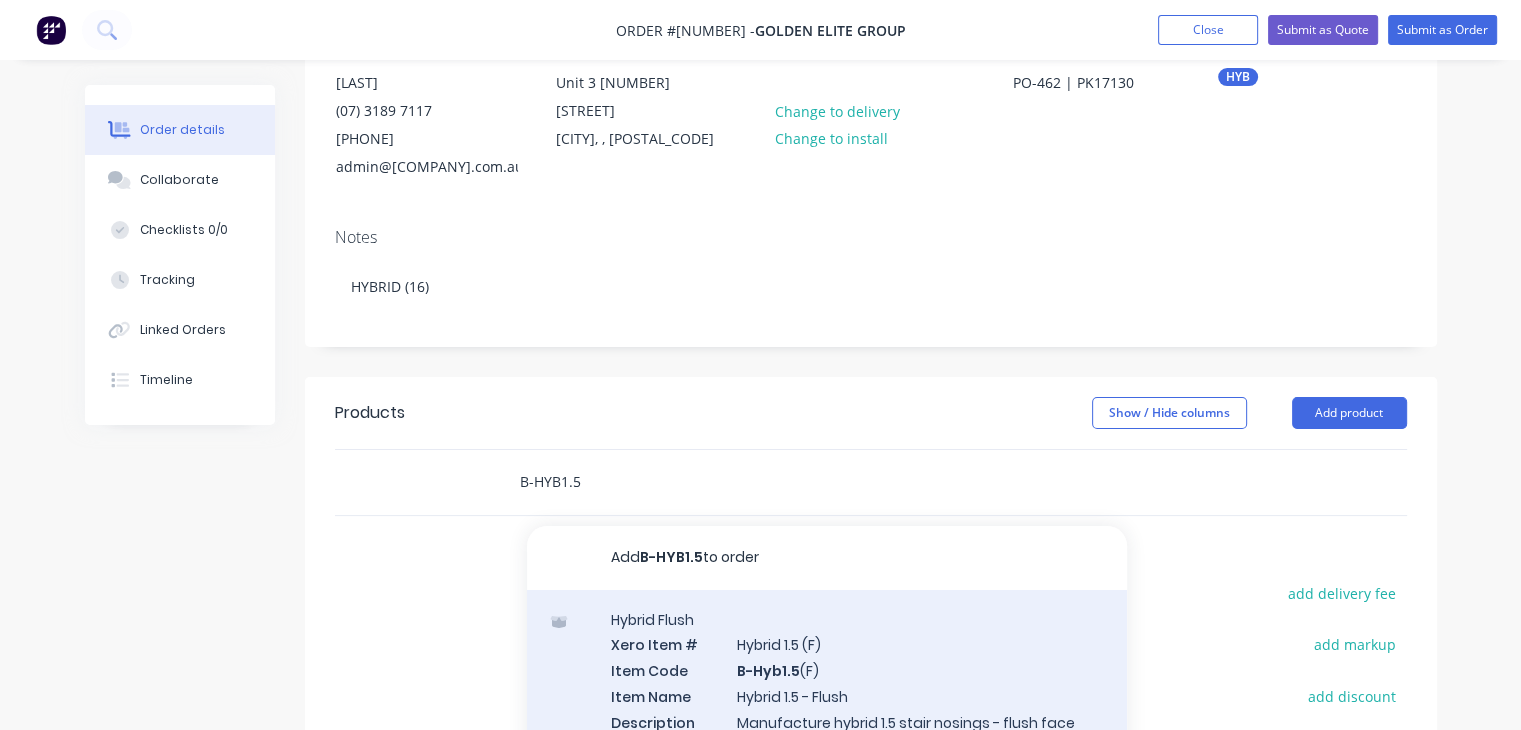 type on "B-HYB1.5" 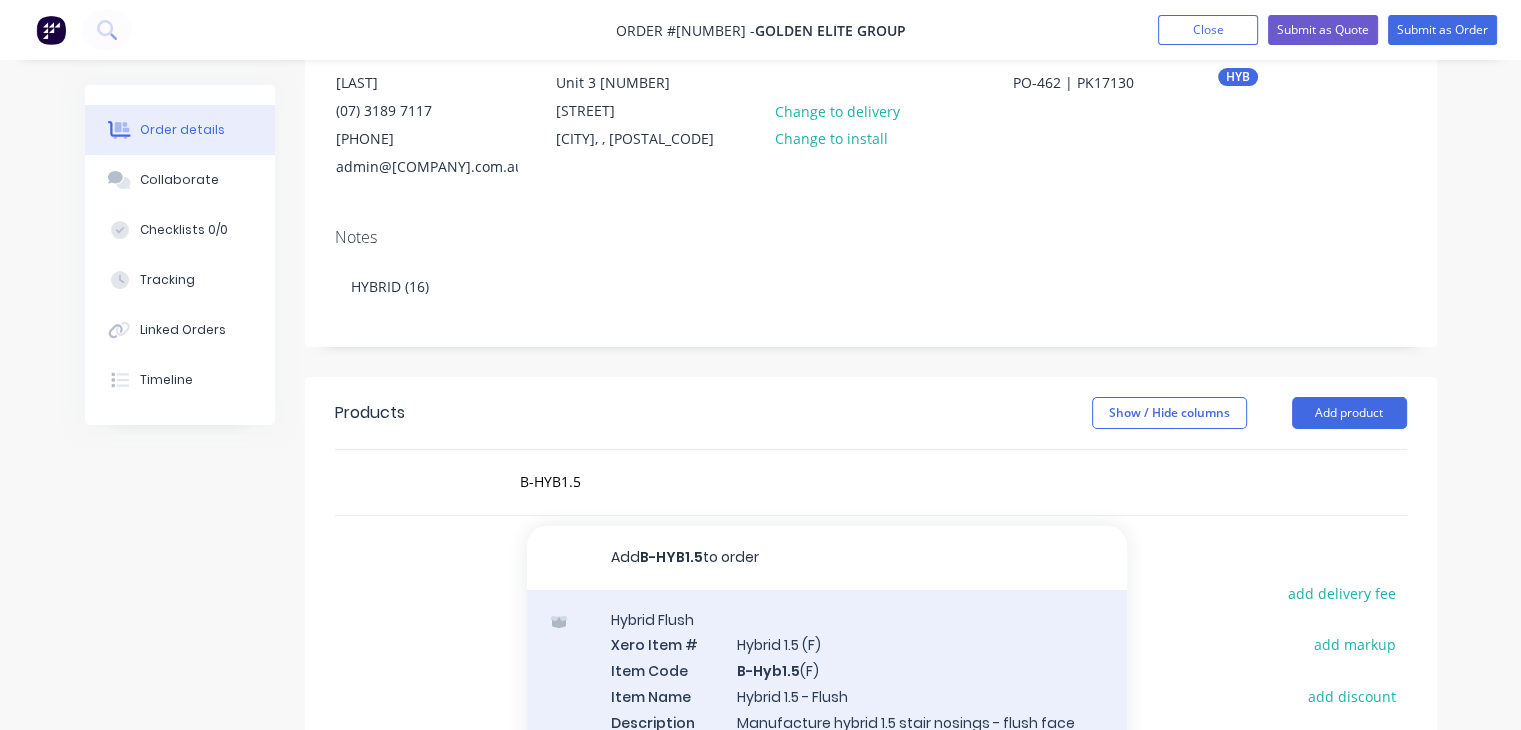 click on "Hybrid Flush Xero   Item # Hybrid 1.5 (F) Item Code B-Hyb1.5  (F) Item Name Hybrid 1.5 - Flush Description Manufacture hybrid 1.5 stair nosings - flush face Product Product variant" at bounding box center [827, 696] 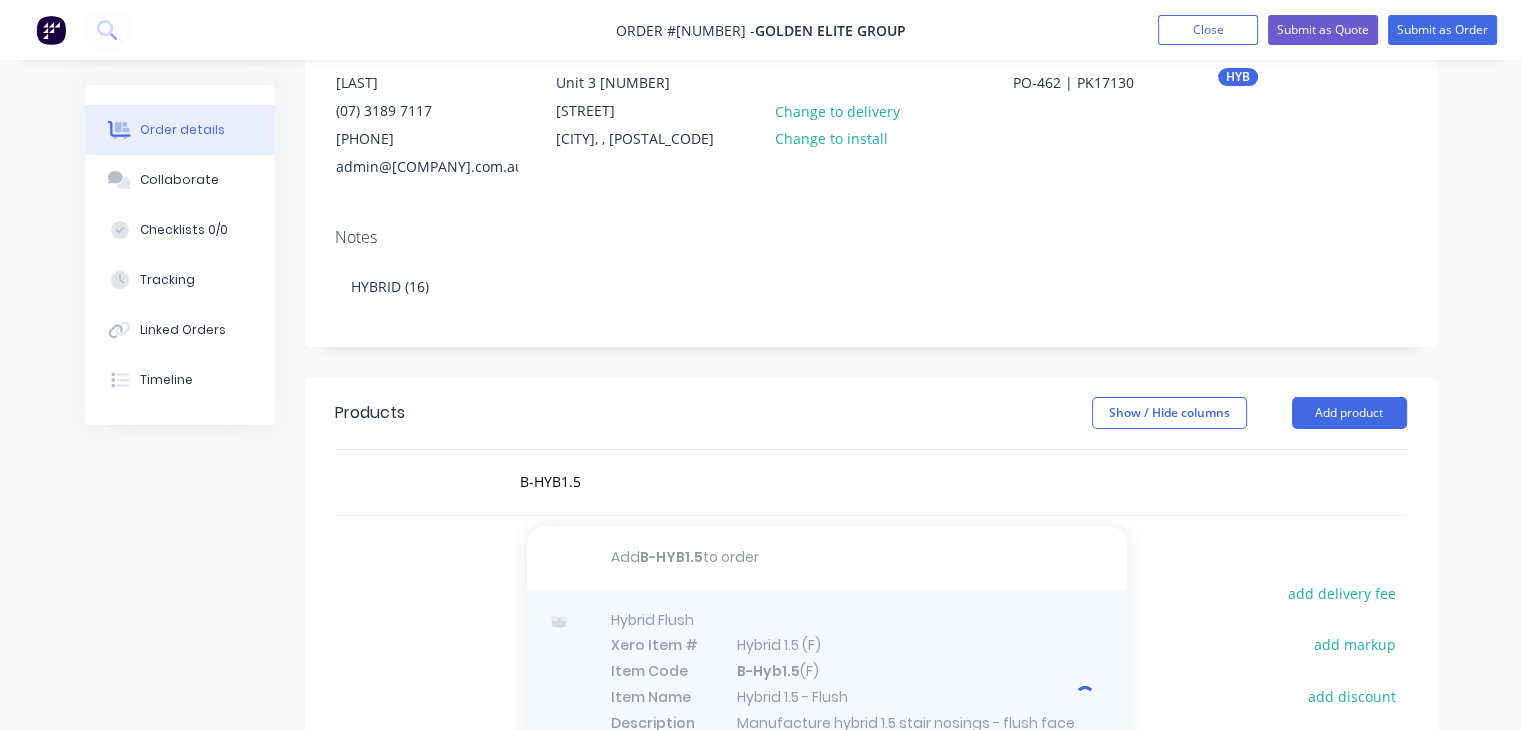 type 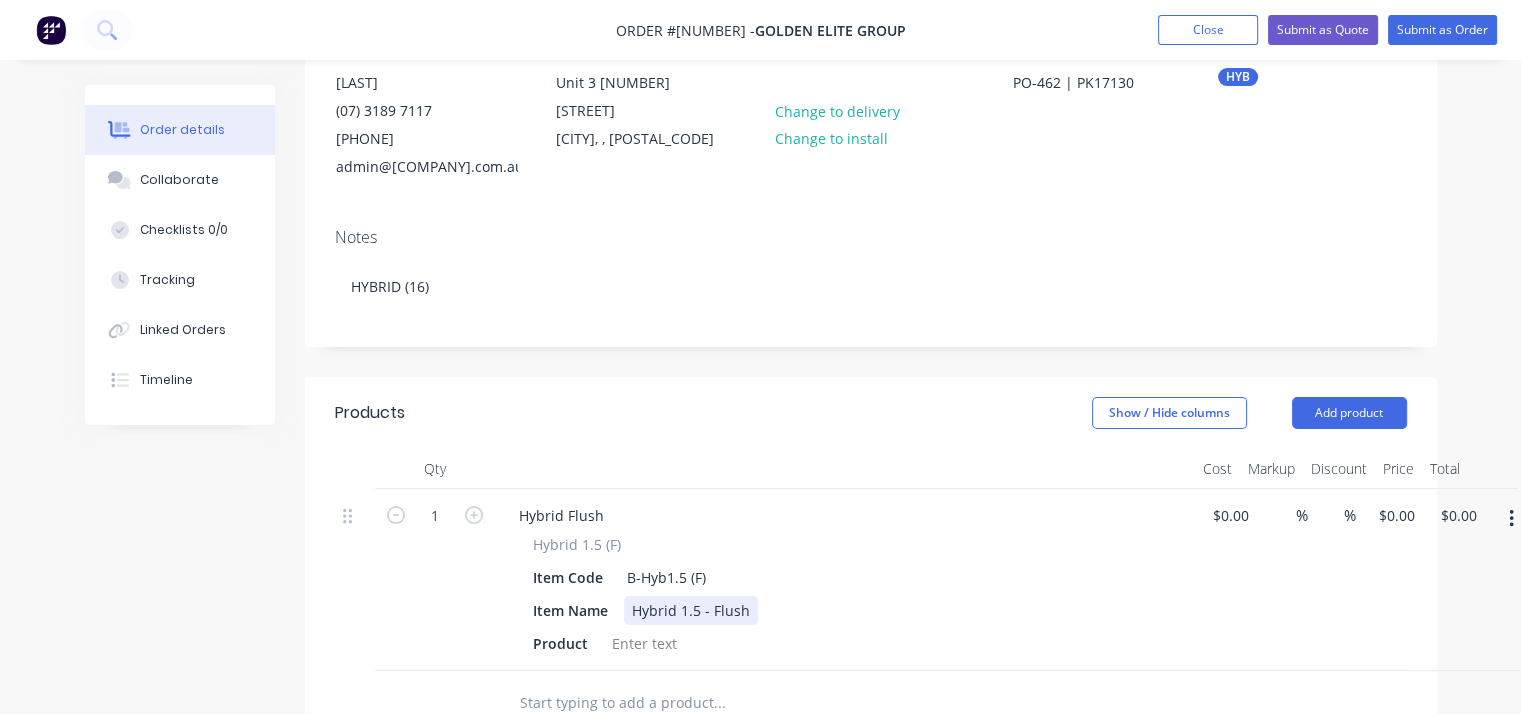 scroll, scrollTop: 260, scrollLeft: 0, axis: vertical 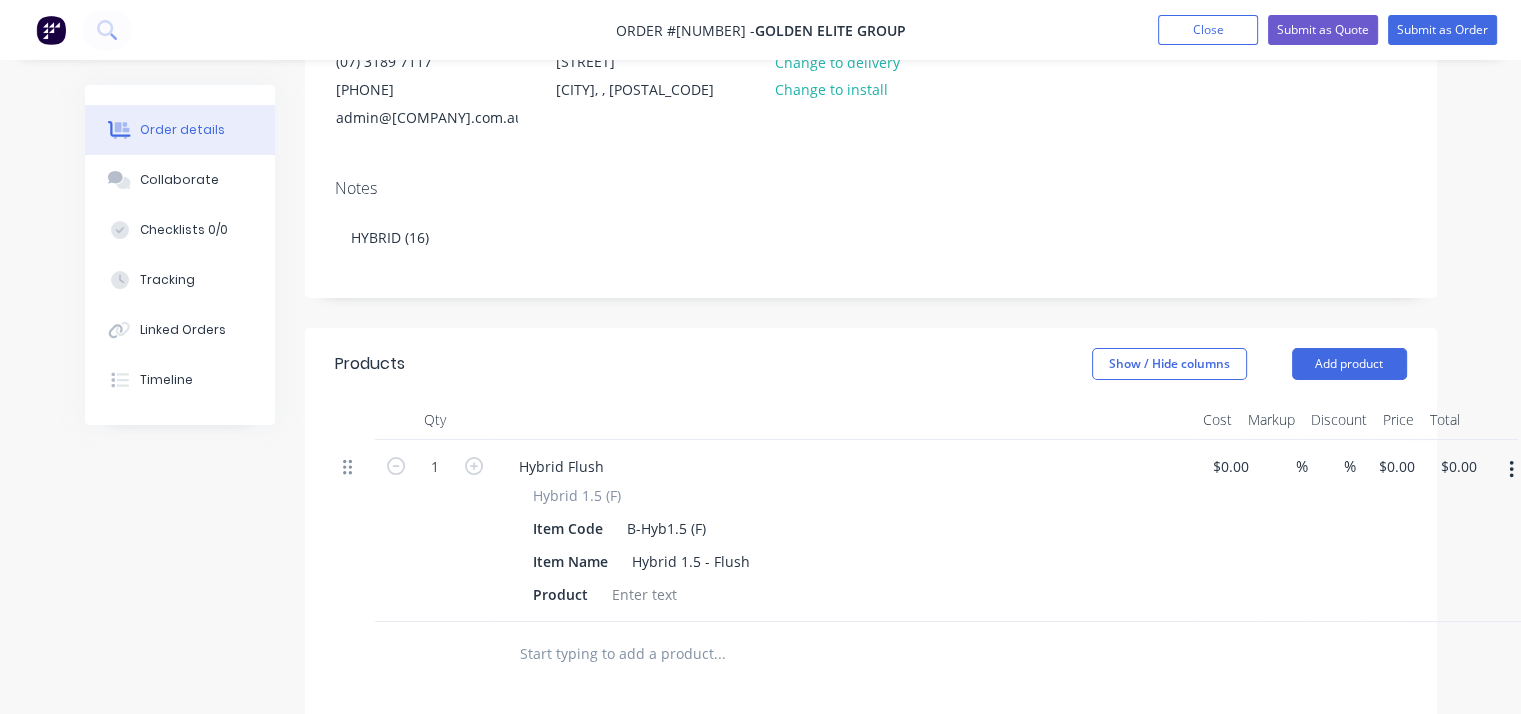 click 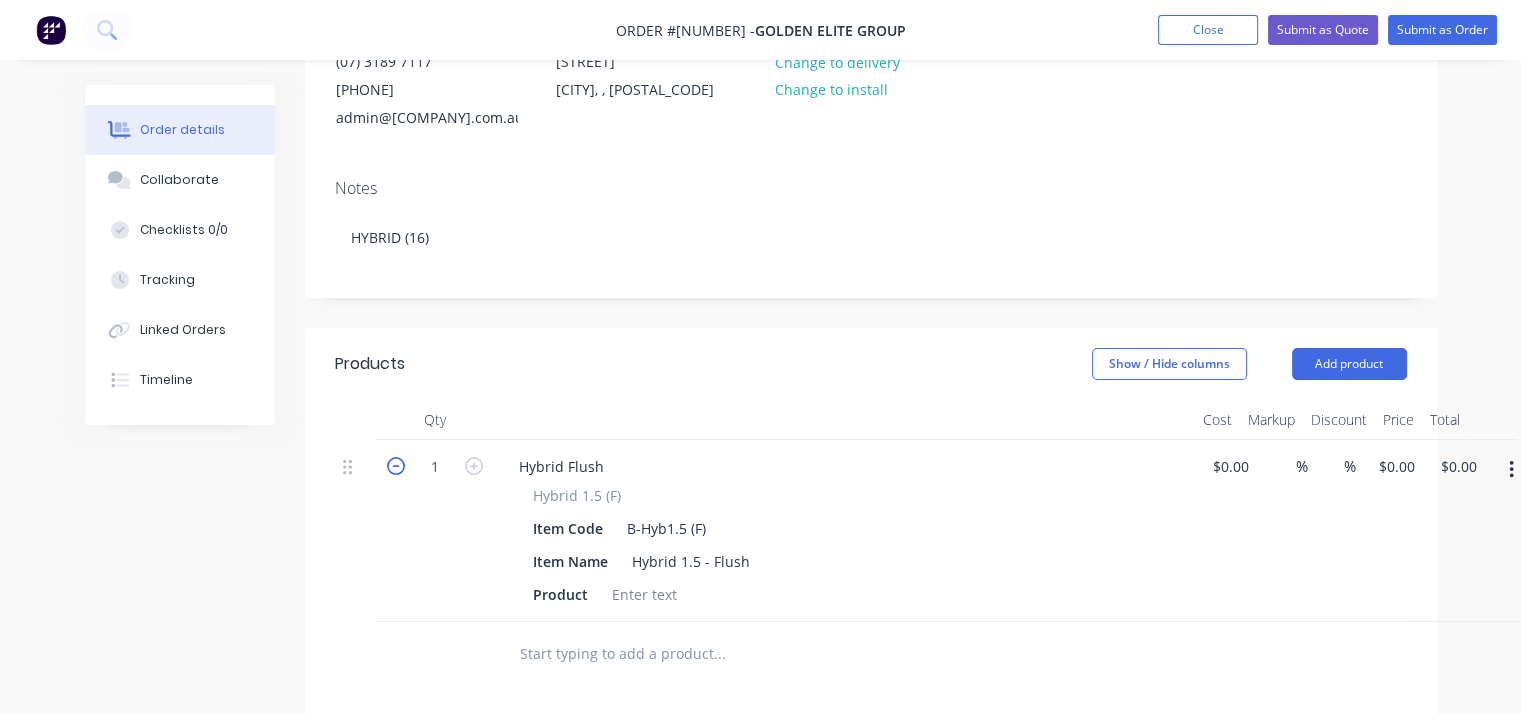 click 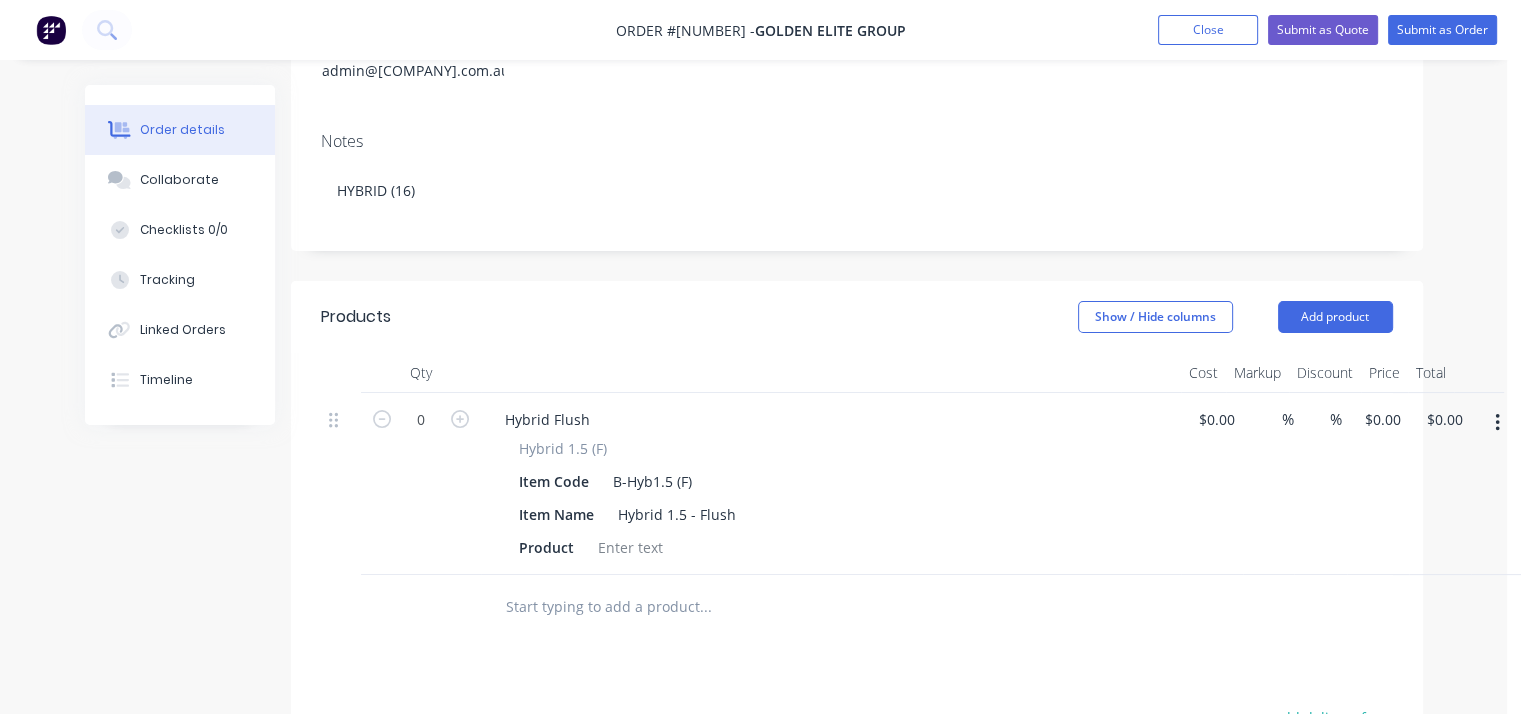 scroll, scrollTop: 308, scrollLeft: 15, axis: both 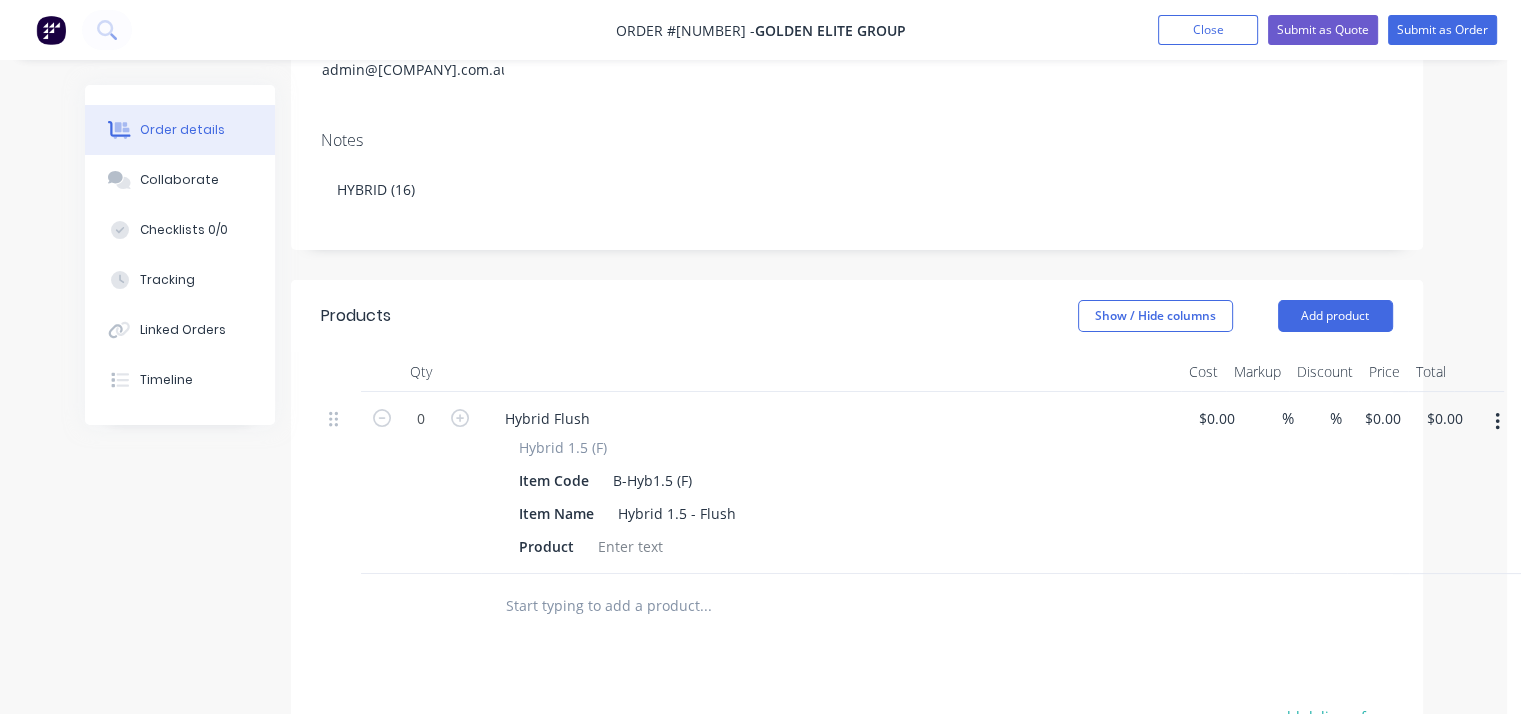 click at bounding box center (705, 606) 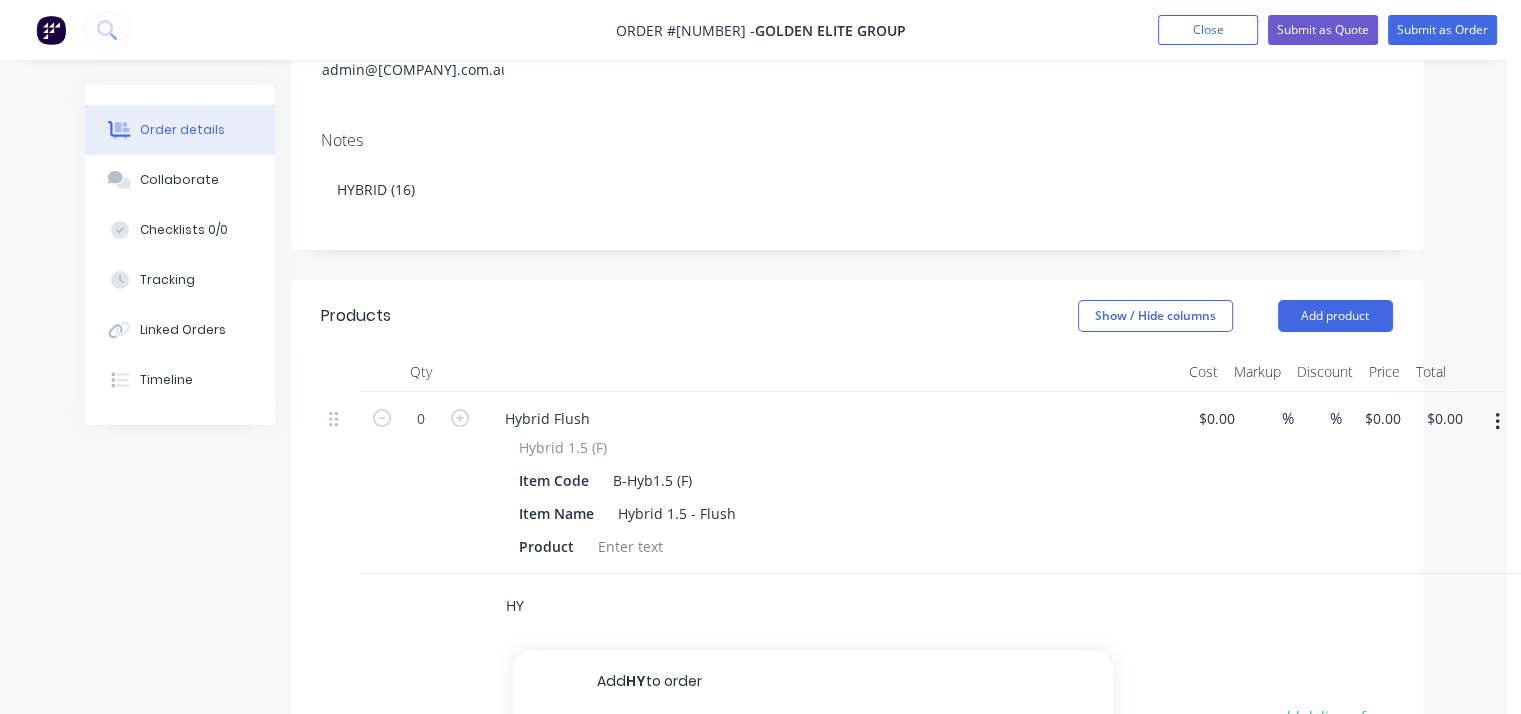 type on "H" 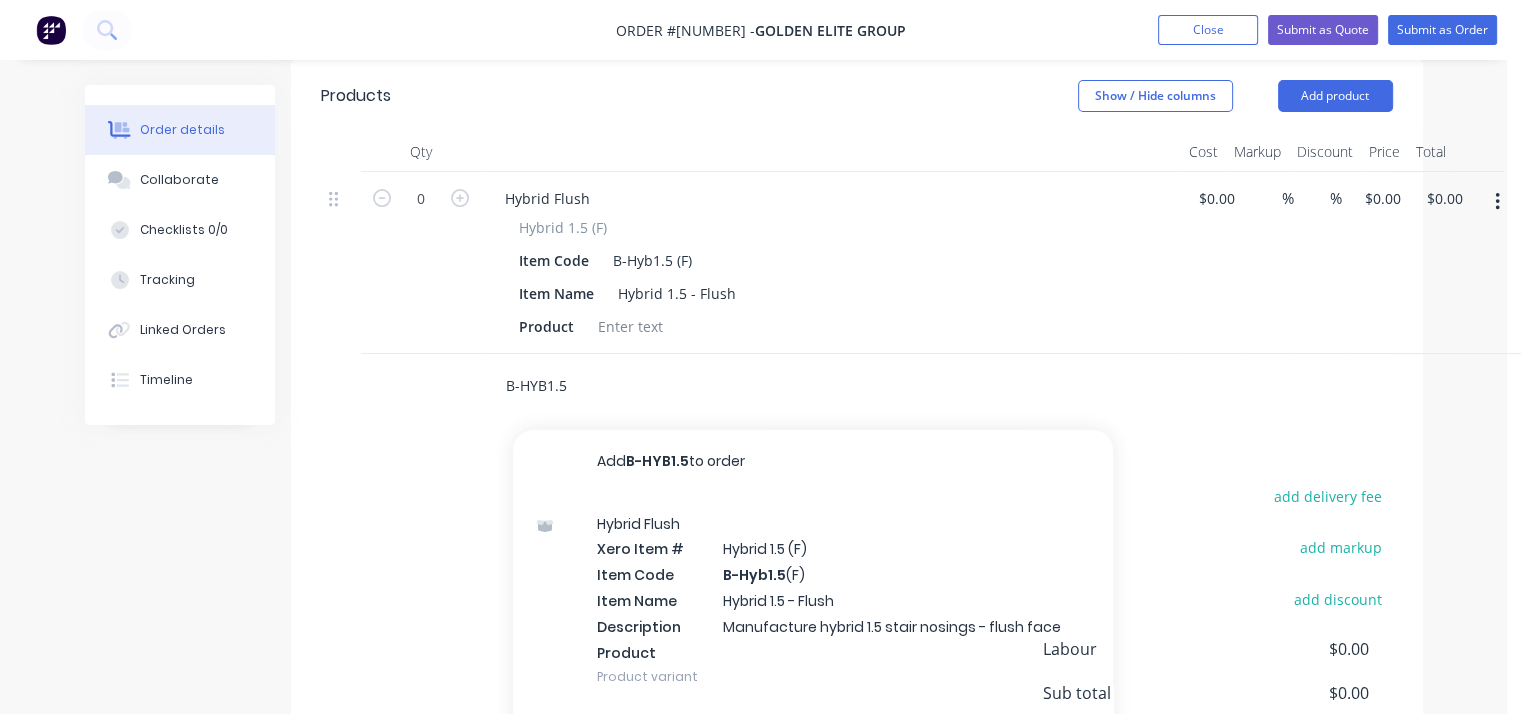 scroll, scrollTop: 531, scrollLeft: 15, axis: both 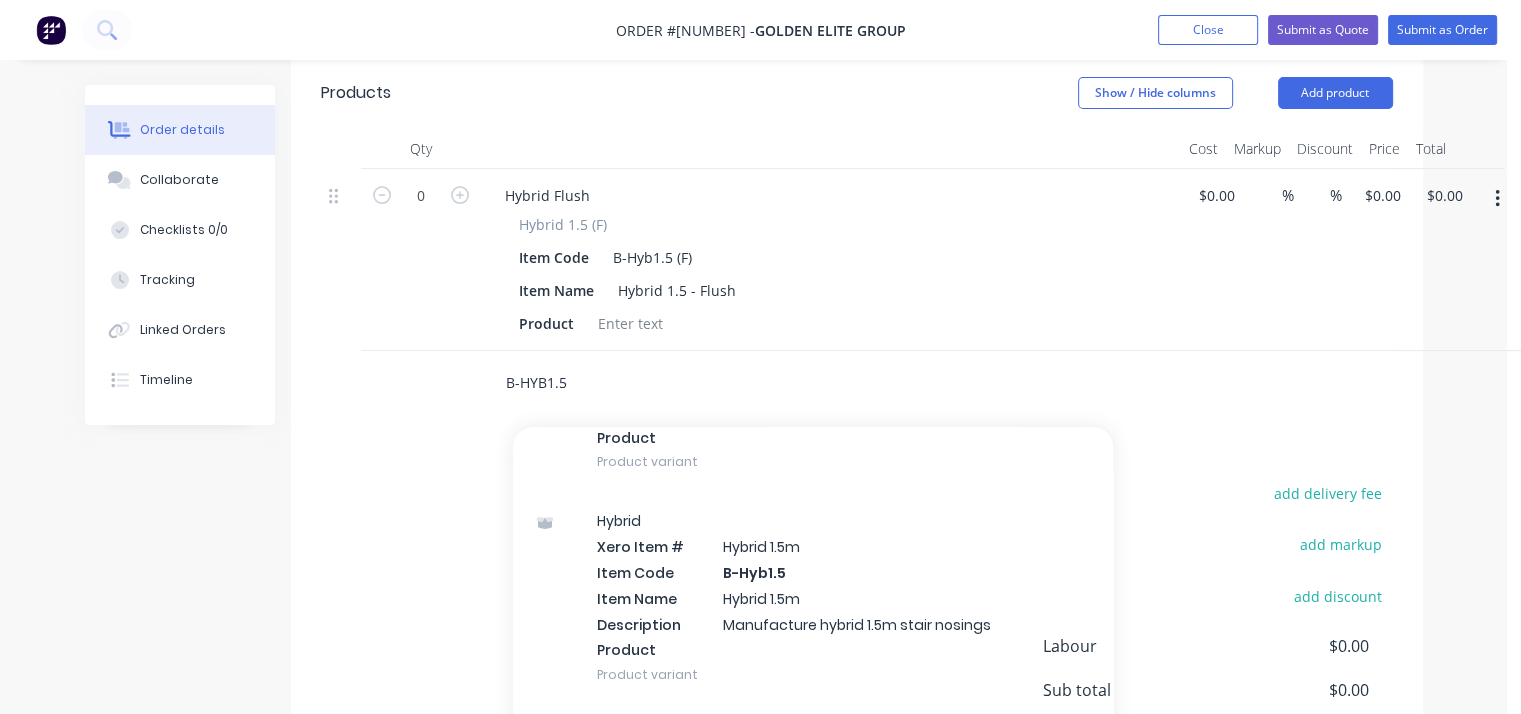 type on "B-HYB1.5" 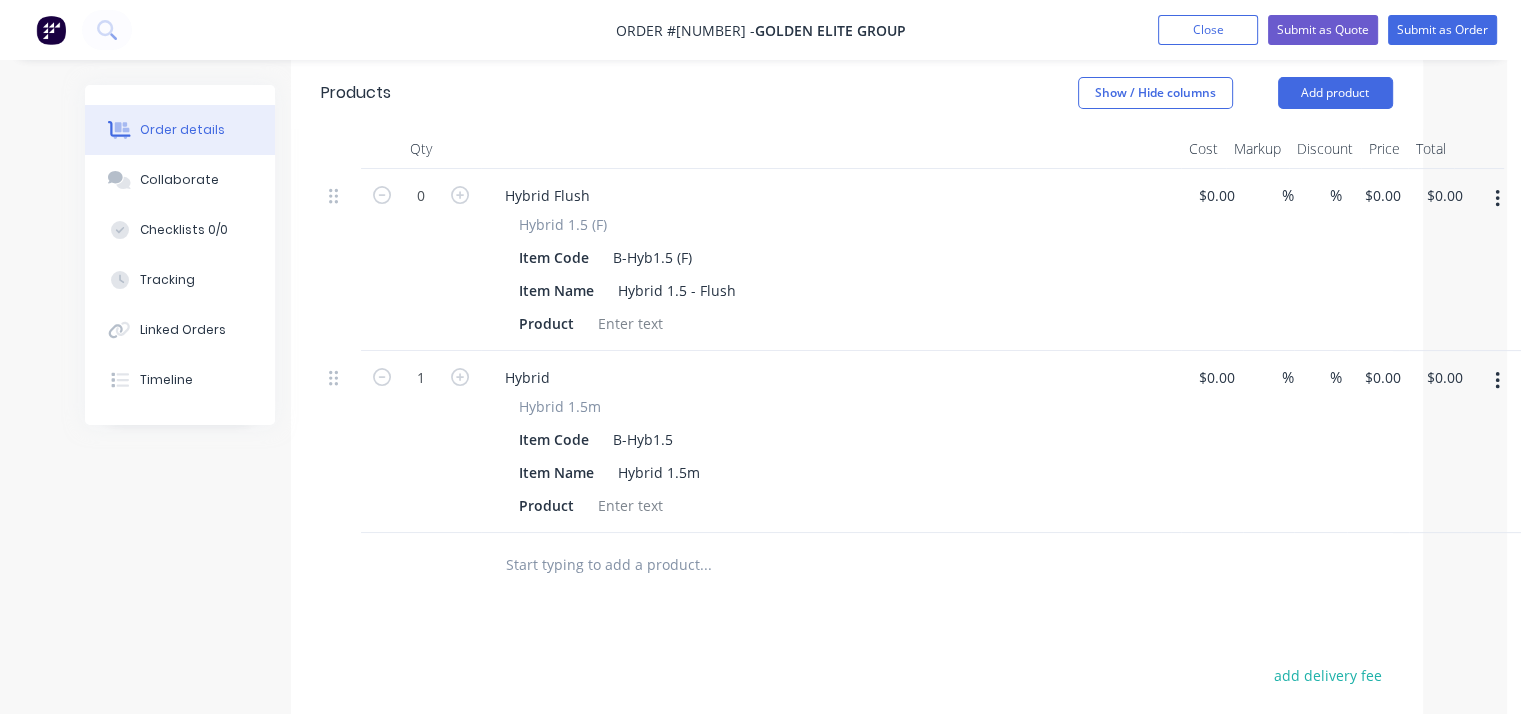 click at bounding box center [1497, 199] 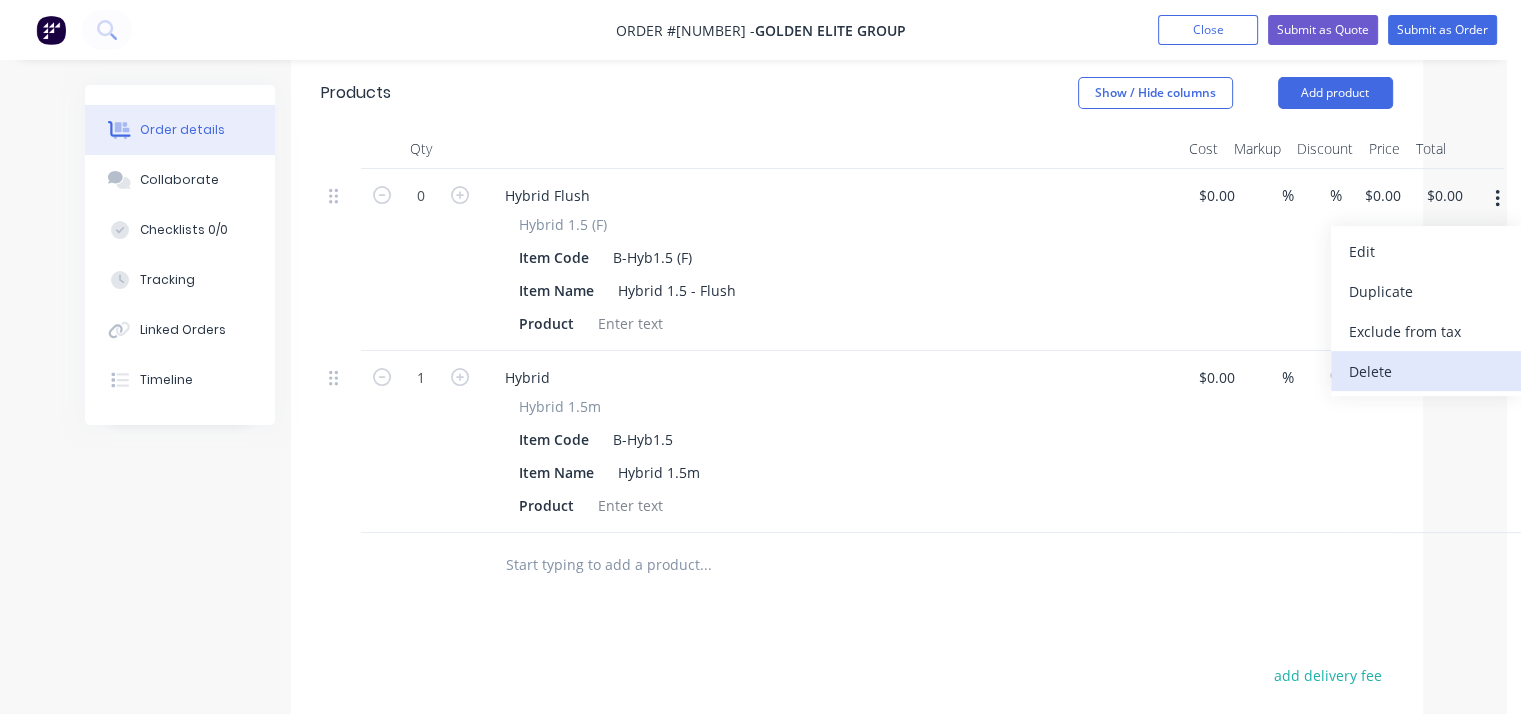 click on "Delete" at bounding box center [1426, 371] 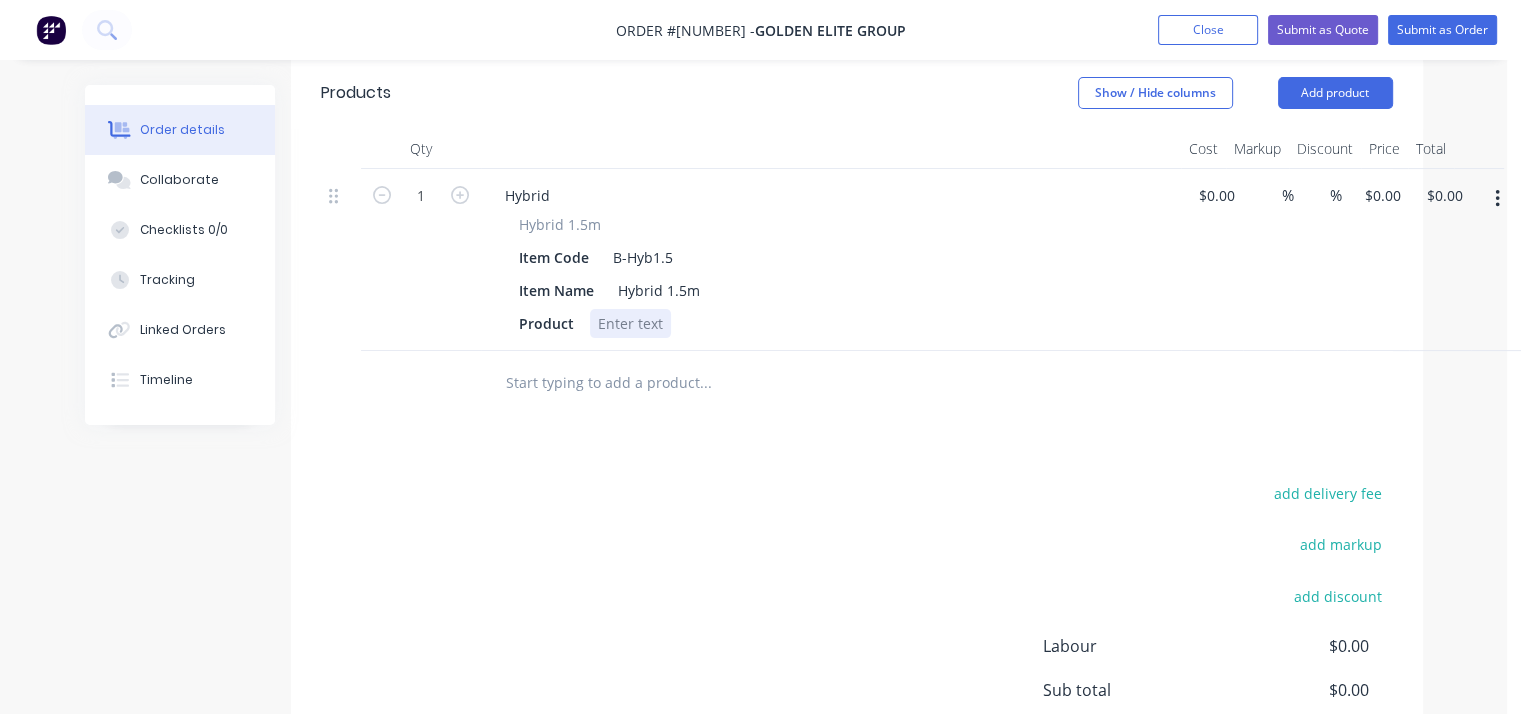 click at bounding box center [630, 323] 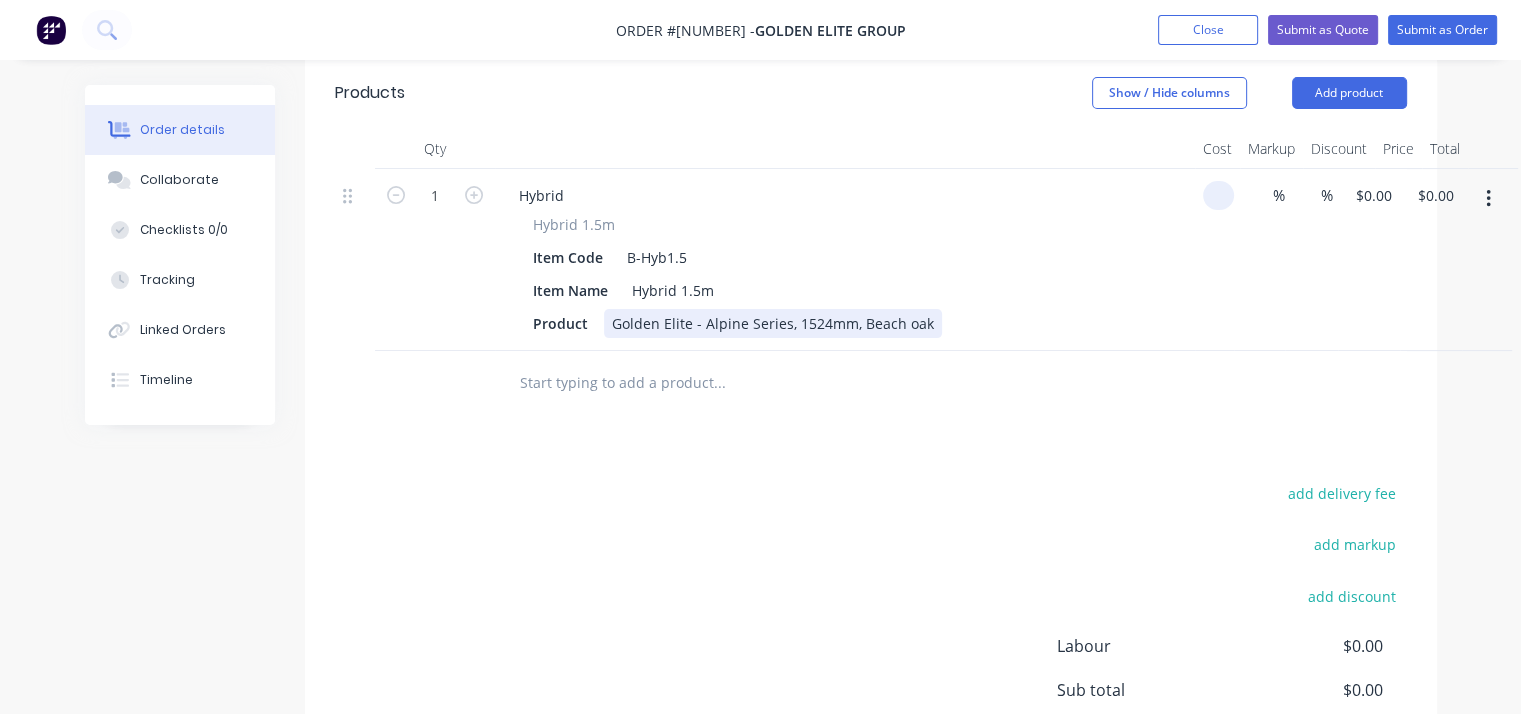 scroll, scrollTop: 531, scrollLeft: 0, axis: vertical 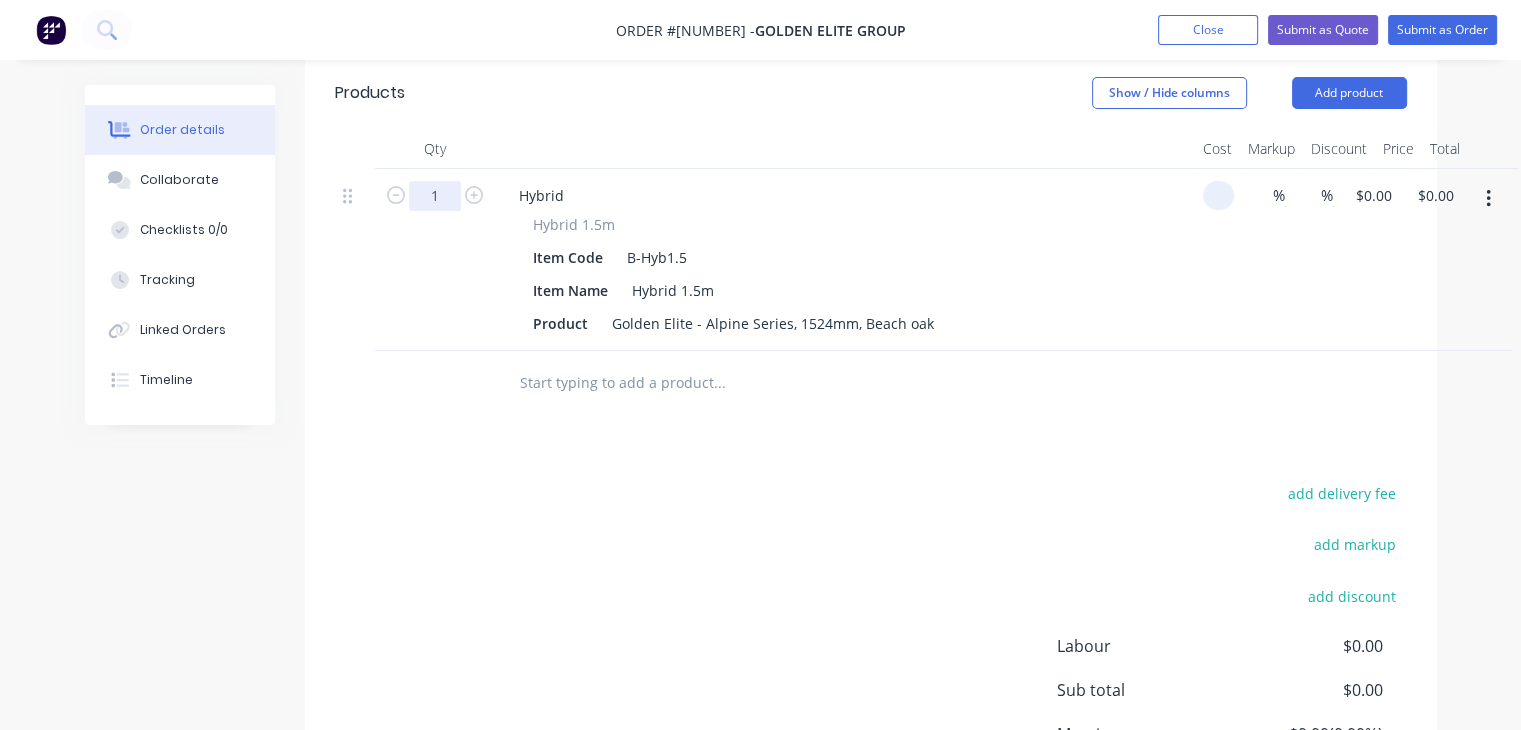 type on "$0.00" 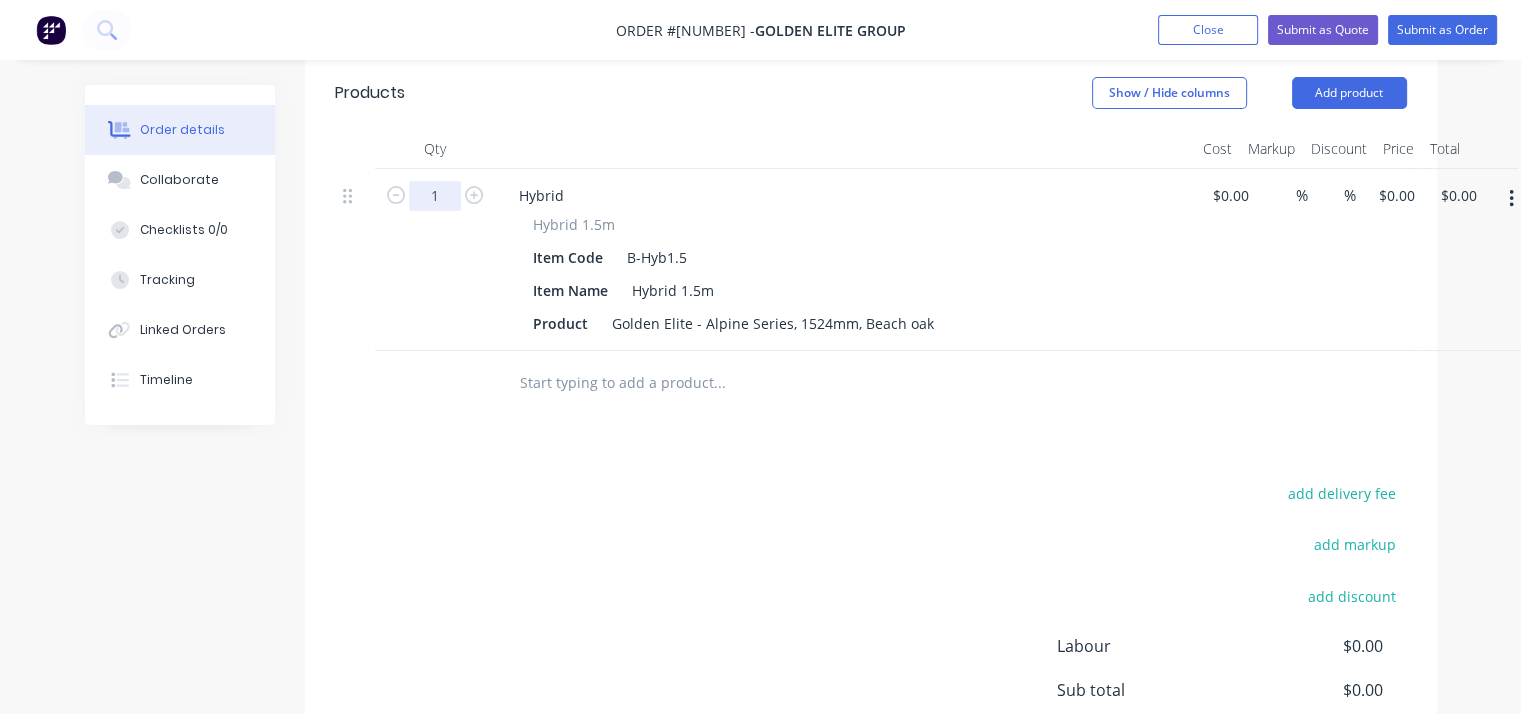 click on "1" at bounding box center [435, 196] 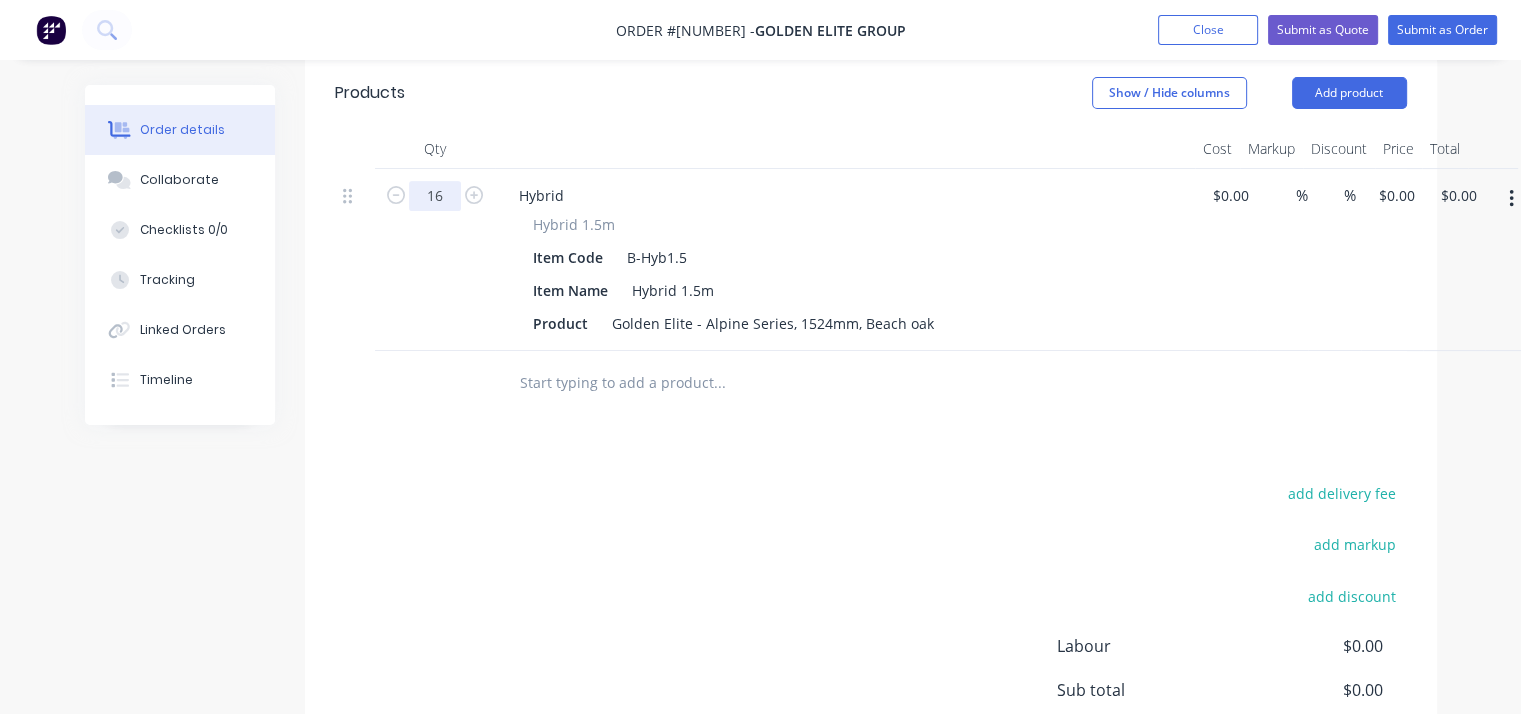 type on "16" 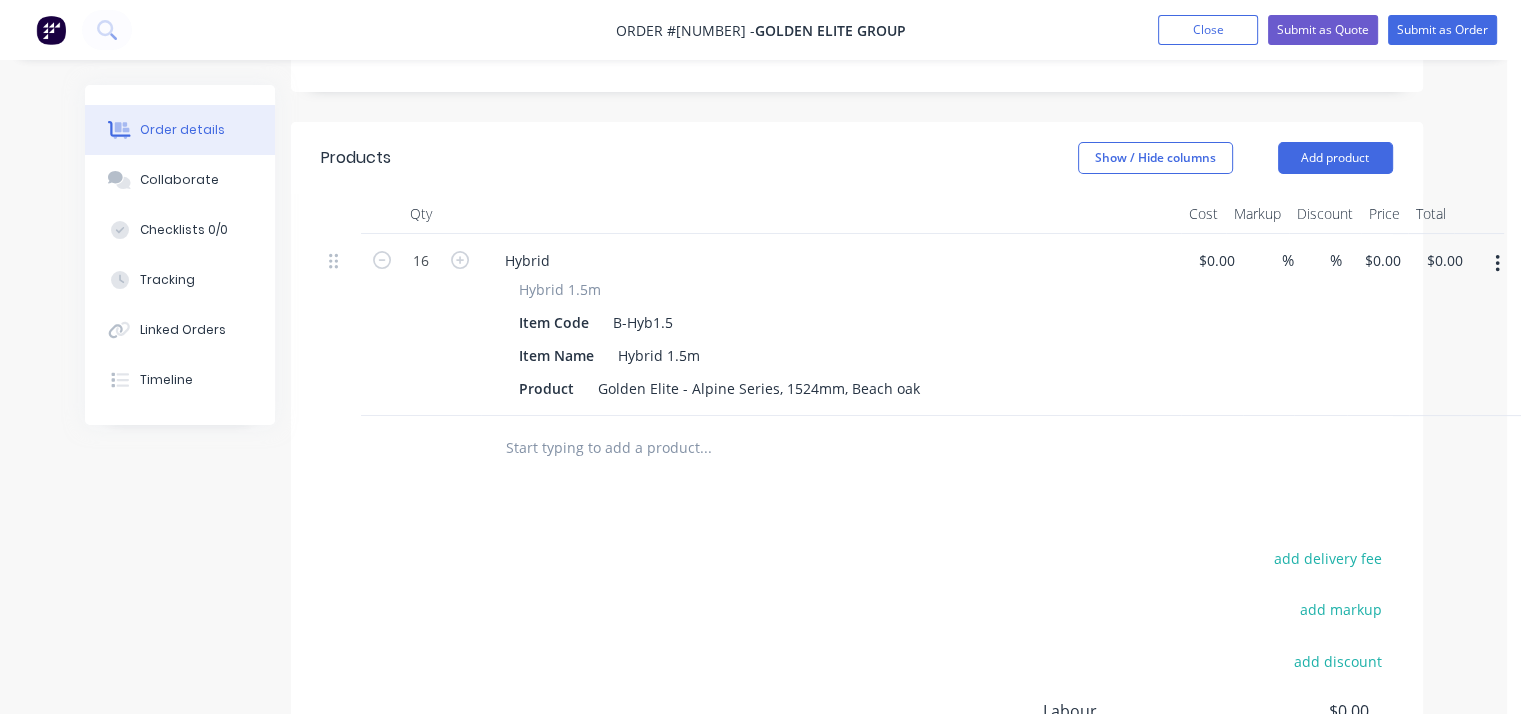 scroll, scrollTop: 462, scrollLeft: 15, axis: both 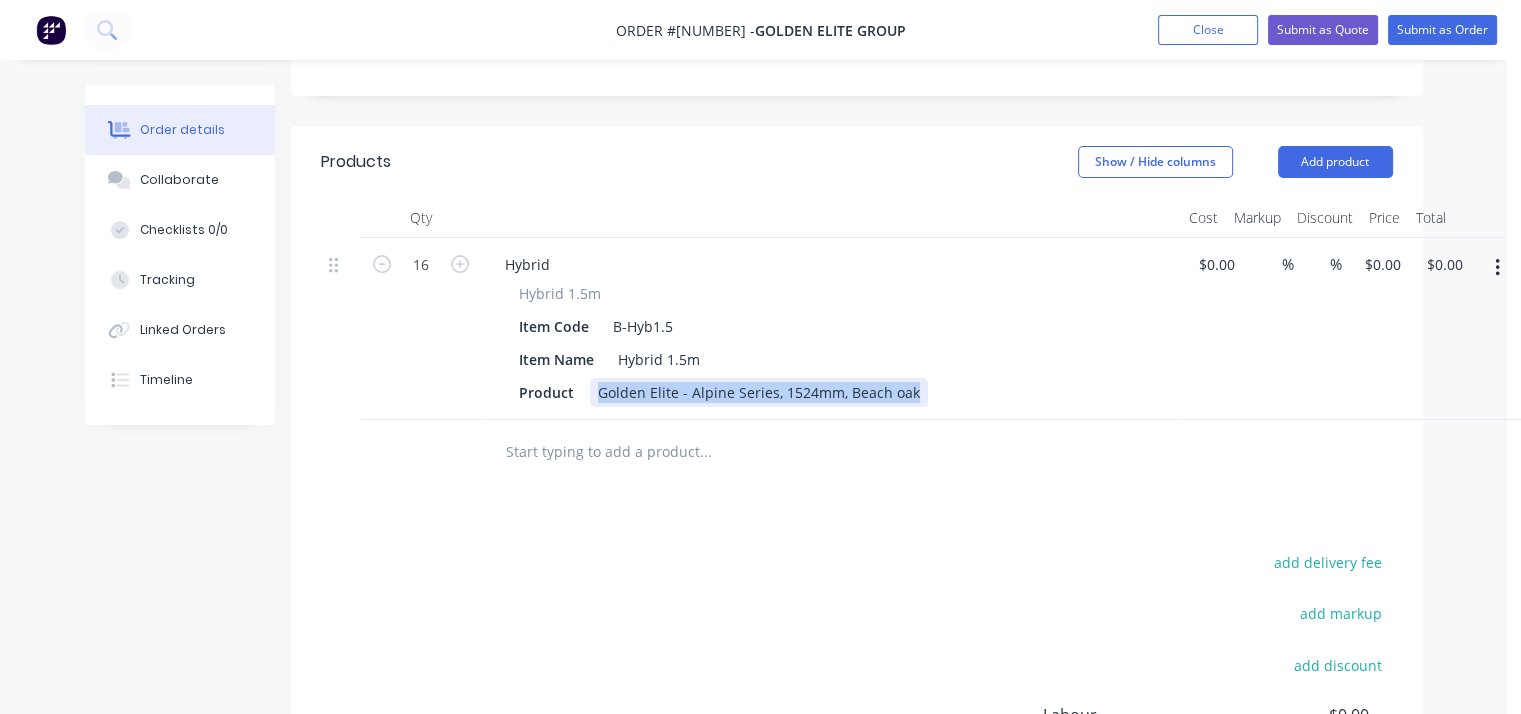 drag, startPoint x: 928, startPoint y: 384, endPoint x: 578, endPoint y: 393, distance: 350.1157 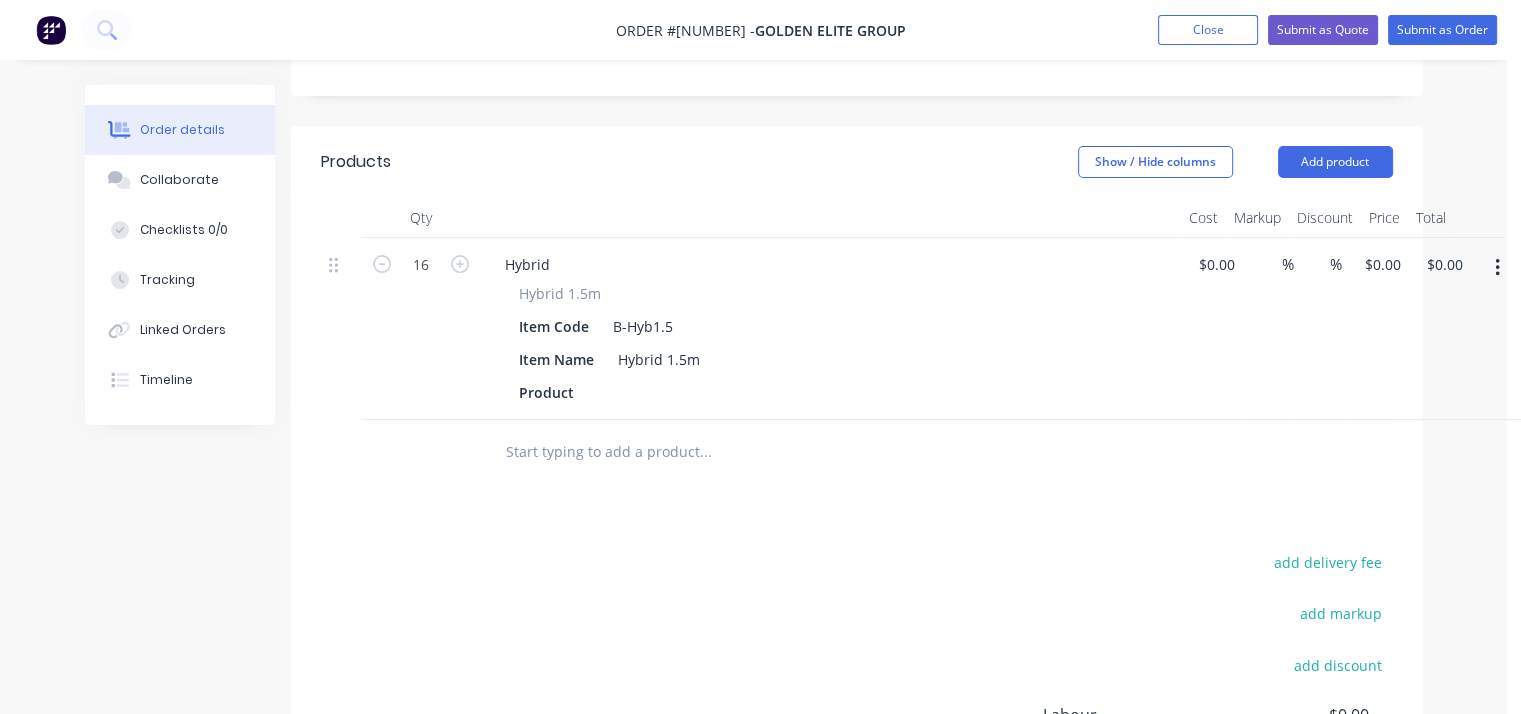 click 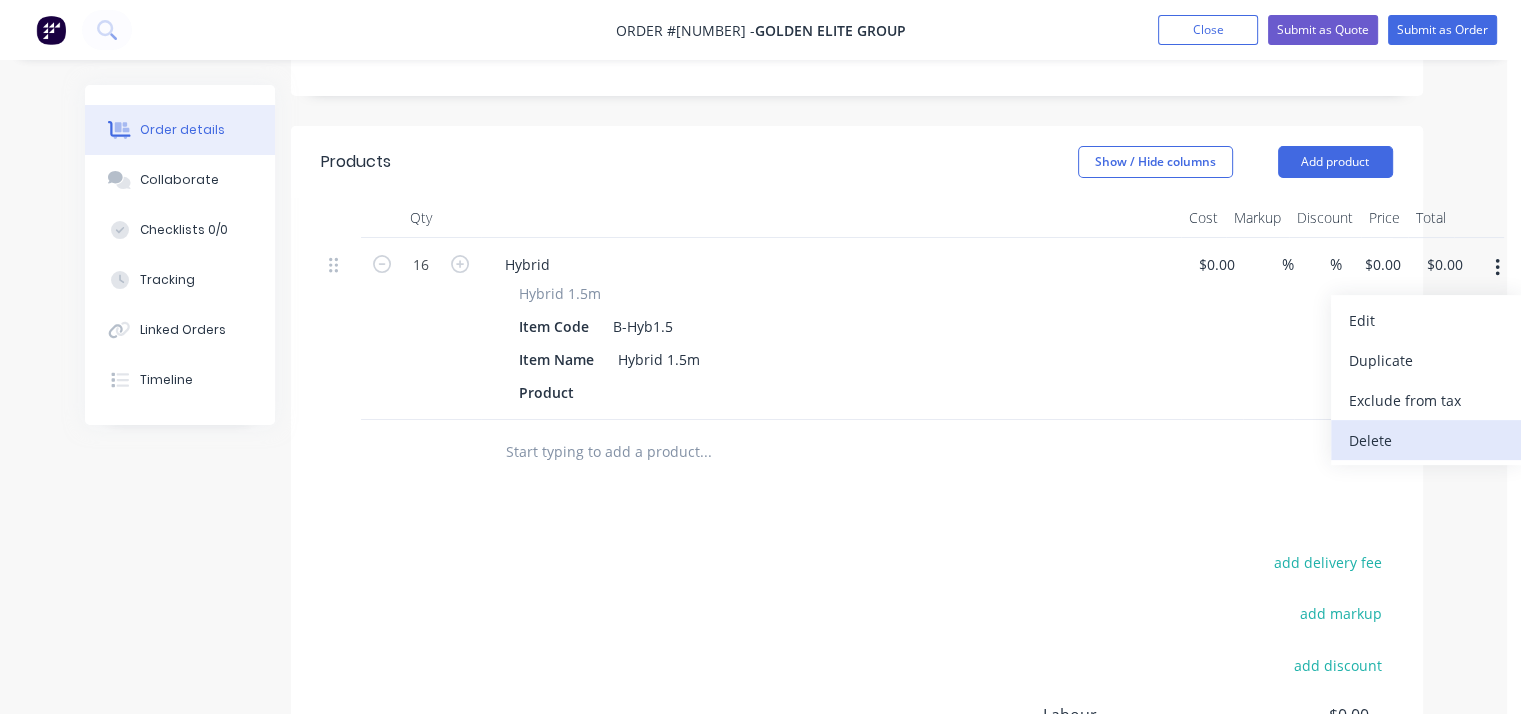 click on "Delete" at bounding box center (1426, 440) 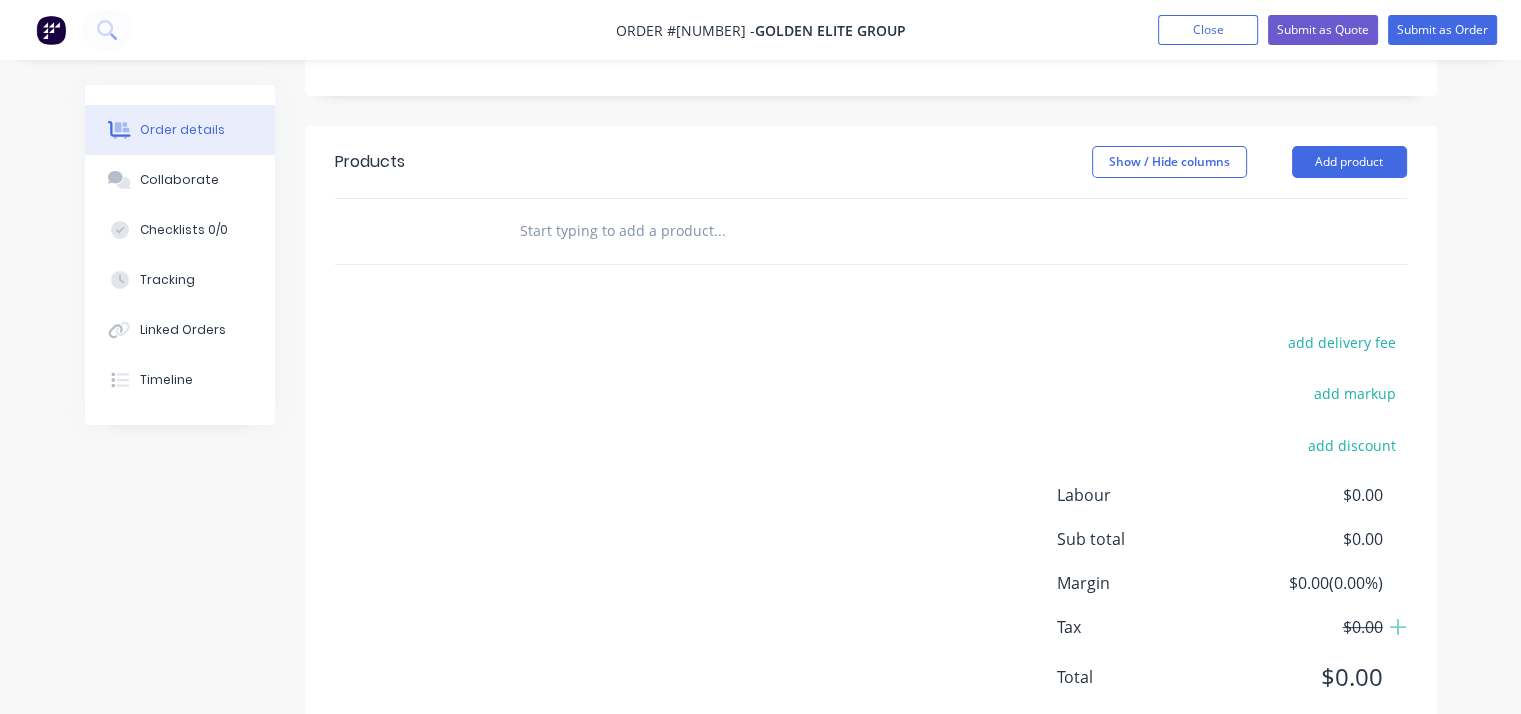 scroll, scrollTop: 462, scrollLeft: 0, axis: vertical 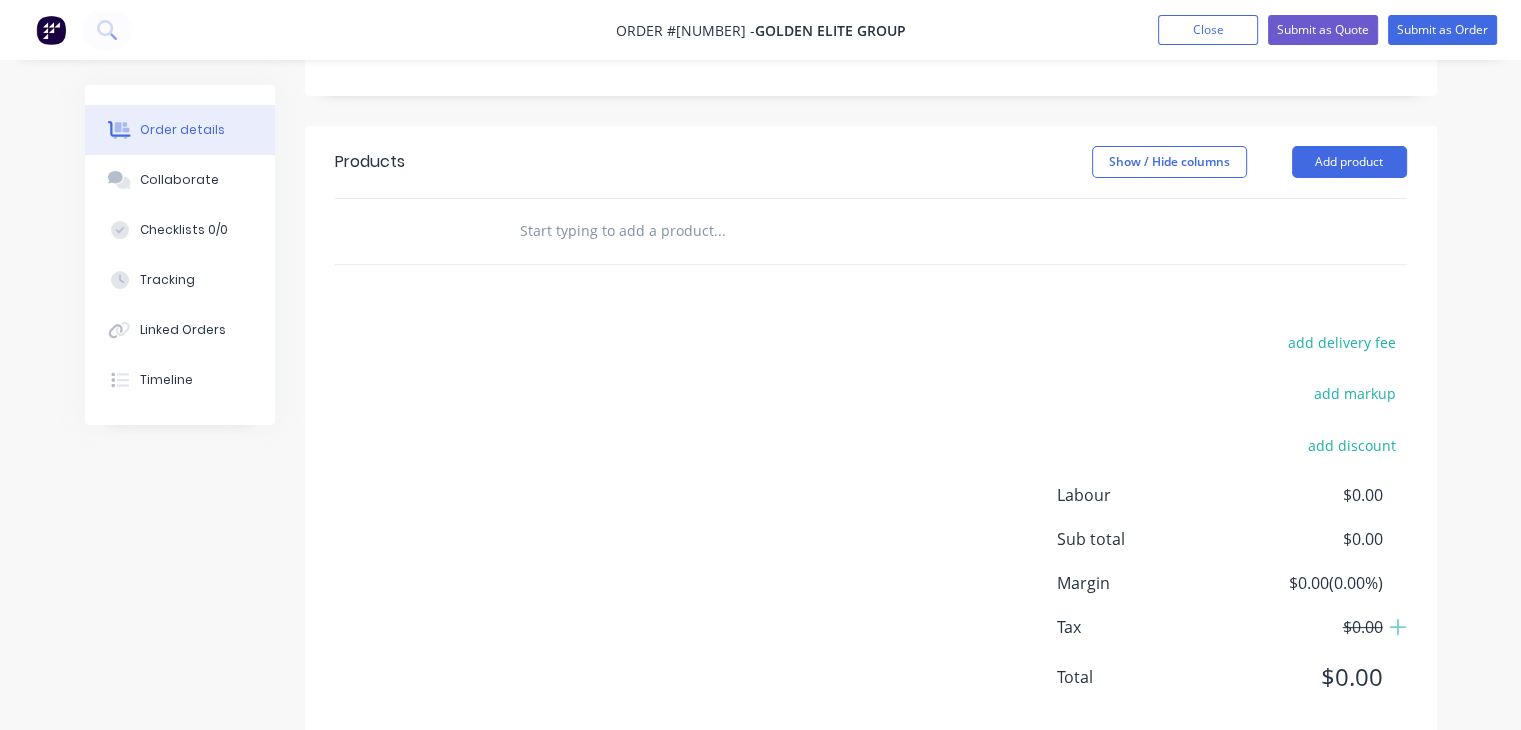 click at bounding box center (719, 231) 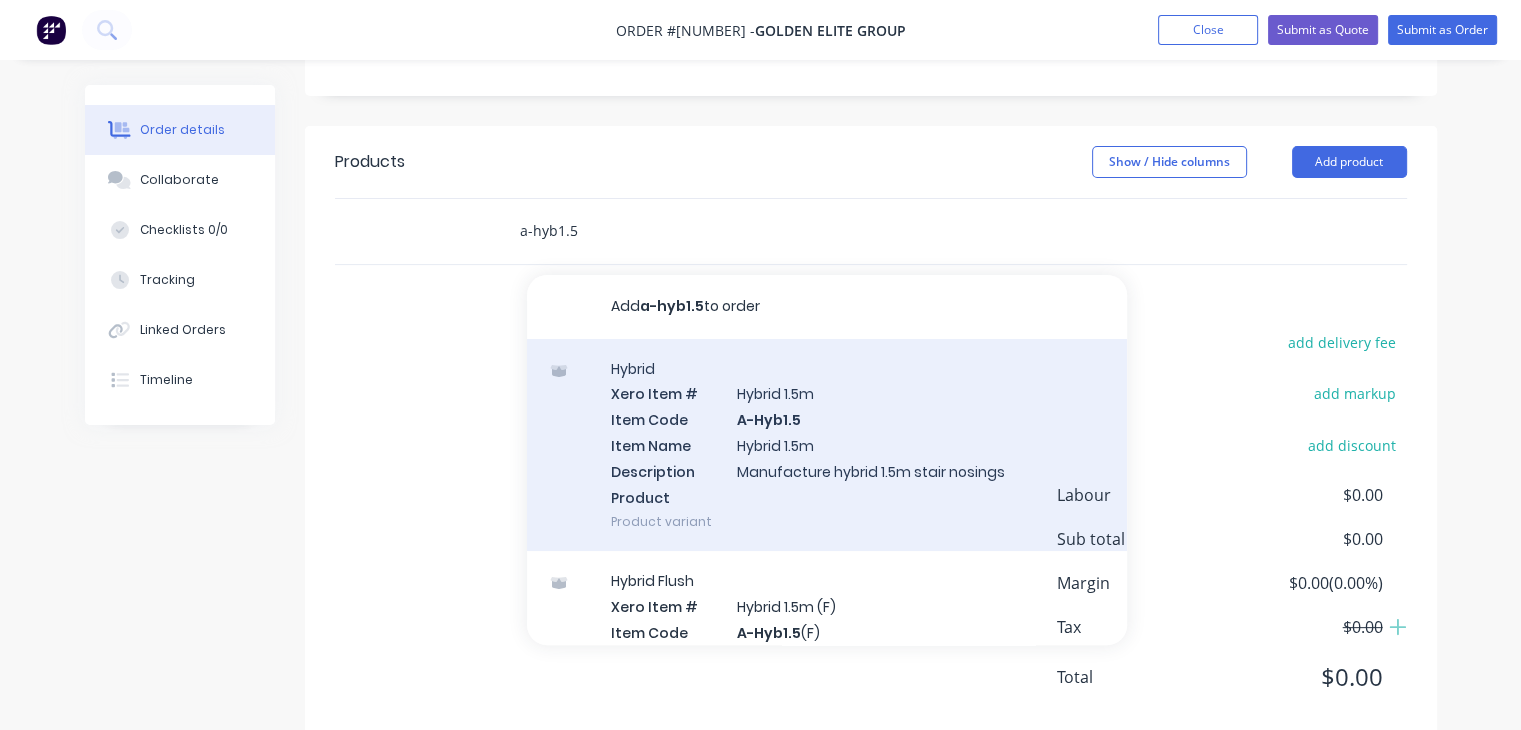 type on "a-hyb1.5" 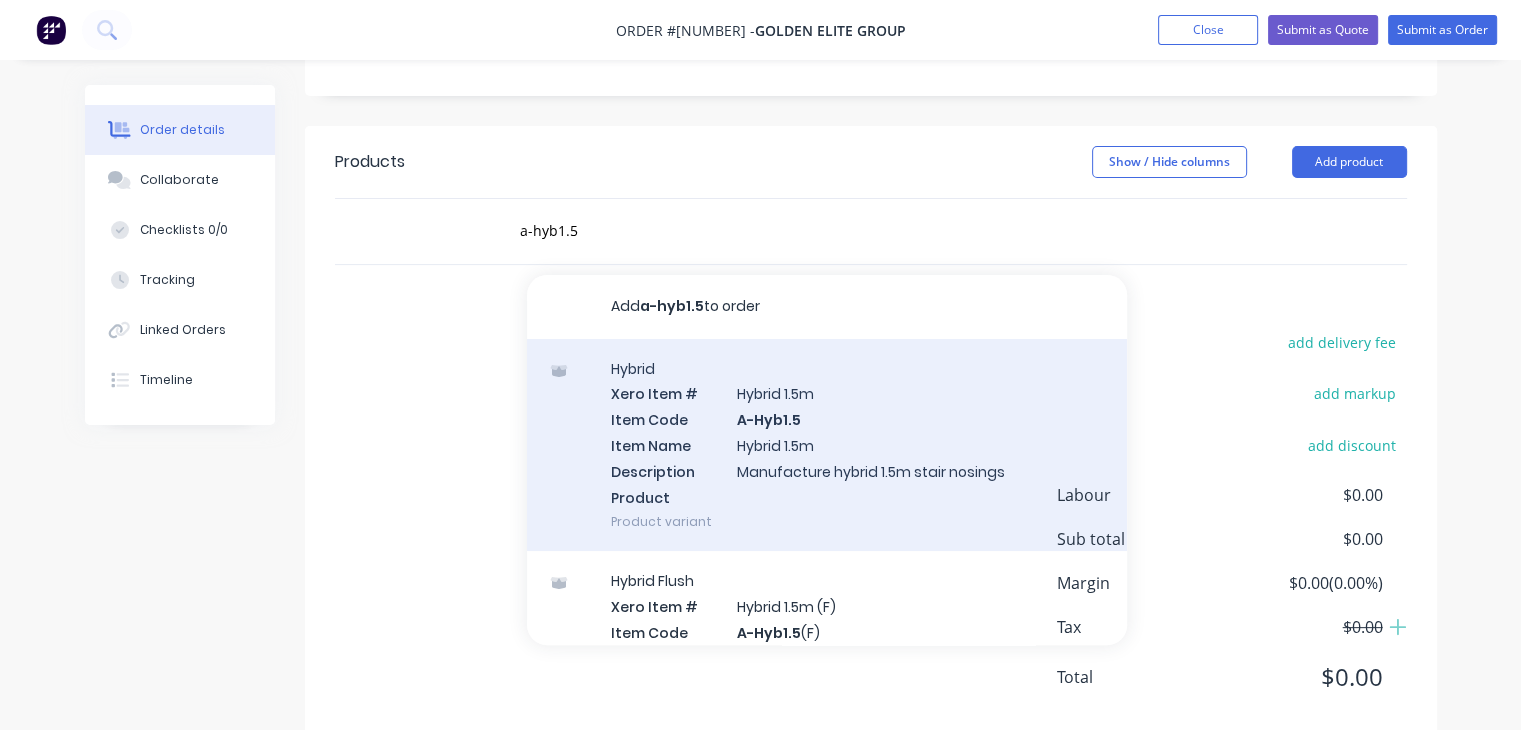 click on "Hybrid Xero   Item # Hybrid 1.5m Item Code A-Hyb1.5 Item Name Hybrid 1.5m Description Manufacture hybrid 1.5m stair nosings Product Product variant" at bounding box center (827, 445) 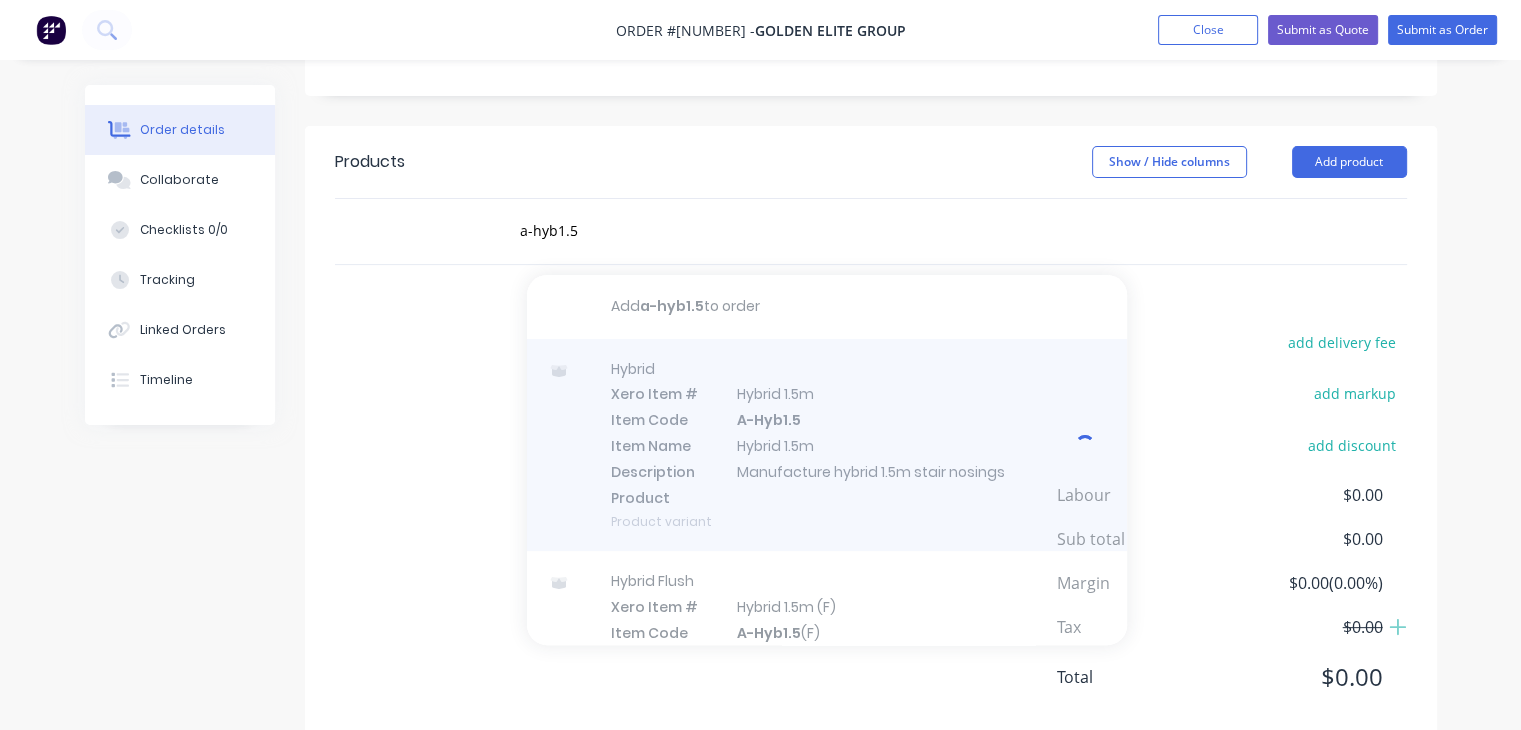 type 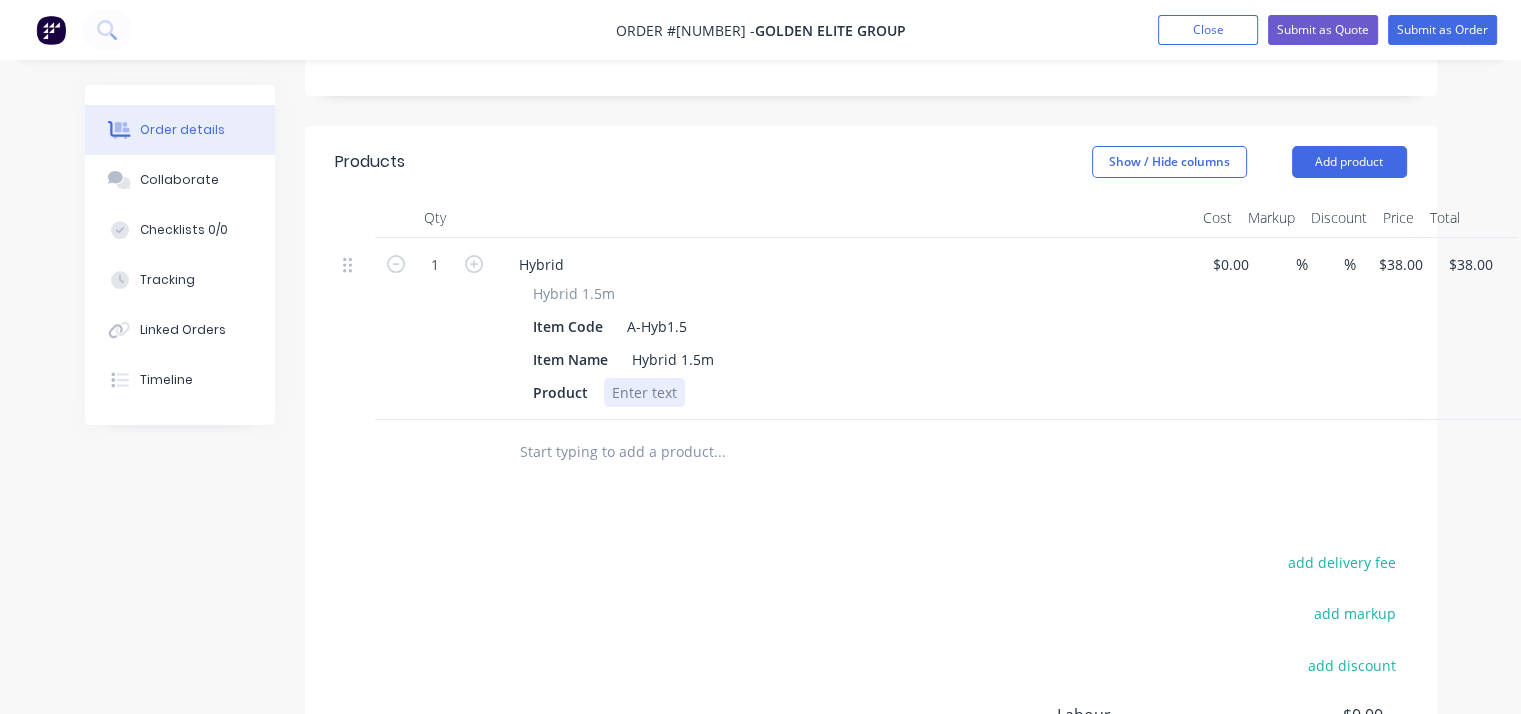 click at bounding box center (644, 392) 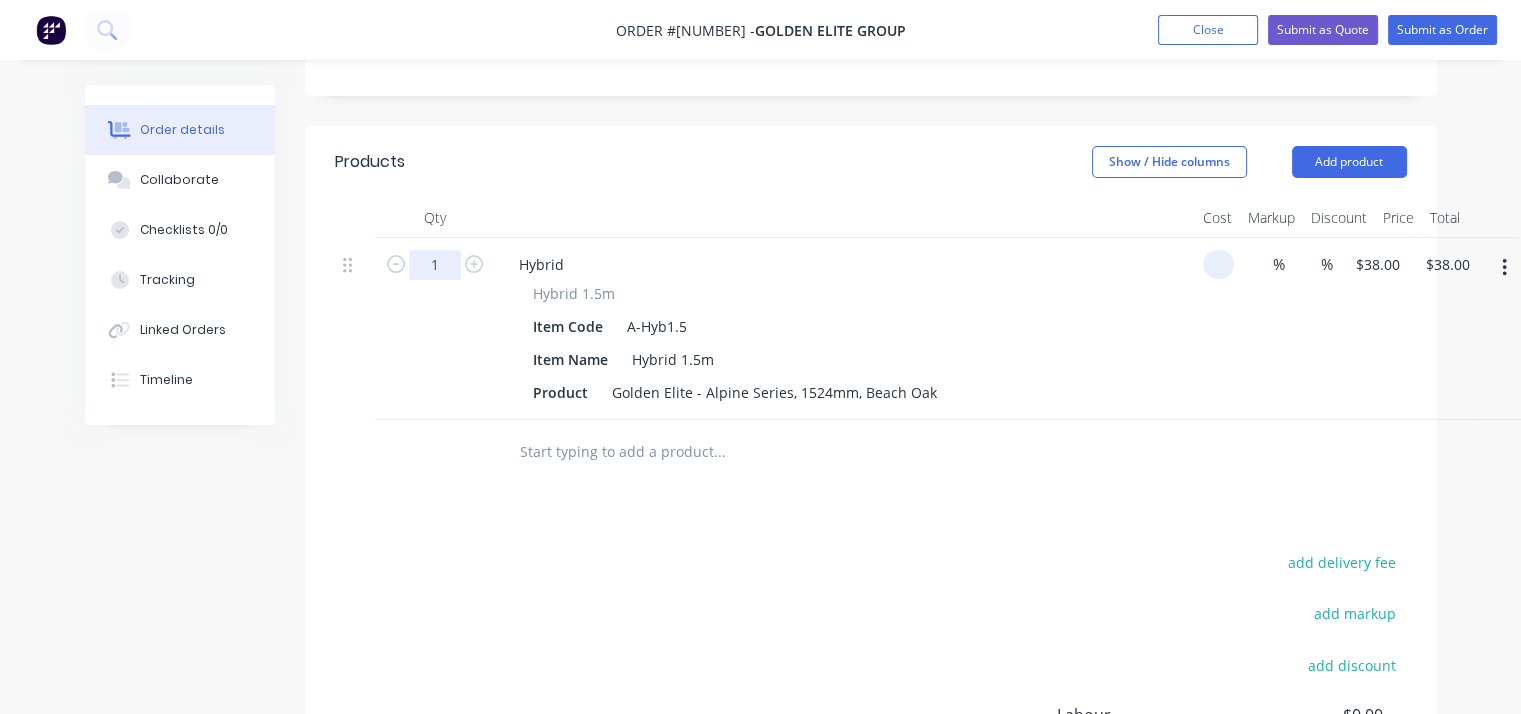 type on "$0.00" 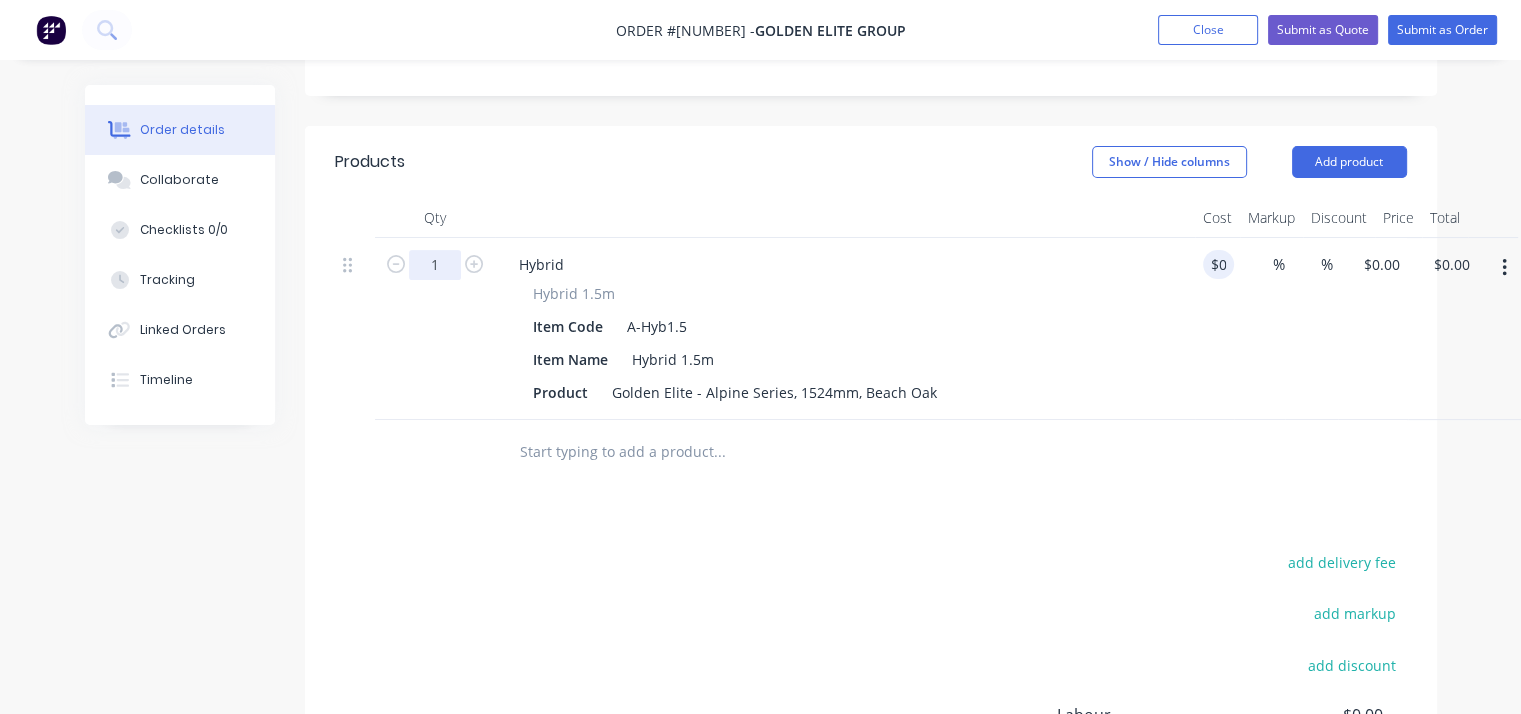 click on "1" at bounding box center (435, 265) 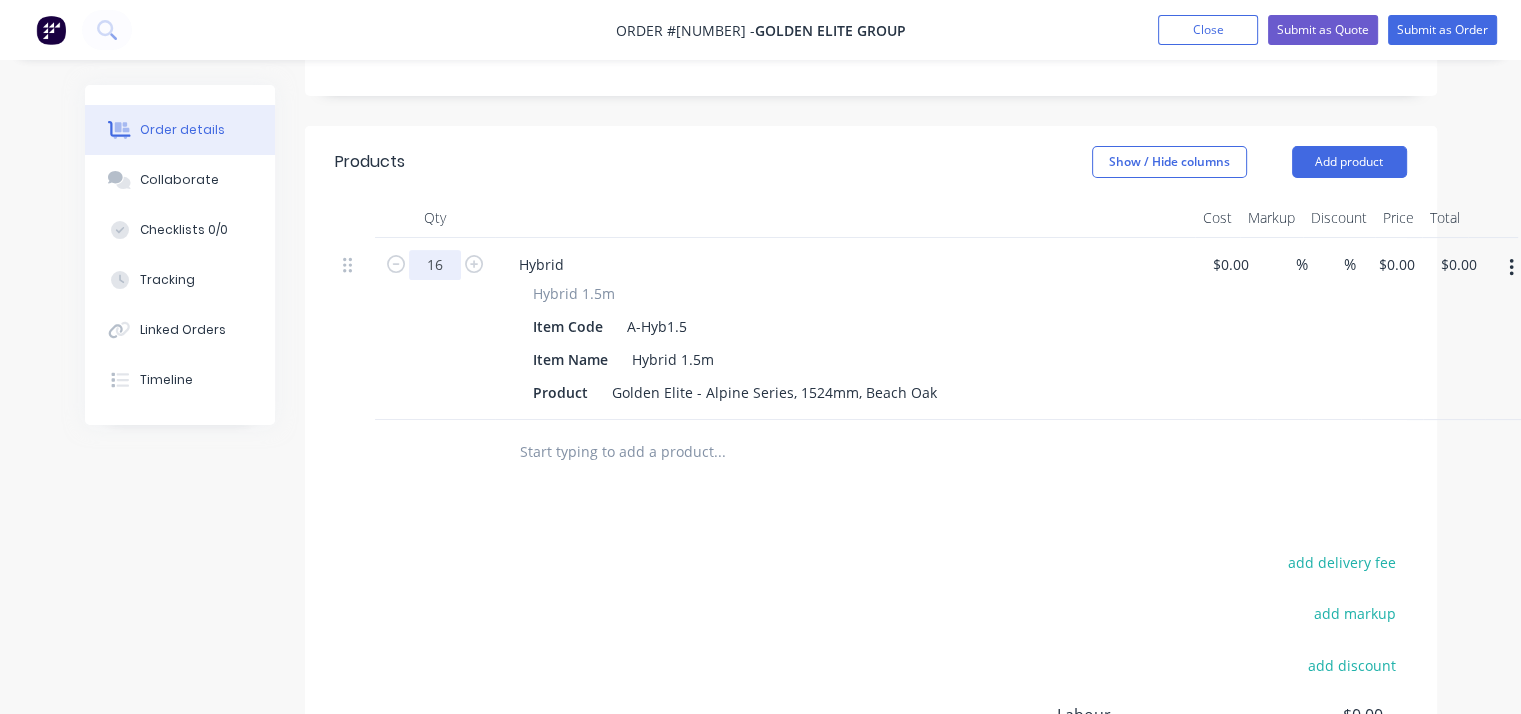 type on "16" 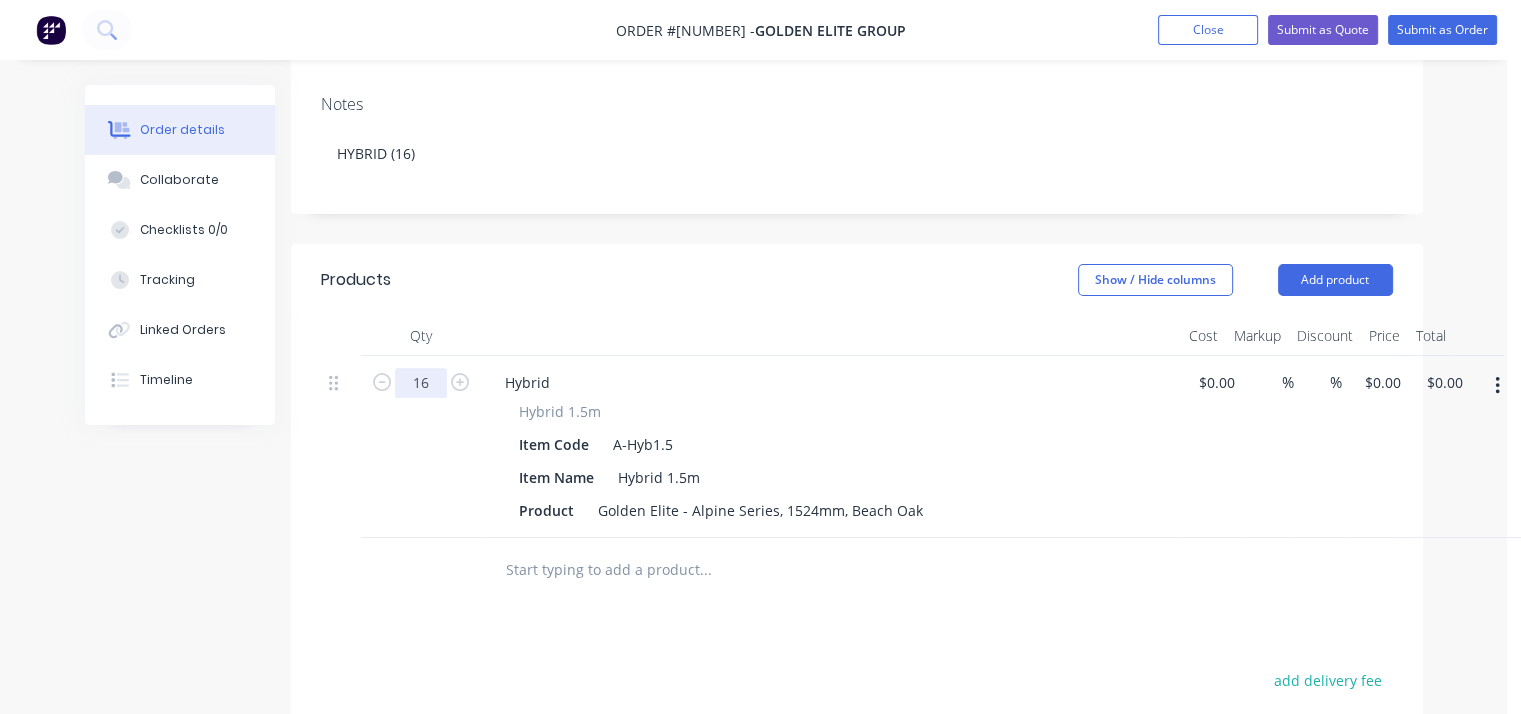 scroll, scrollTop: 344, scrollLeft: 14, axis: both 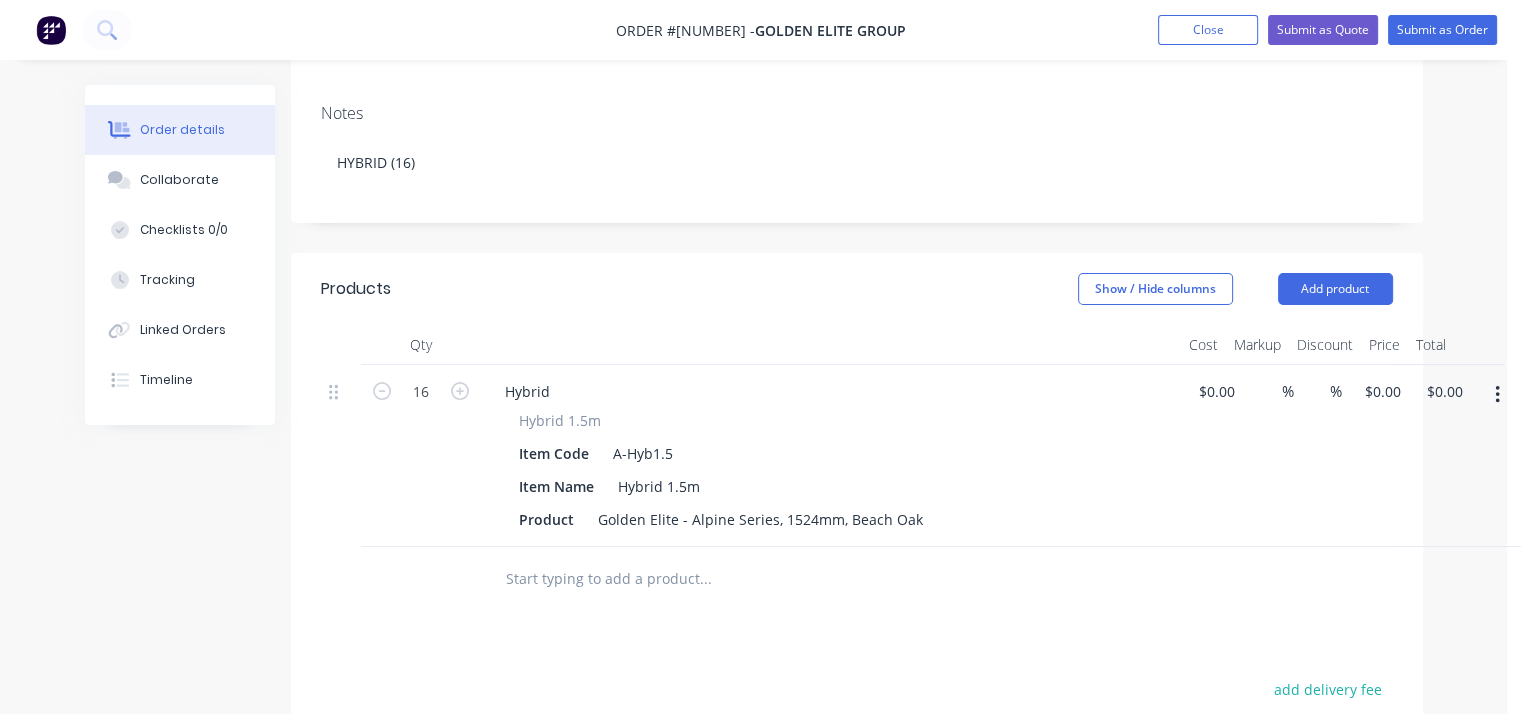 click at bounding box center (705, 579) 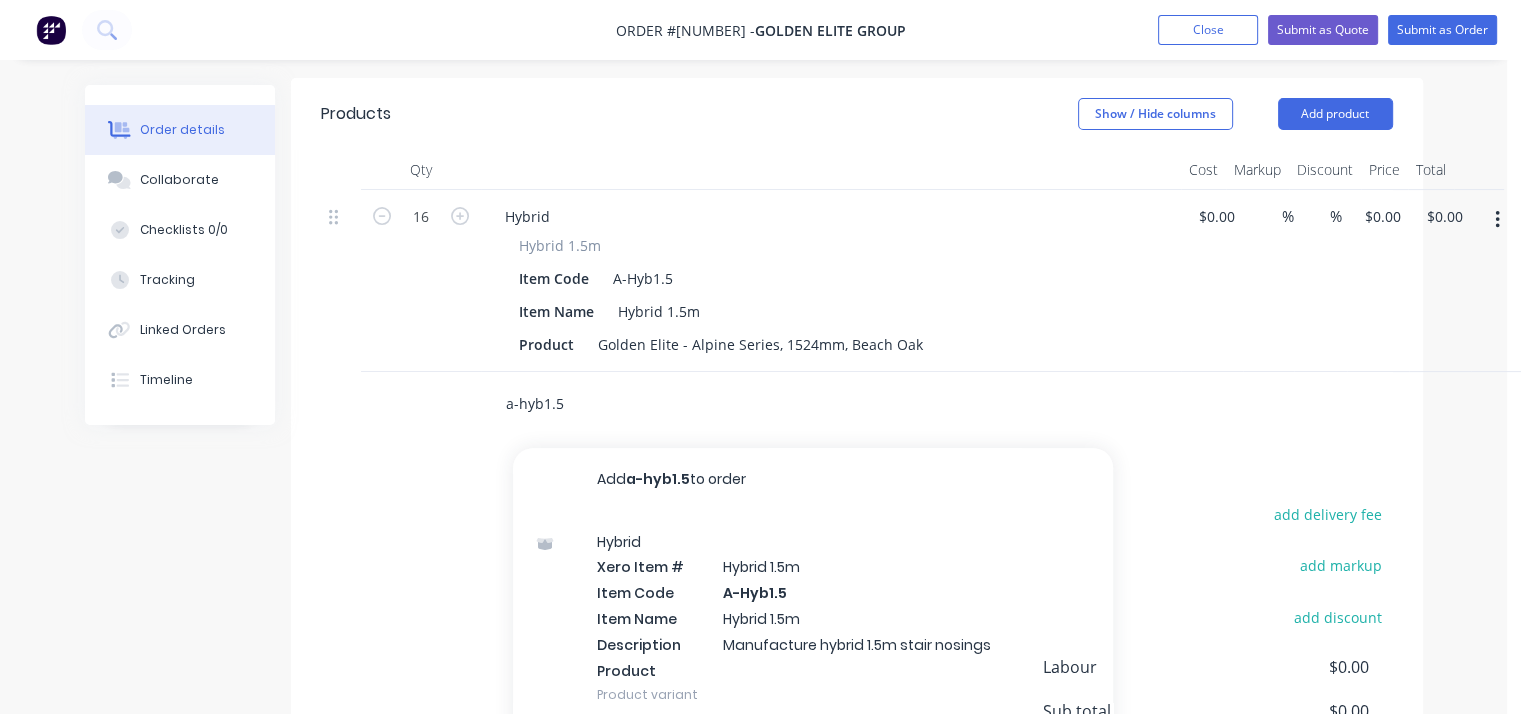 scroll, scrollTop: 538, scrollLeft: 15, axis: both 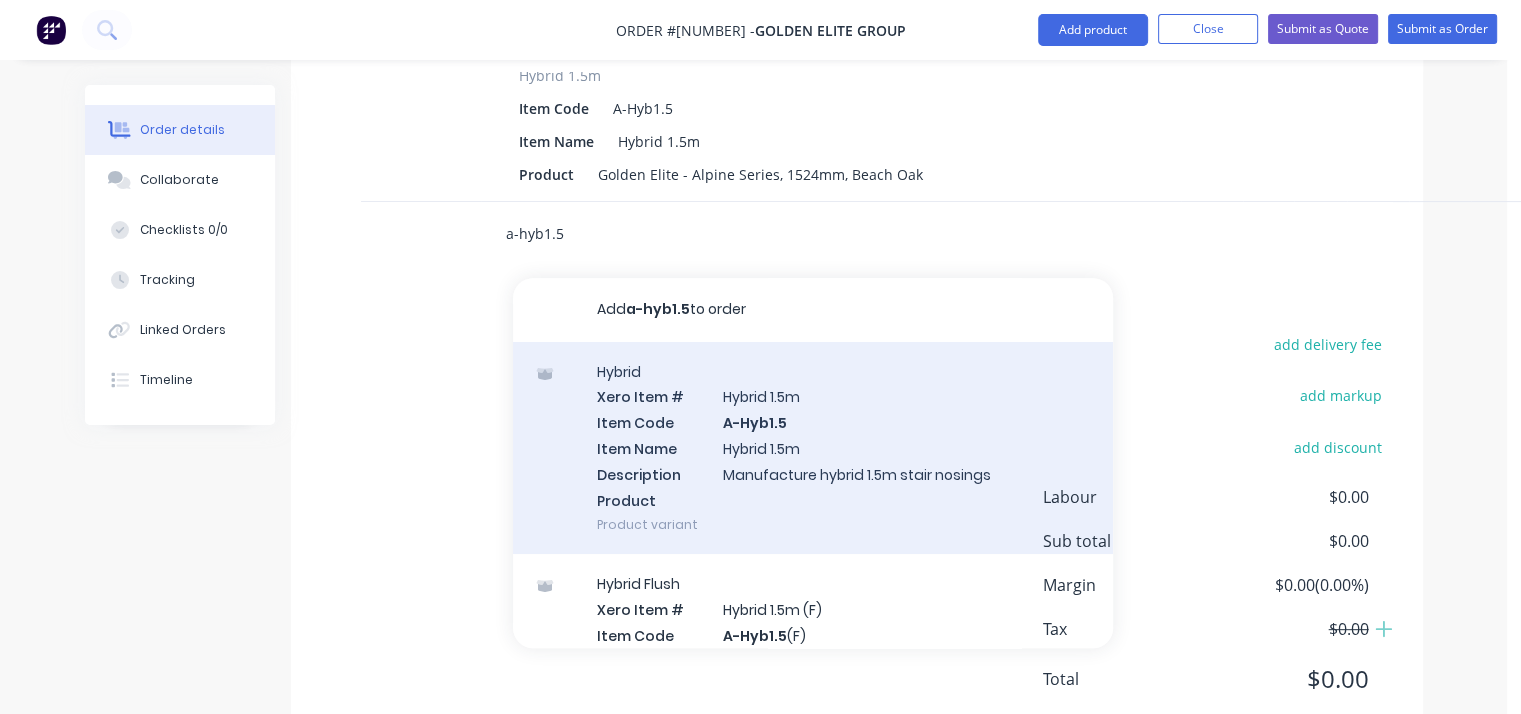 type on "a-hyb1.5" 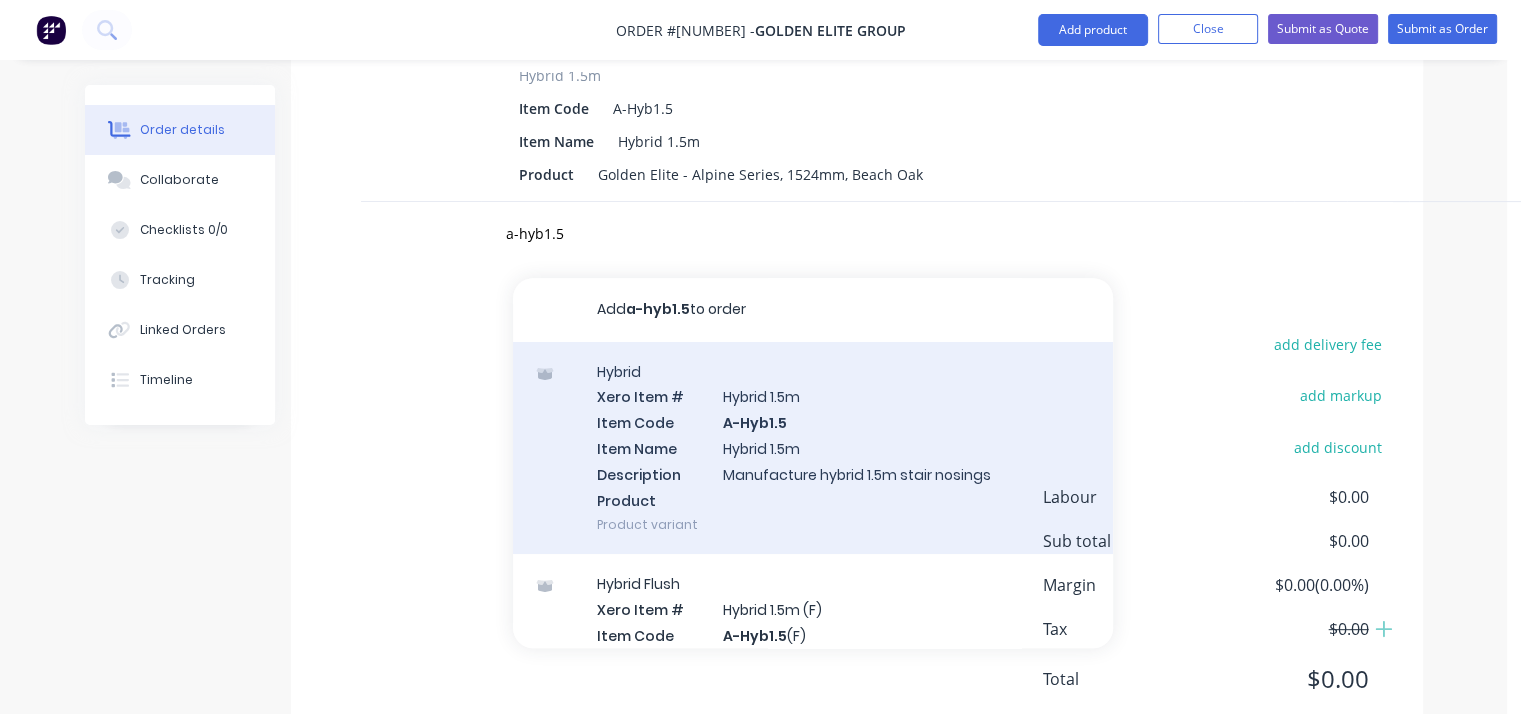 click on "Hybrid Xero   Item # Hybrid 1.5m Item Code A-Hyb1.5 Item Name Hybrid 1.5m Description Manufacture hybrid 1.5m stair nosings Product Product variant" at bounding box center (813, 448) 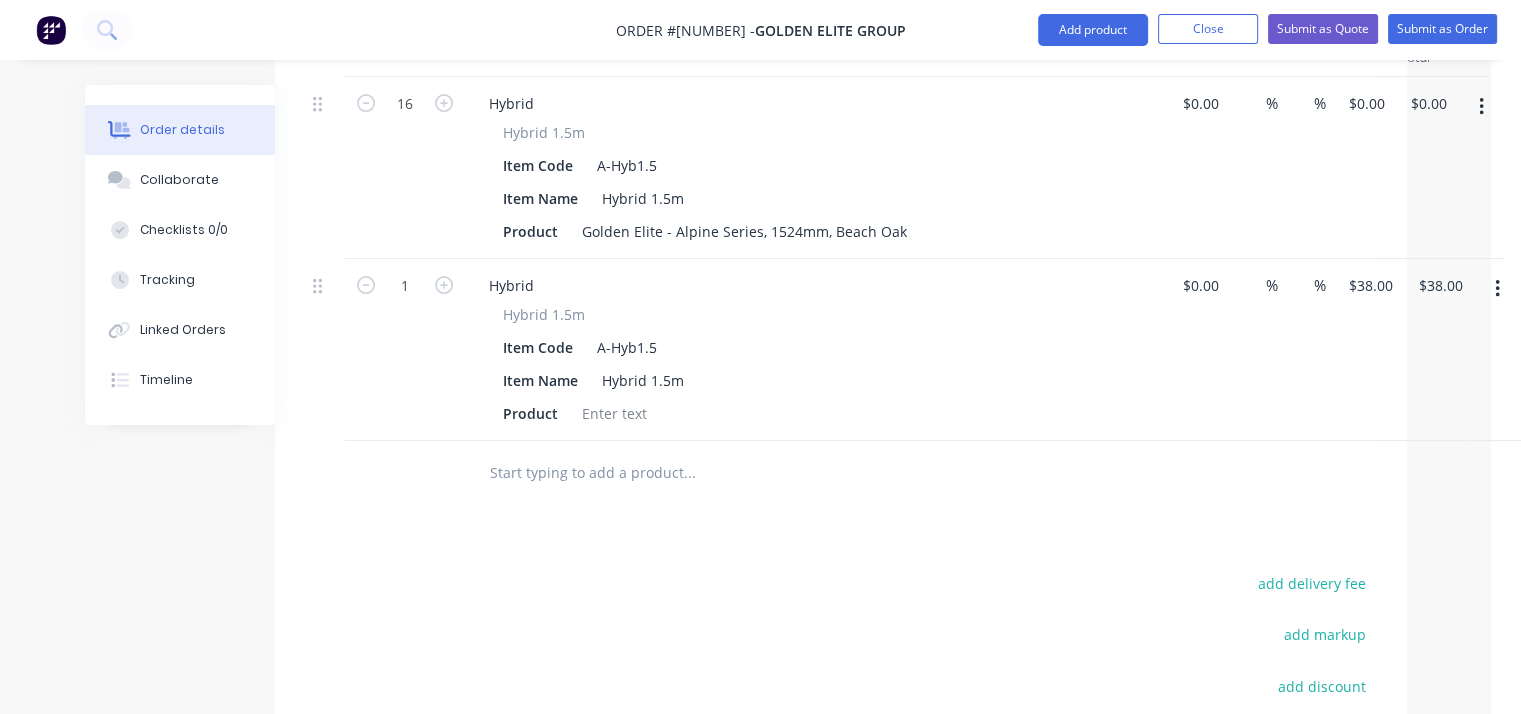 scroll, scrollTop: 623, scrollLeft: 30, axis: both 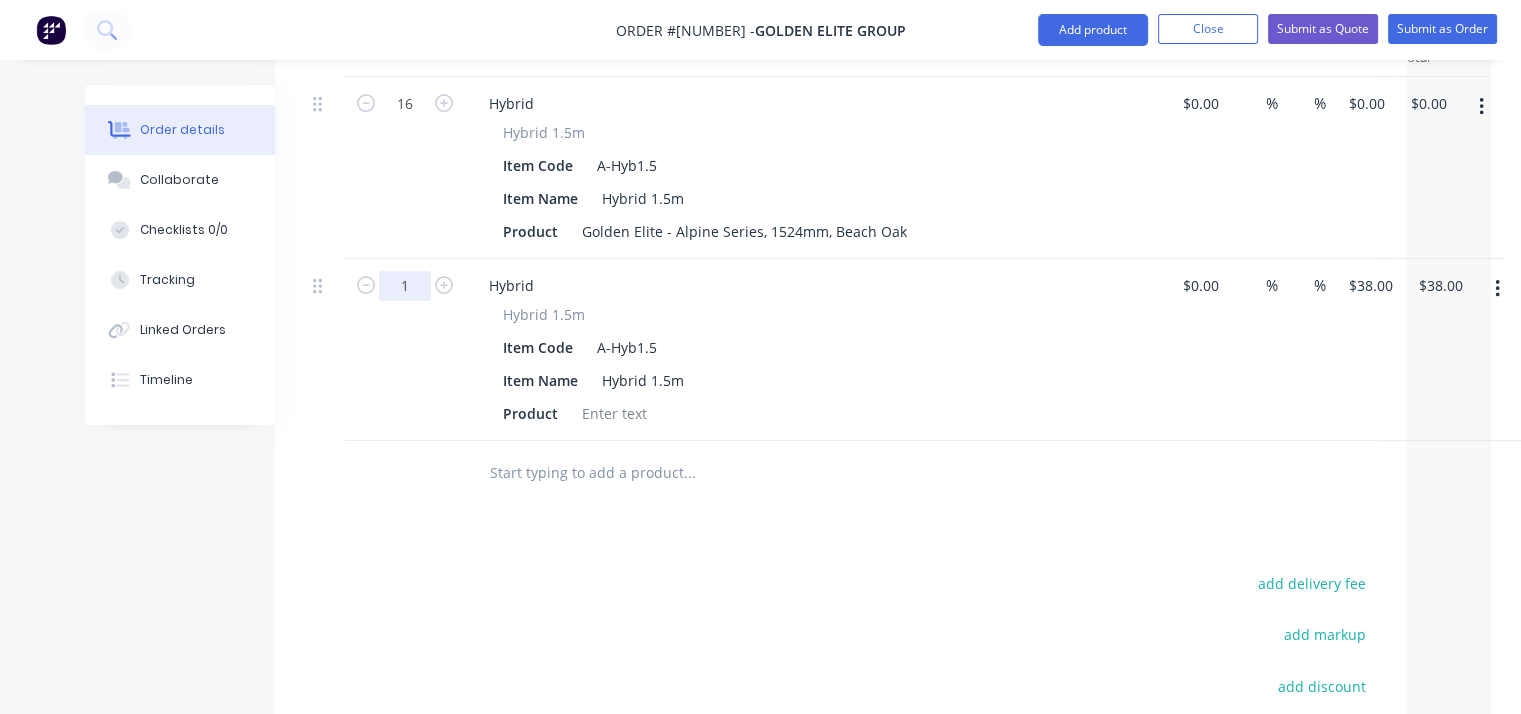 click on "1" at bounding box center (405, 104) 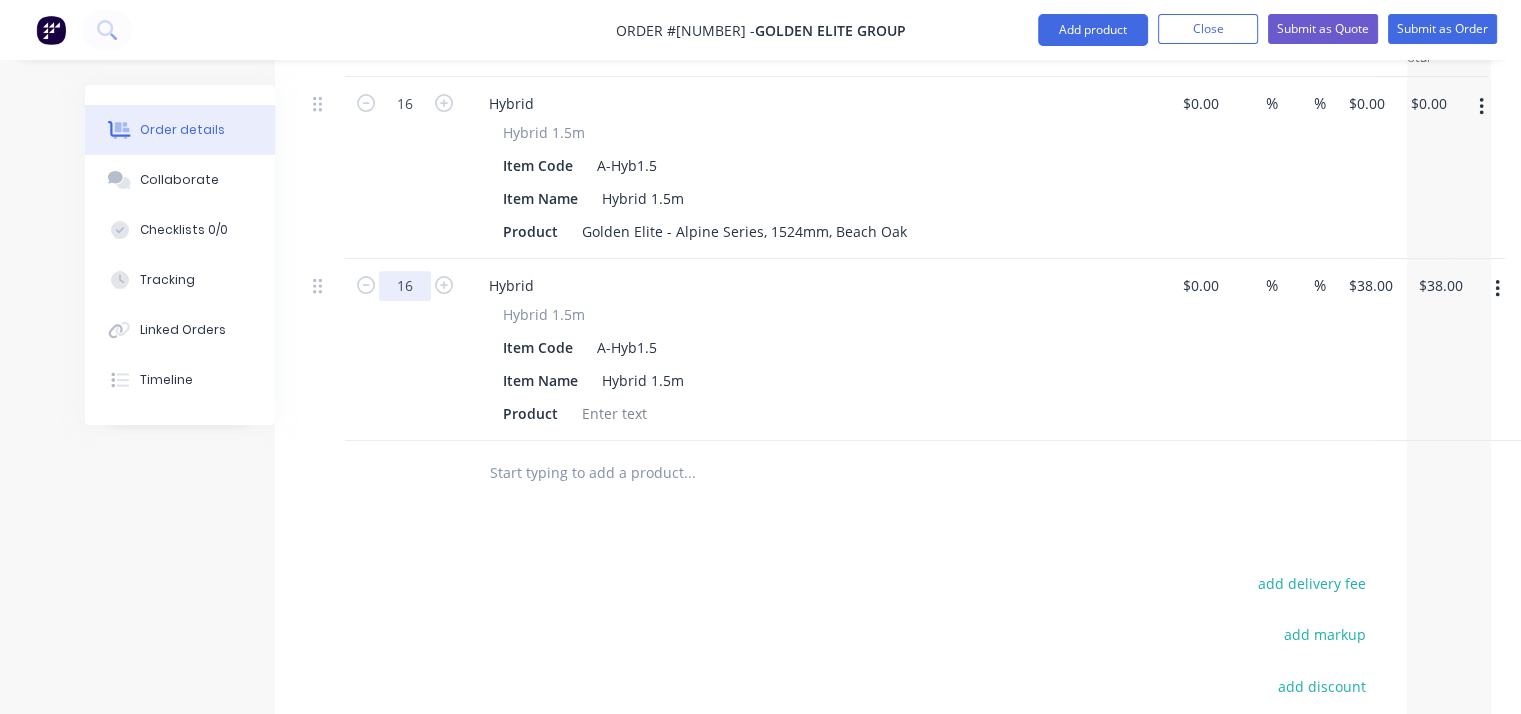 type on "16" 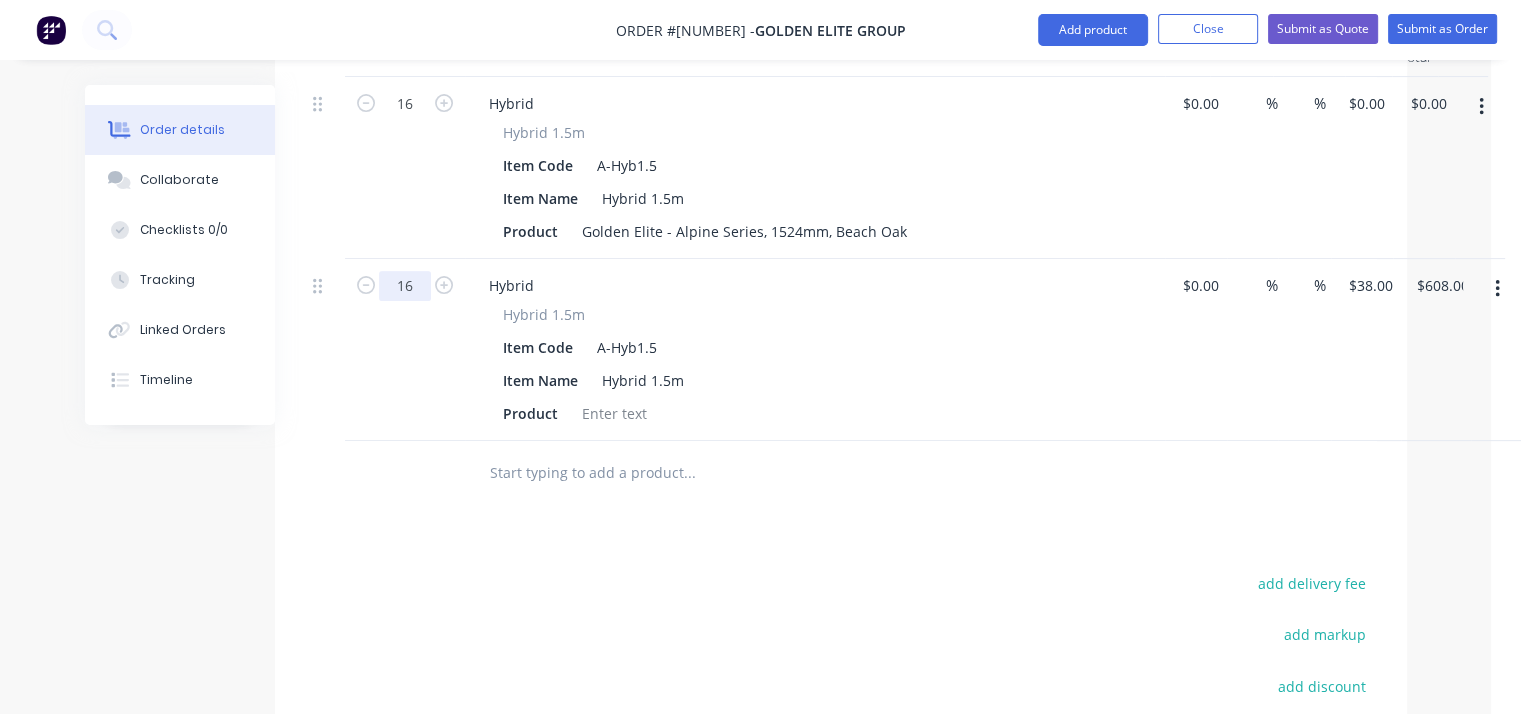 type 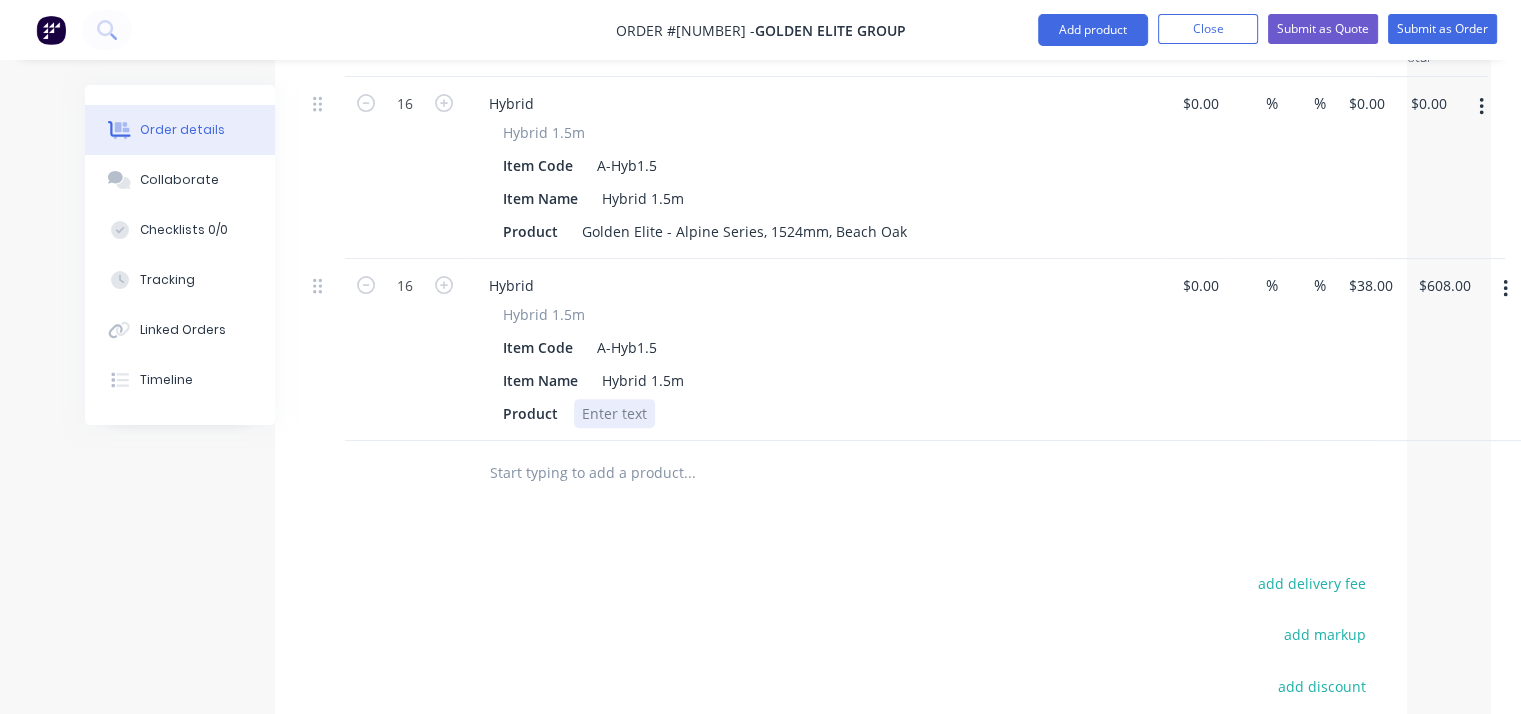 click at bounding box center [614, 413] 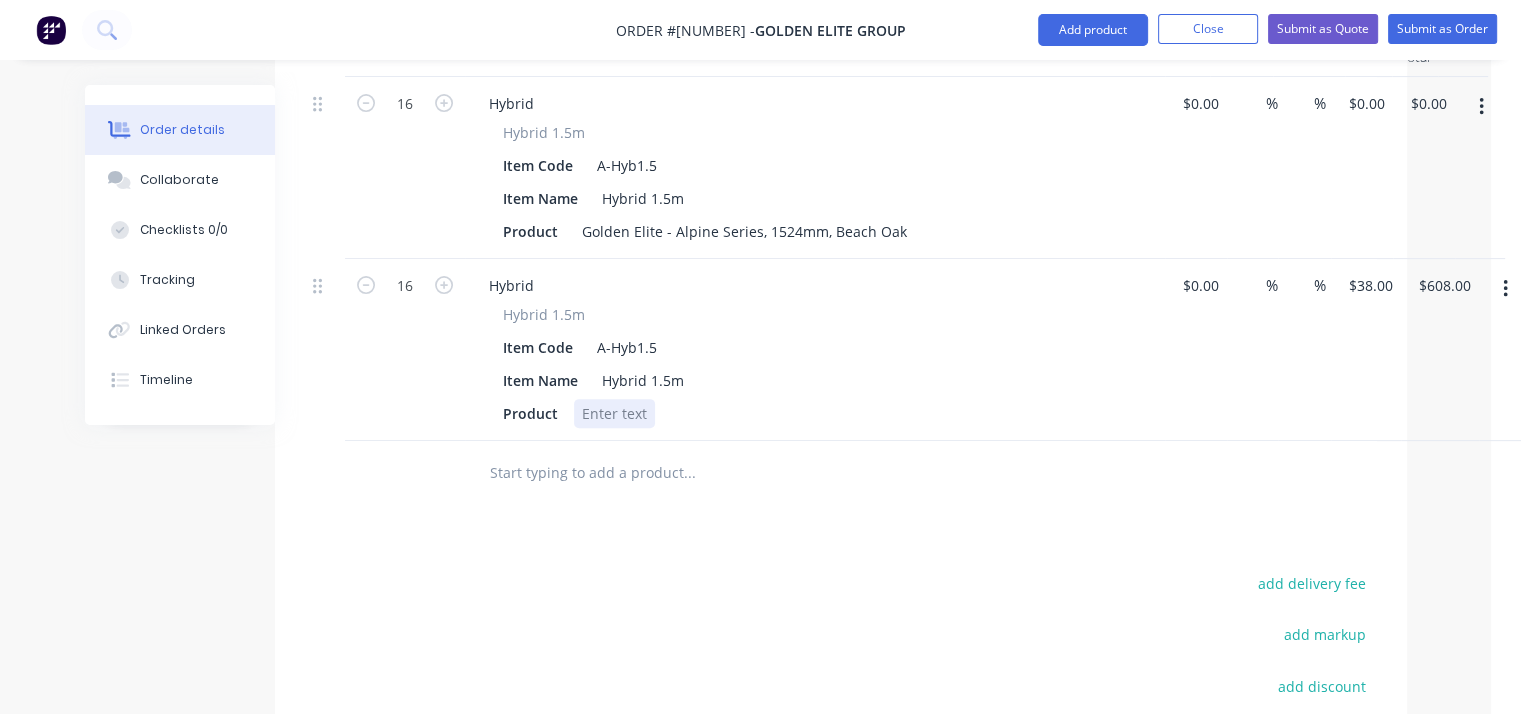 paste 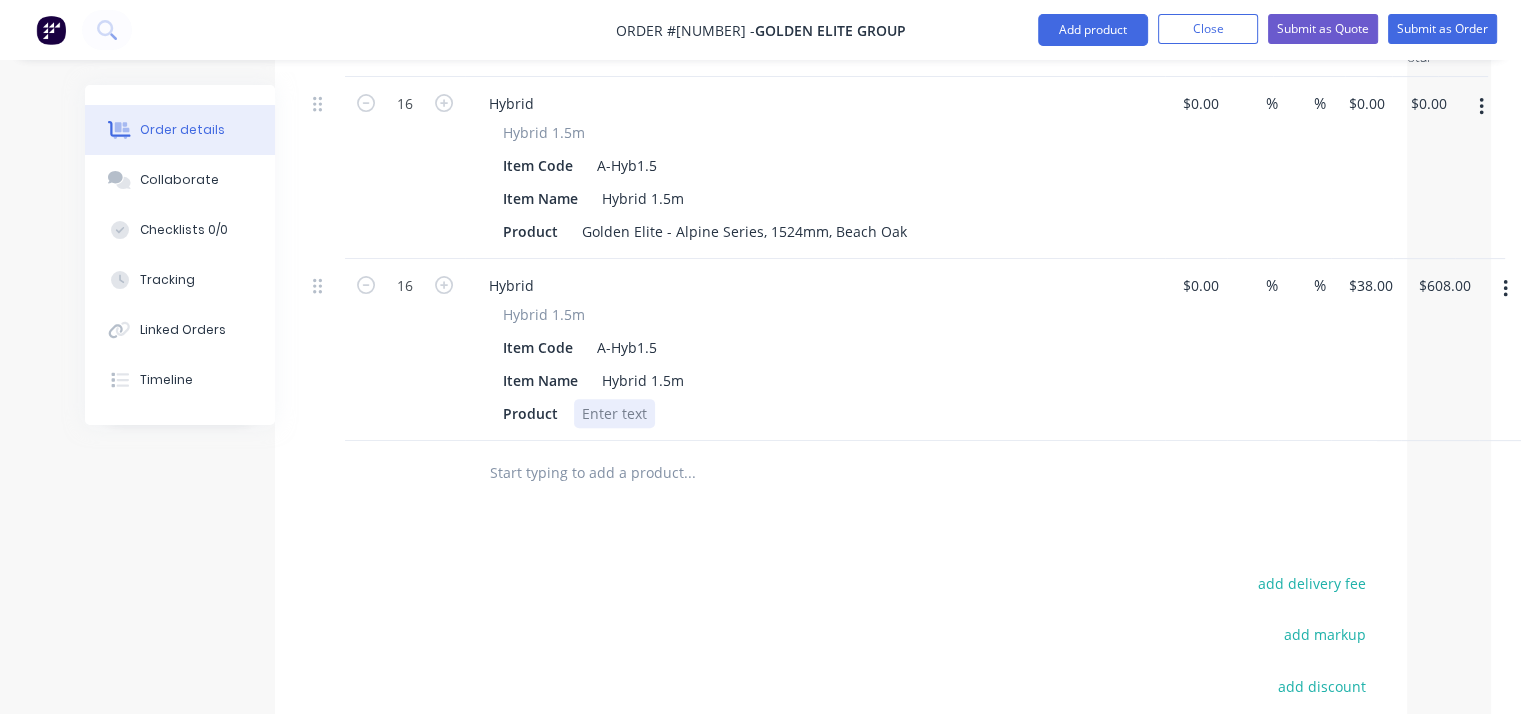 type 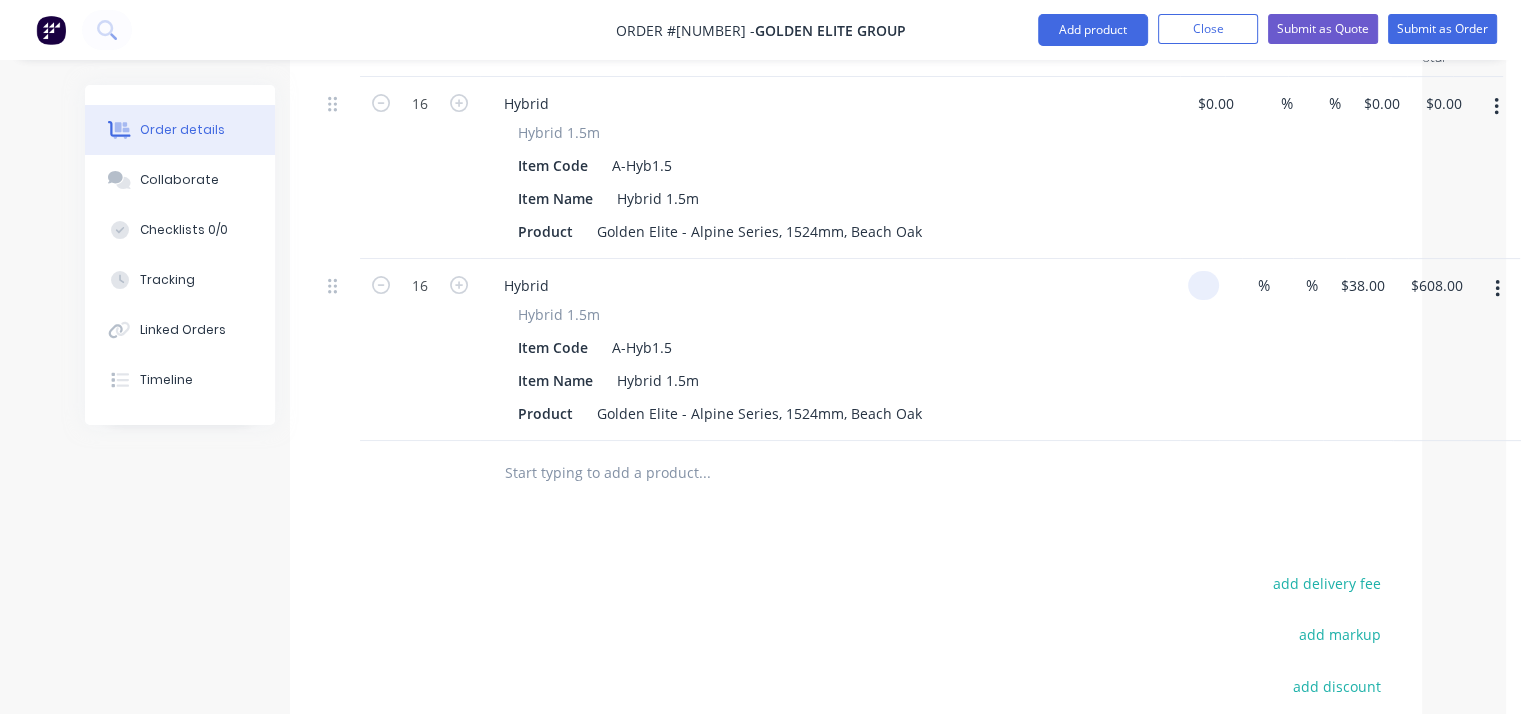 scroll, scrollTop: 623, scrollLeft: 16, axis: both 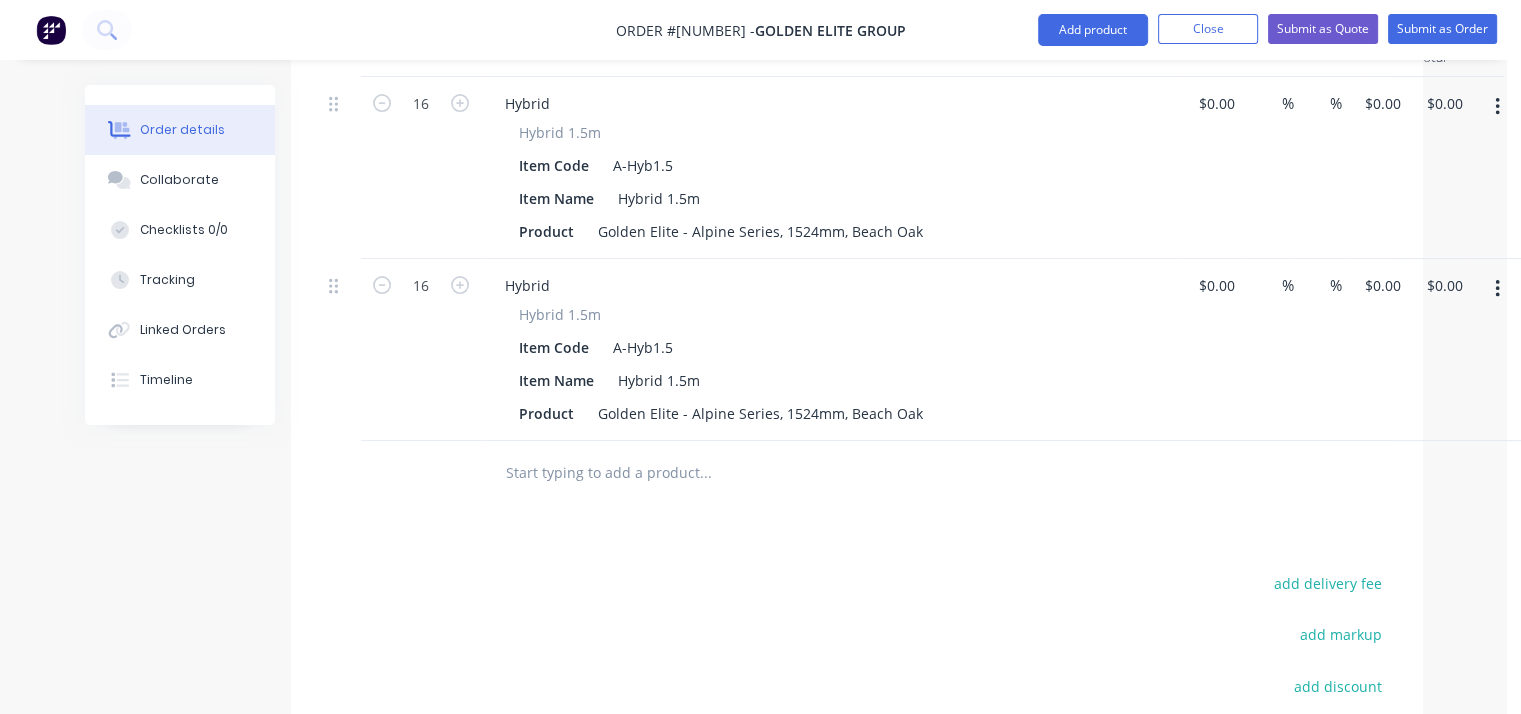 click 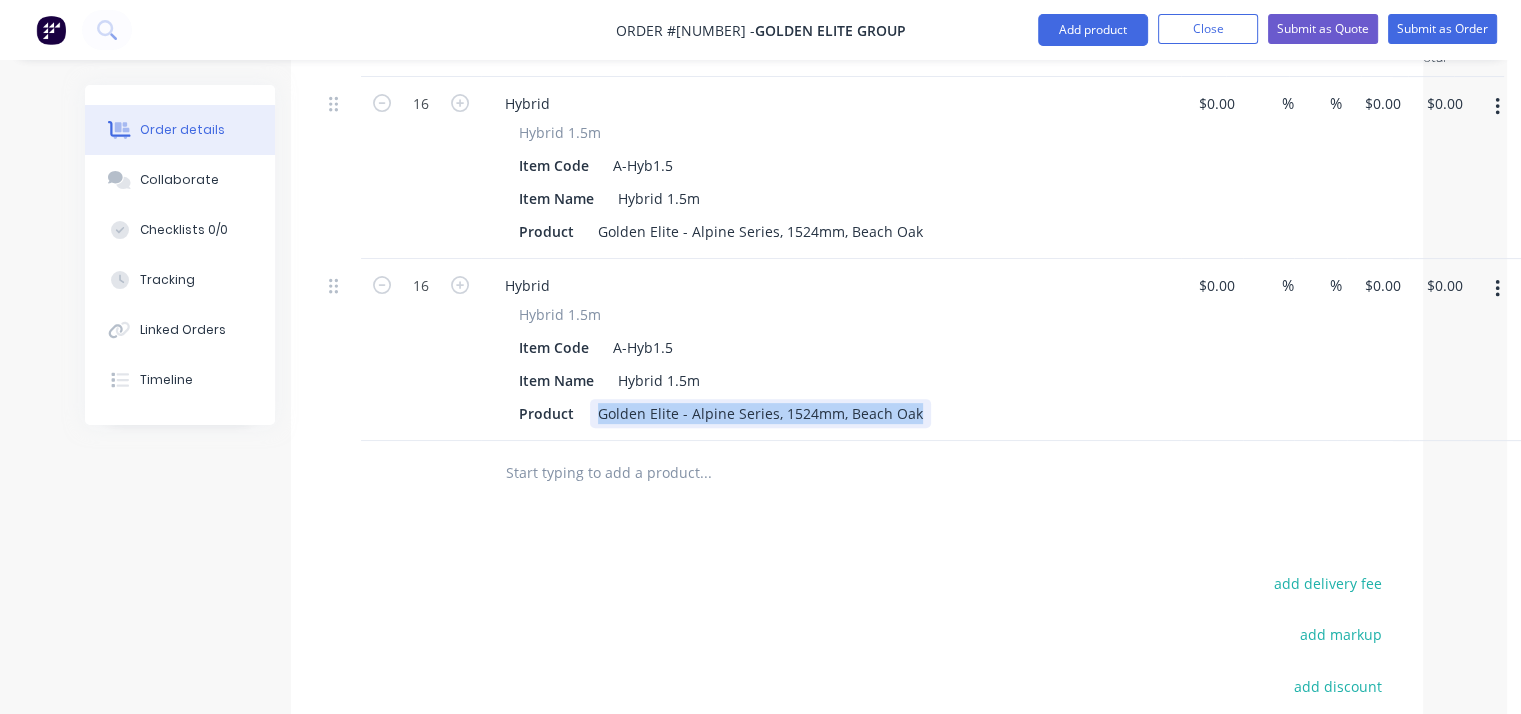 drag, startPoint x: 592, startPoint y: 409, endPoint x: 920, endPoint y: 411, distance: 328.0061 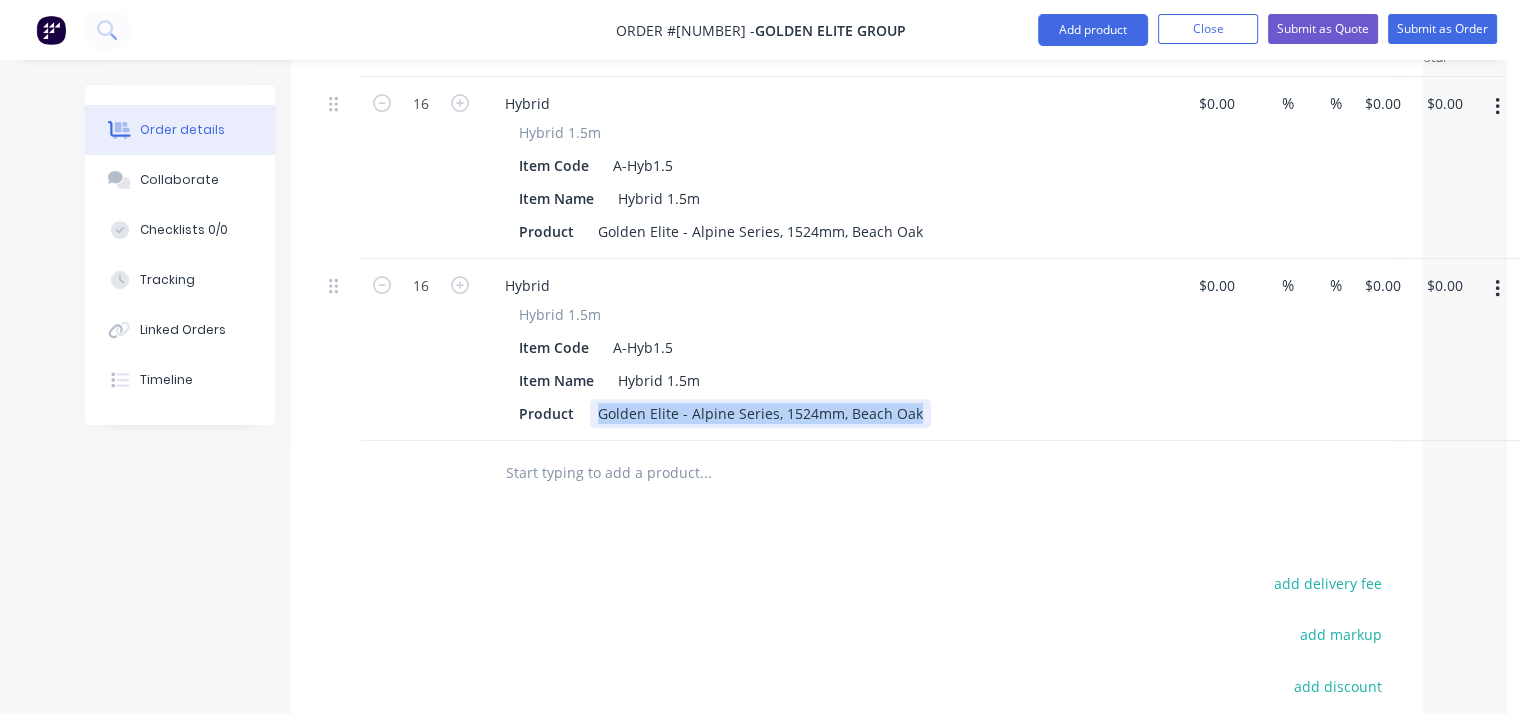 click on "Product Golden Elite - Alpine Series, 1524mm, Beach Oak" at bounding box center [827, 413] 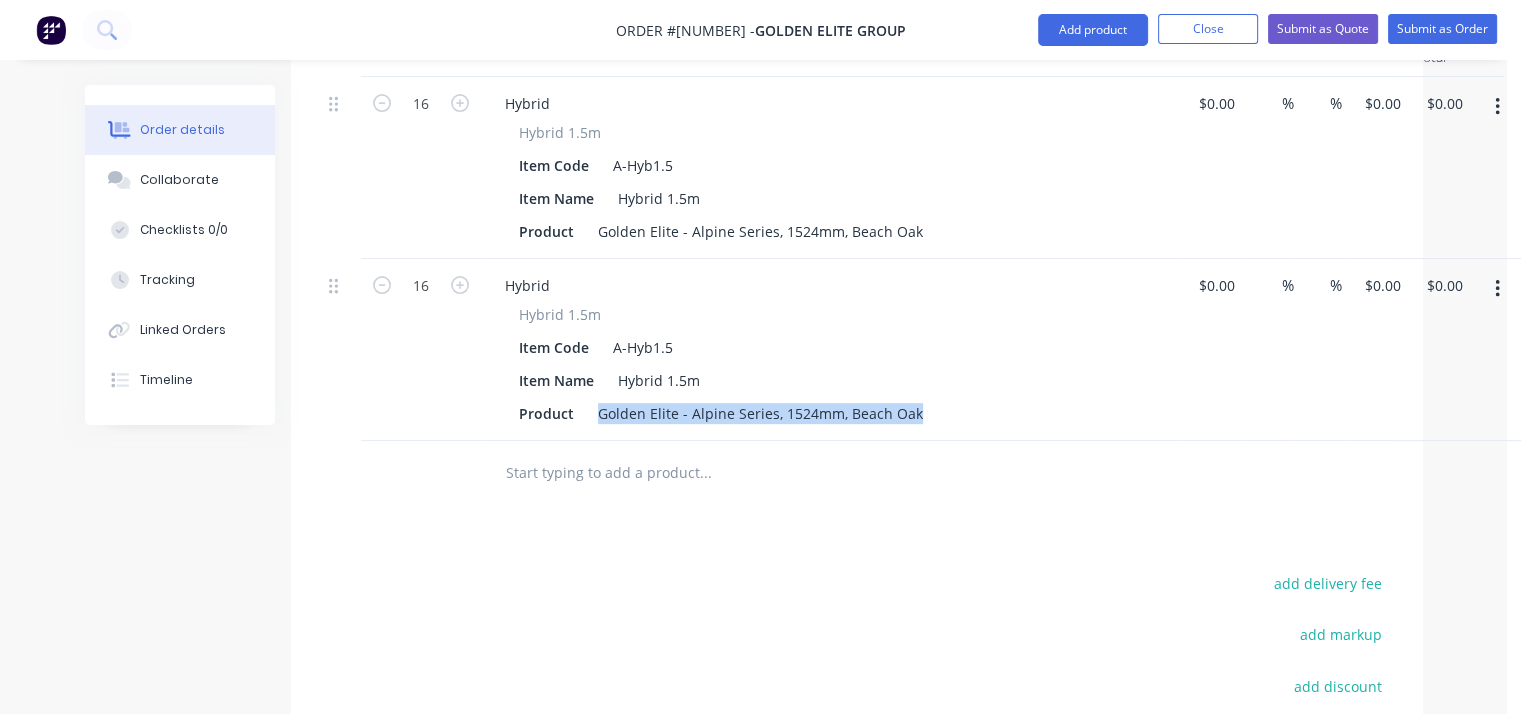 click 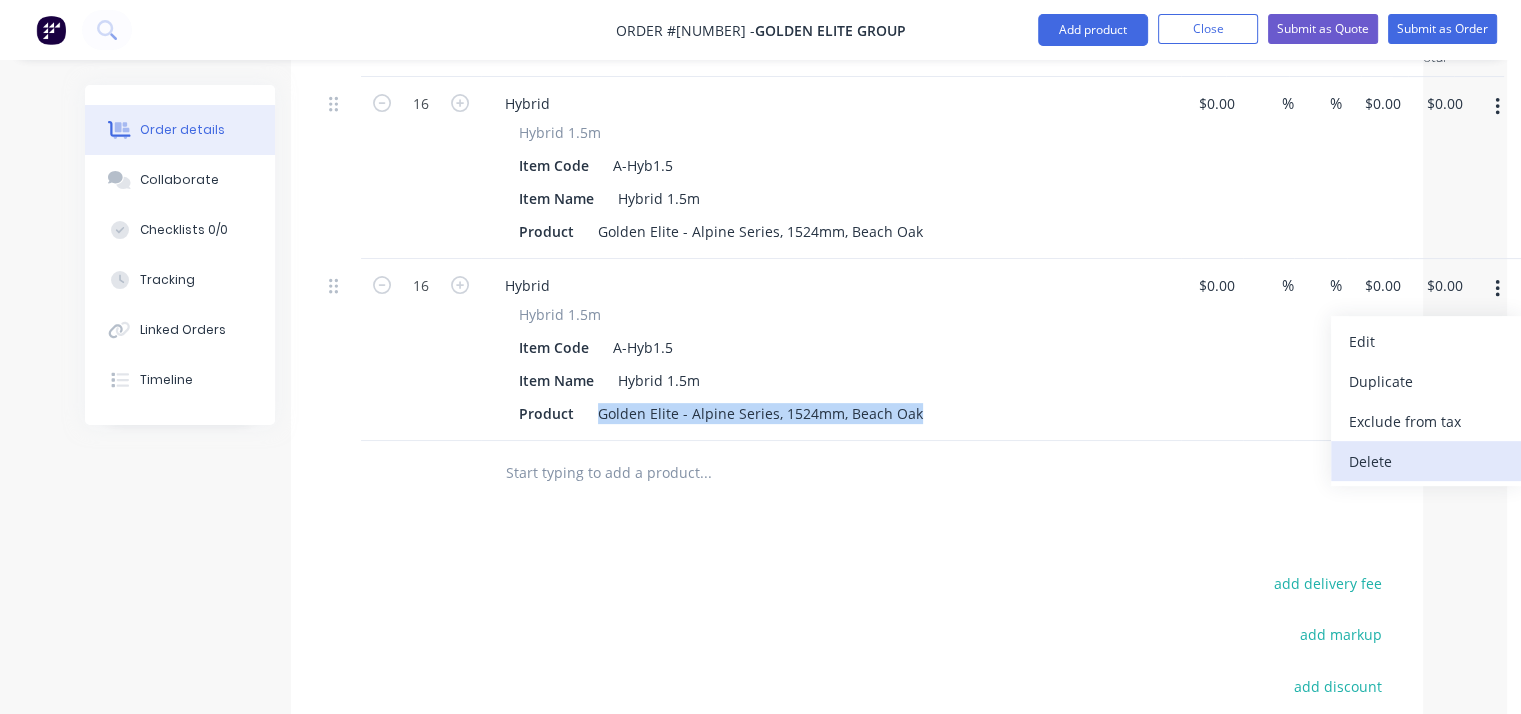 click on "Delete" at bounding box center [1426, 461] 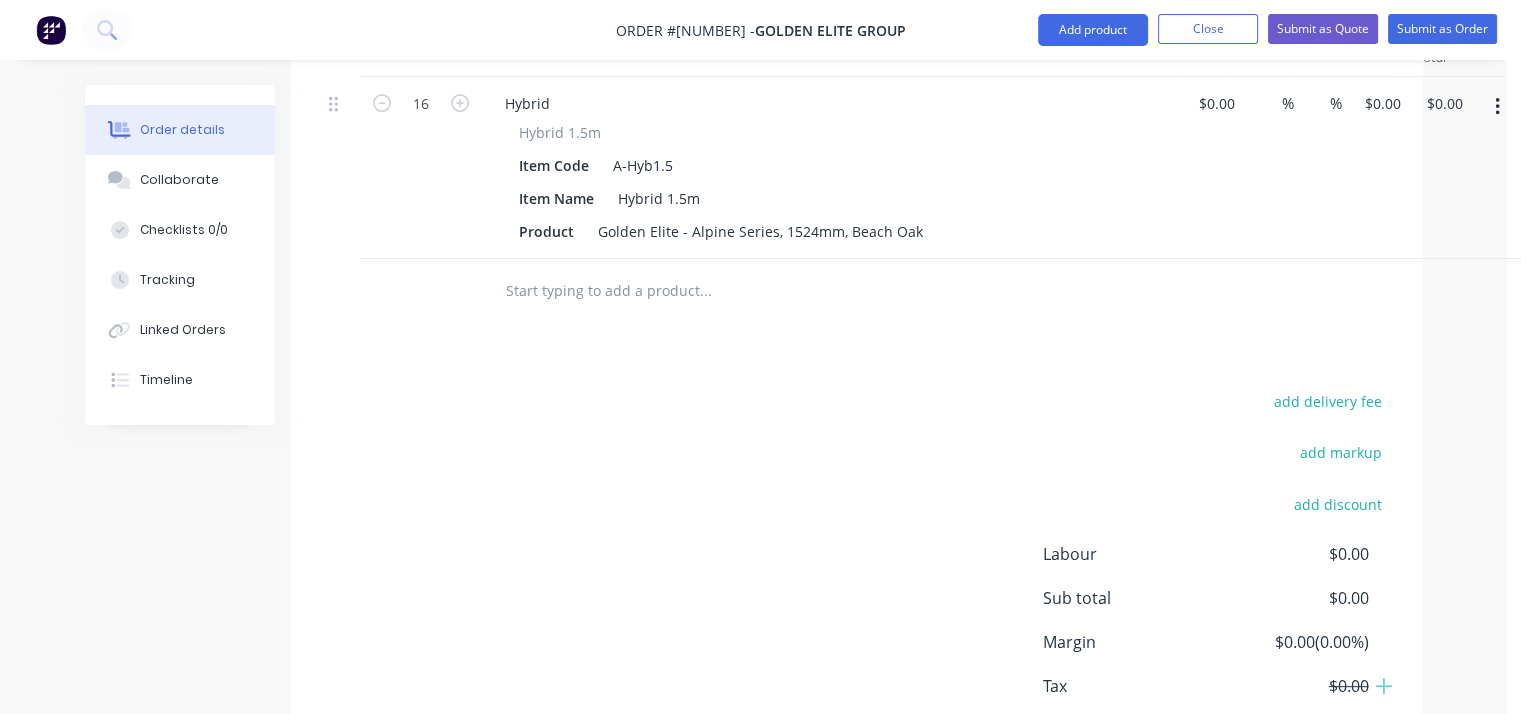click 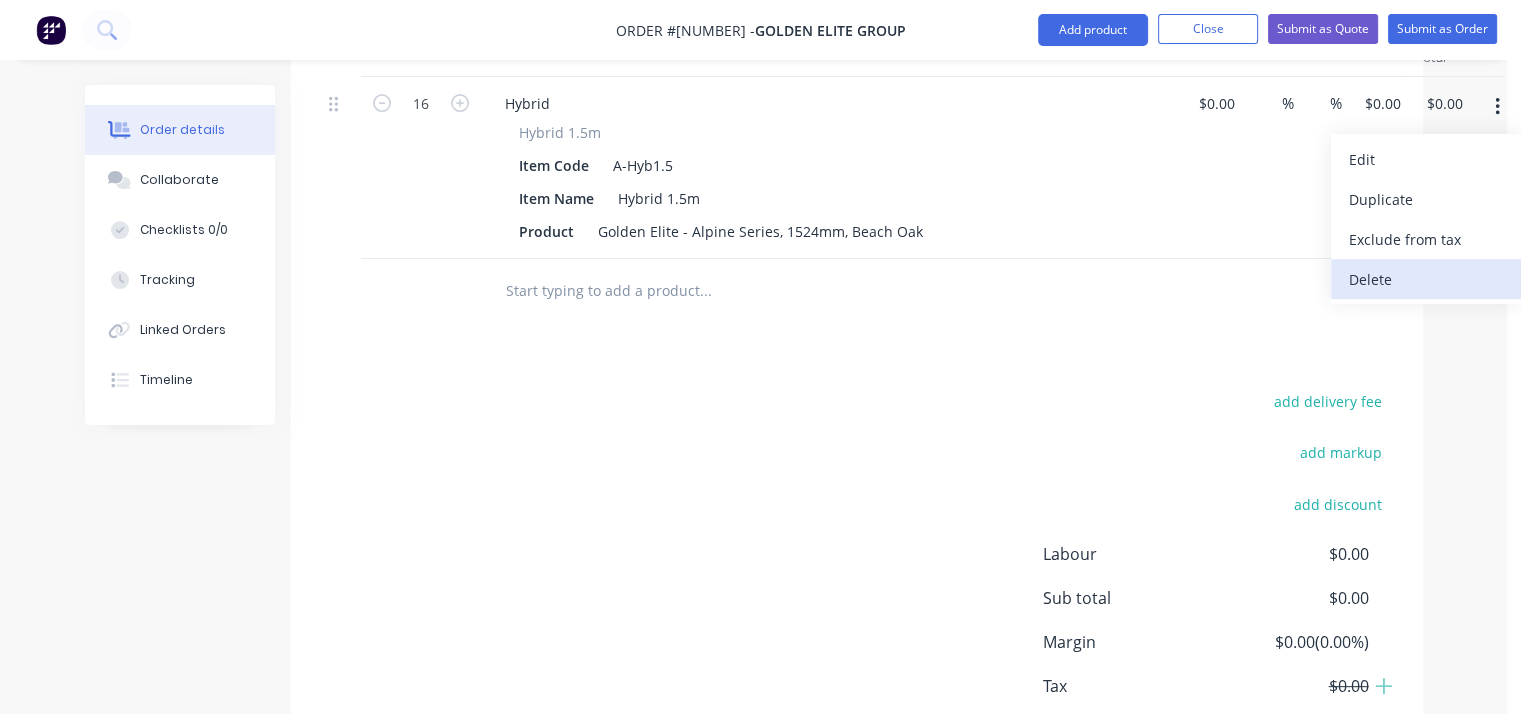 click on "Delete" at bounding box center [1426, 279] 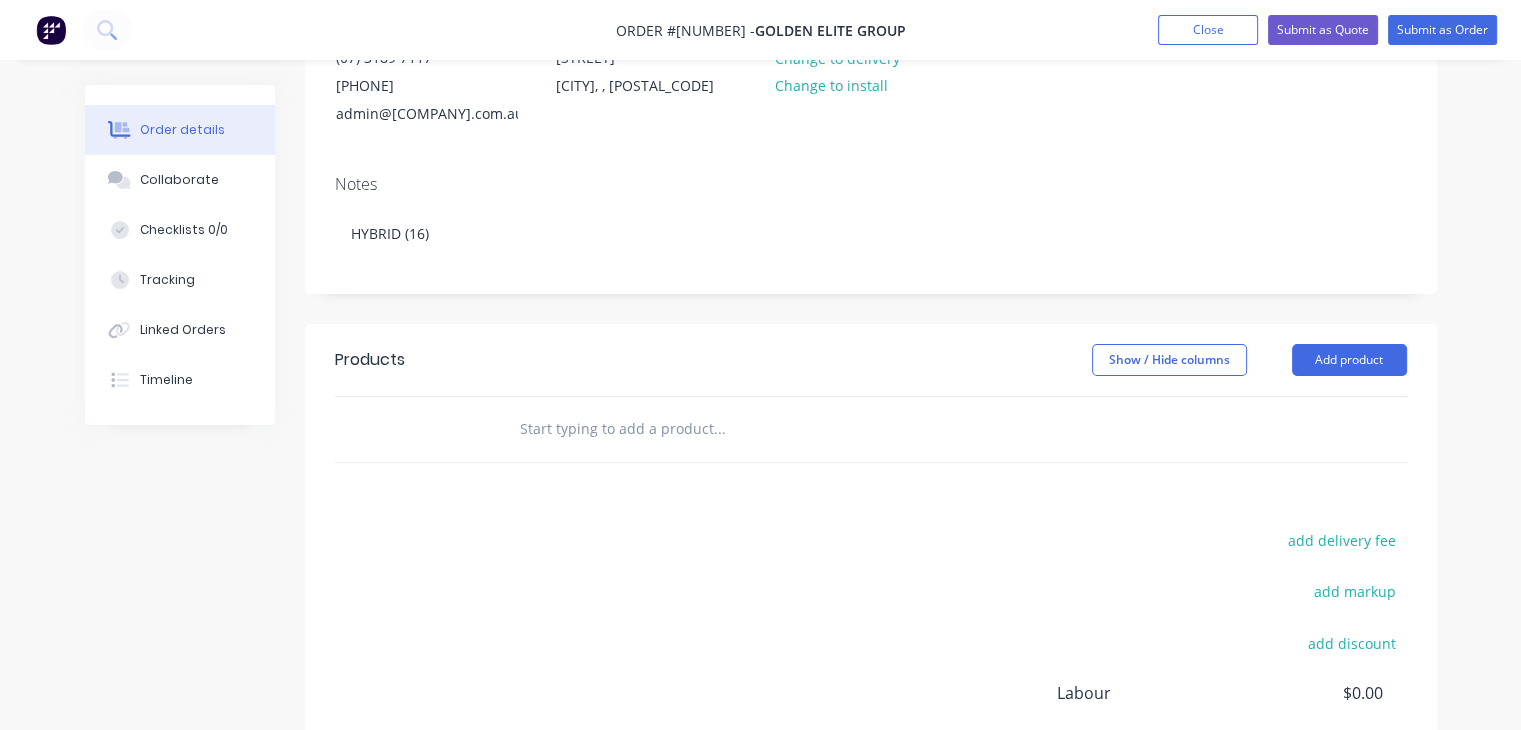 scroll, scrollTop: 265, scrollLeft: 0, axis: vertical 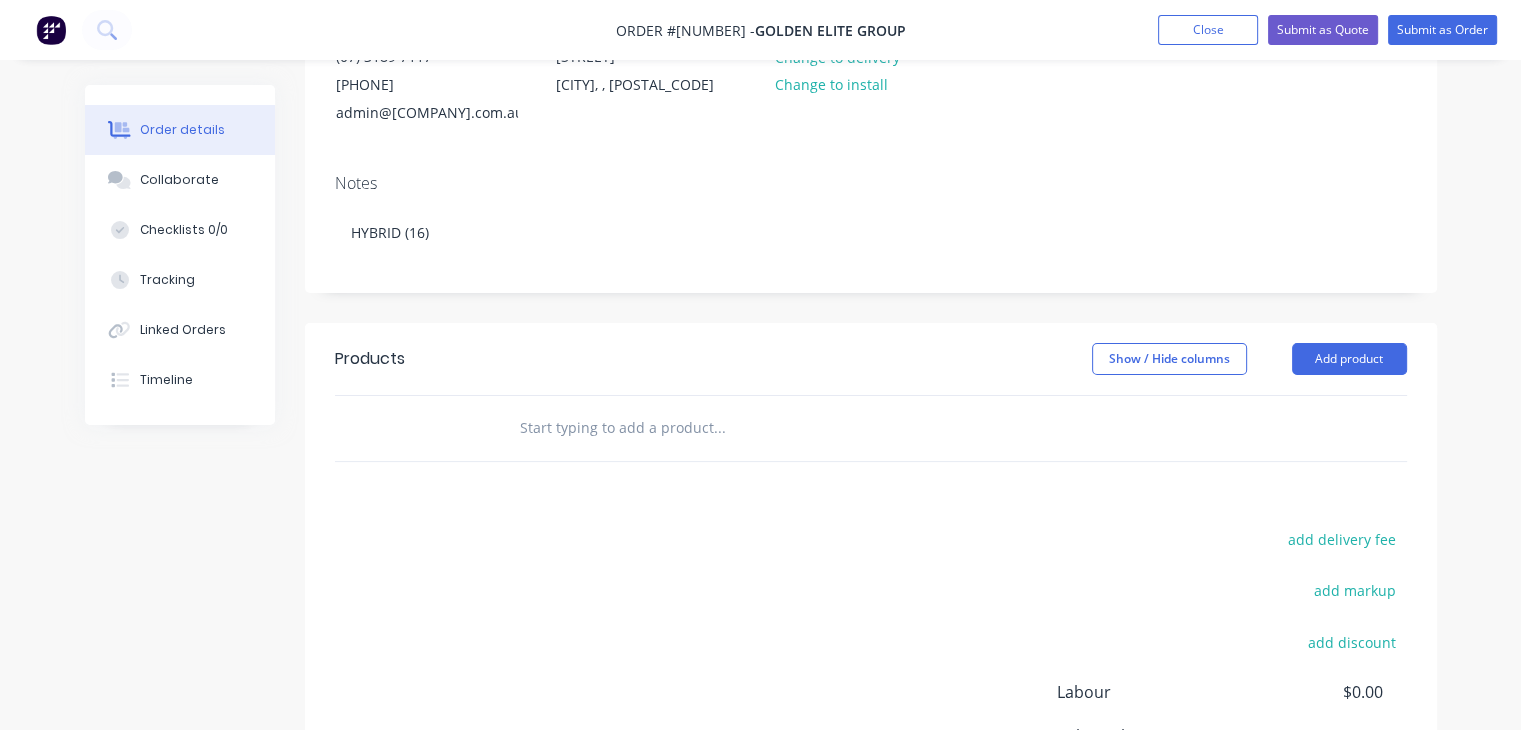 click at bounding box center [719, 428] 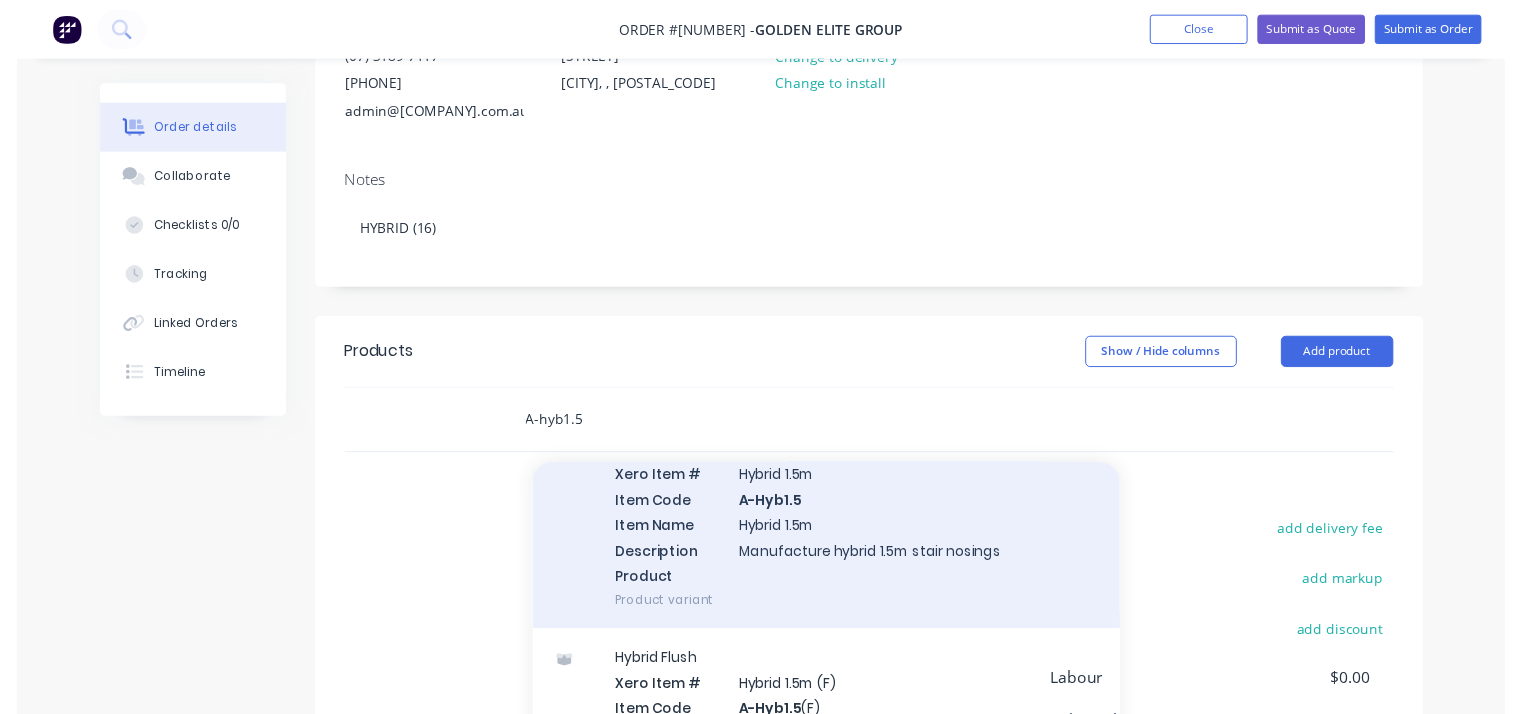 scroll, scrollTop: 108, scrollLeft: 0, axis: vertical 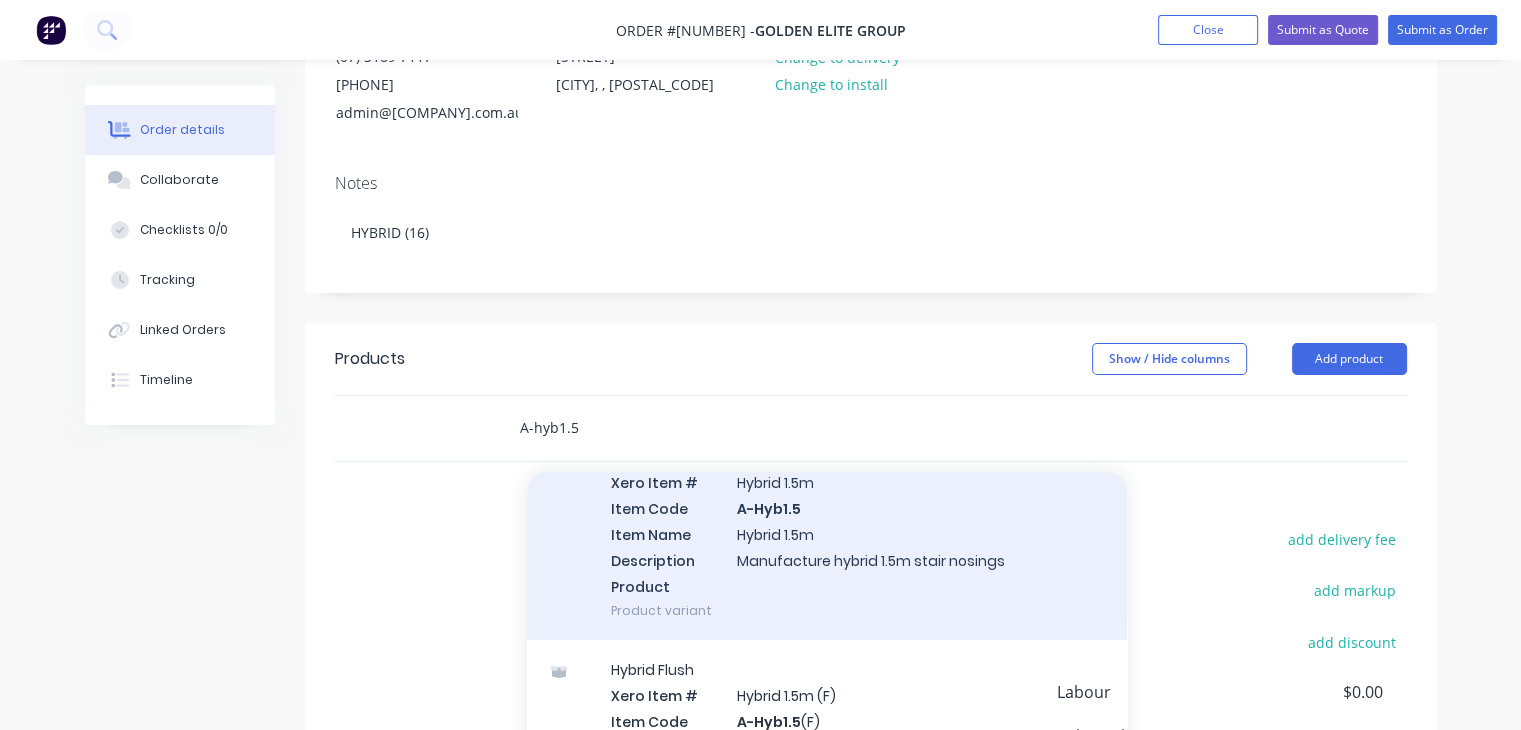 type on "A-hyb1.5" 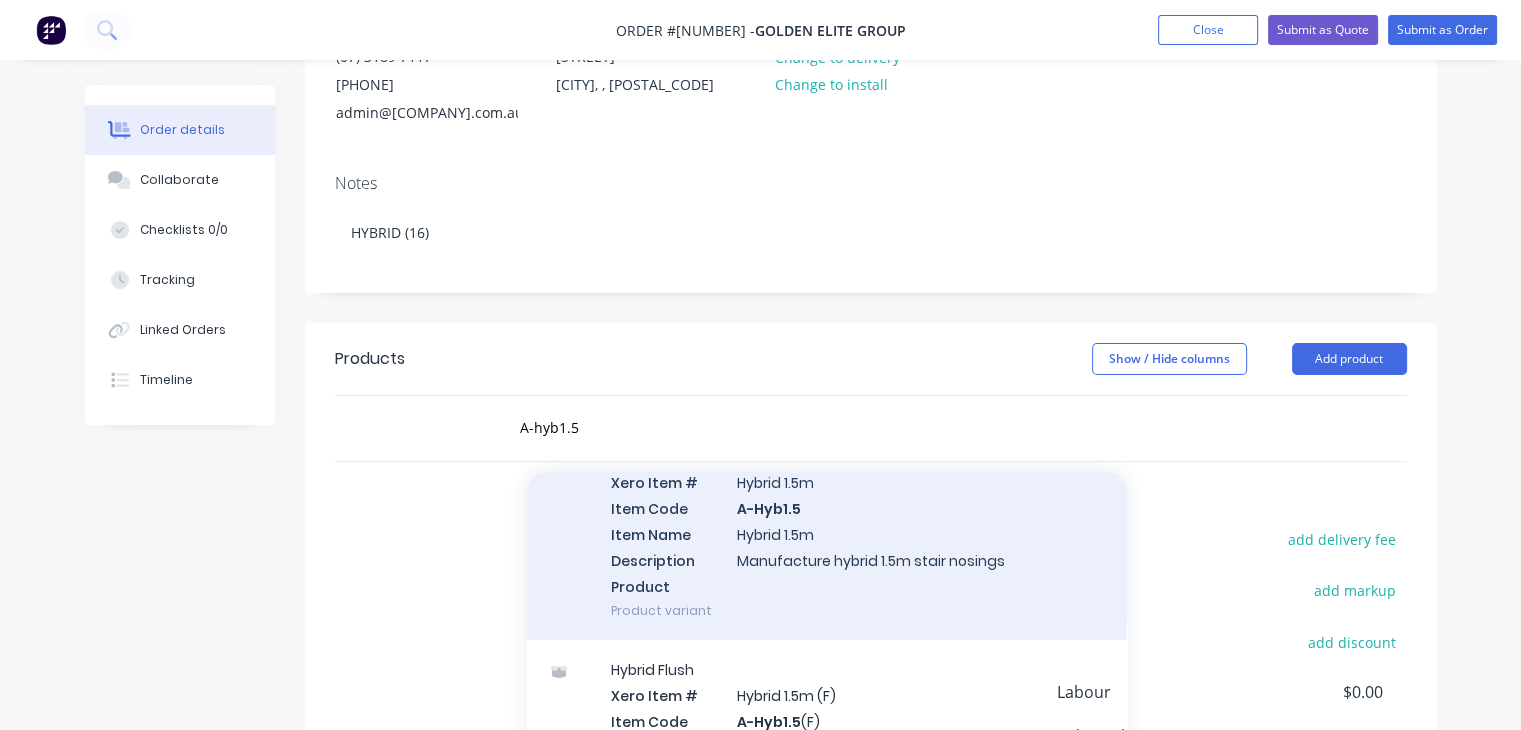 click on "Hybrid Xero   Item # Hybrid 1.5m Item Code A-Hyb1.5 Item Name Hybrid 1.5m Description Manufacture hybrid 1.5m stair nosings Product Product variant" at bounding box center [827, 534] 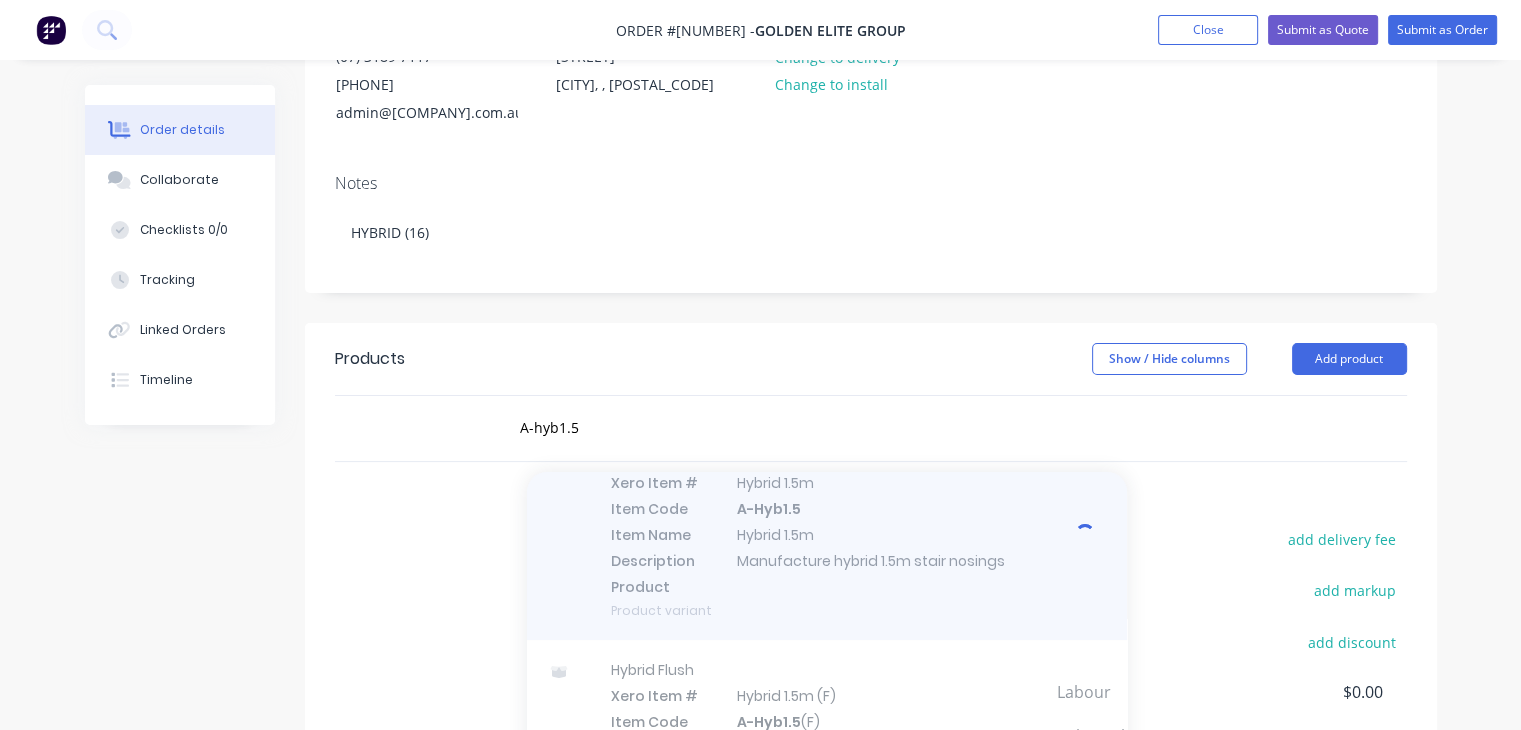 type 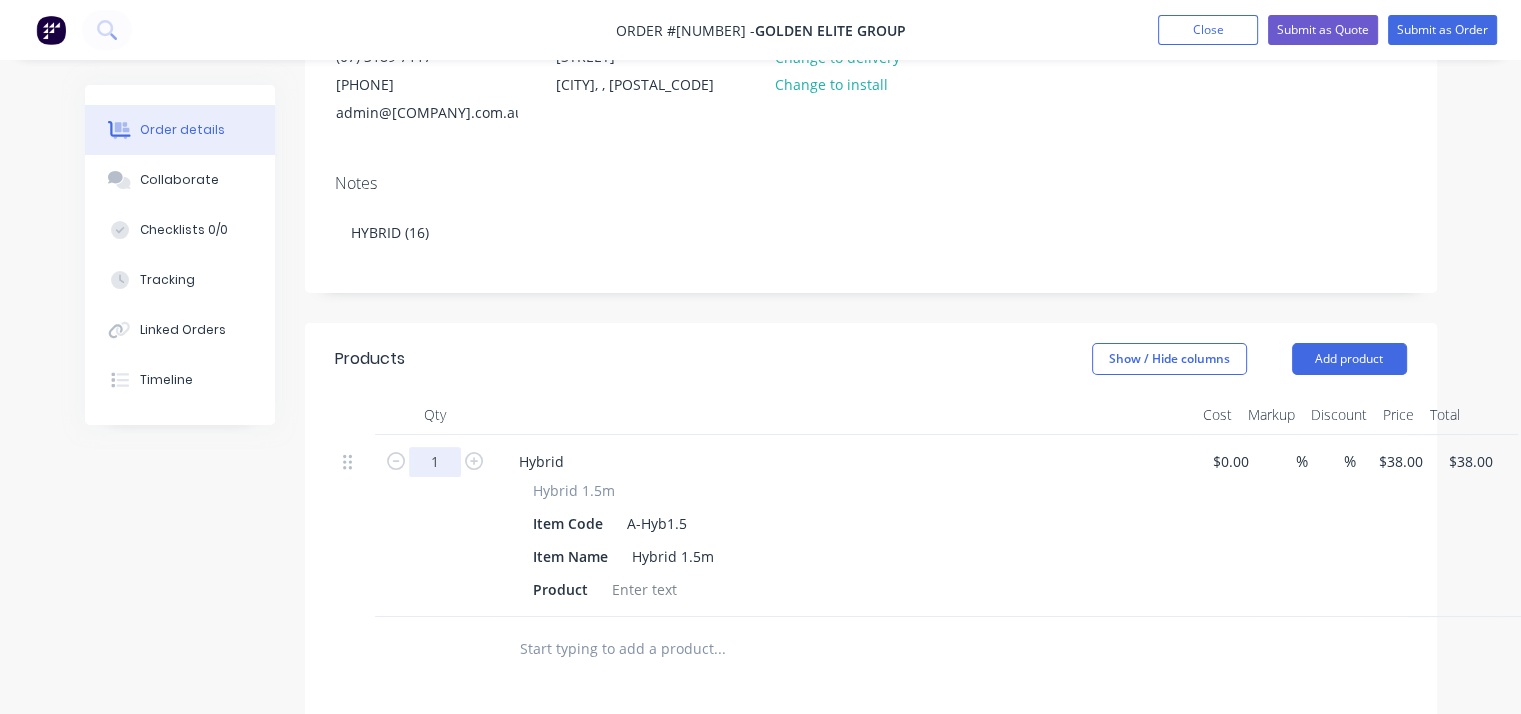 click on "1" at bounding box center (435, 462) 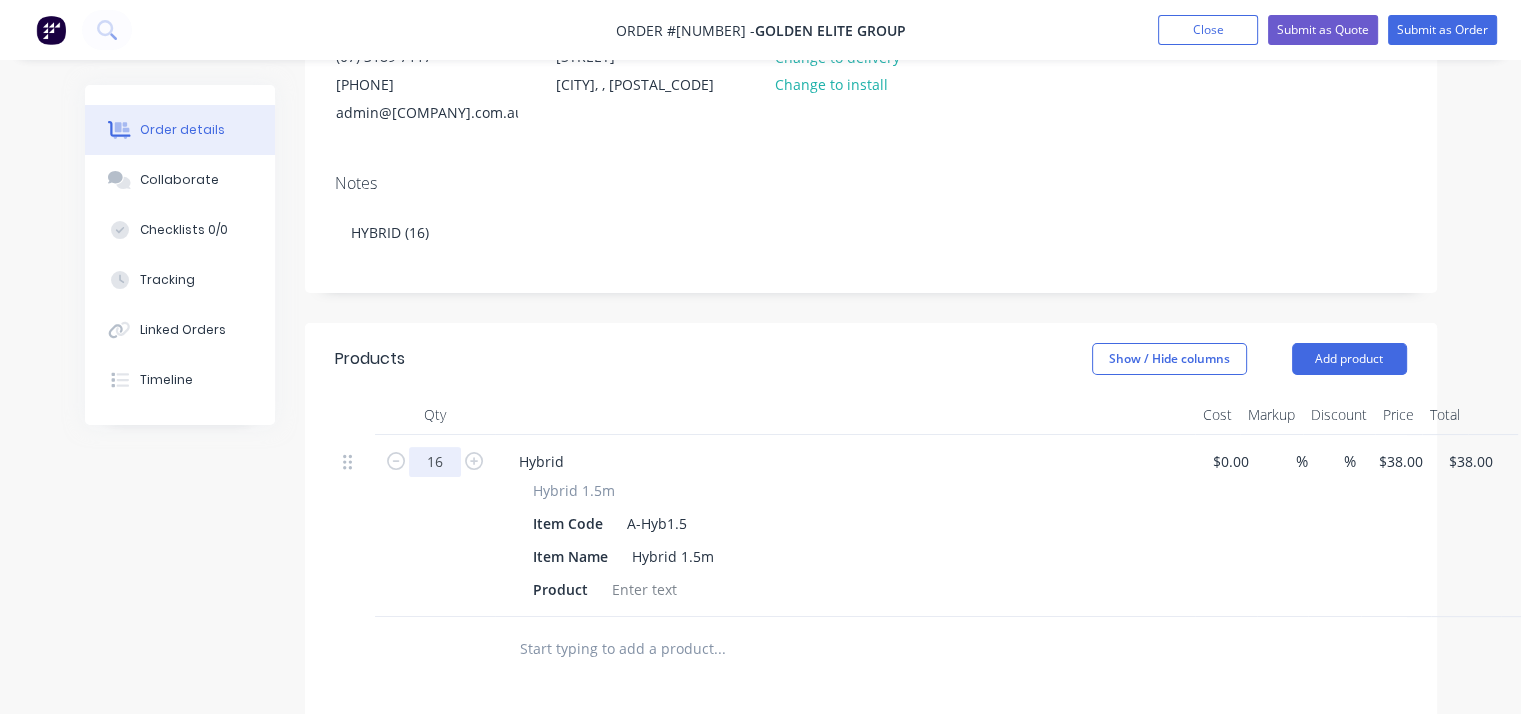 type on "16" 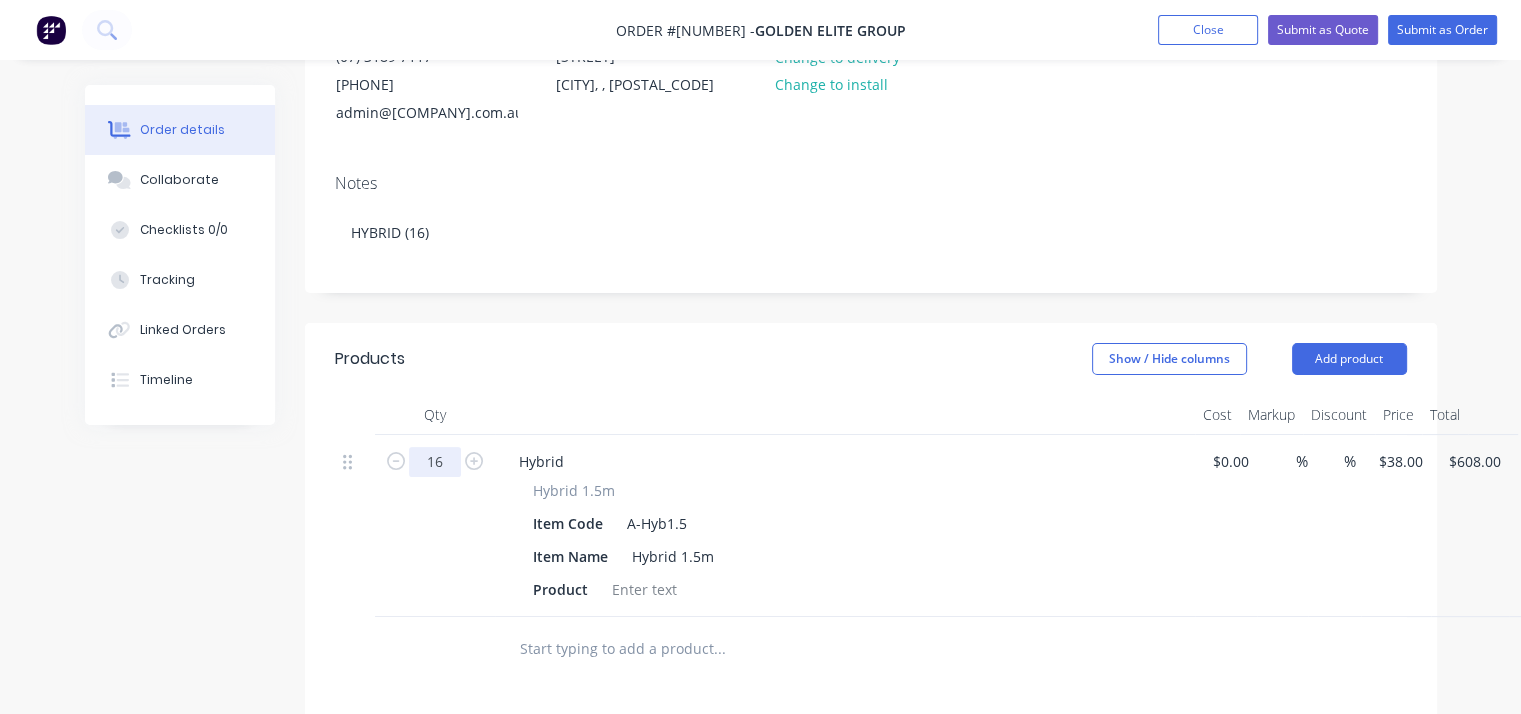 type on "$608.00" 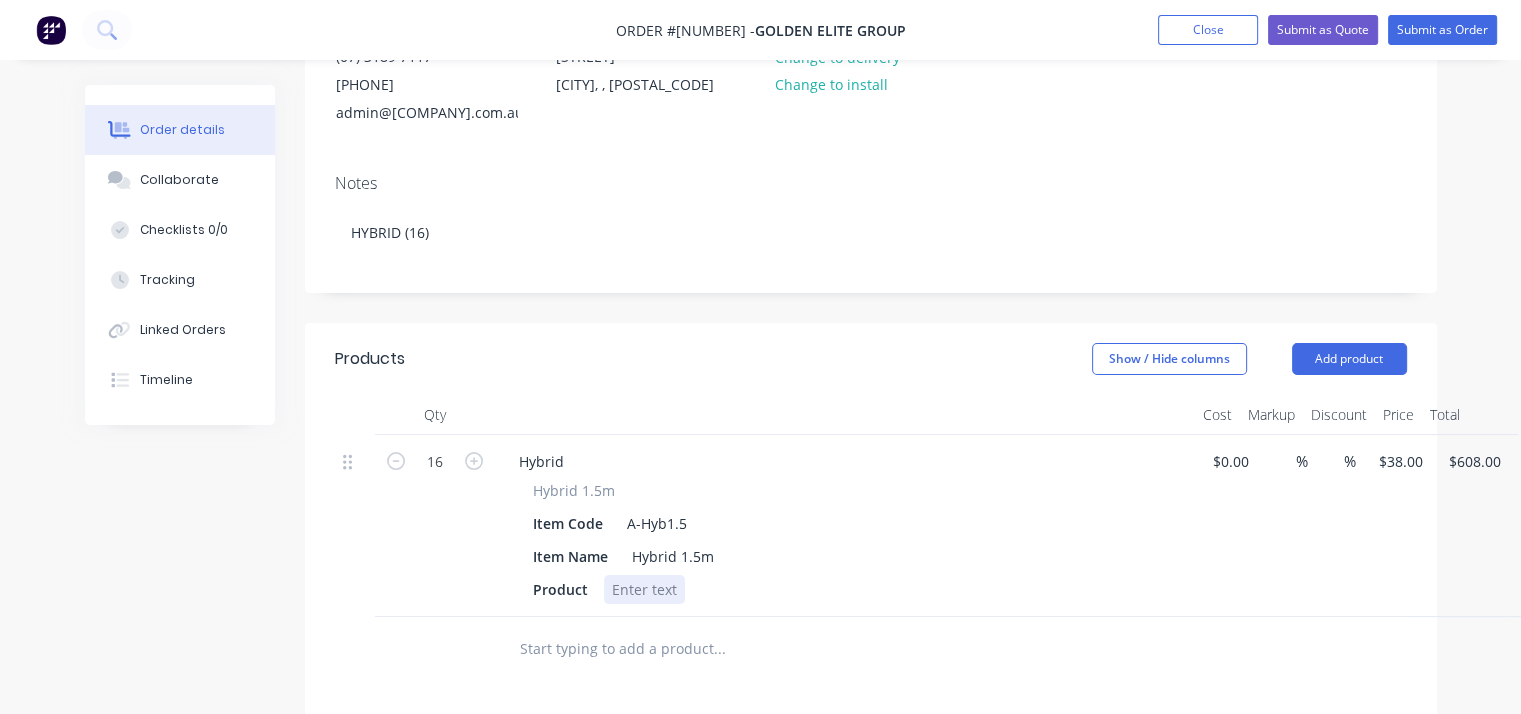 click at bounding box center (644, 589) 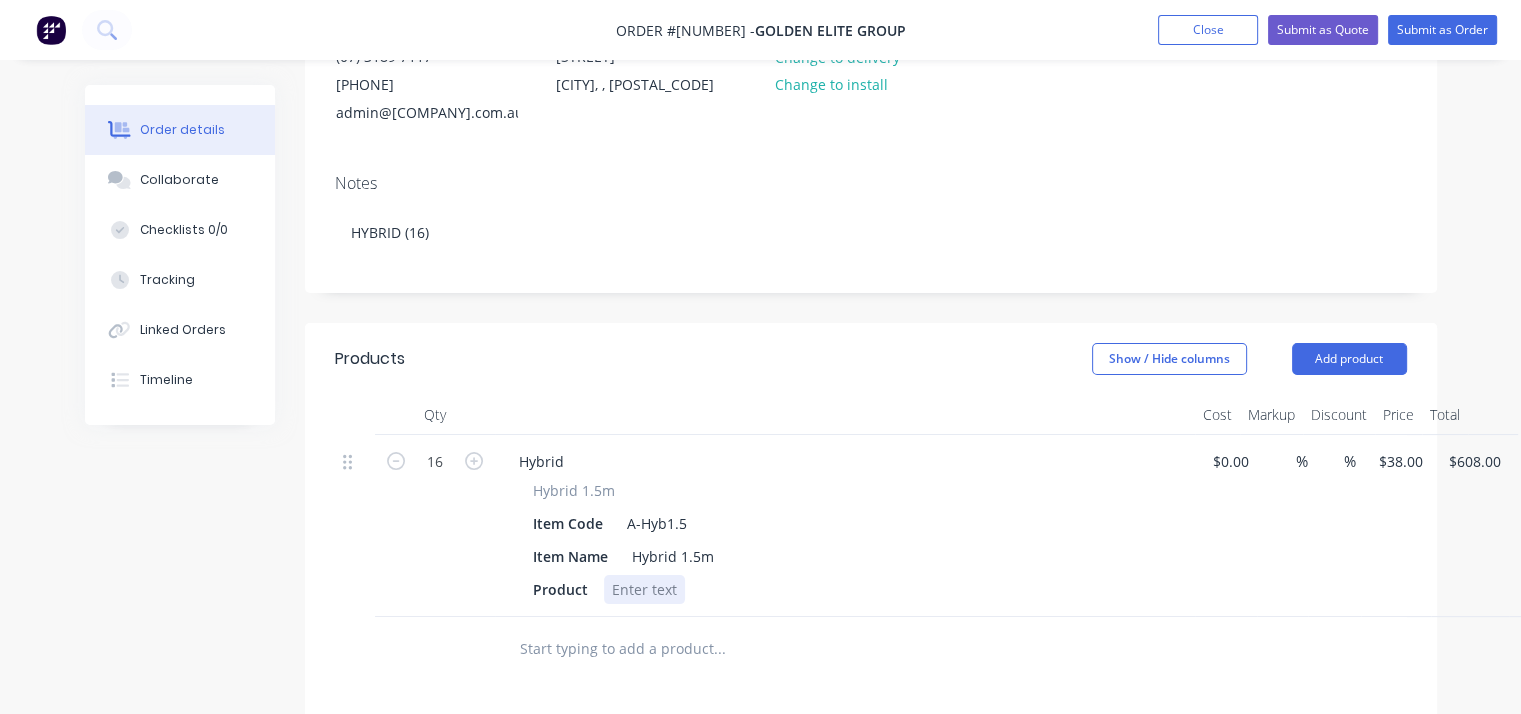 paste 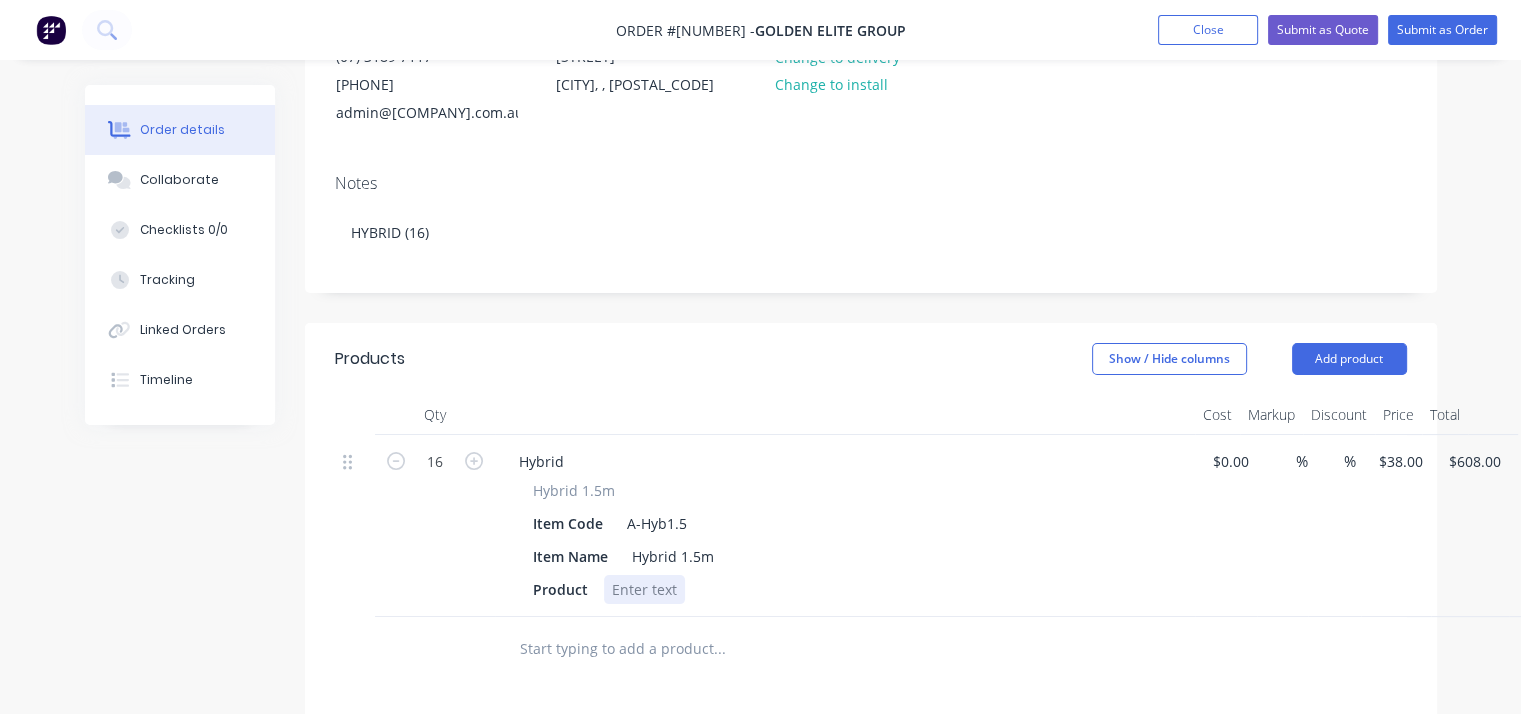type 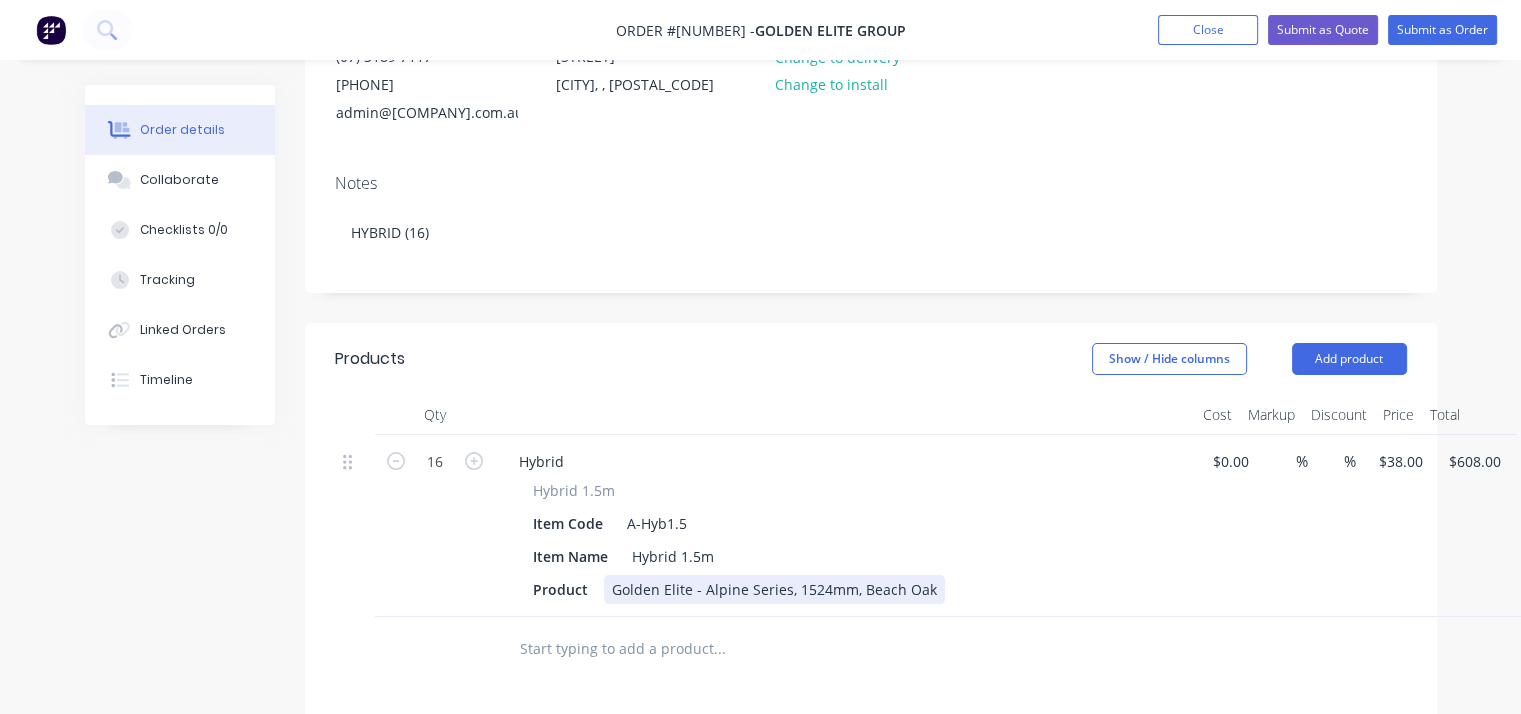scroll, scrollTop: 335, scrollLeft: 0, axis: vertical 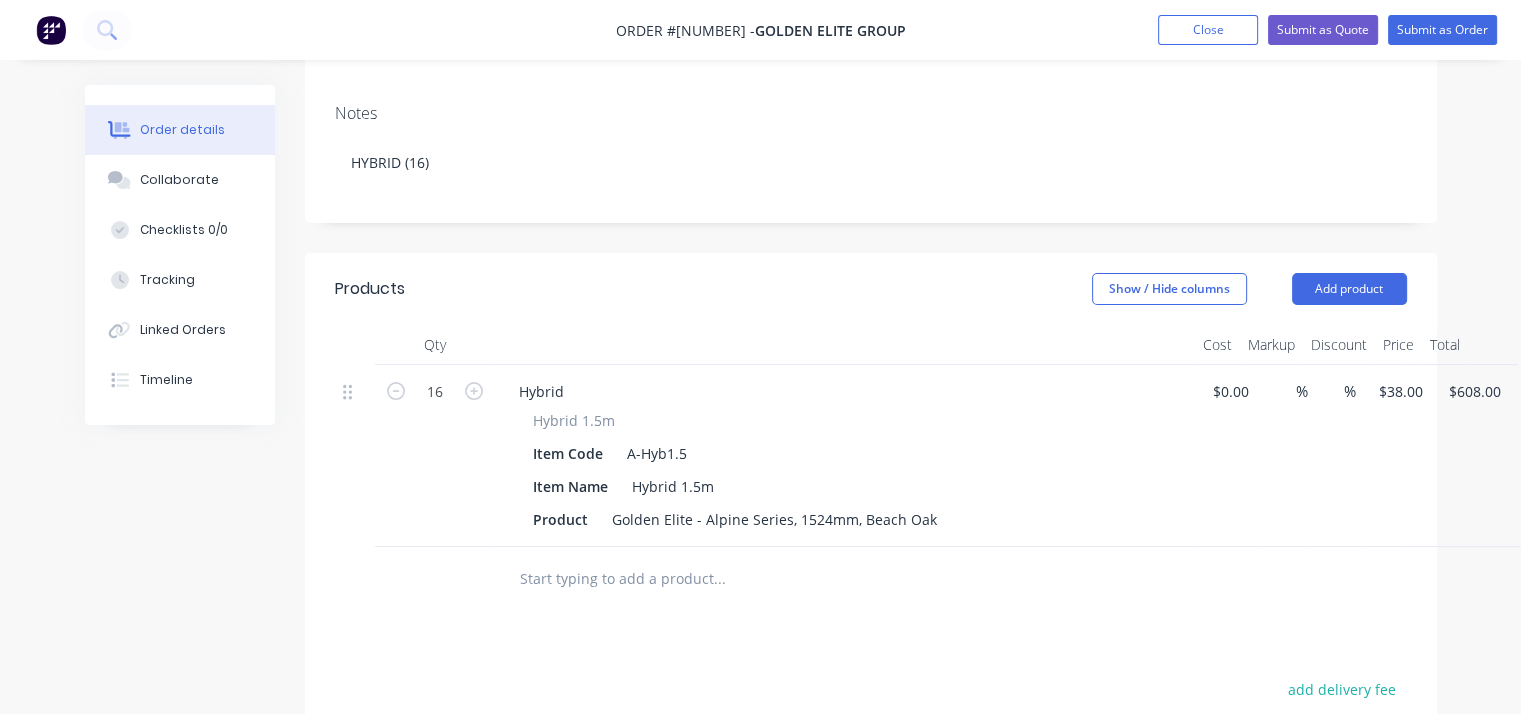 click on "Products Show / Hide columns Add product     Qty Cost Markup Discount Price Total 16 Hybrid Hybrid 1.5m Item Code A-Hyb1.5 Item Name Hybrid 1.5m Product Golden Elite - Alpine Series, 1524mm, Beach Oak $0.00 $0.00 % % $38.00 $38.00 $608.00 $608.00   add delivery fee add markup add discount Labour $0.00 Sub total $608.00 Margin $0.00  ( 0.00 %) Tax $60.80 Total $668.80" at bounding box center [871, 672] 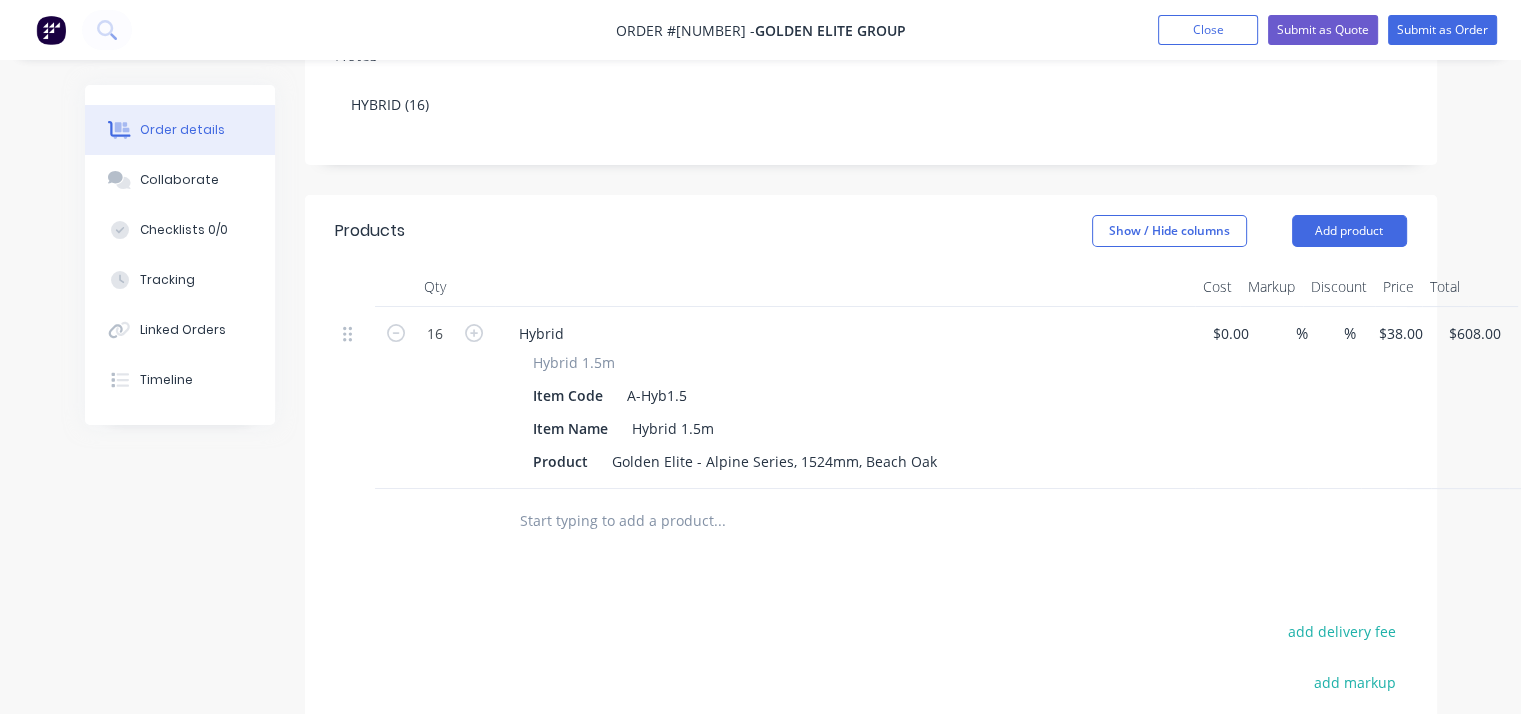 scroll, scrollTop: 392, scrollLeft: 0, axis: vertical 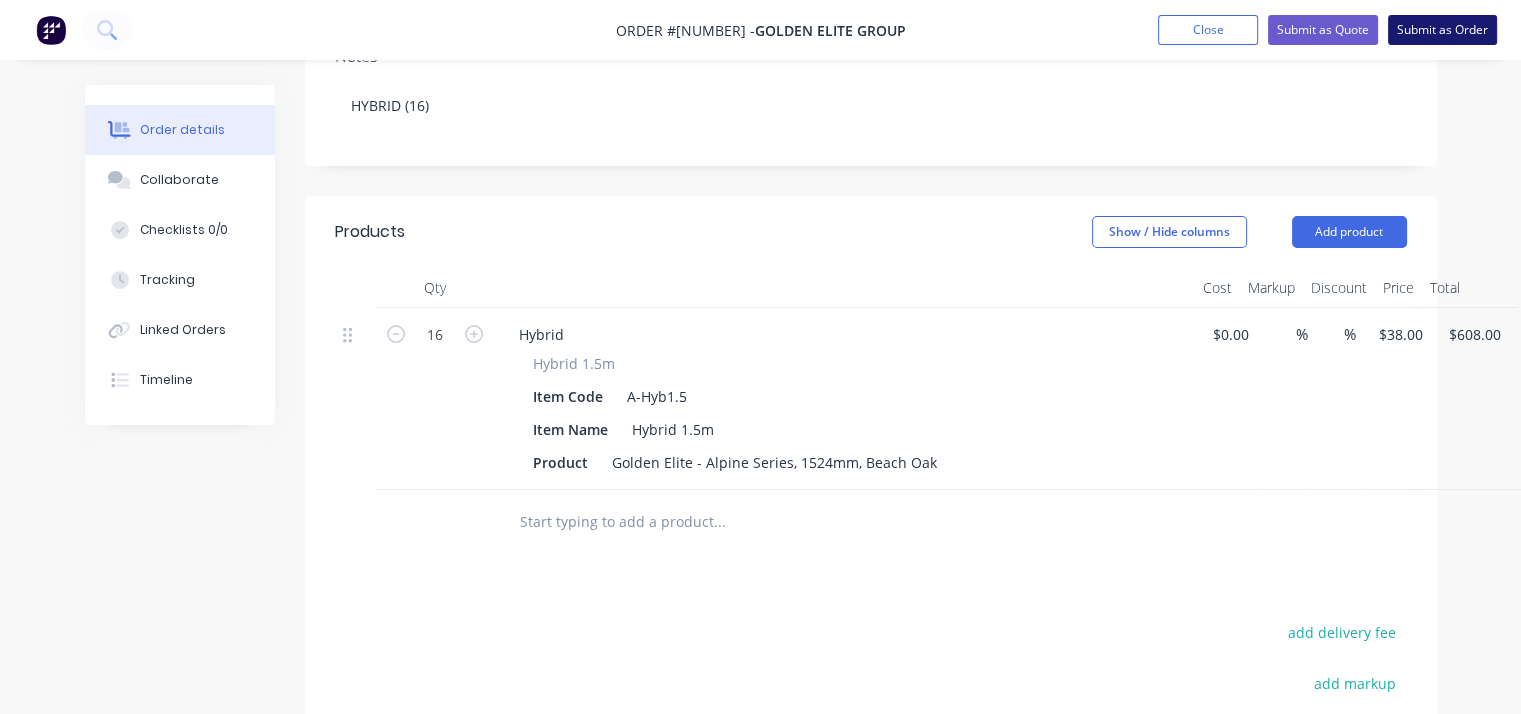 click on "Submit as Order" at bounding box center [1442, 30] 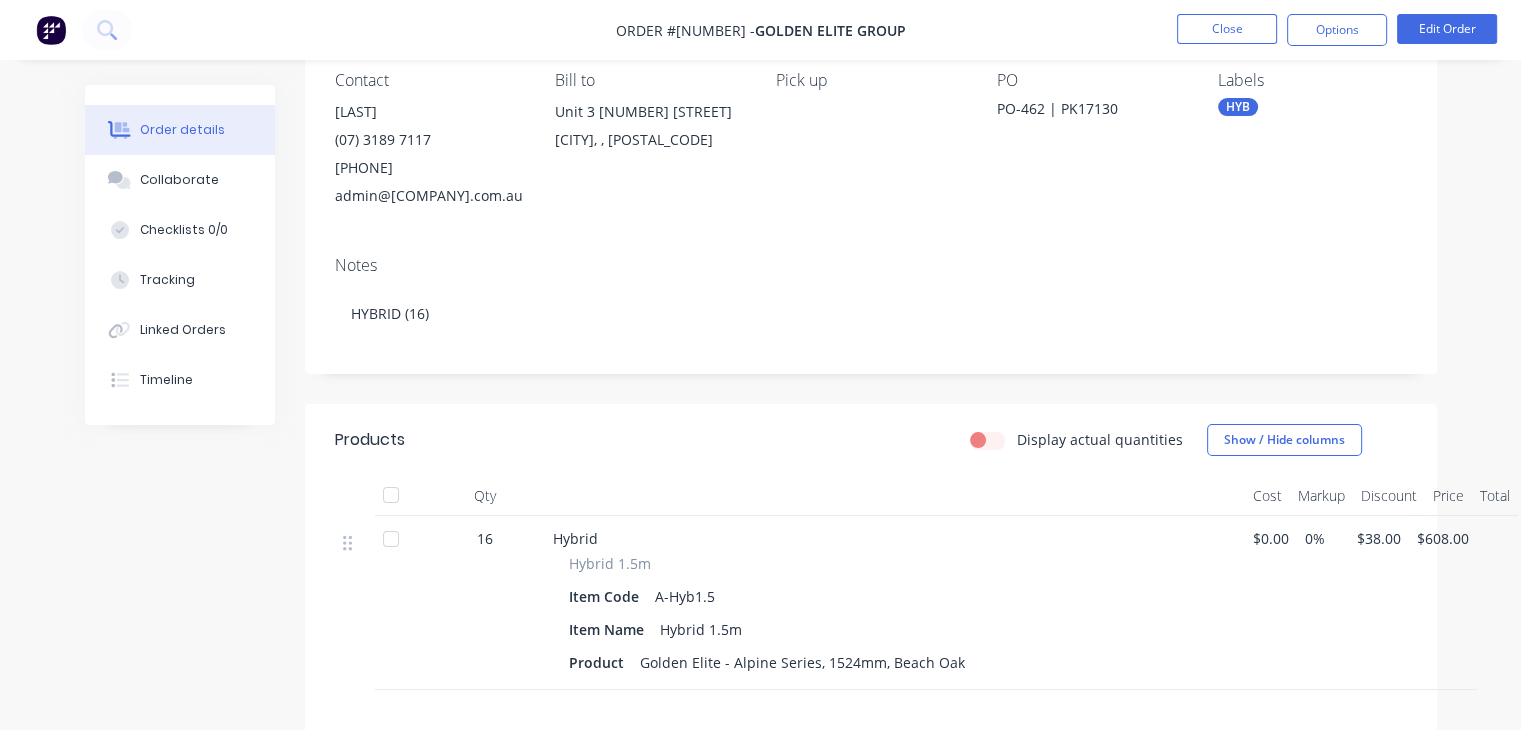 scroll, scrollTop: 184, scrollLeft: 0, axis: vertical 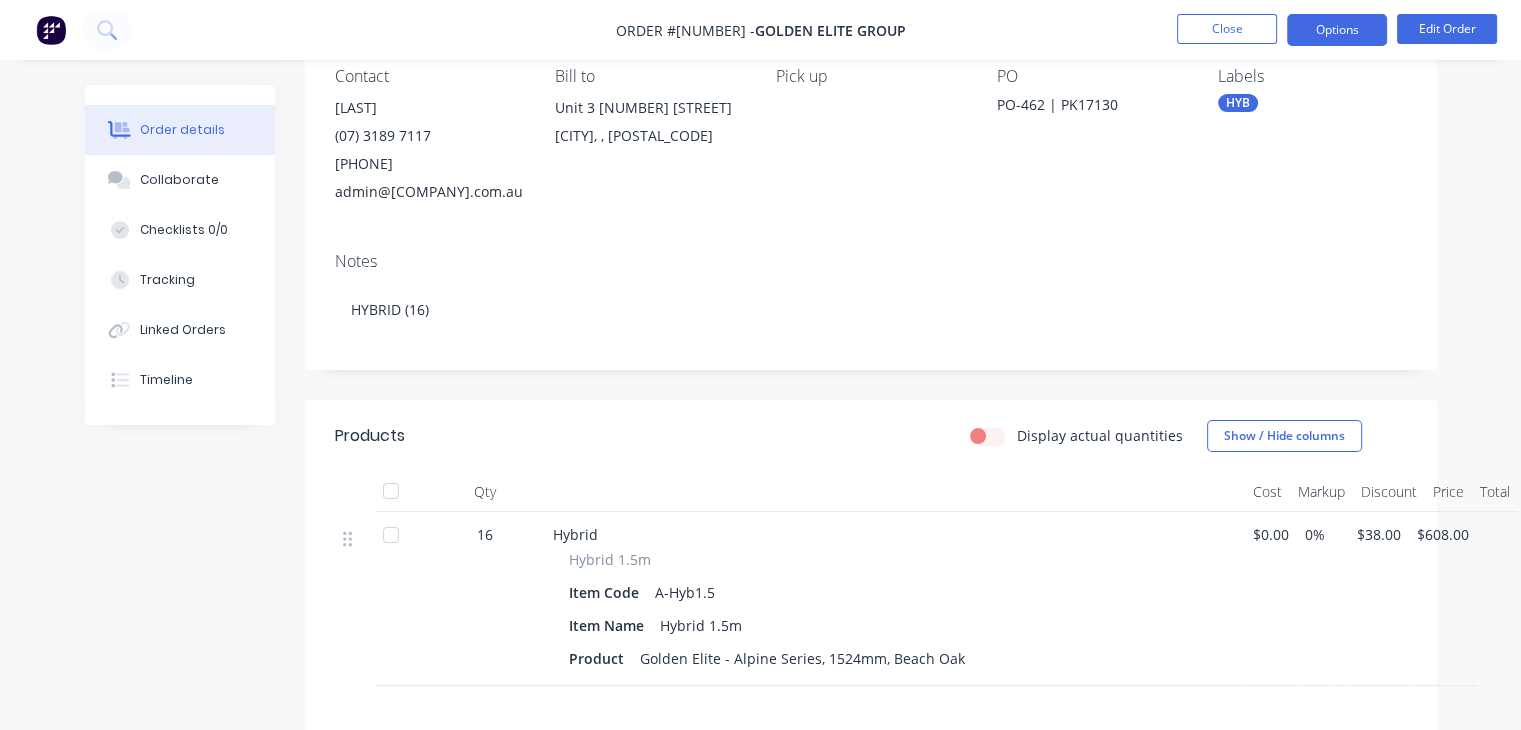 click on "Options" at bounding box center (1337, 30) 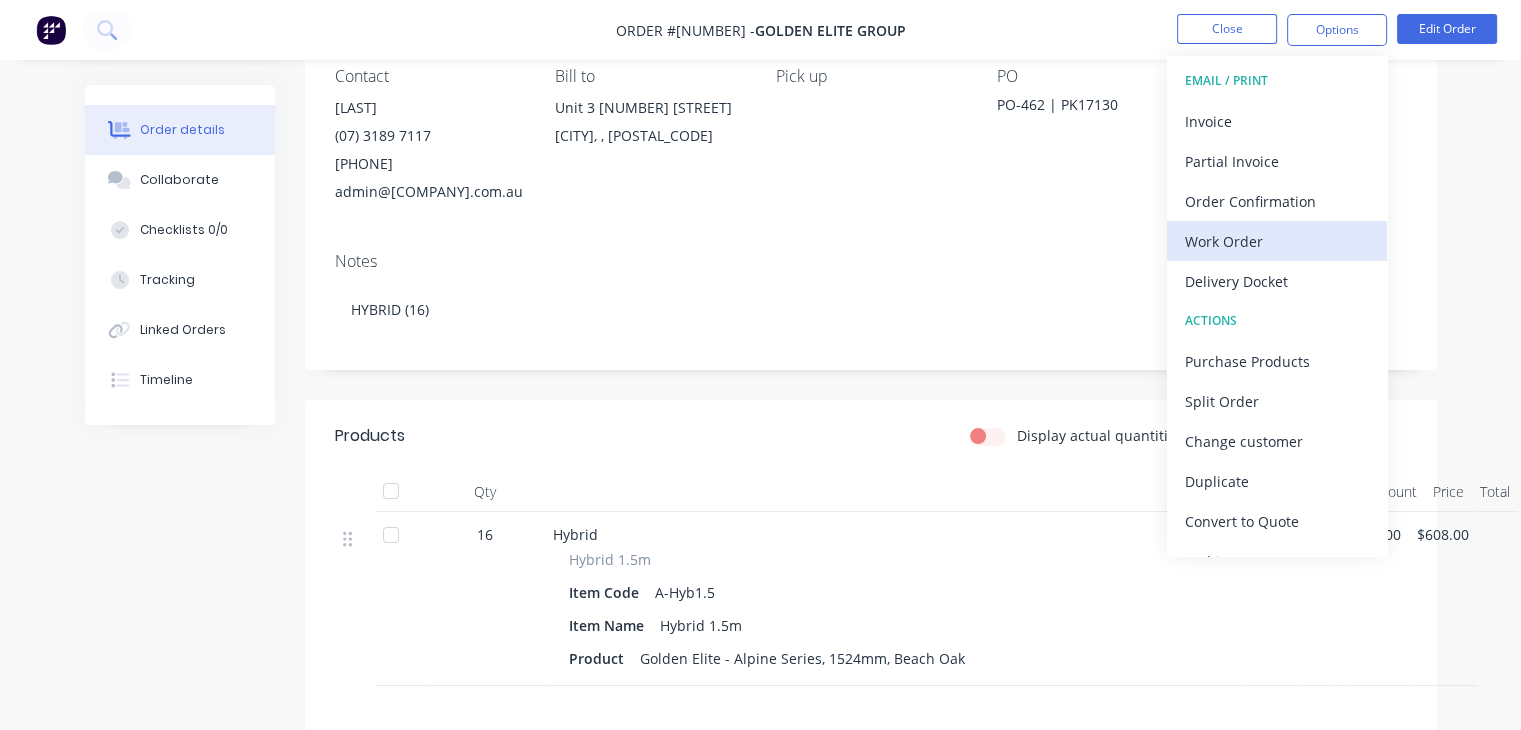 click on "Work Order" at bounding box center (1277, 241) 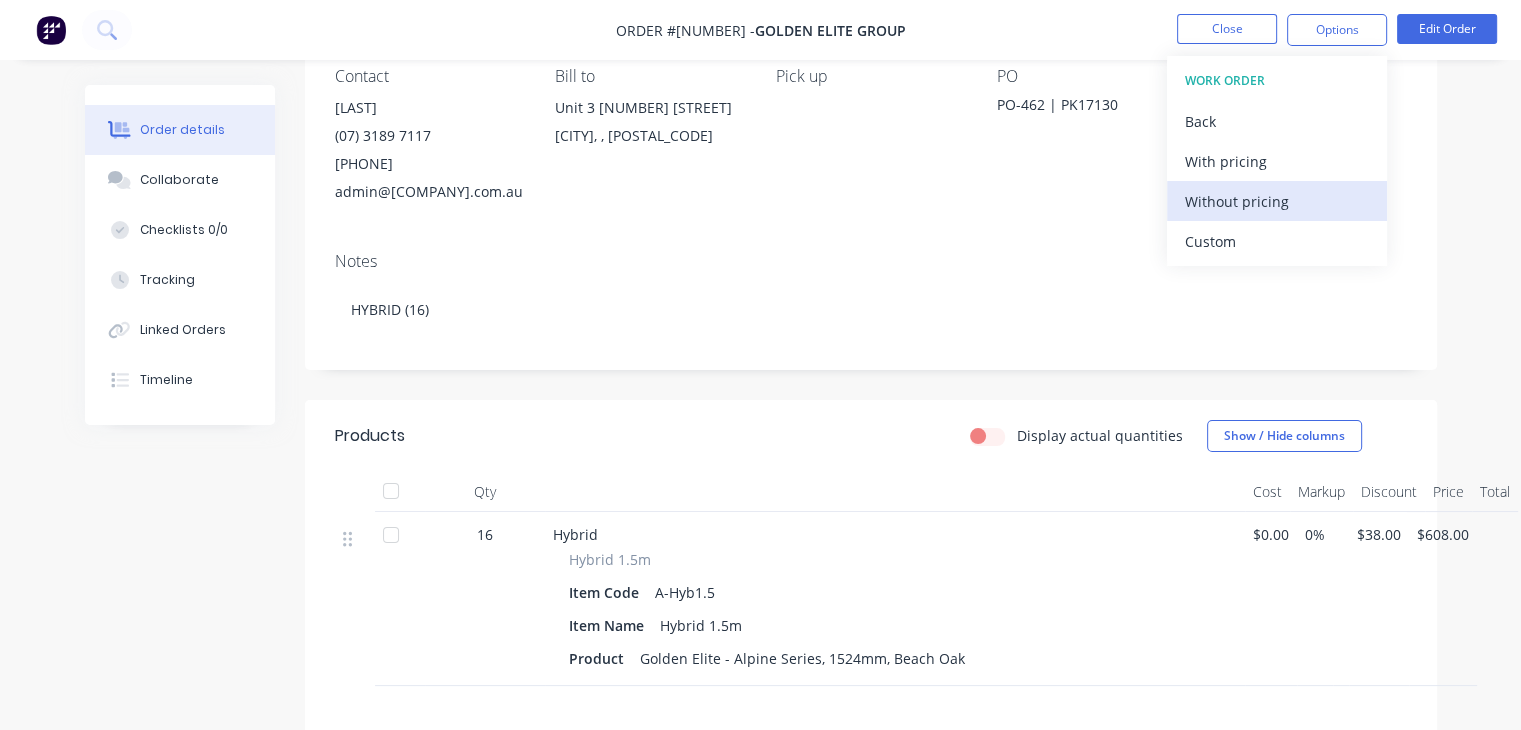 click on "Without pricing" at bounding box center (1277, 201) 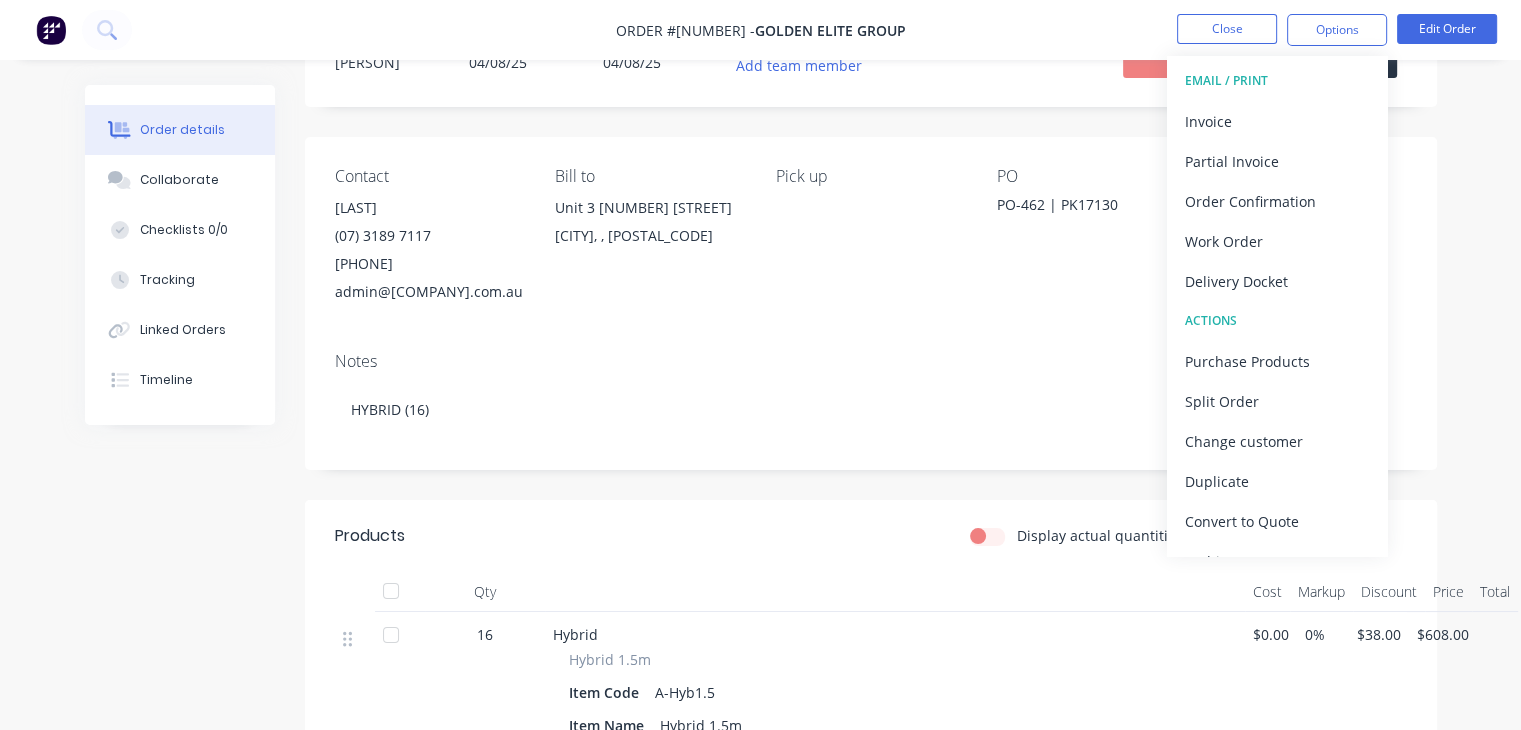 scroll, scrollTop: 0, scrollLeft: 0, axis: both 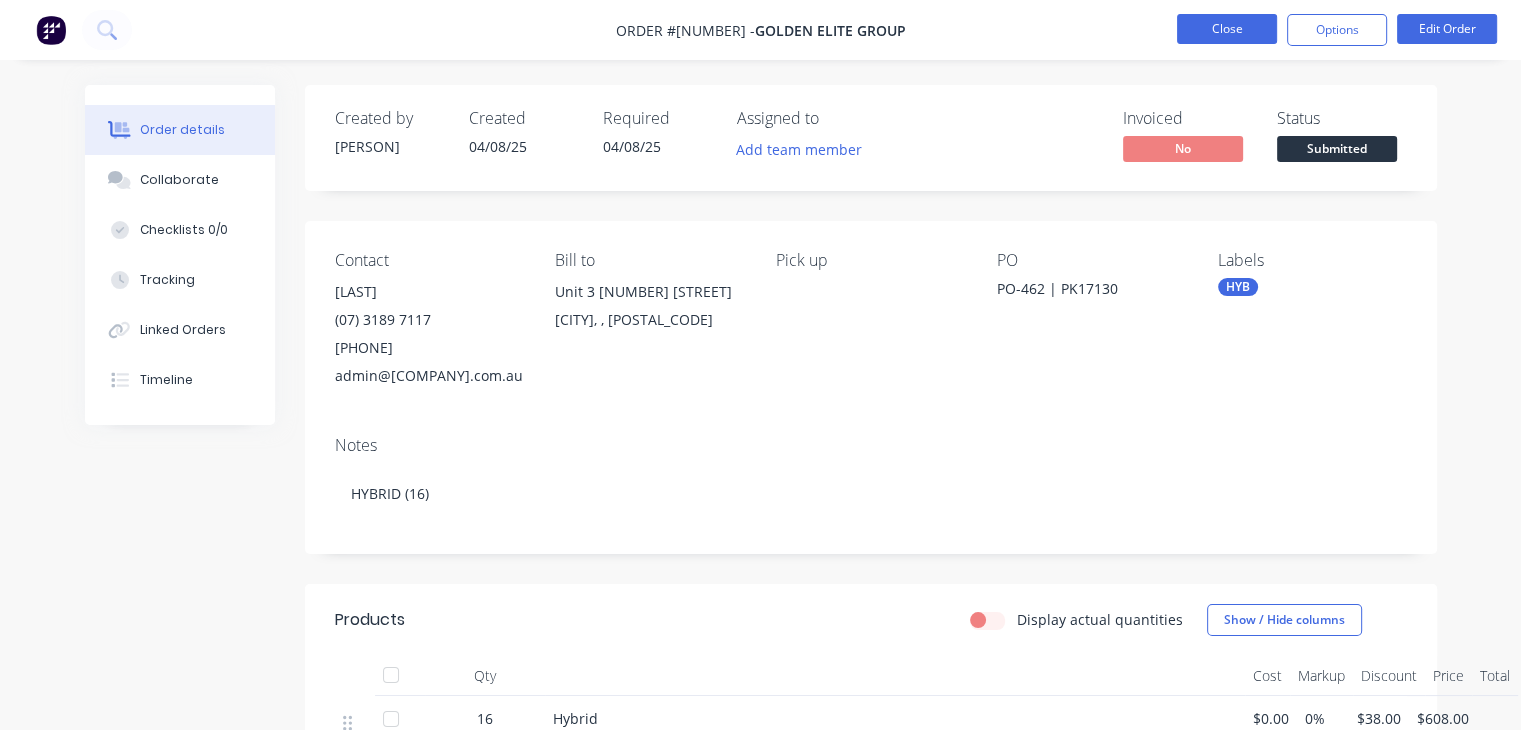 click on "Close" at bounding box center [1227, 29] 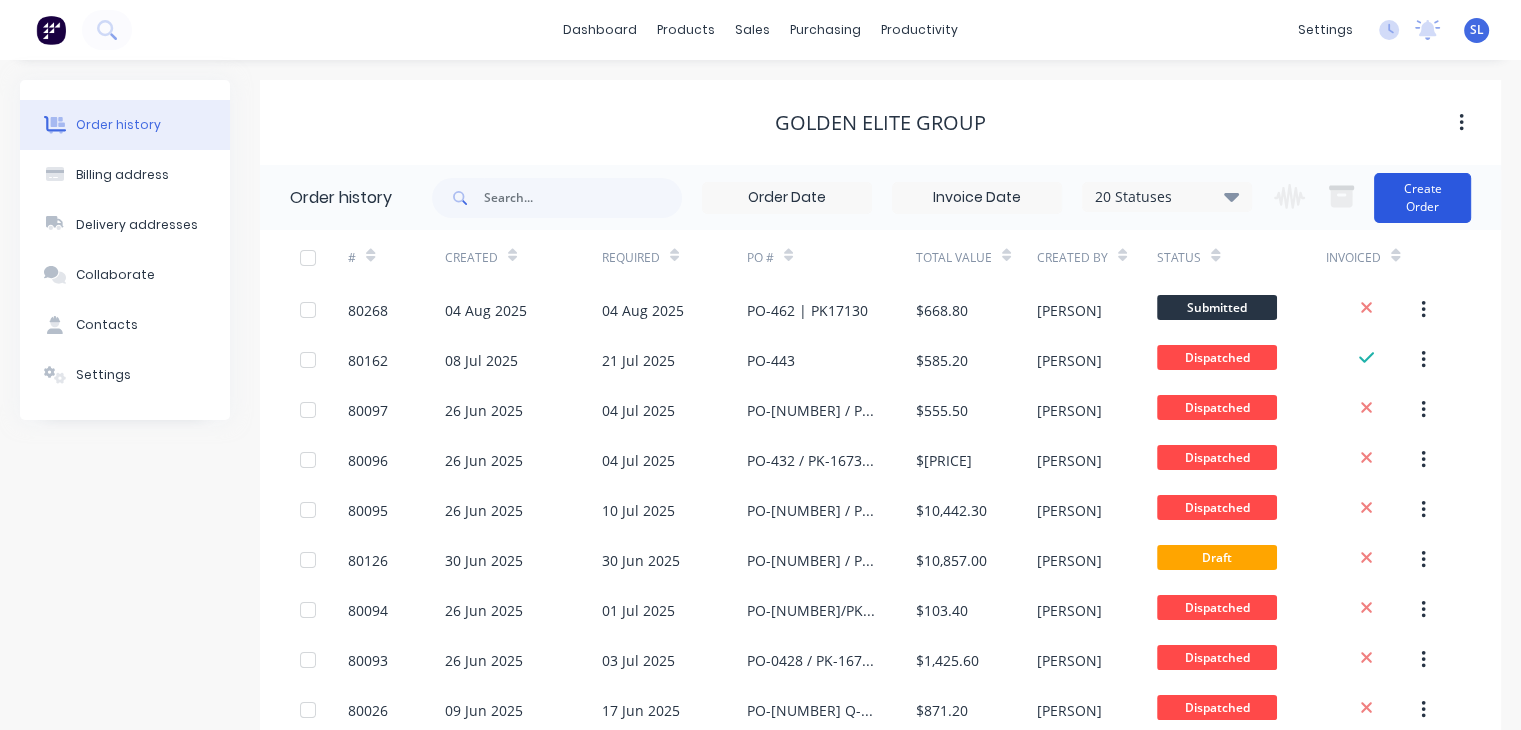 click on "Create Order" at bounding box center [1422, 198] 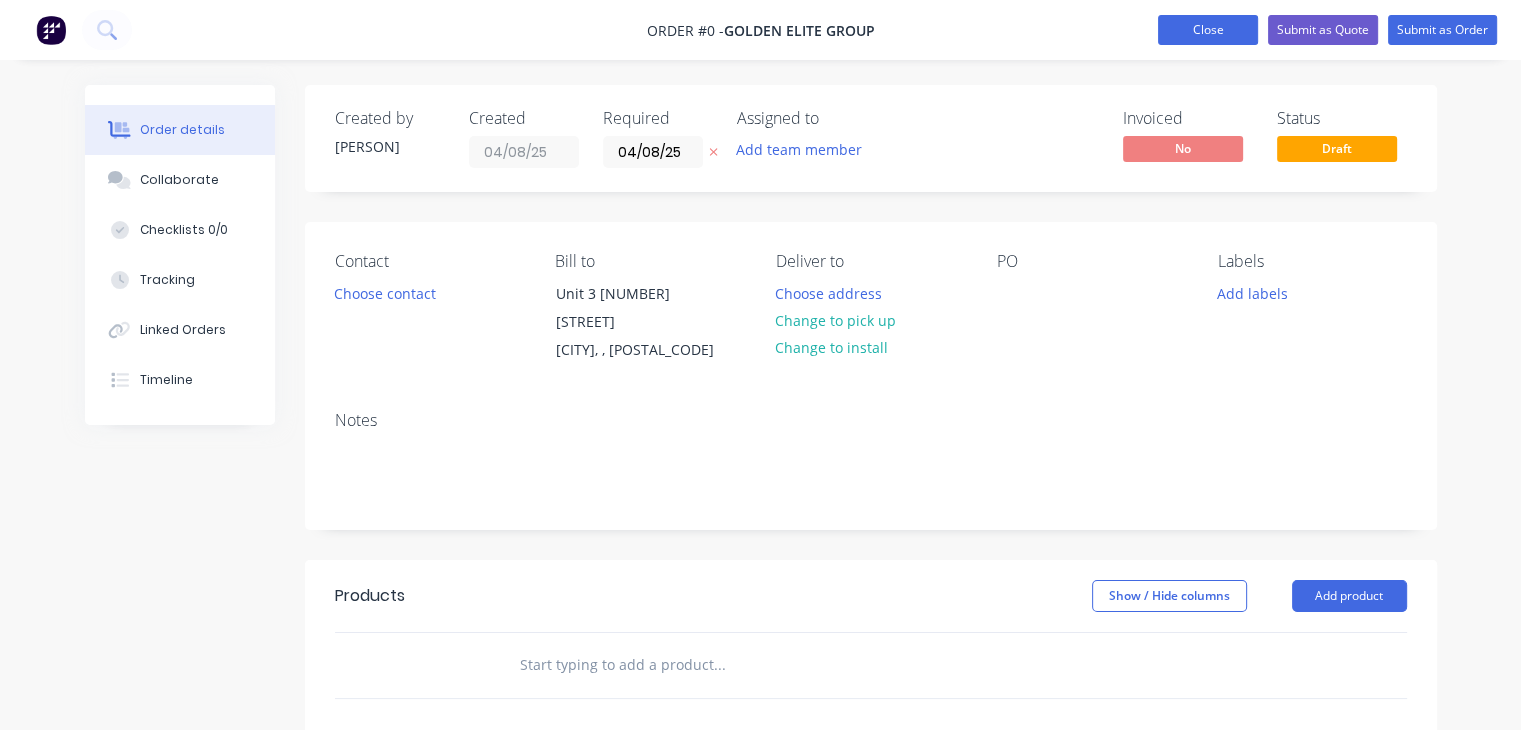 click on "Close" at bounding box center [1208, 30] 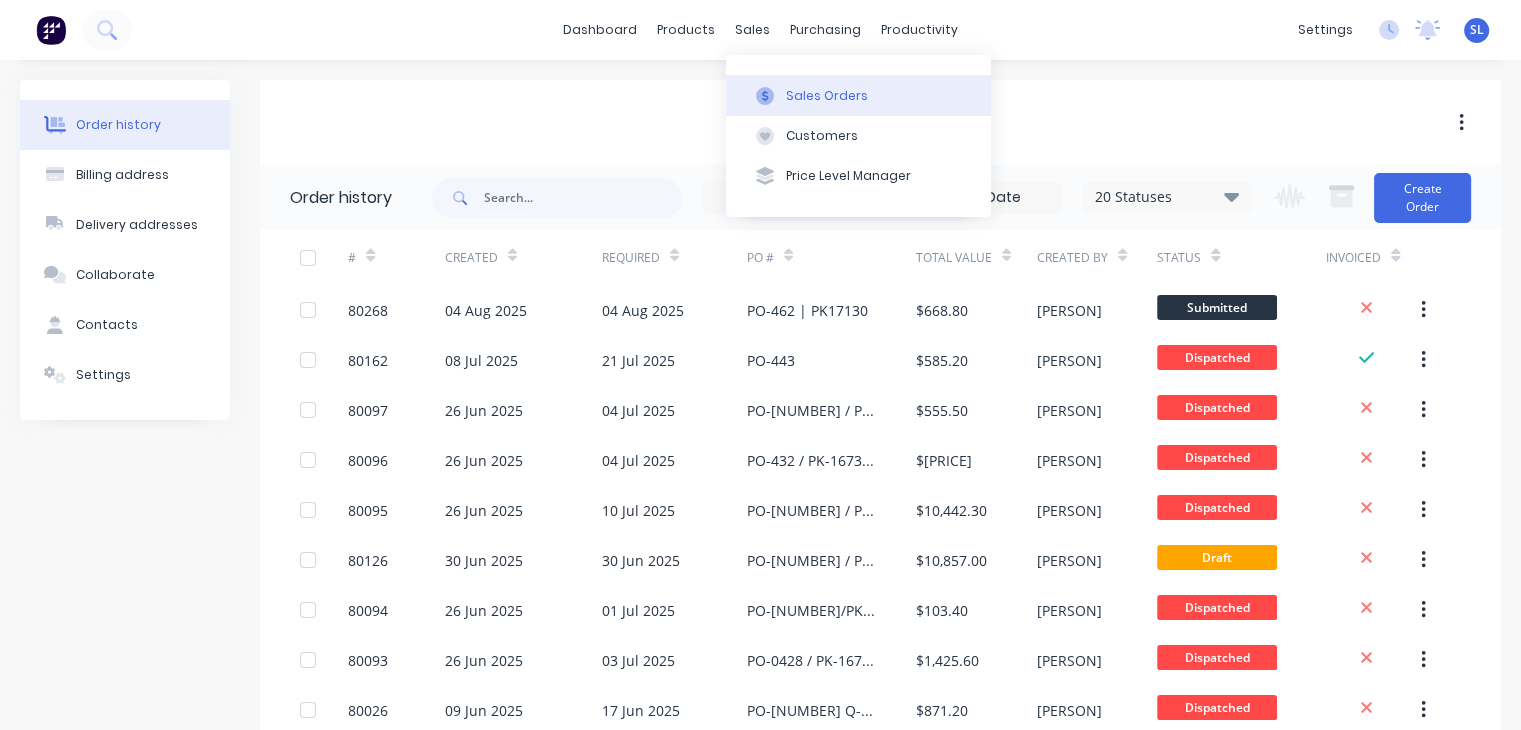 click on "Sales Orders" at bounding box center [858, 95] 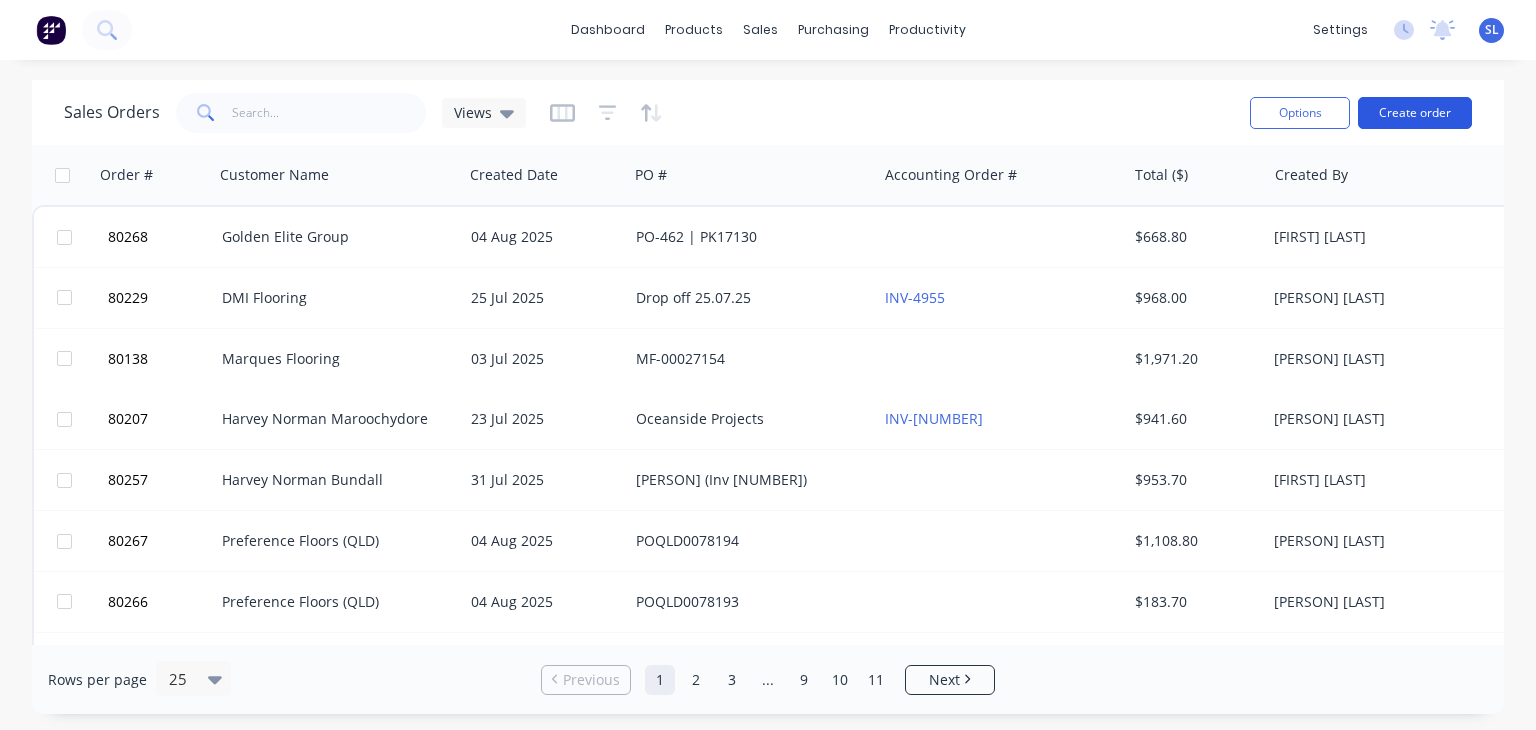 click on "Create order" at bounding box center [1415, 113] 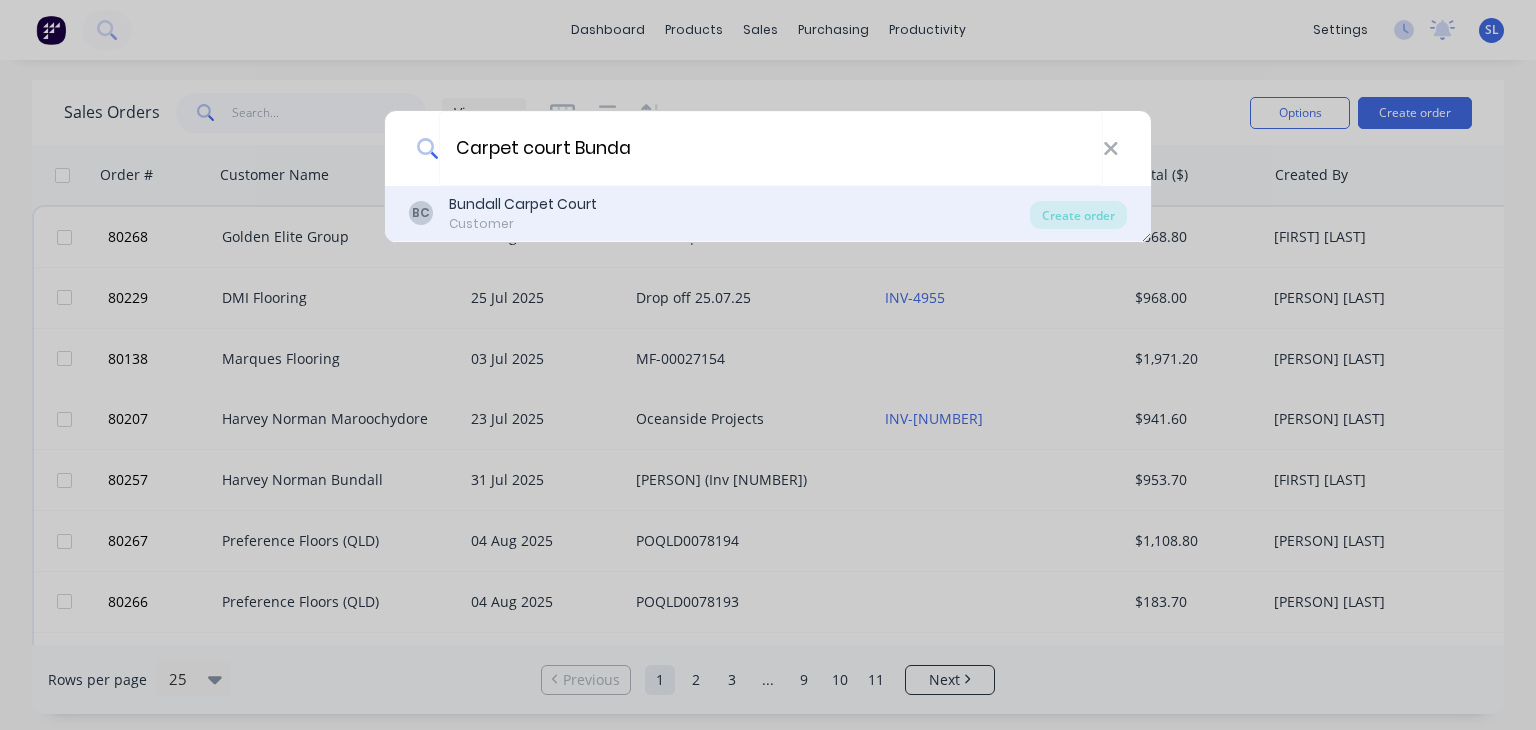 type on "Carpet court Bunda" 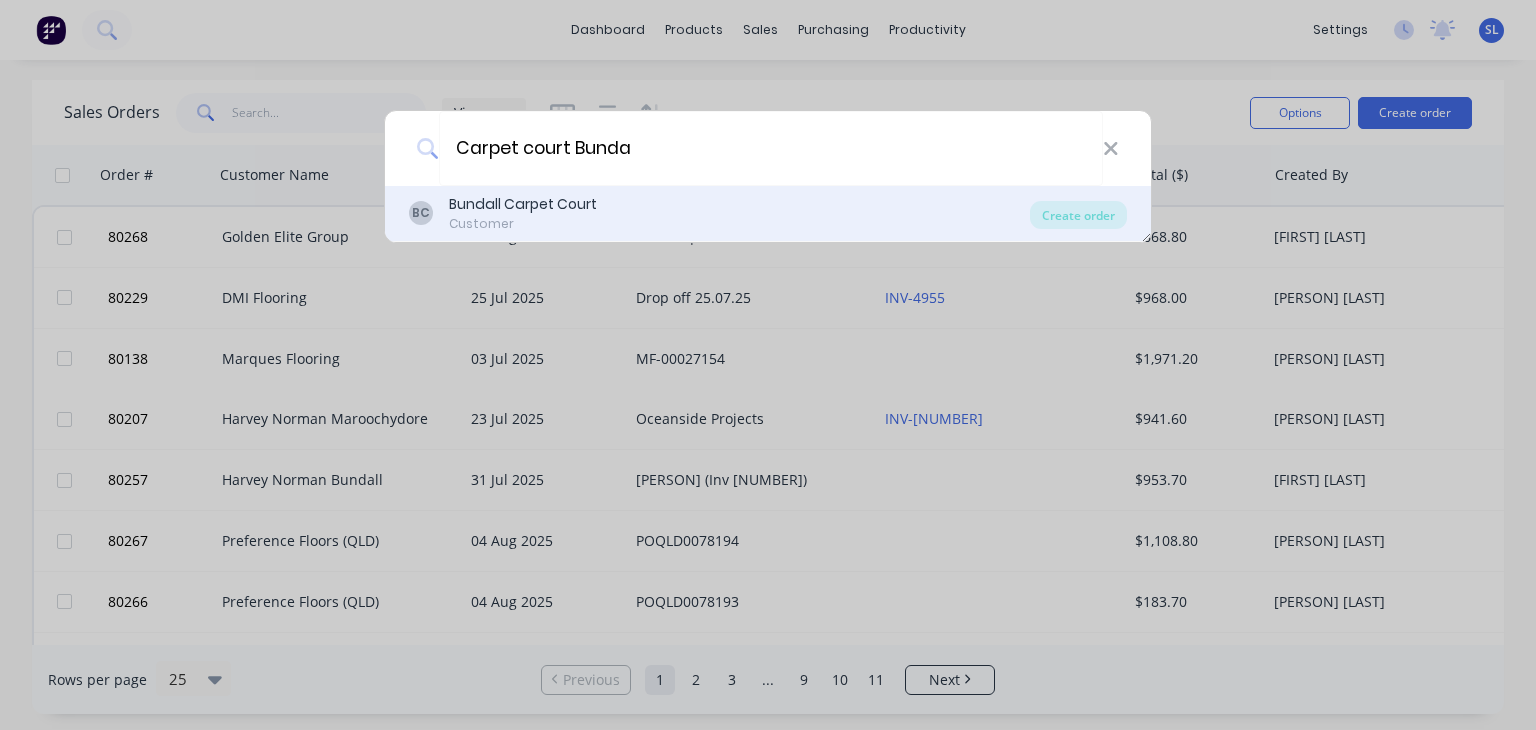 click on "Bundall Carpet Court" at bounding box center [523, 204] 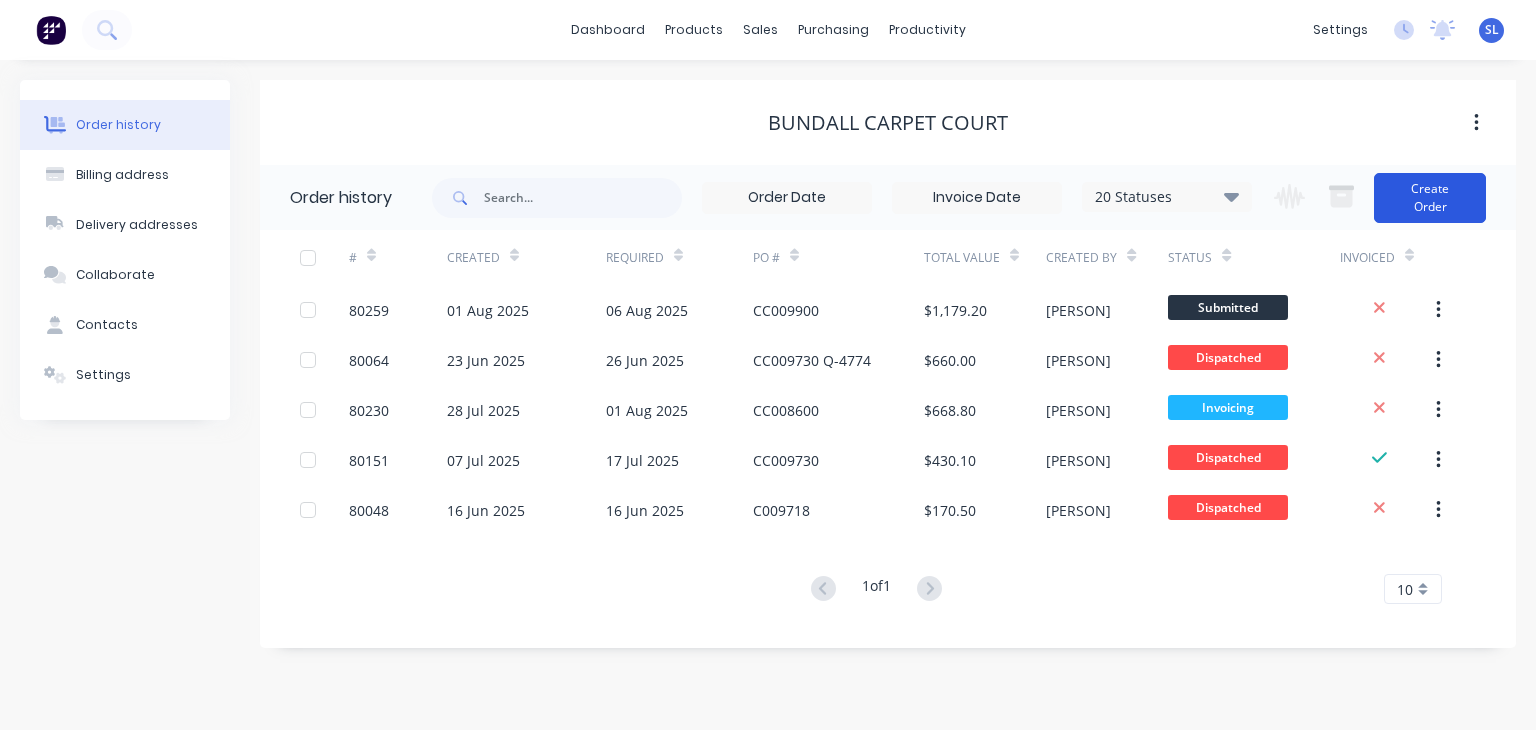 click on "Create Order" at bounding box center [1430, 198] 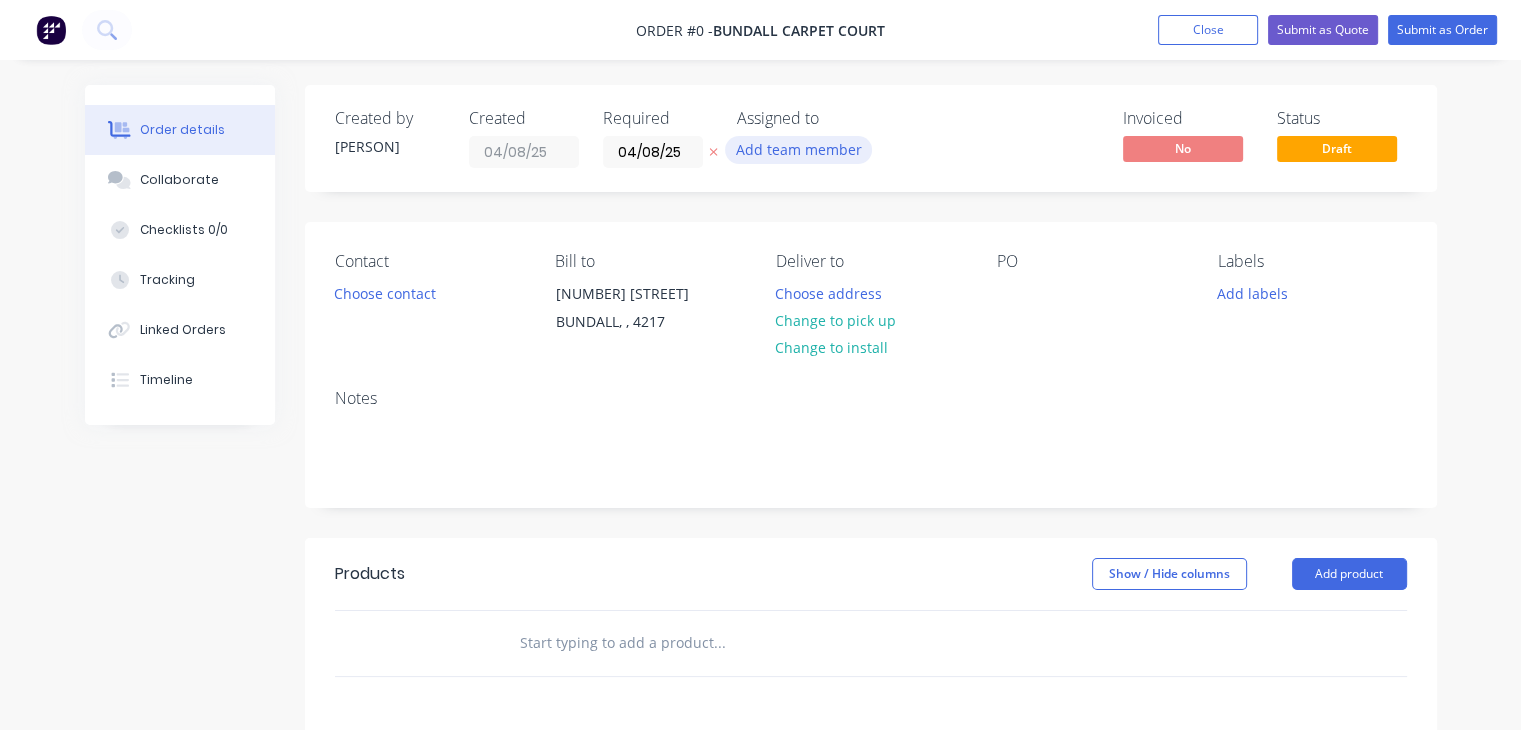 click on "Add team member" at bounding box center (798, 149) 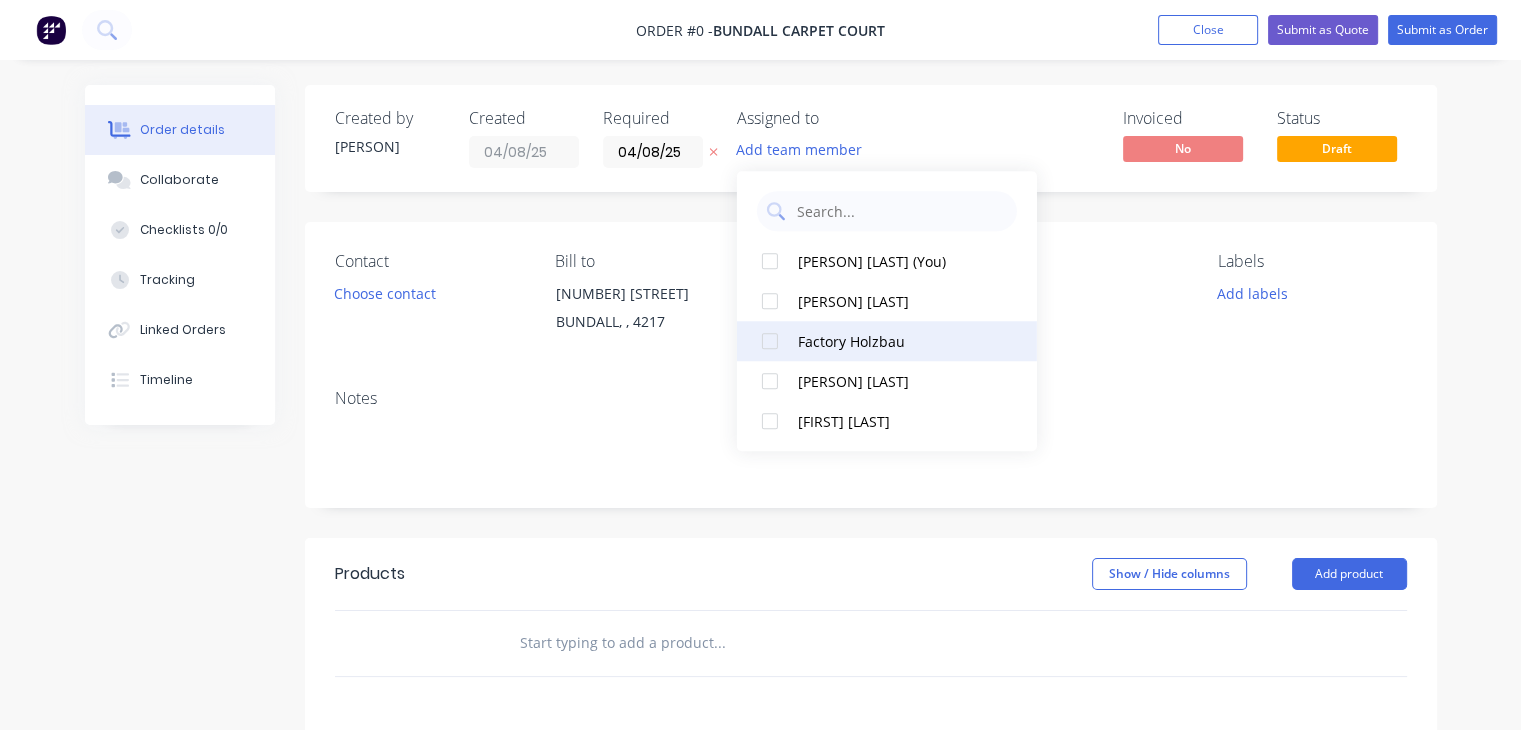 click on "Factory Holzbau" at bounding box center [898, 341] 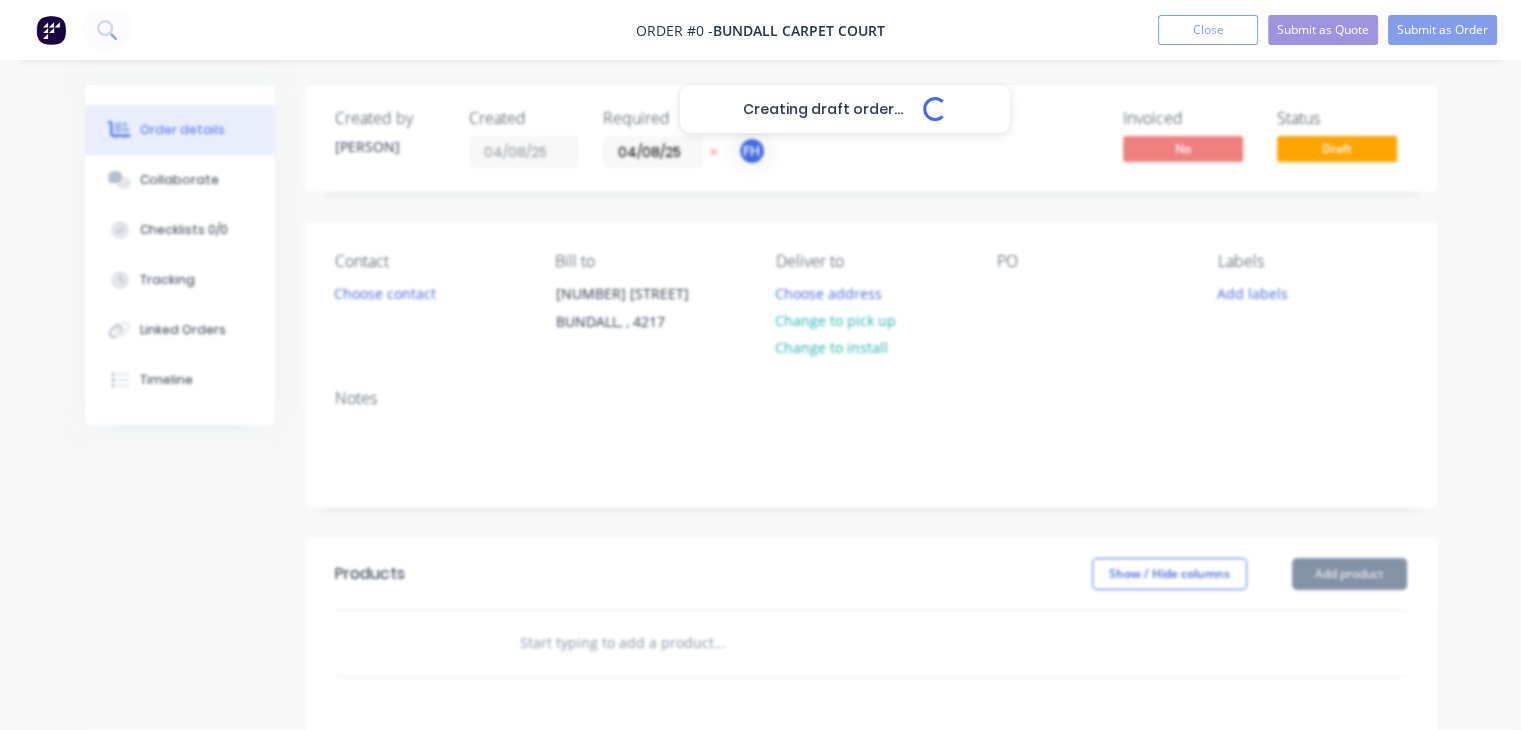 click on "Created by [PERSON] Created [DATE] Required [DATE] Assigned to FH Invoiced No Status Draft Contact Choose contact Bill to [NUMBER] [STREET]  [CITY], , [POSTAL_CODE] Deliver to Choose address Change to pick up Change to install PO Labels Add labels Notes Products Show / Hide columns Add product     add delivery fee add markup add discount Labour $0.00 Sub total $0.00 Margin $0.00  ( 0 %) Tax $0.00 Total $0.00" at bounding box center [761, 636] 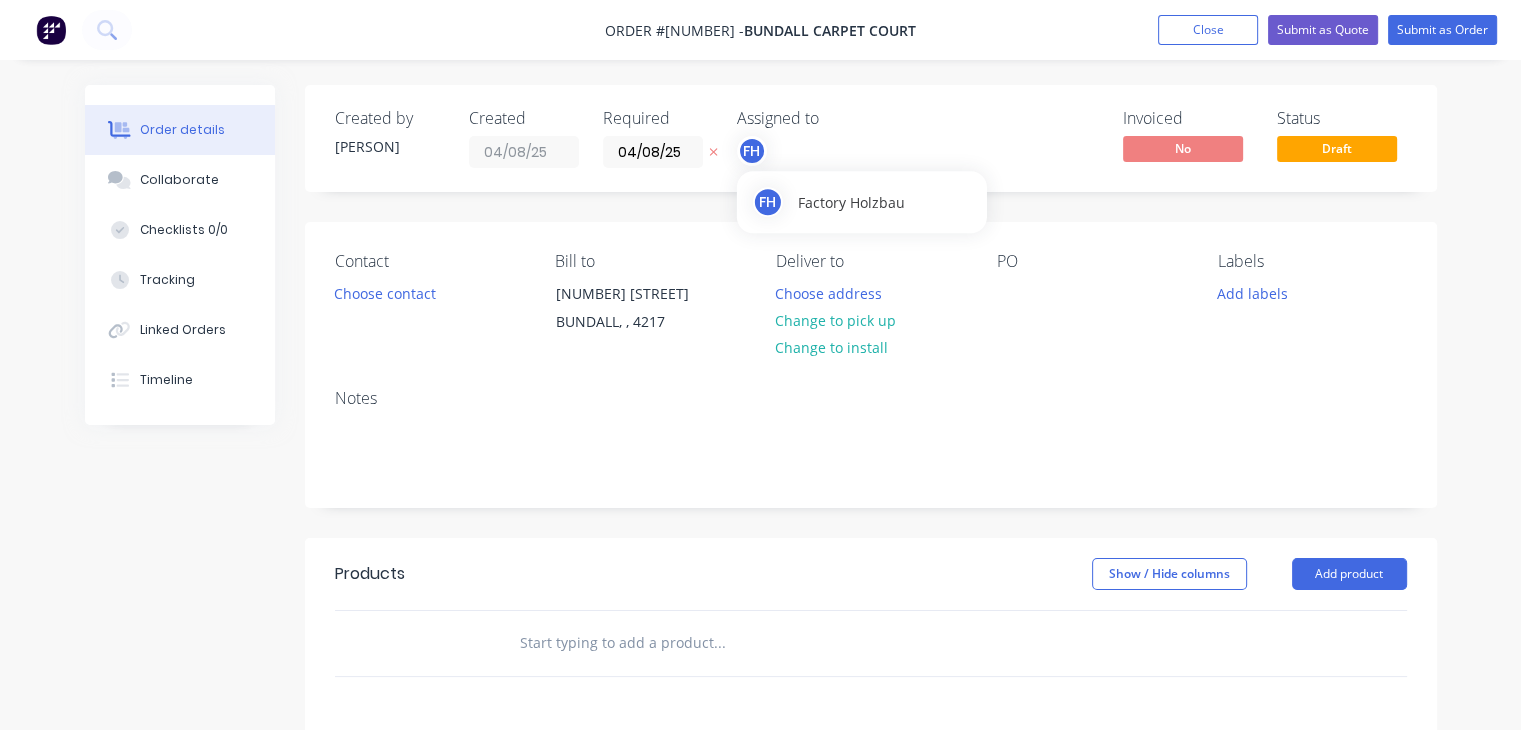 click on "FH" at bounding box center (752, 151) 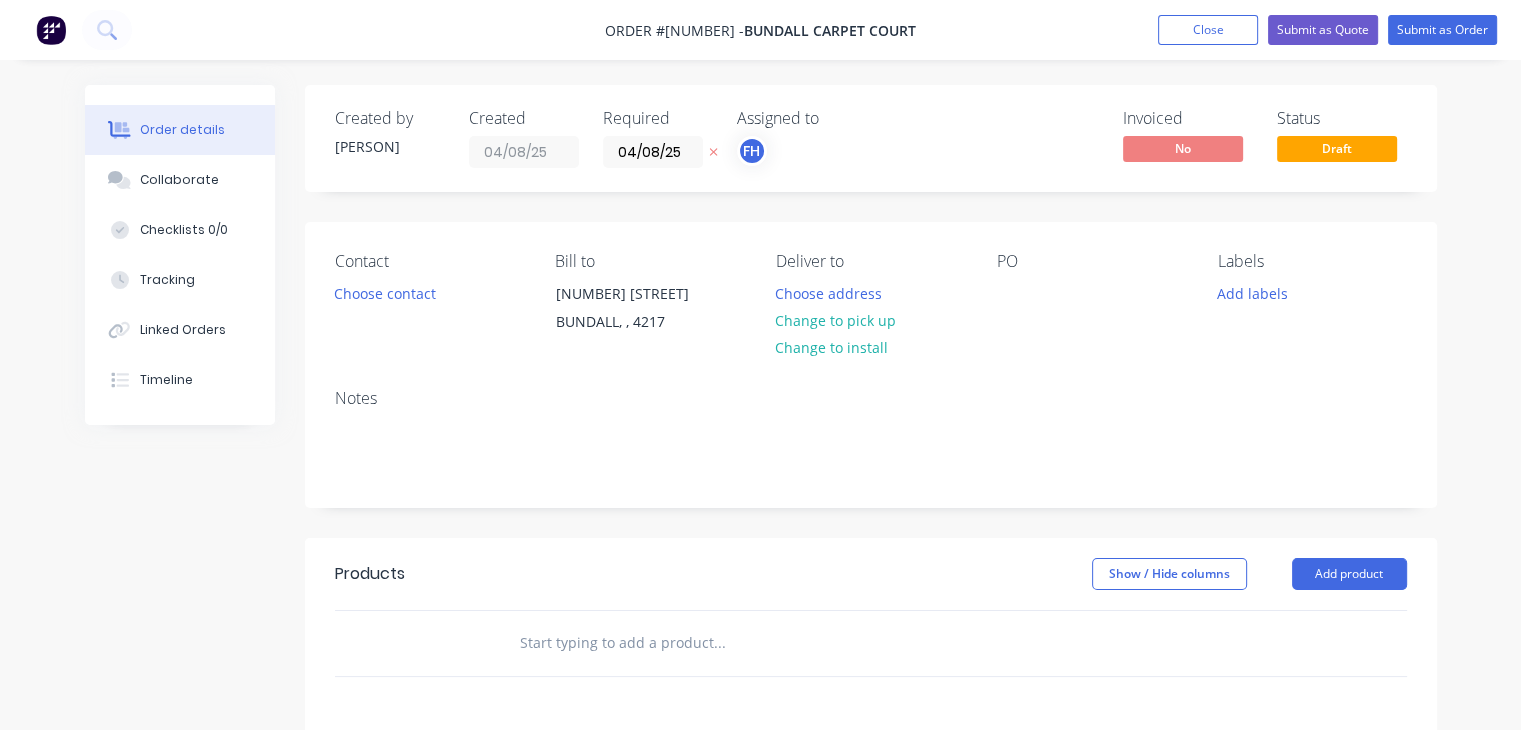 click on "Created by [FIRST] Created [DATE] Required [DATE] Assigned to FH Invoiced No Status Draft Contact Choose contact Bill to [NUMBER] [STREET] [CITY], [POSTAL_CODE] Deliver to Choose address Change to pick up Change to install PO Labels Add labels Notes Products Show / Hide columns Add product add delivery fee add markup add discount Labour $0.00 Sub total $0.00 Margin $0.00 ( 0 %) Tax $0.00 Total $0.00" at bounding box center [871, 621] 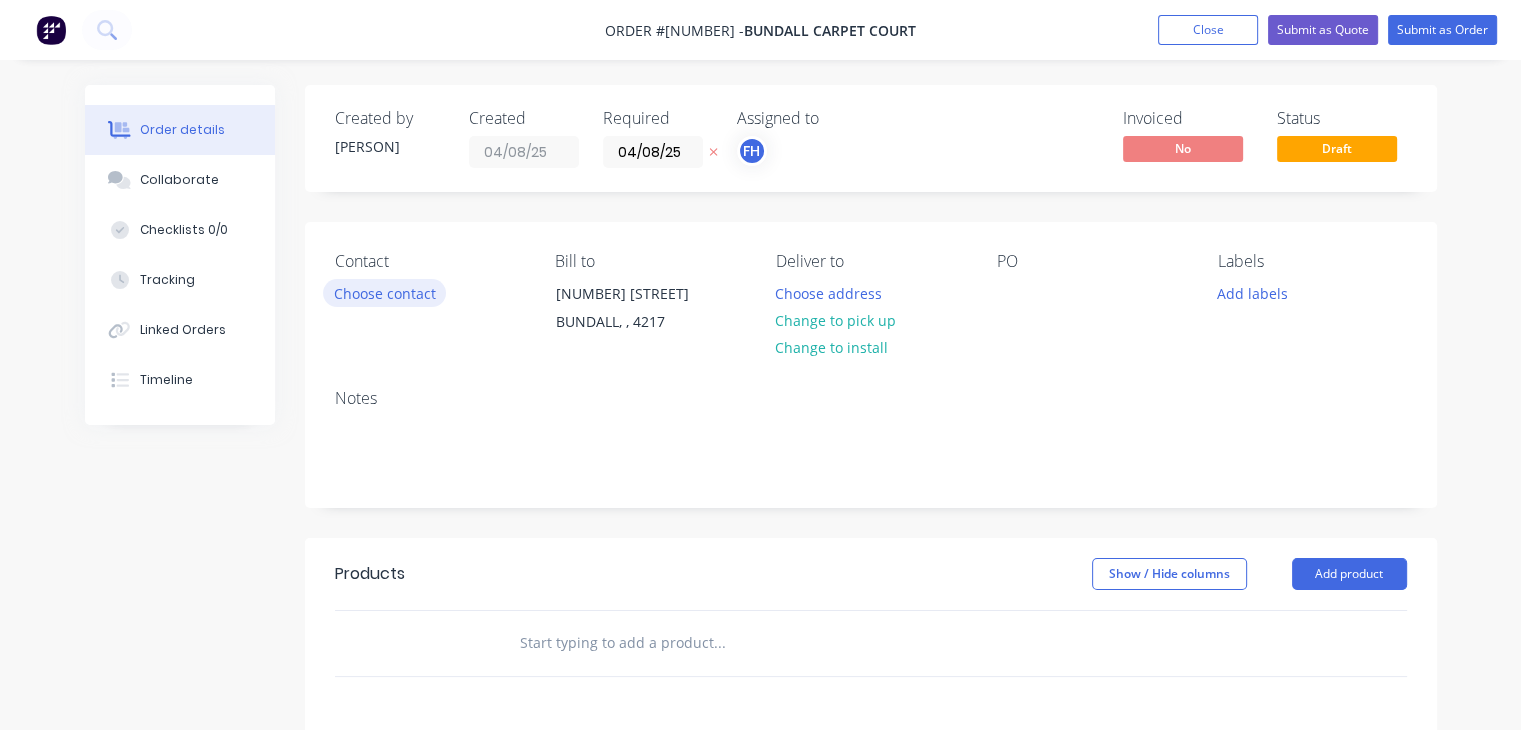 click on "Choose contact" at bounding box center [384, 292] 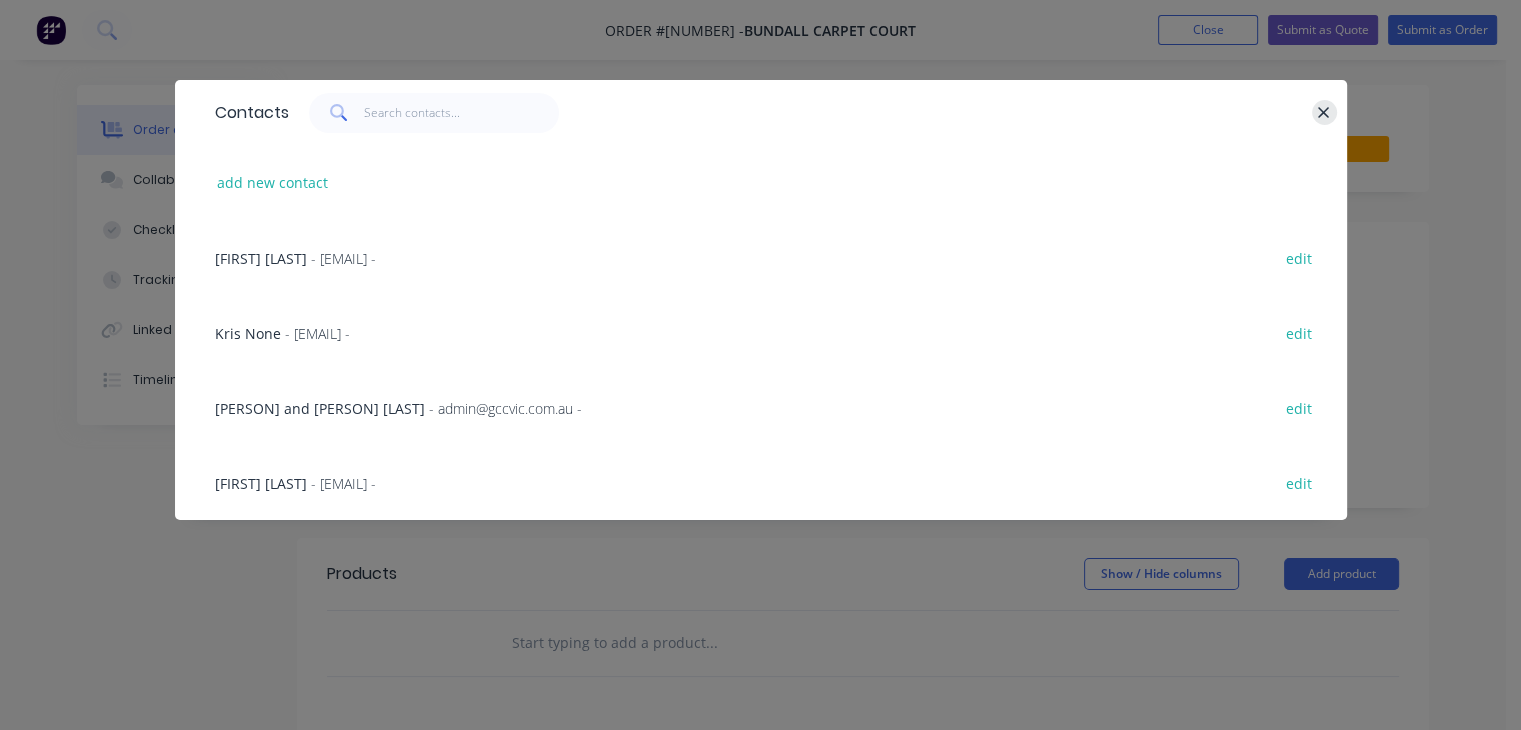 click 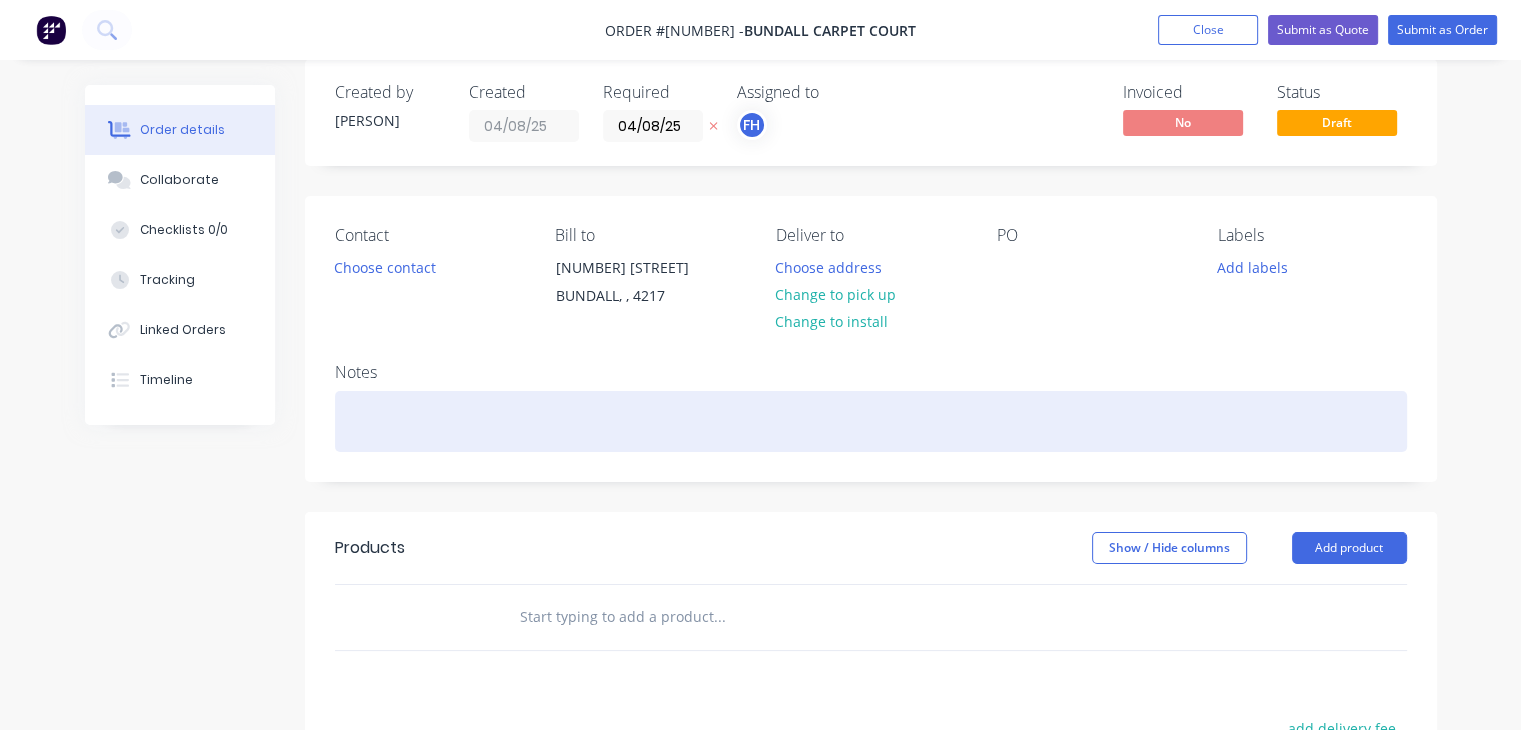 scroll, scrollTop: 27, scrollLeft: 0, axis: vertical 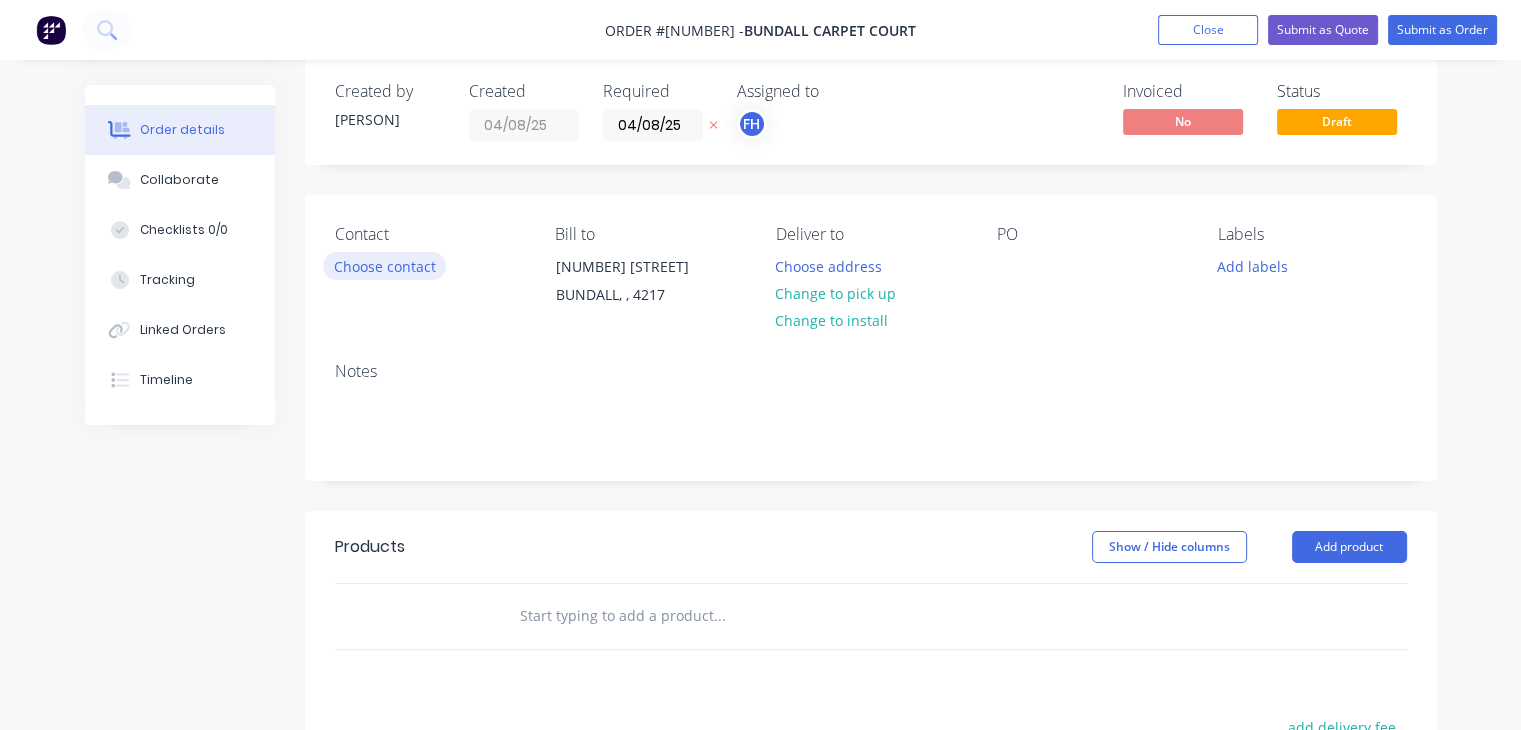 click on "Choose contact" at bounding box center [384, 265] 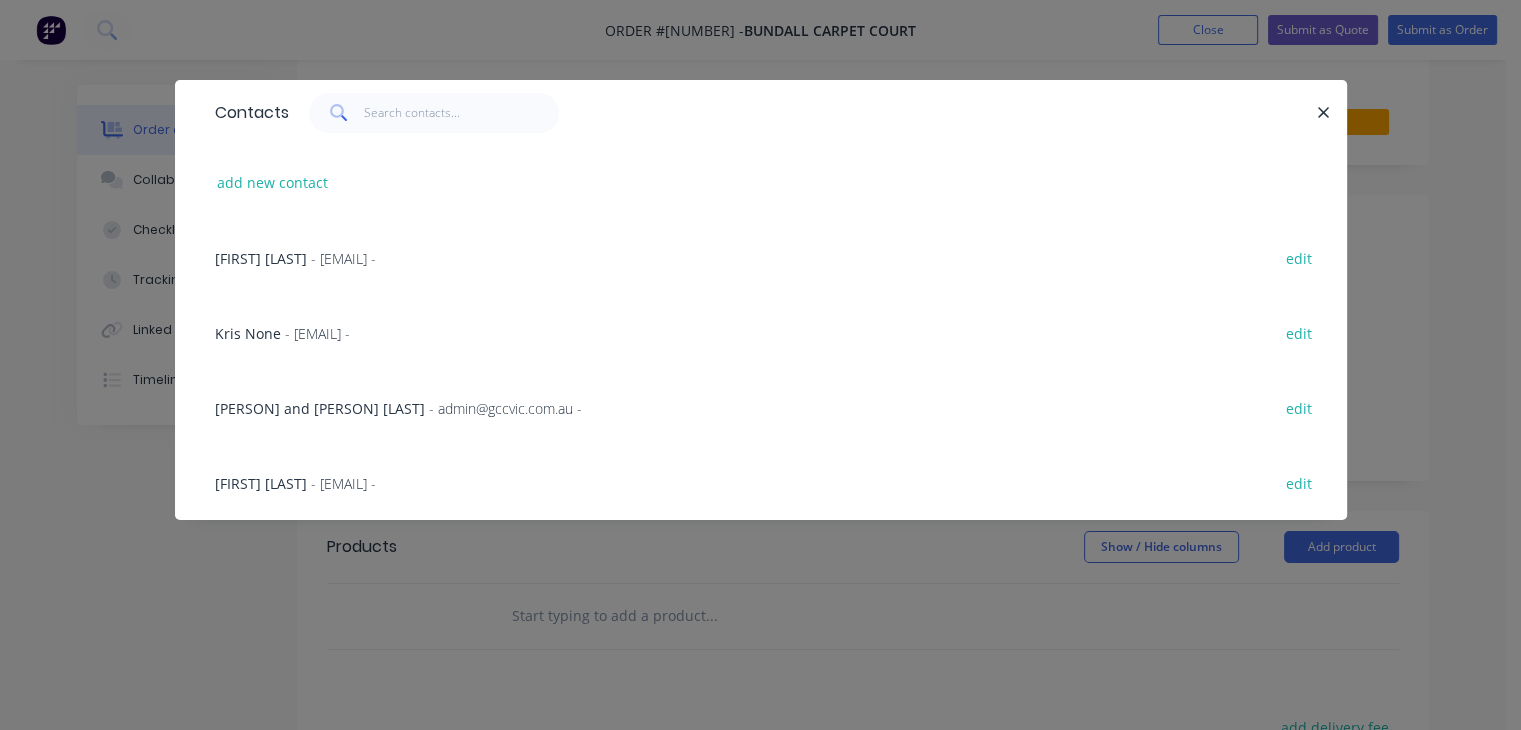 click on "- [EMAIL] -" at bounding box center (343, 258) 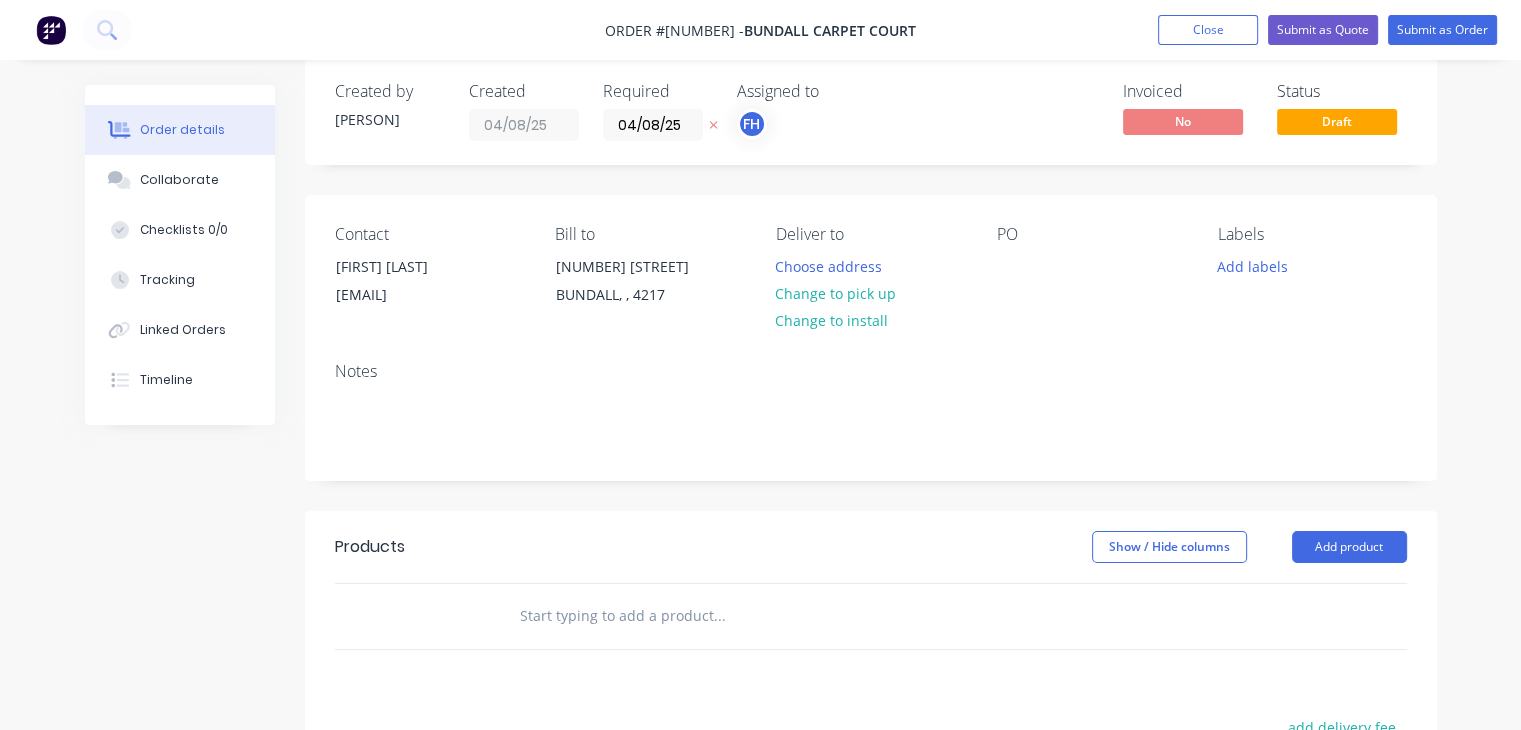 scroll, scrollTop: 31, scrollLeft: 0, axis: vertical 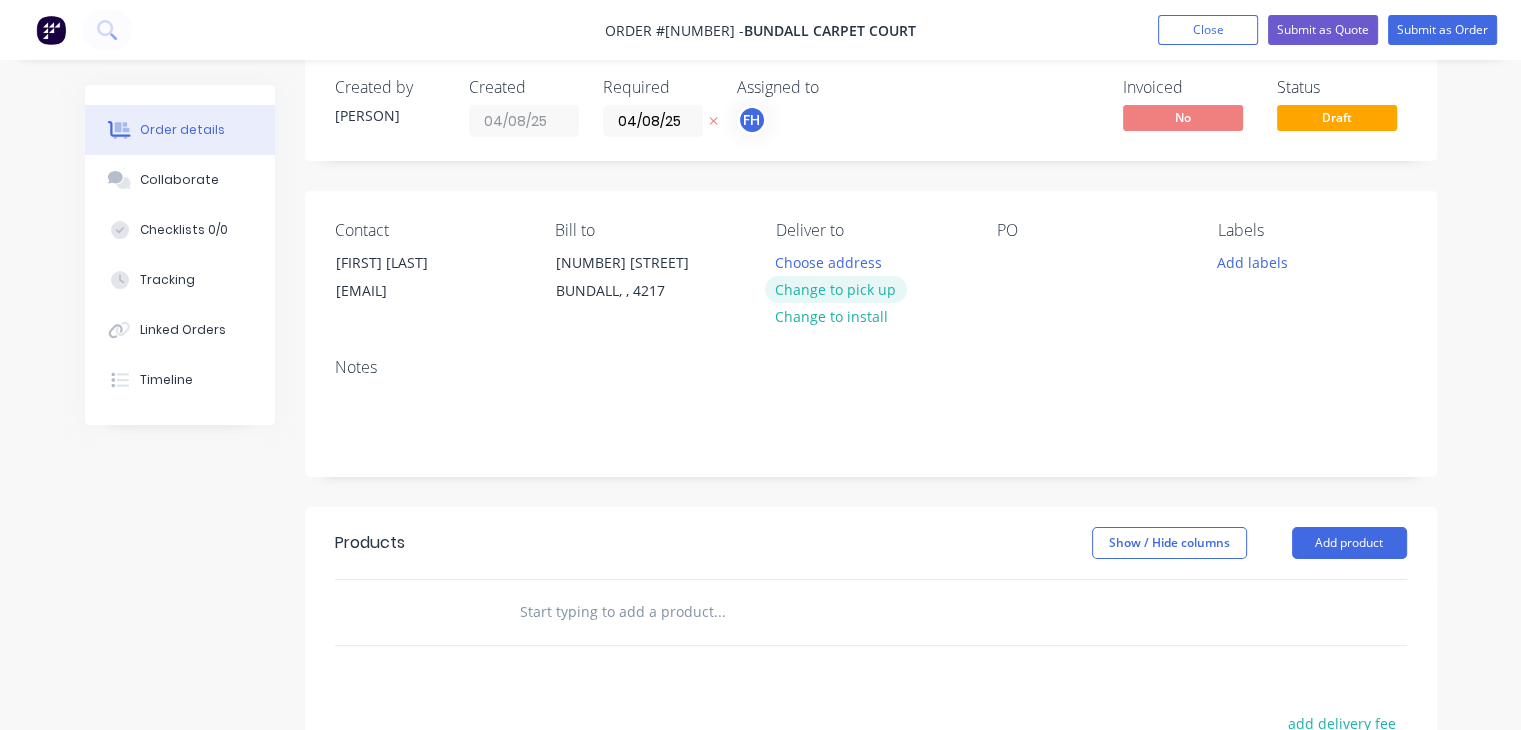 click on "Change to pick up" at bounding box center (836, 289) 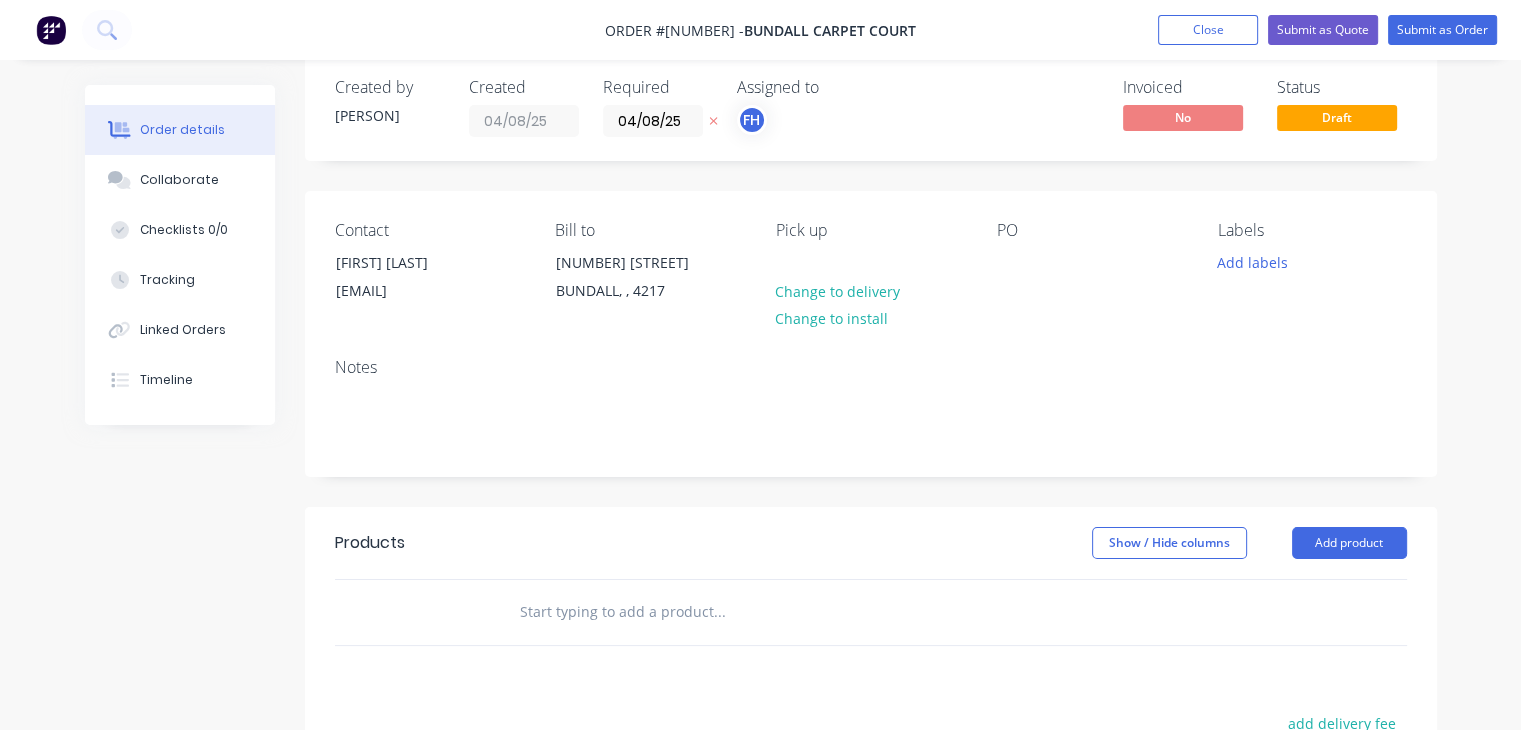 click on "PO" at bounding box center (1091, 266) 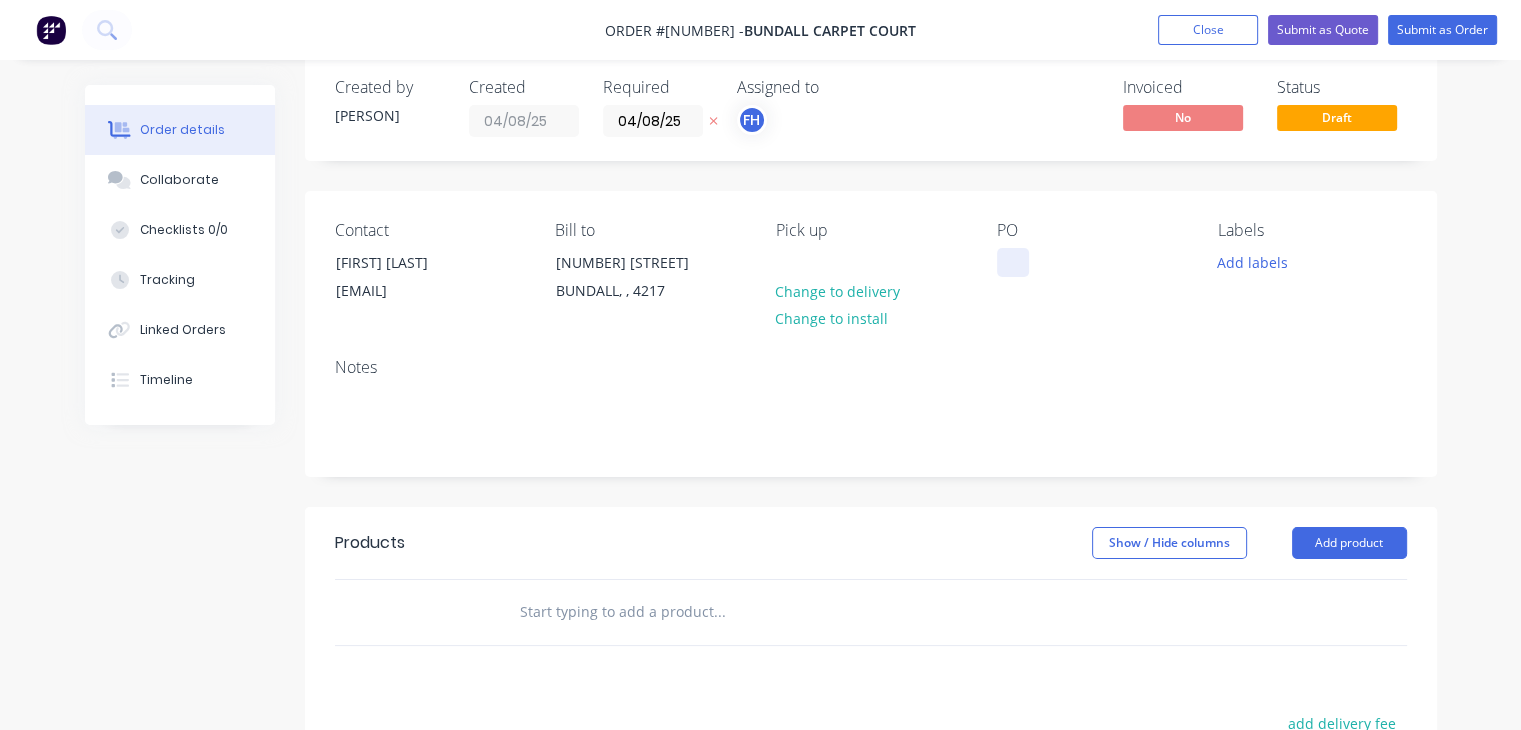 click at bounding box center (1013, 262) 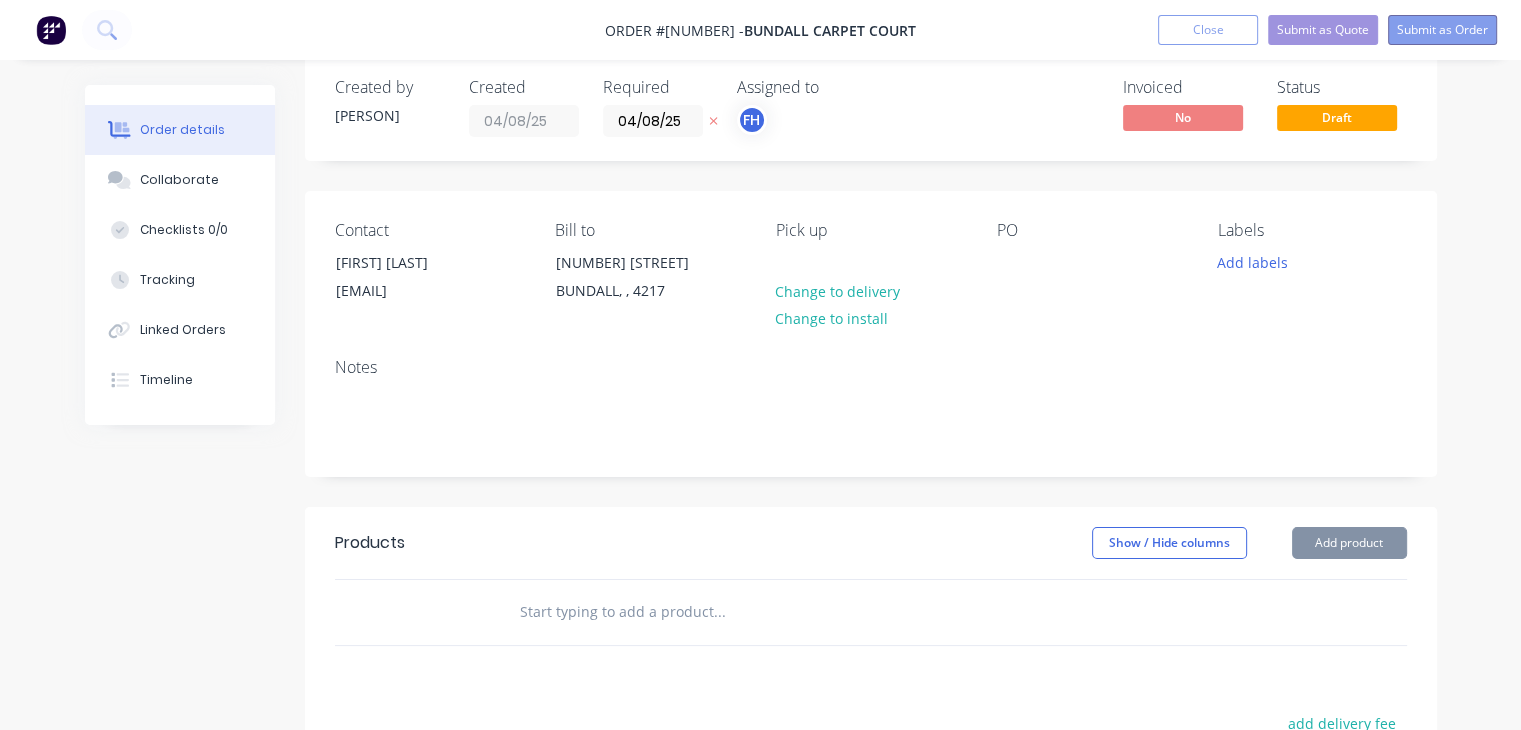 click on "Submit as Order" at bounding box center (1442, 30) 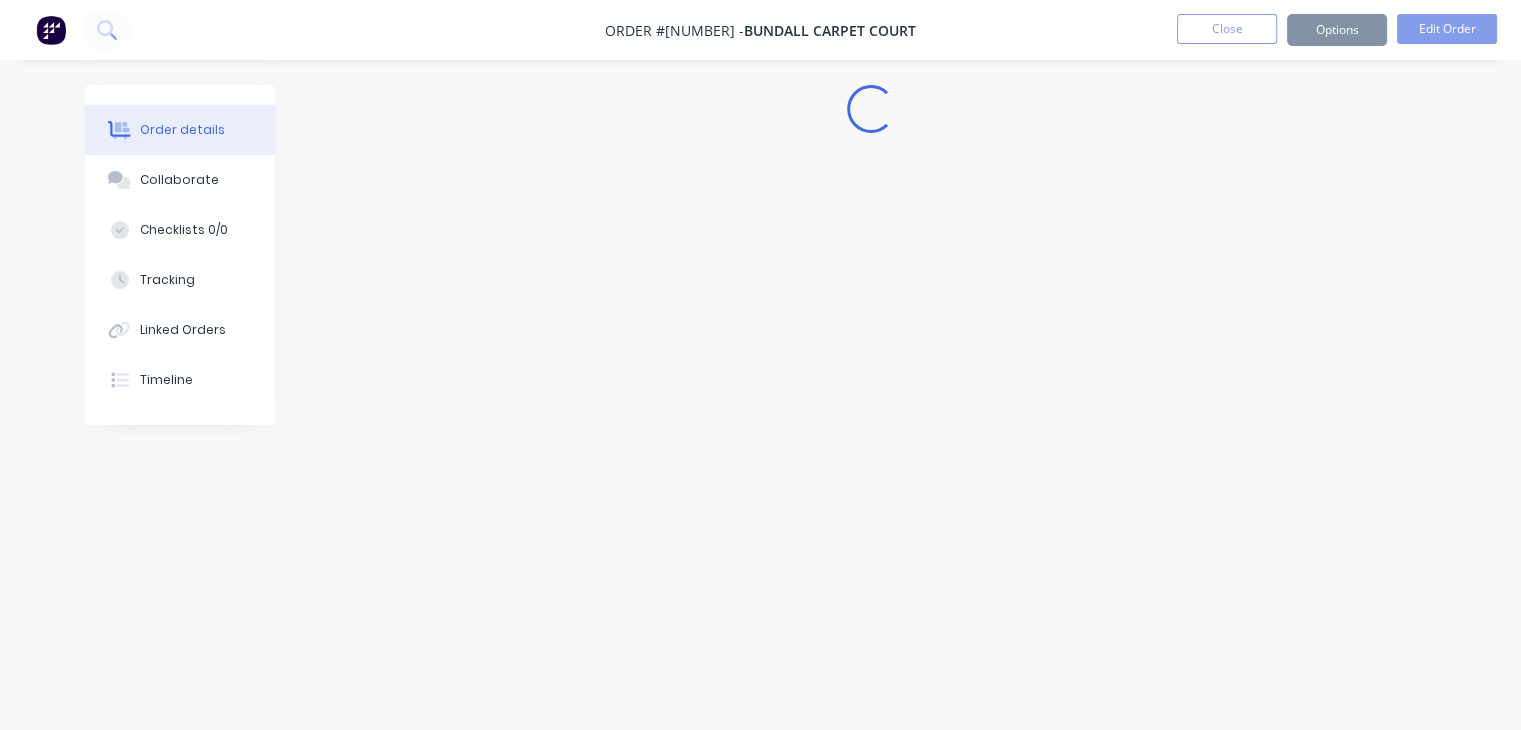 scroll, scrollTop: 0, scrollLeft: 0, axis: both 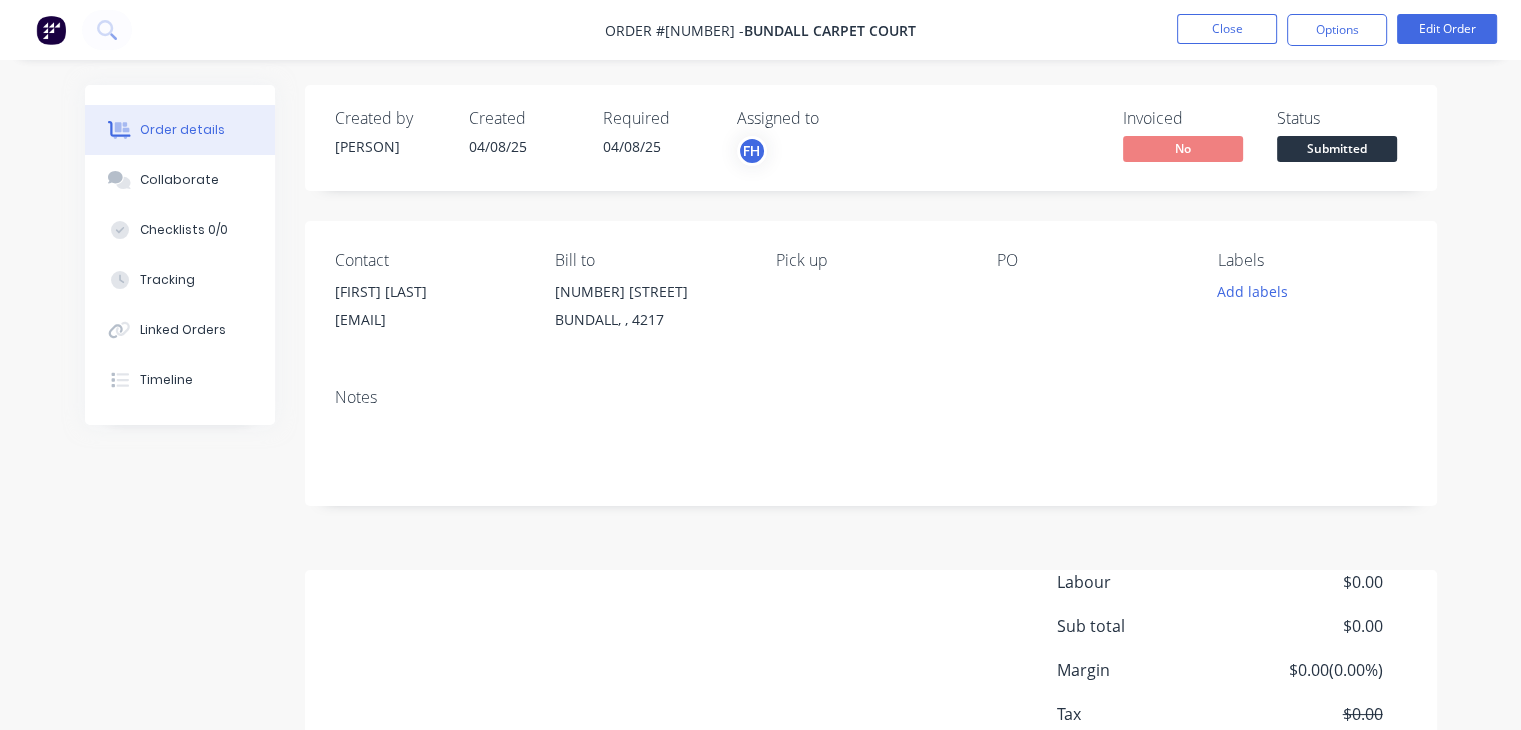 click at bounding box center (1091, 292) 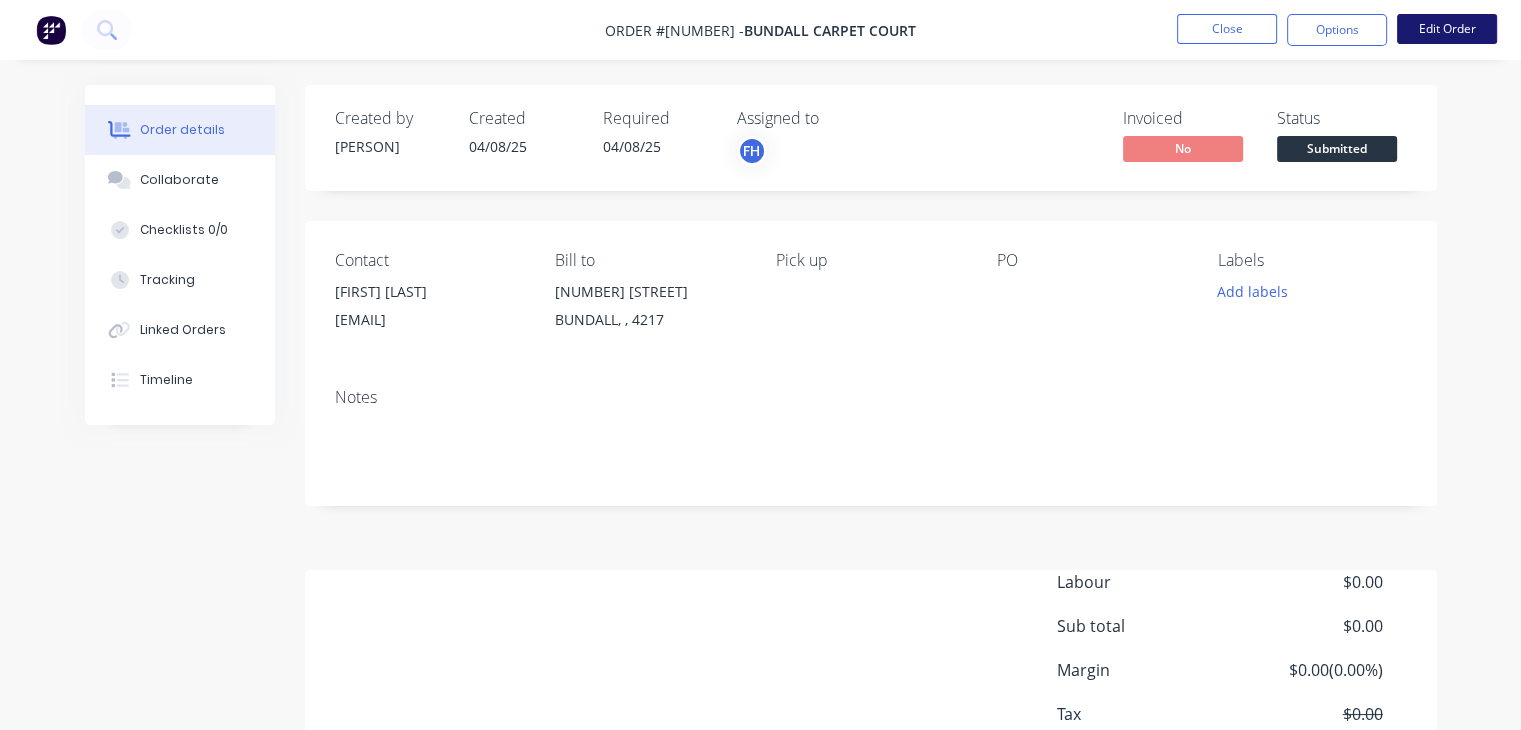 click on "Edit Order" at bounding box center (1447, 29) 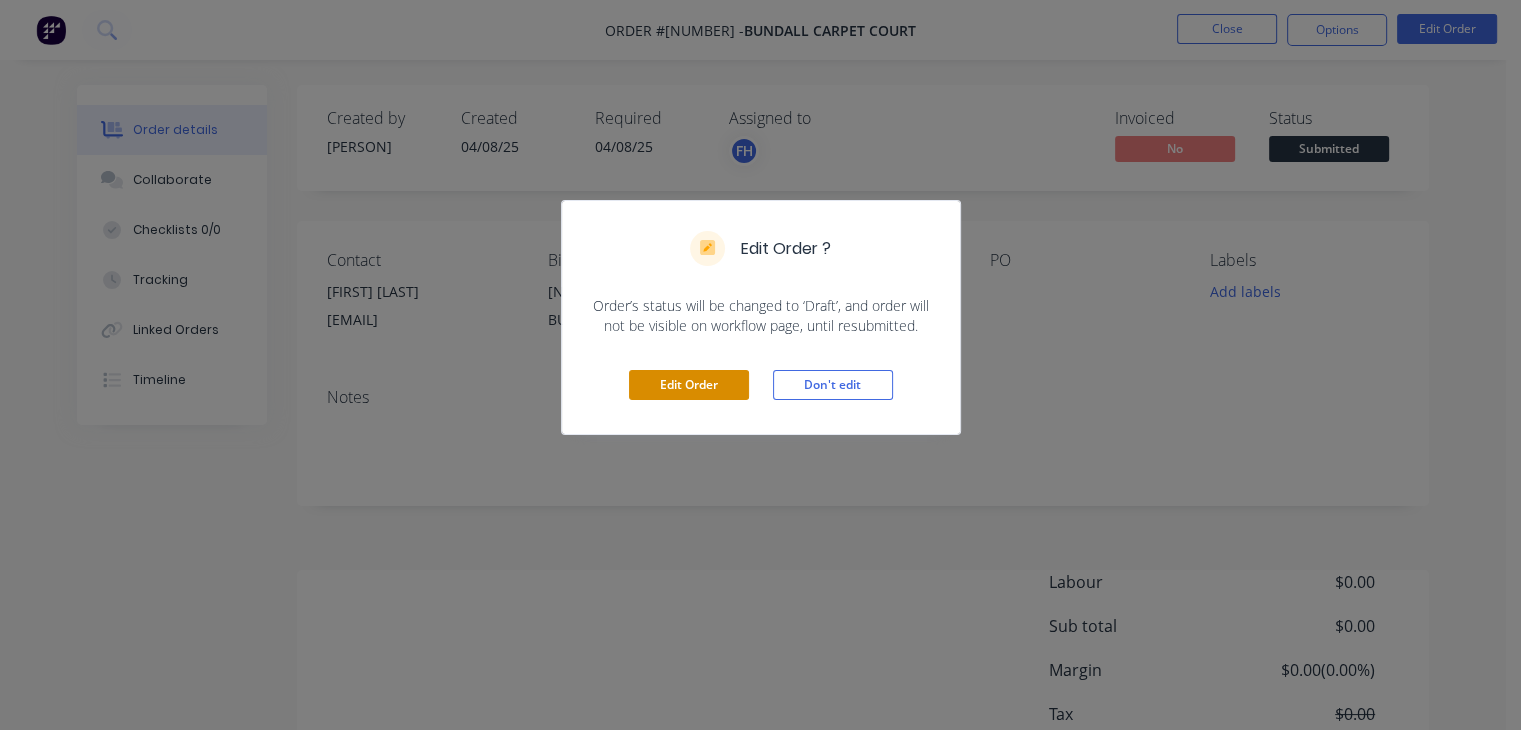 click on "Edit Order" at bounding box center (689, 385) 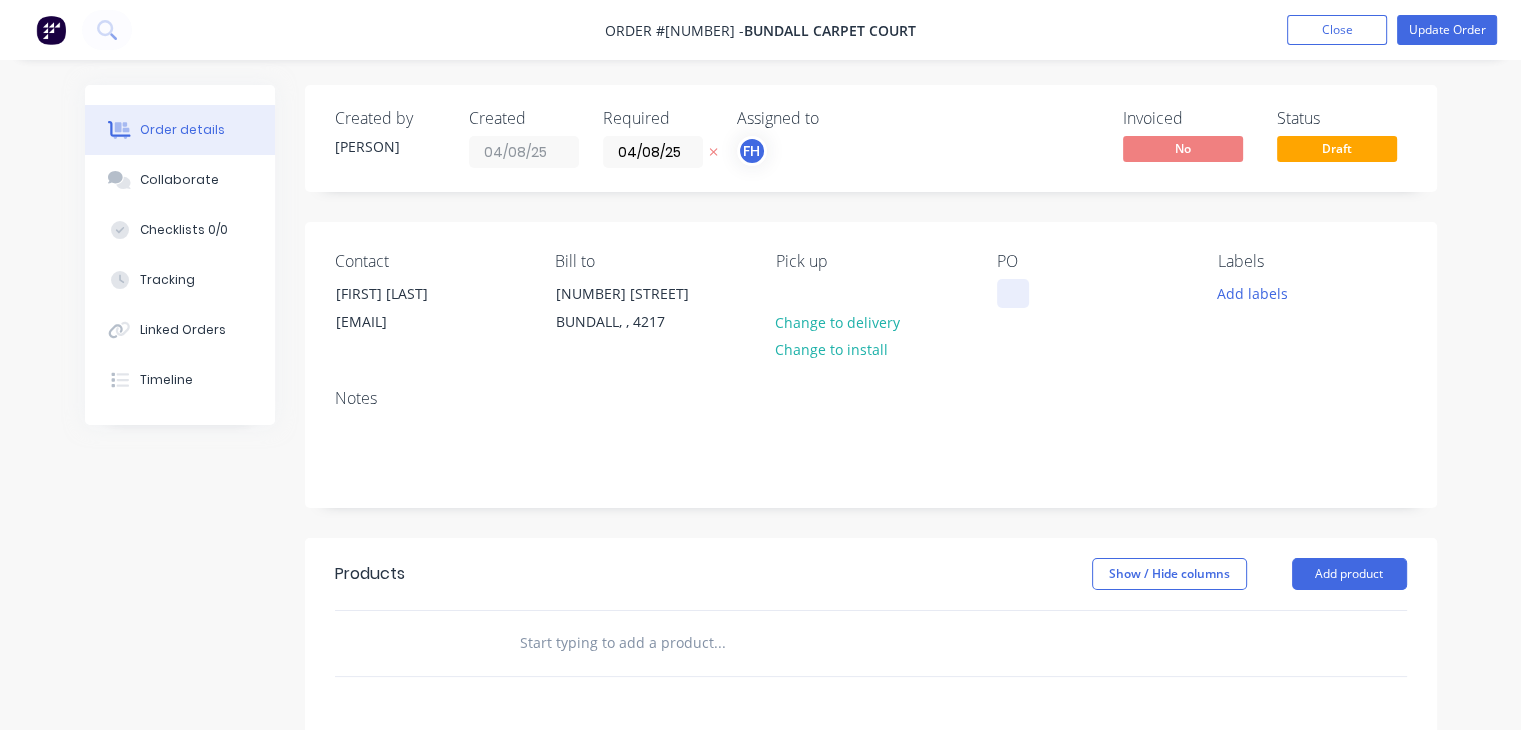 click at bounding box center (1013, 293) 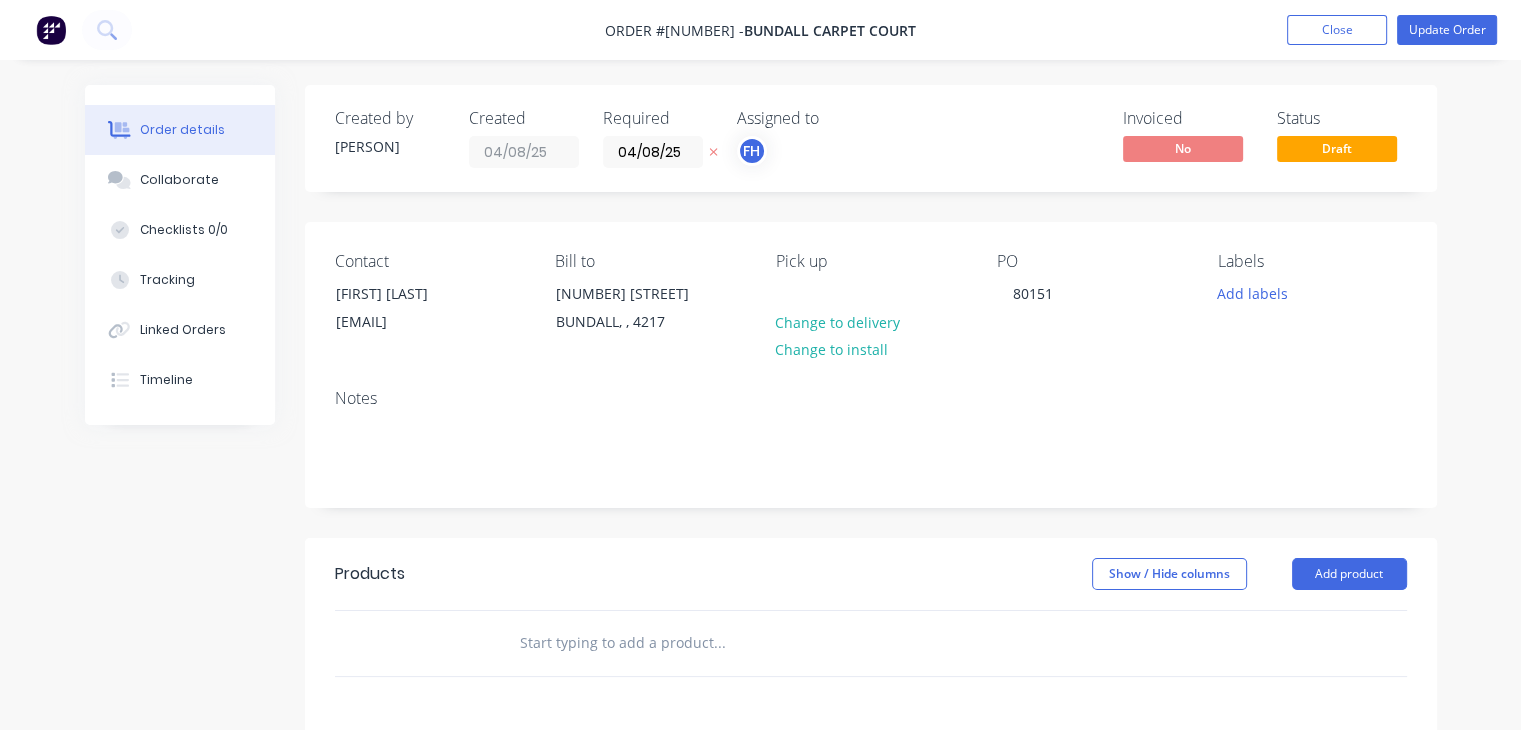 type 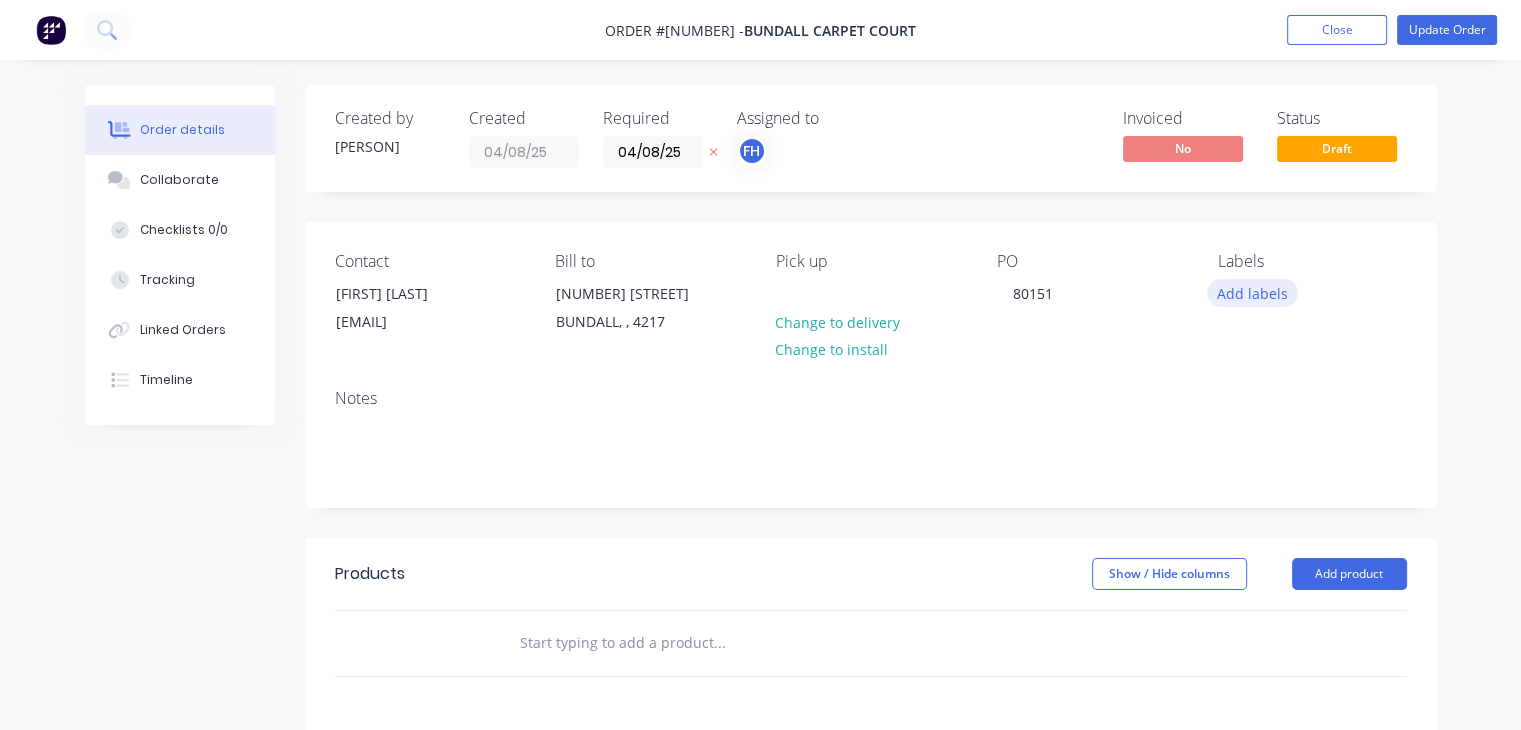 click on "Add labels" at bounding box center (1253, 292) 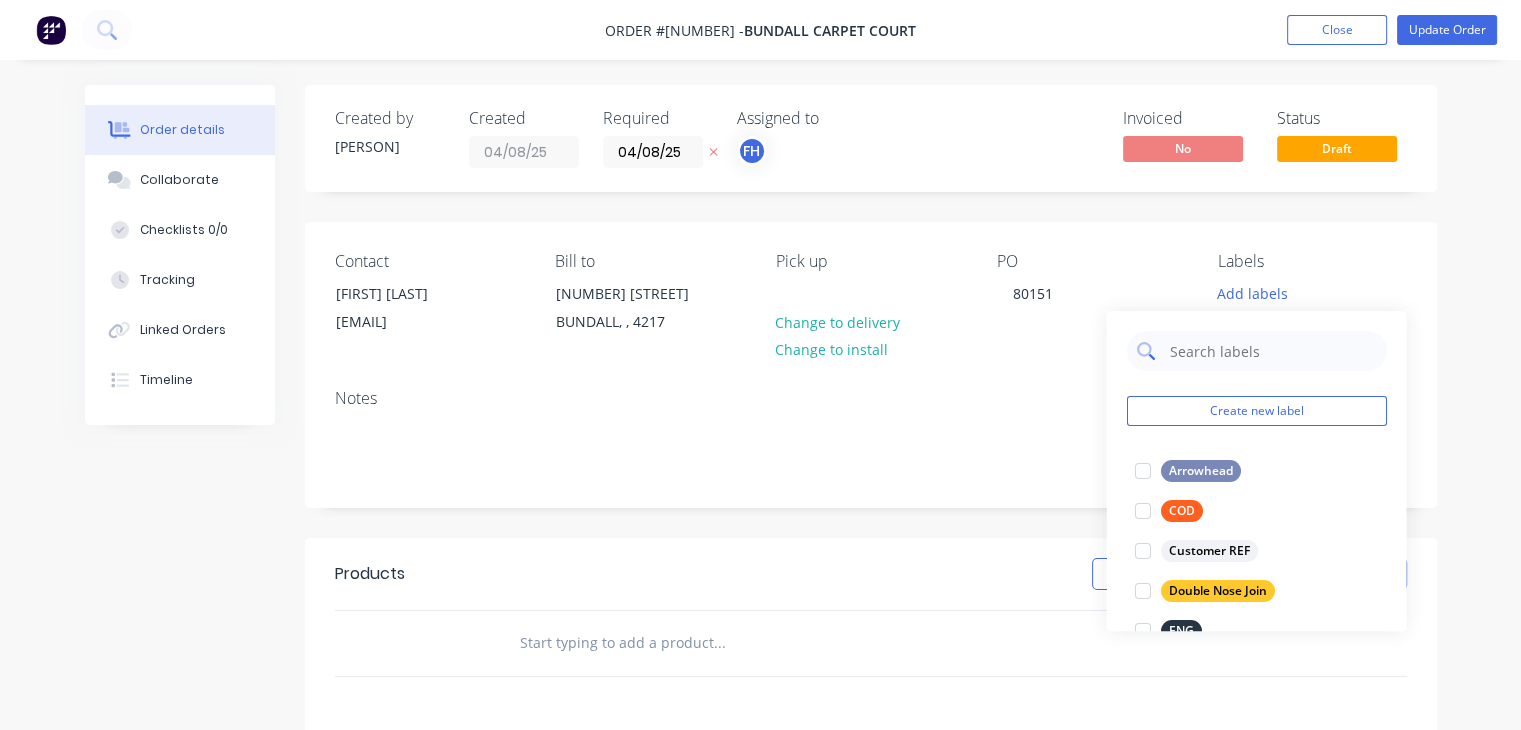 click at bounding box center (1271, 351) 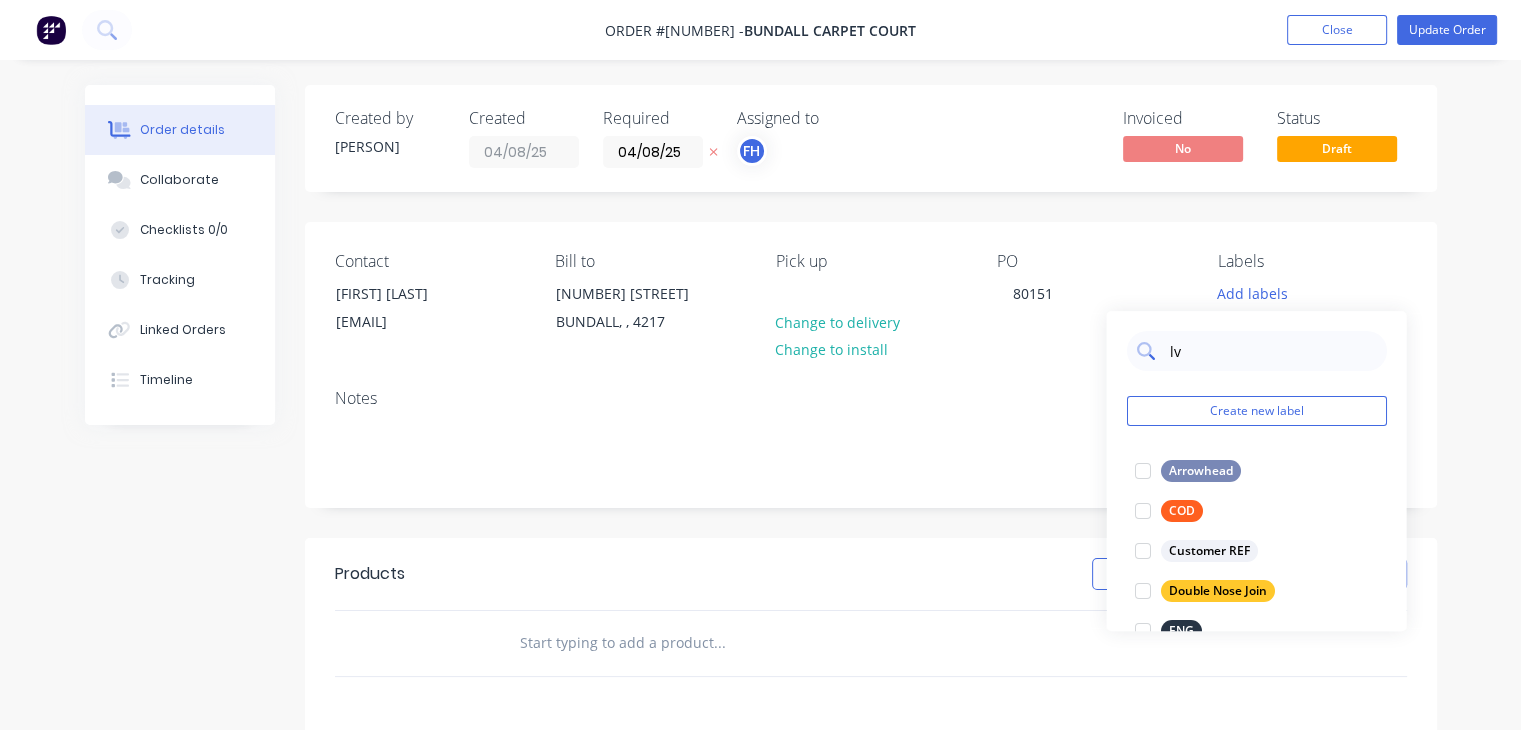 type on "lvt" 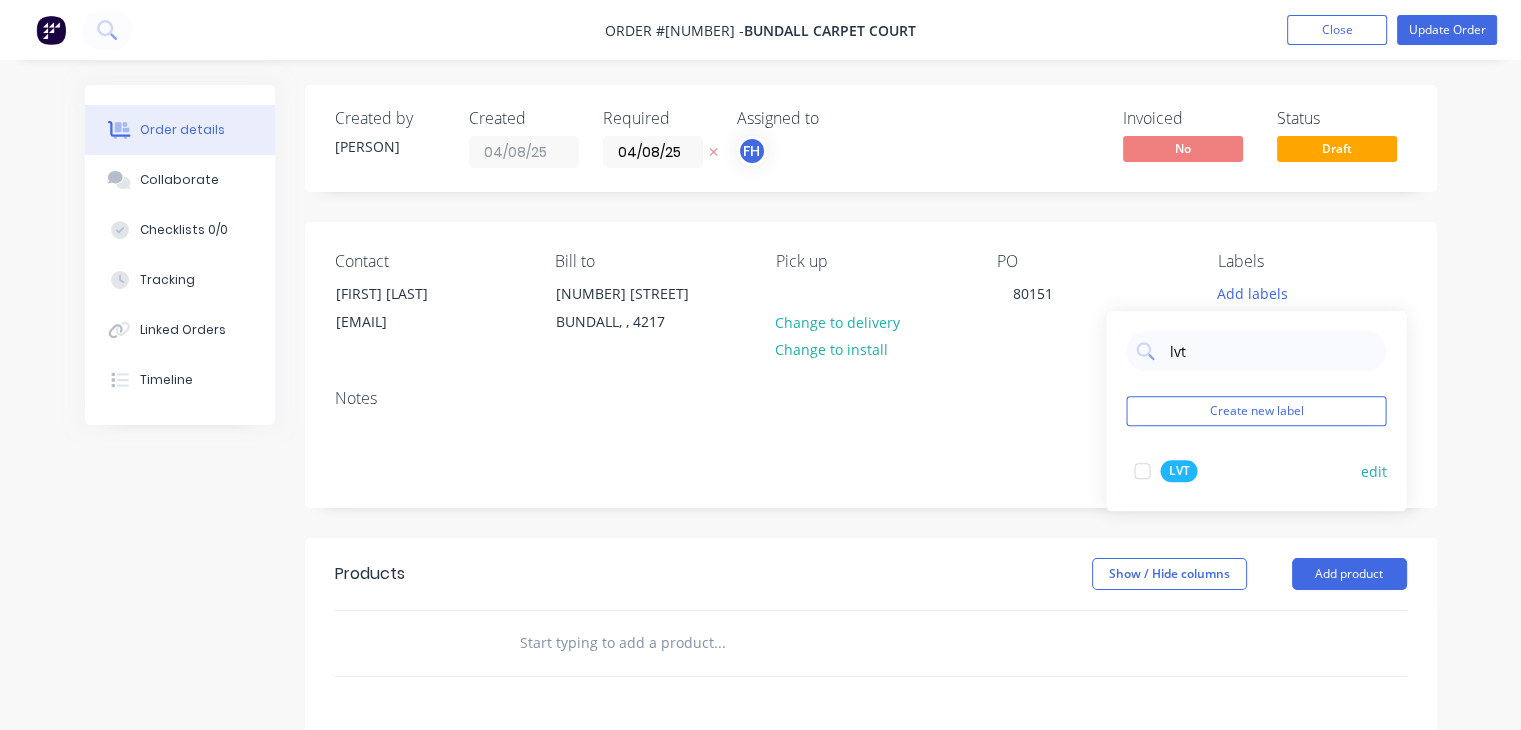 click at bounding box center (1142, 471) 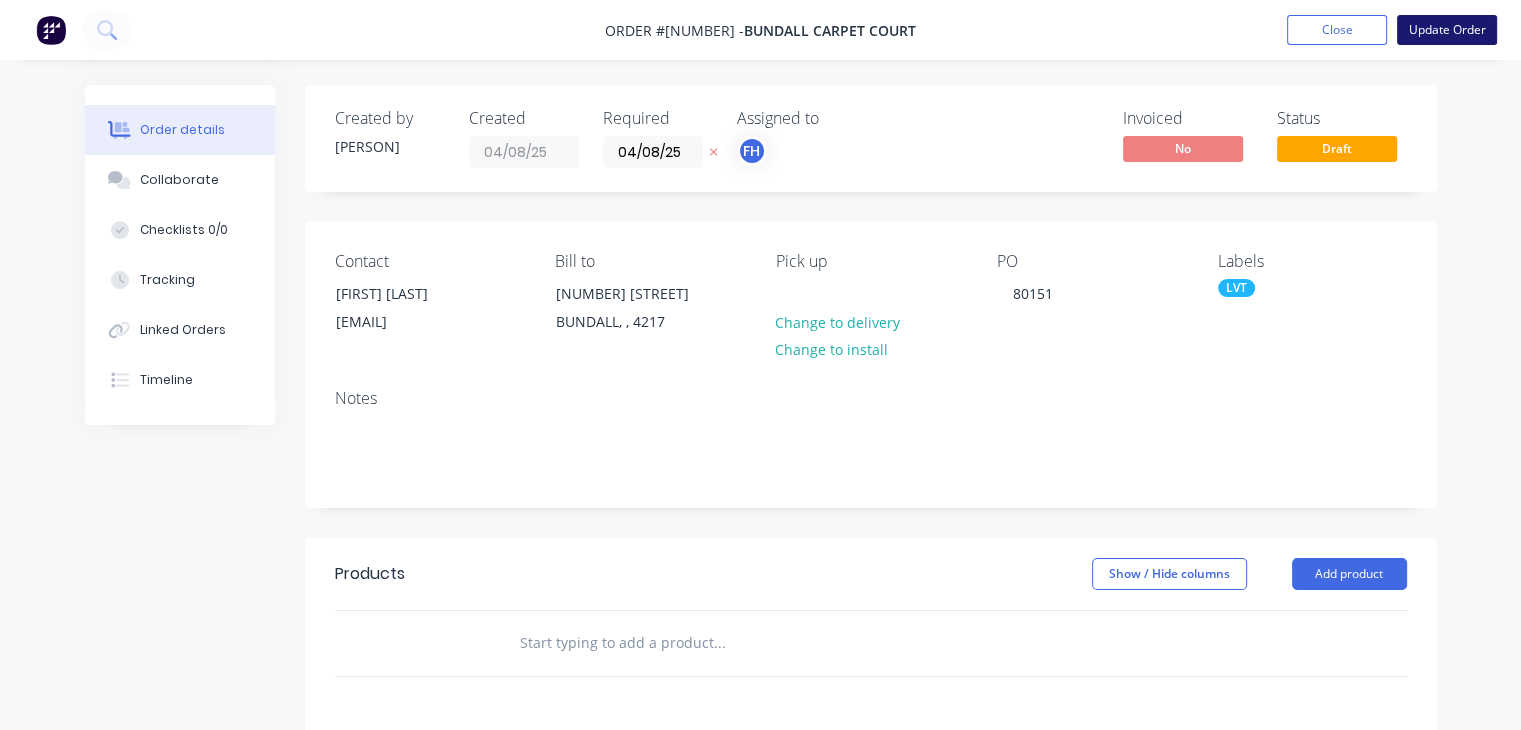 click on "Update Order" at bounding box center [1447, 30] 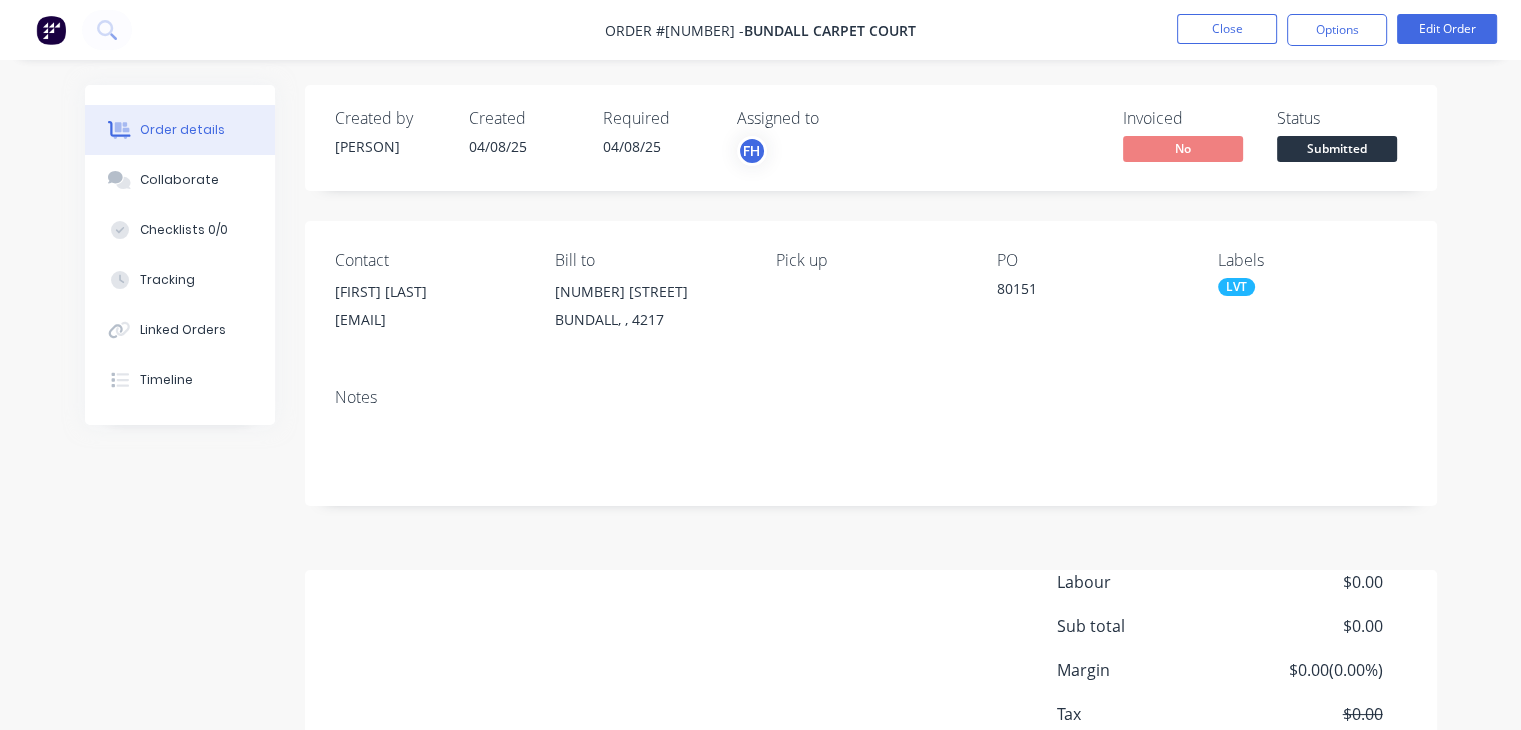 click on "80151" at bounding box center (1091, 292) 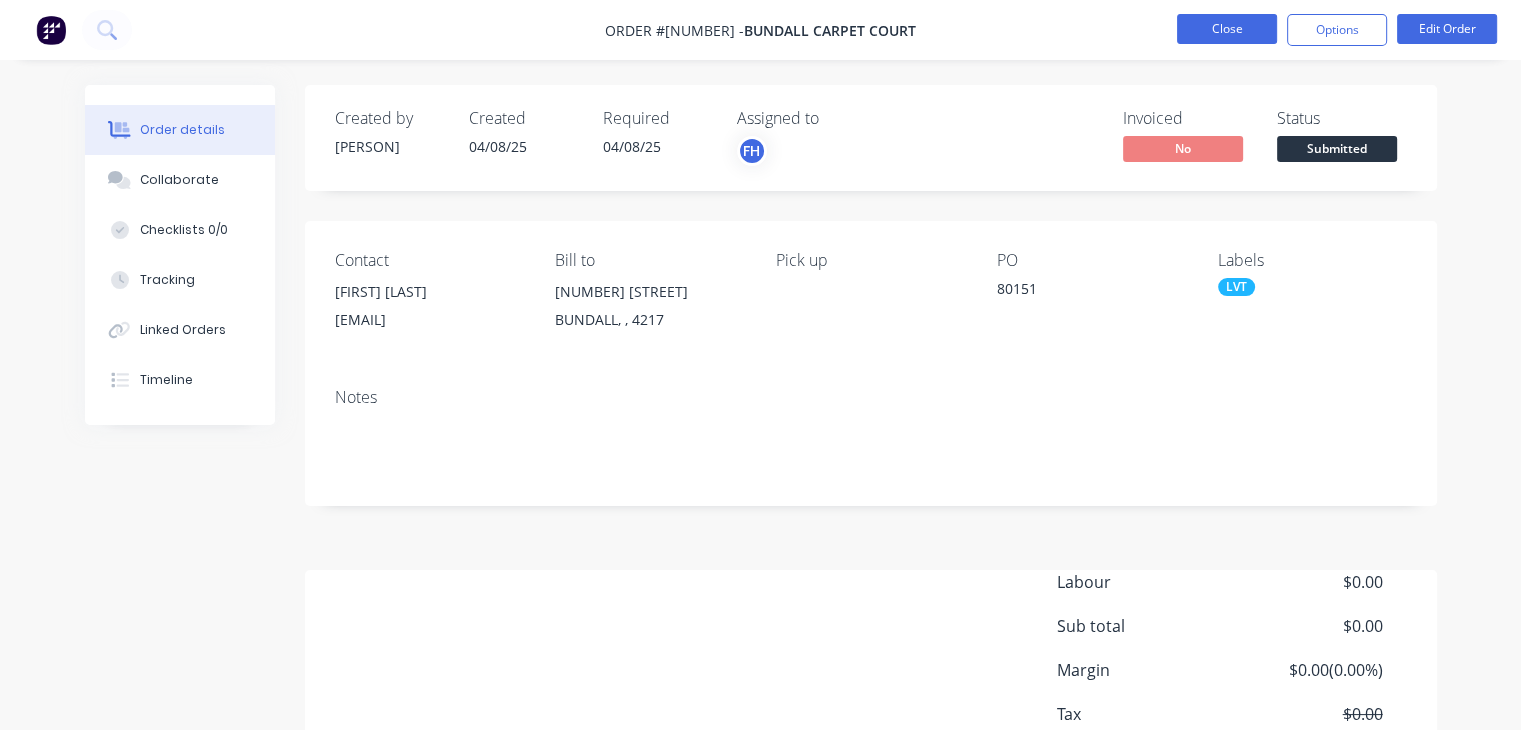 click on "Close" at bounding box center [1227, 29] 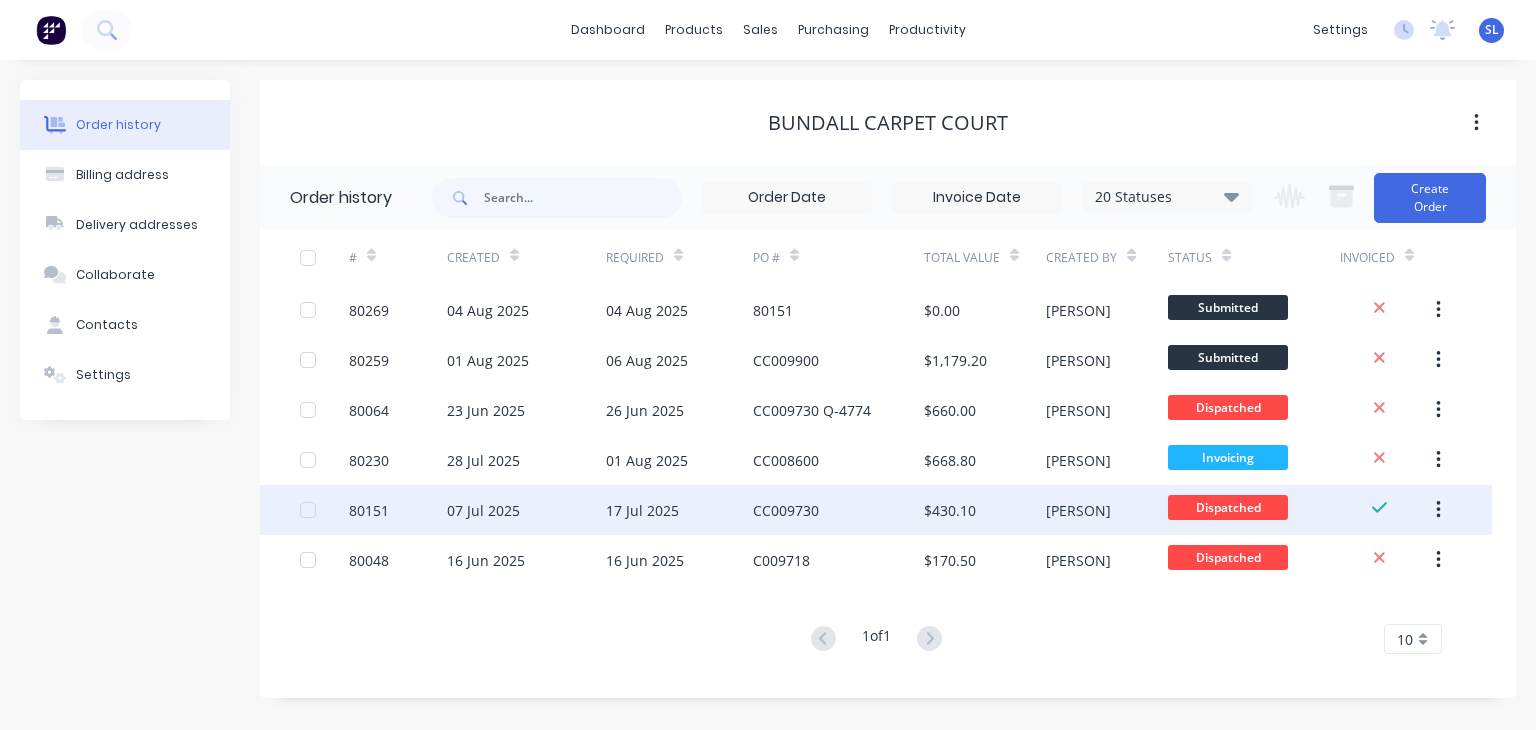 click on "80151" at bounding box center [369, 510] 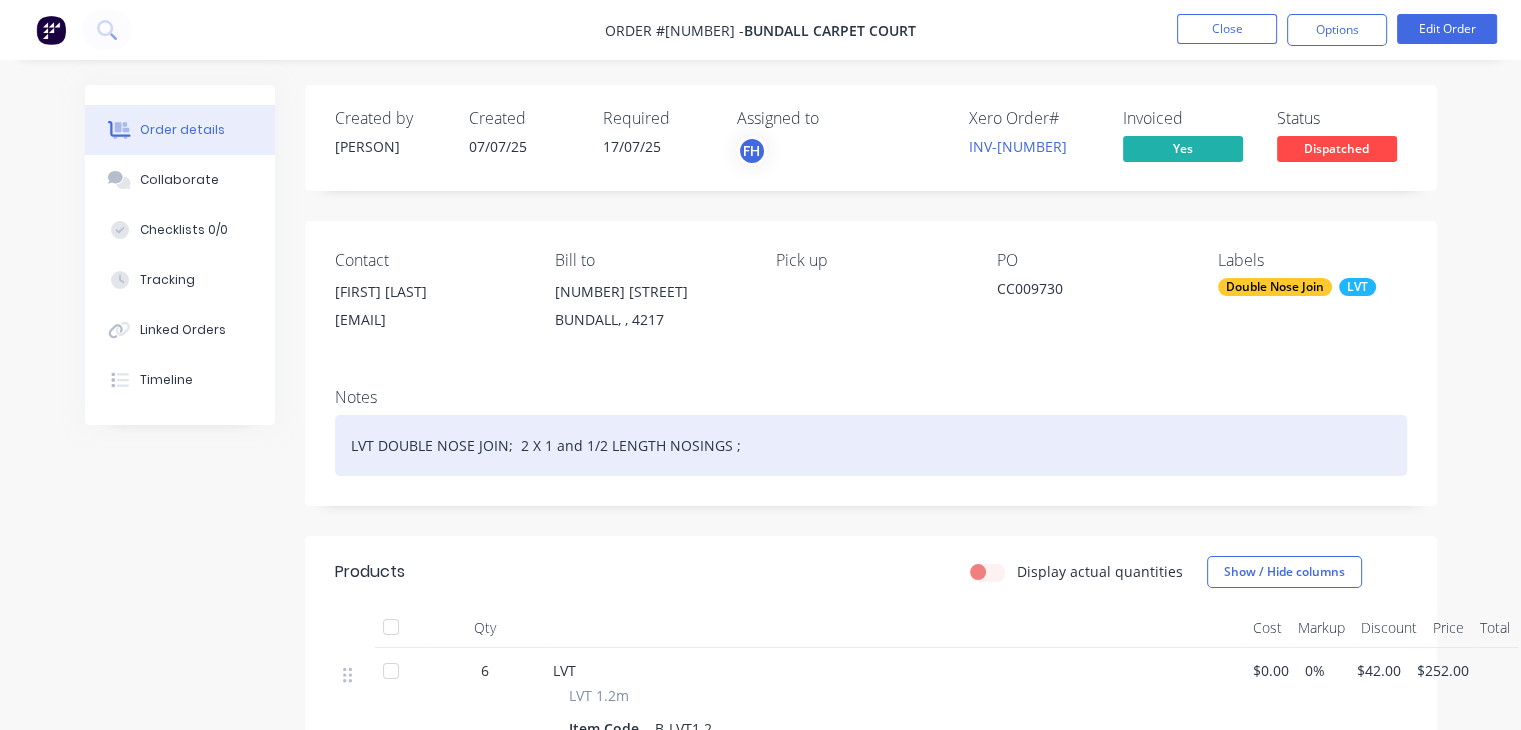 scroll, scrollTop: 2, scrollLeft: 0, axis: vertical 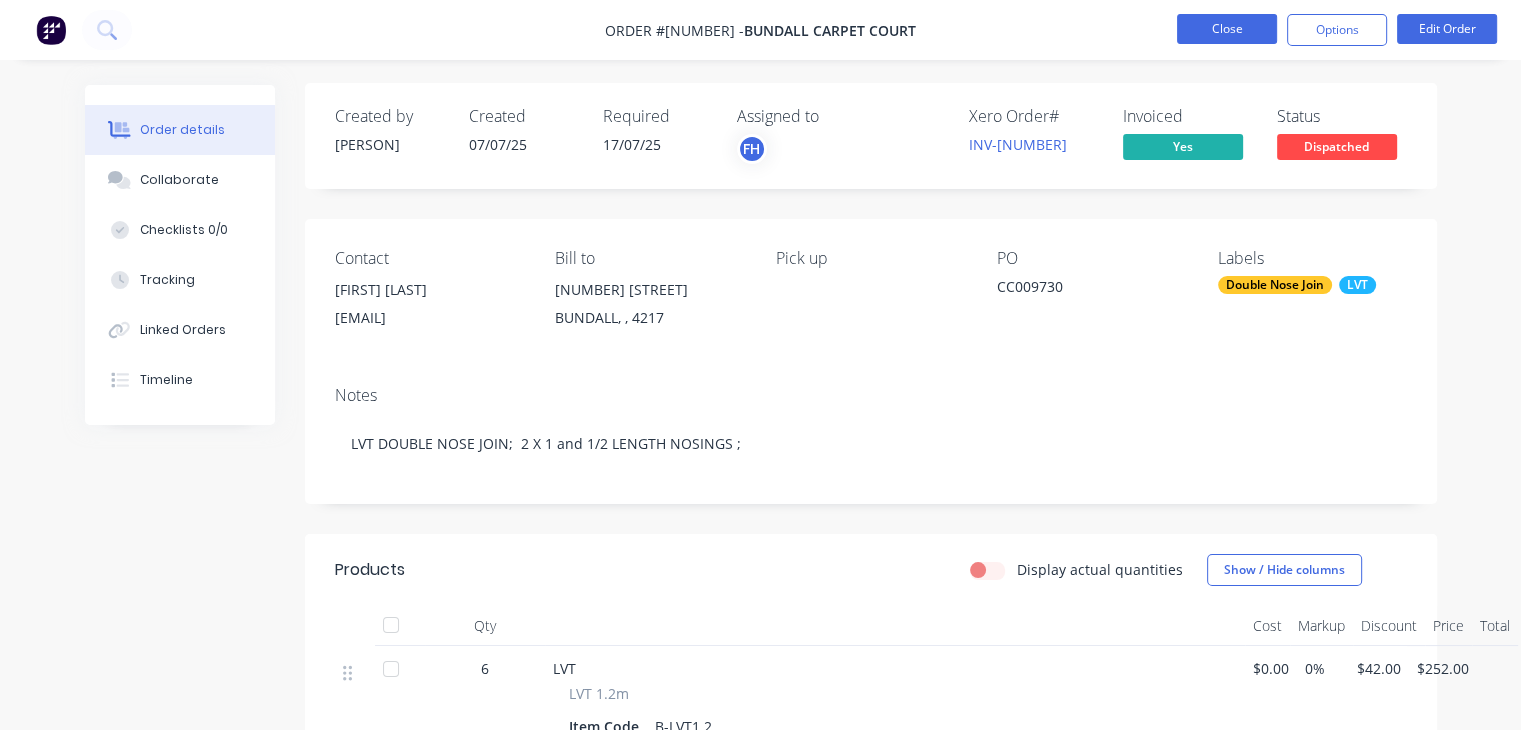 click on "Close" at bounding box center (1227, 29) 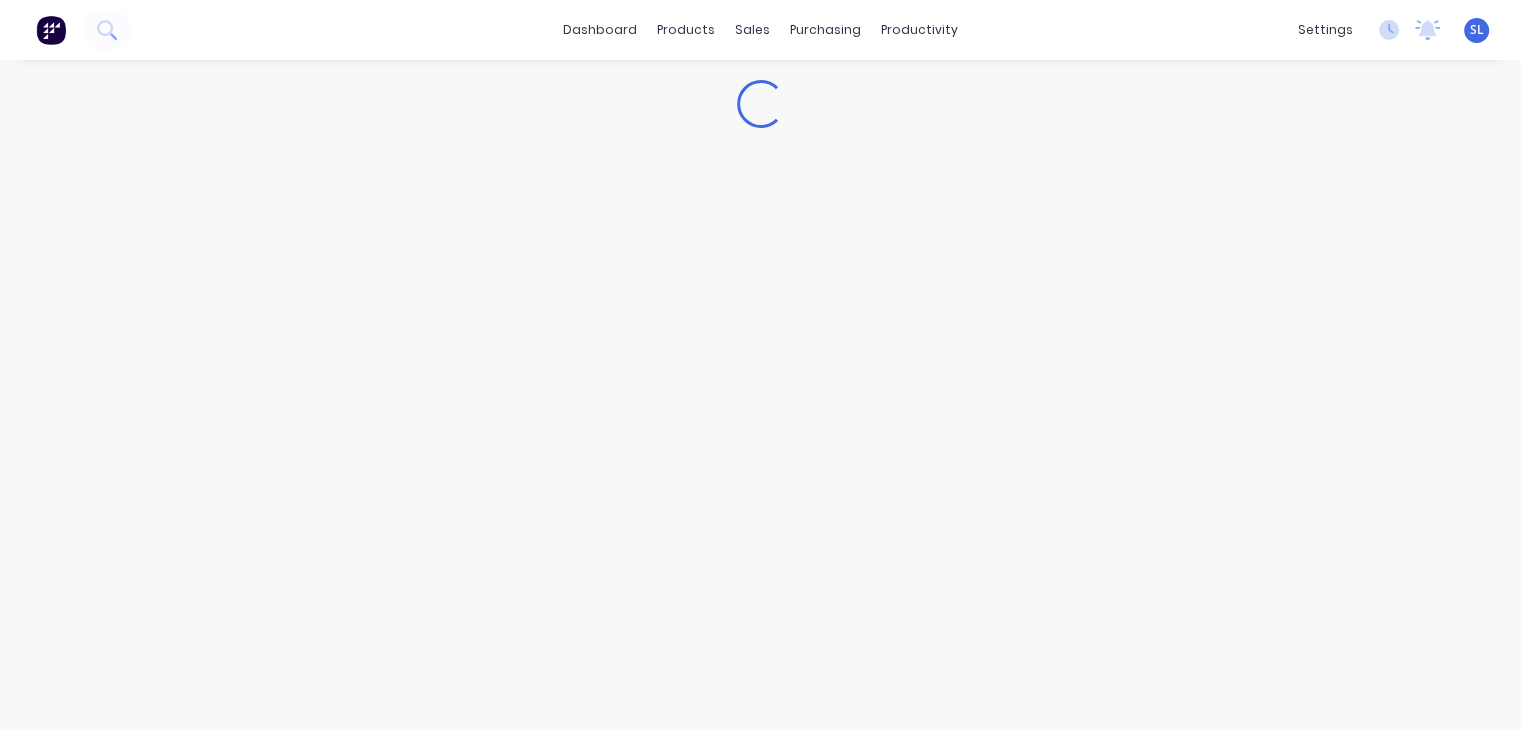 scroll, scrollTop: 0, scrollLeft: 0, axis: both 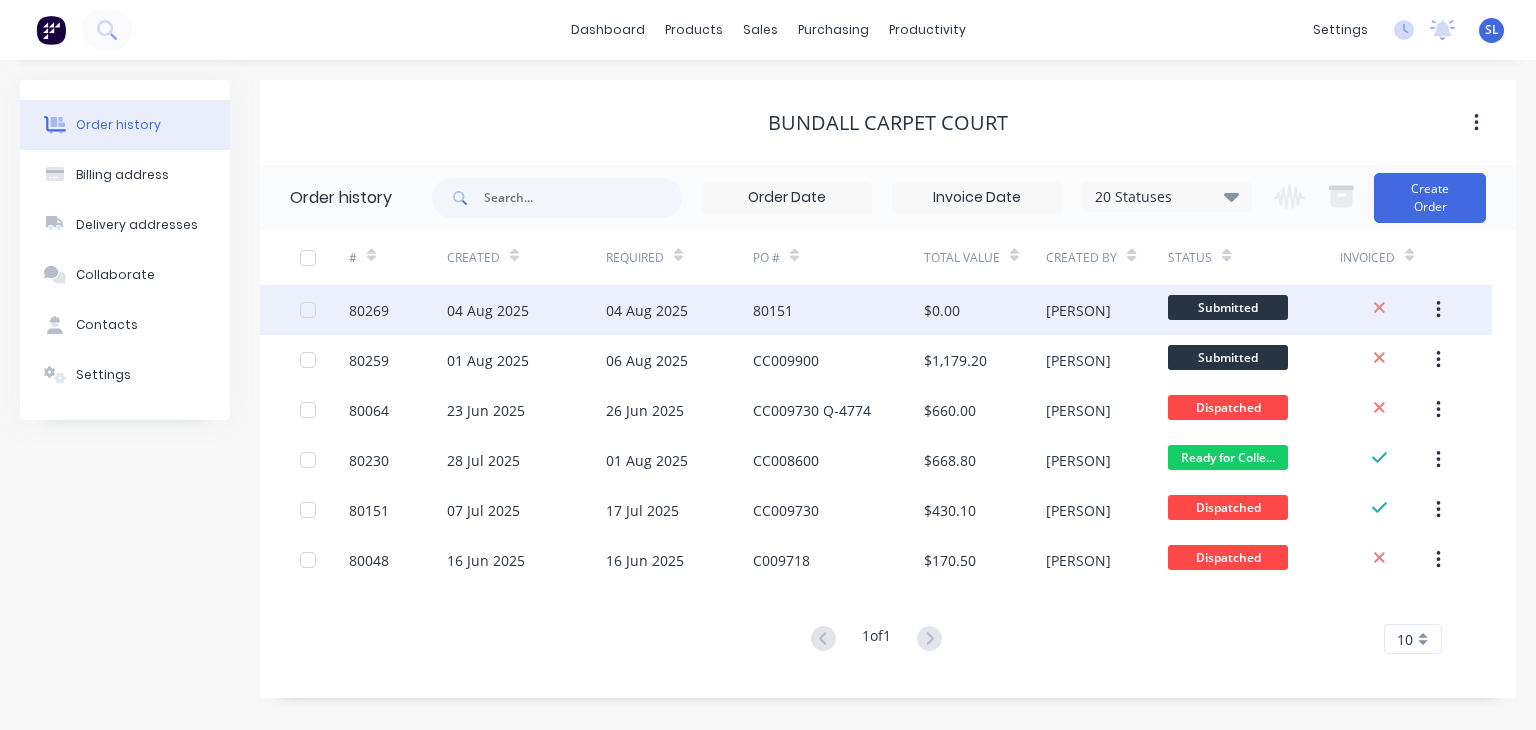 click on "04 Aug 2025" at bounding box center (679, 310) 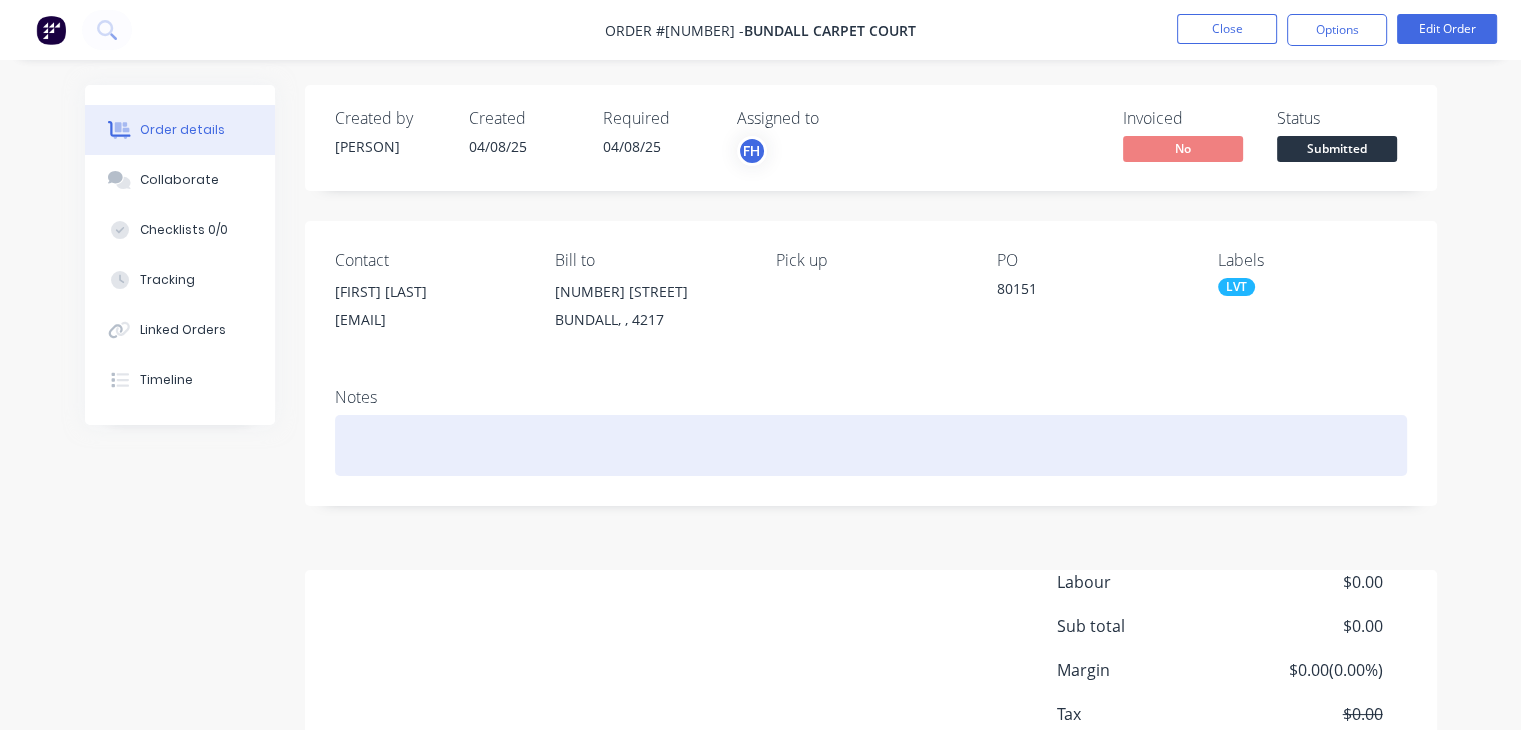 click at bounding box center (871, 445) 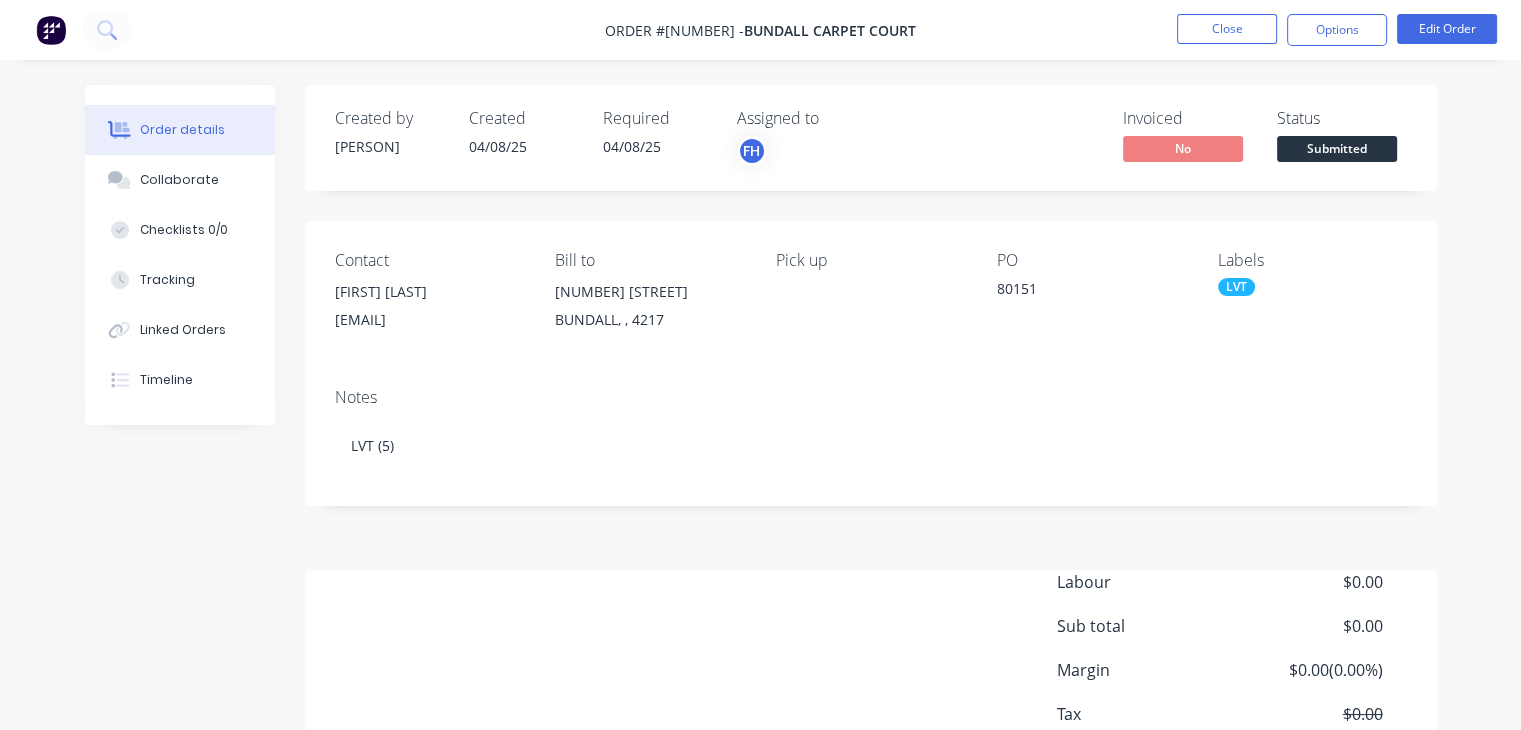 click on "[FIRST] [LAST]" at bounding box center (429, 292) 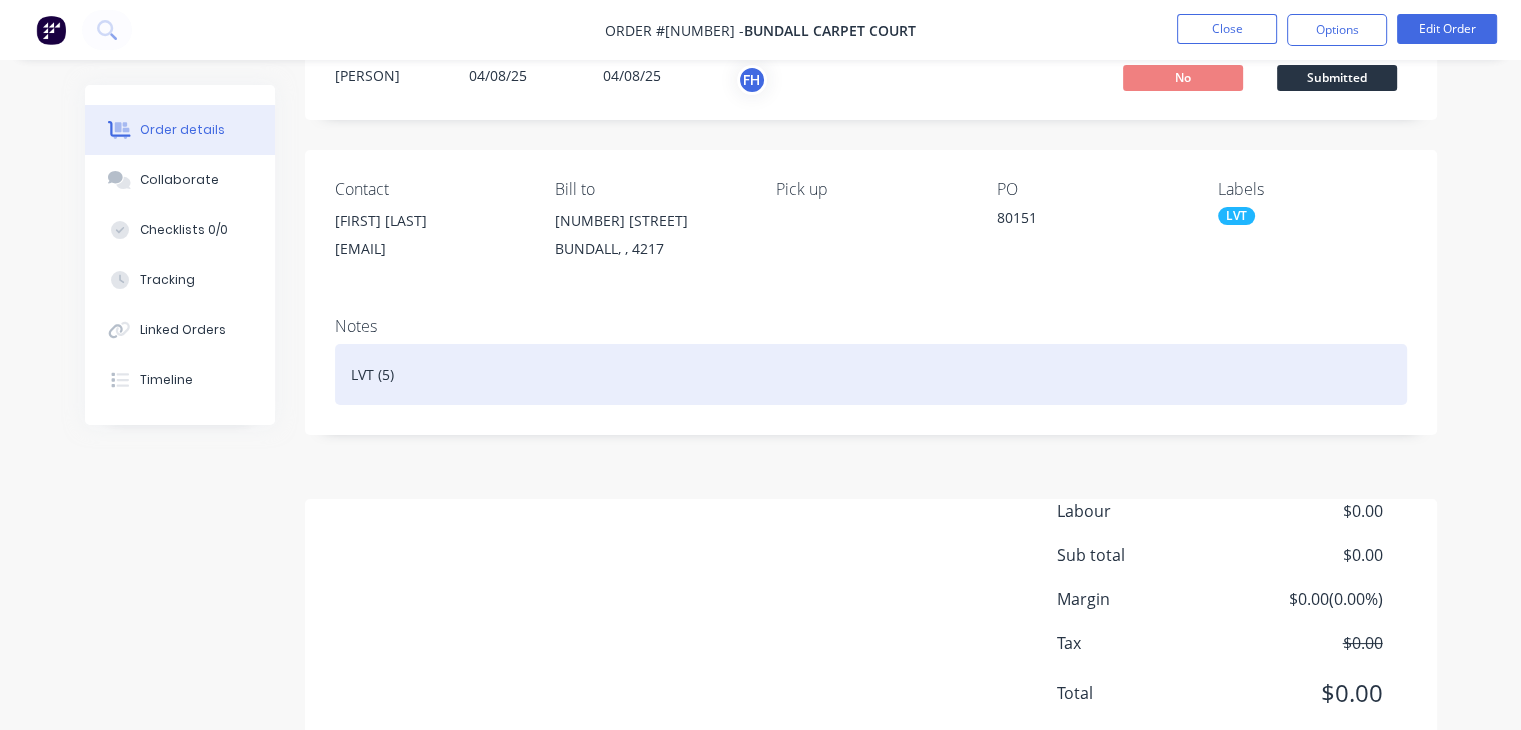 scroll, scrollTop: 72, scrollLeft: 0, axis: vertical 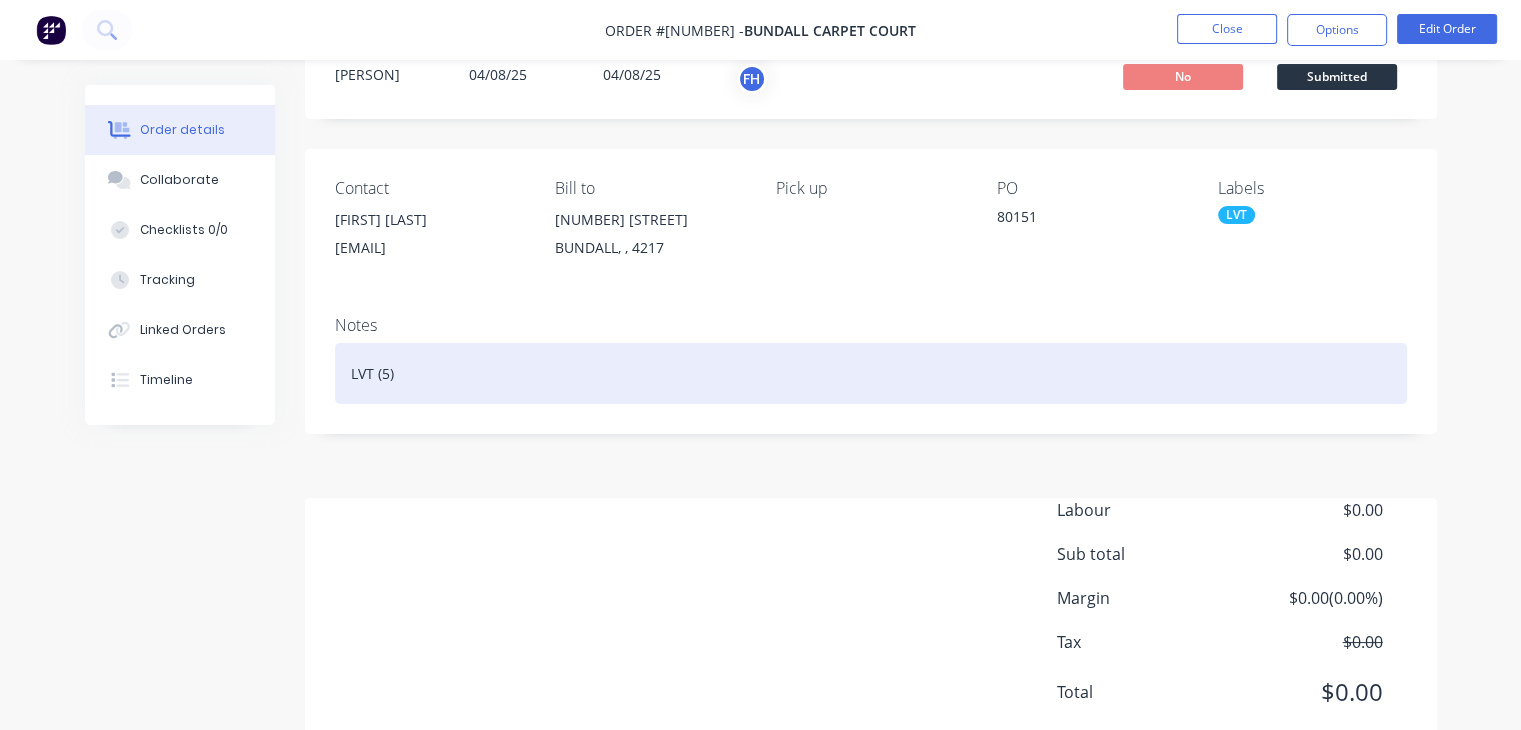 click on "LVT (5)" at bounding box center [871, 373] 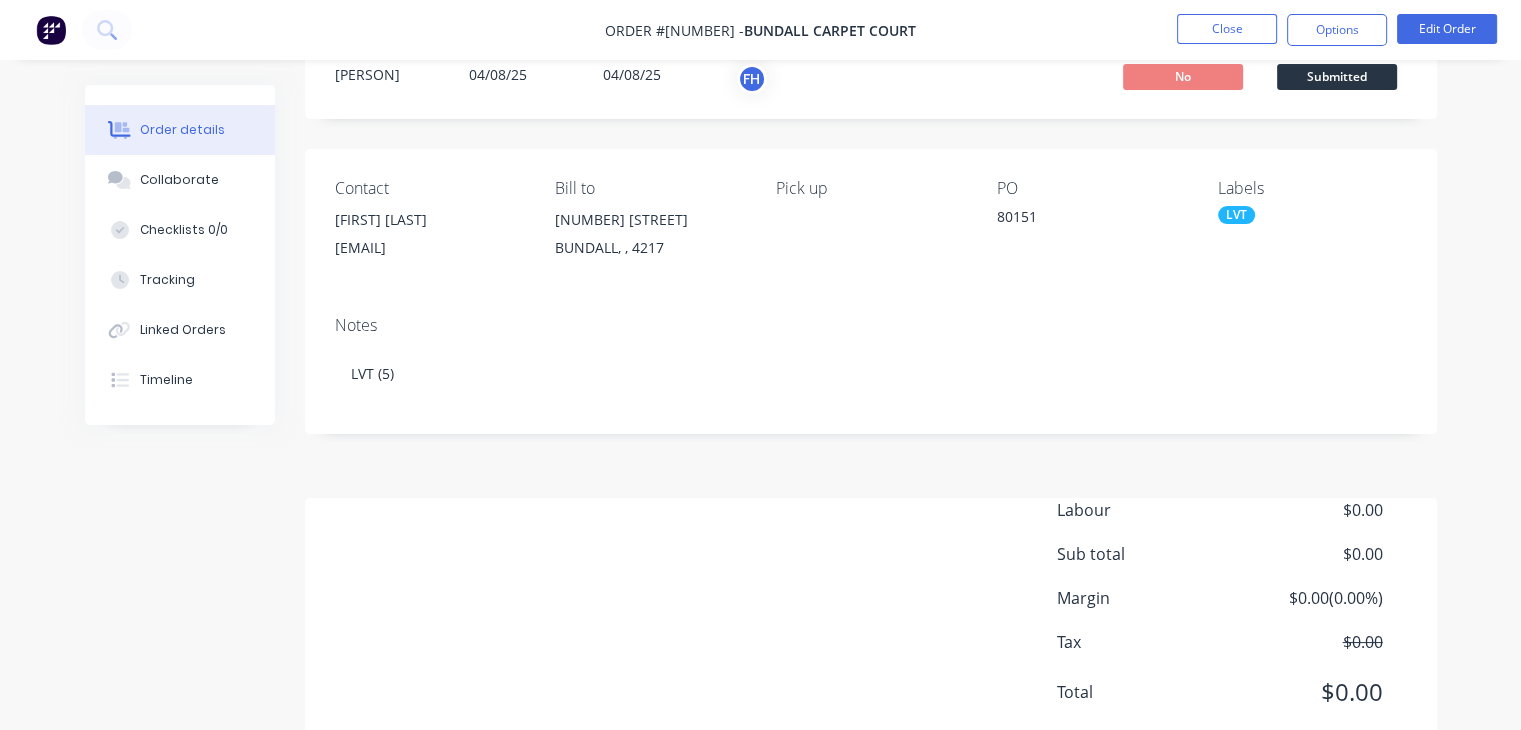 click on "Labour $0.00 Sub total $0.00 Margin $0.00  ( 0.00 %) Tax $0.00 Total $0.00" at bounding box center [871, 614] 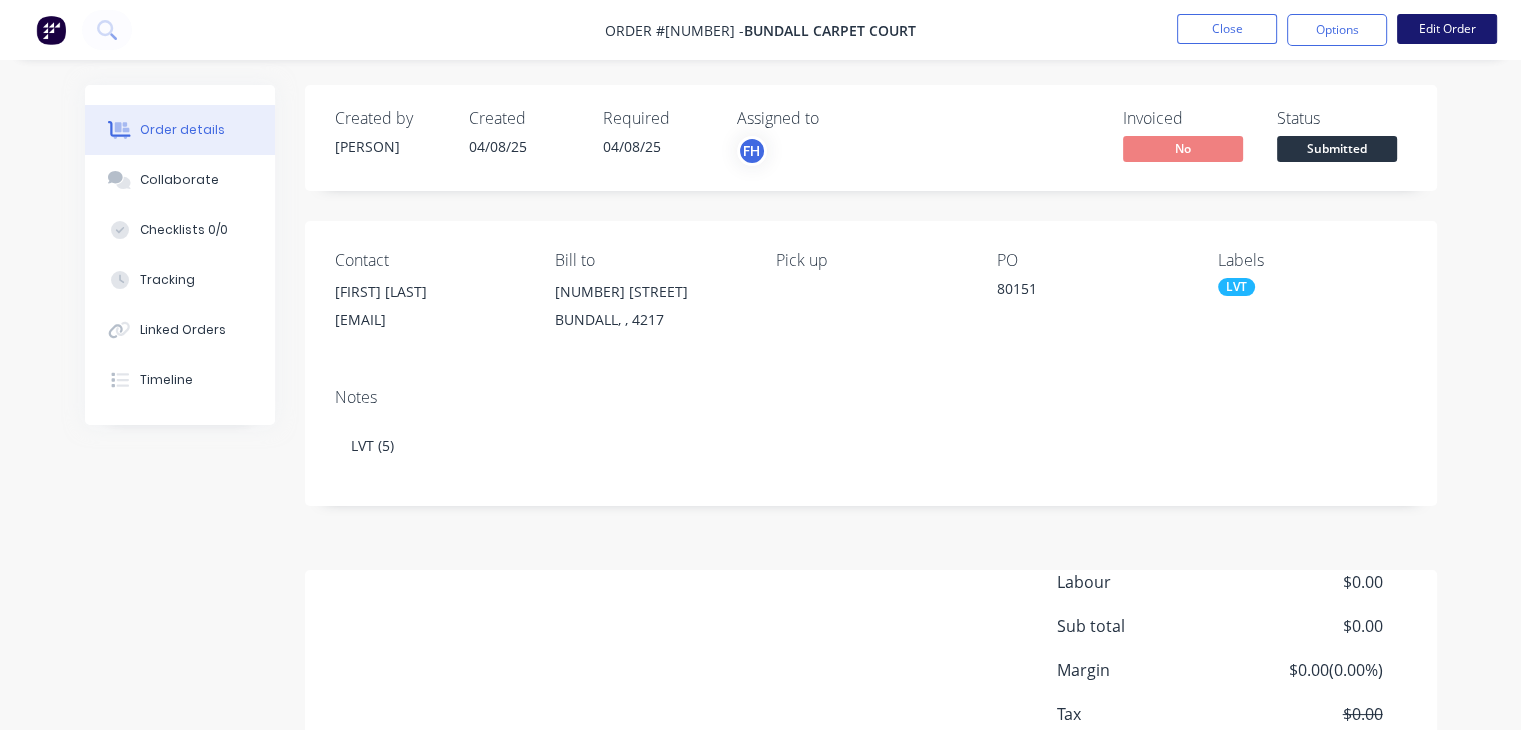 click on "Edit Order" at bounding box center (1447, 29) 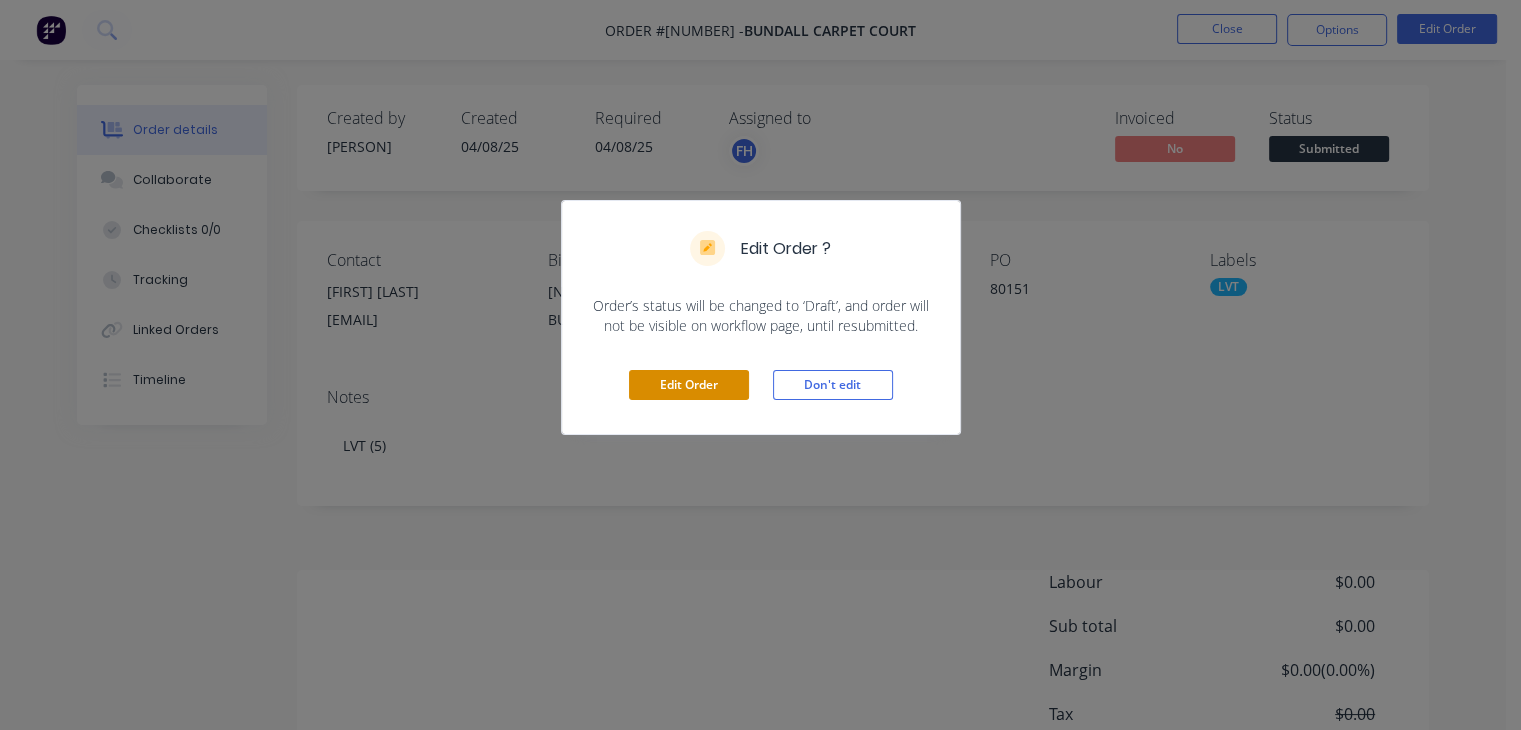 click on "Edit Order" at bounding box center (689, 385) 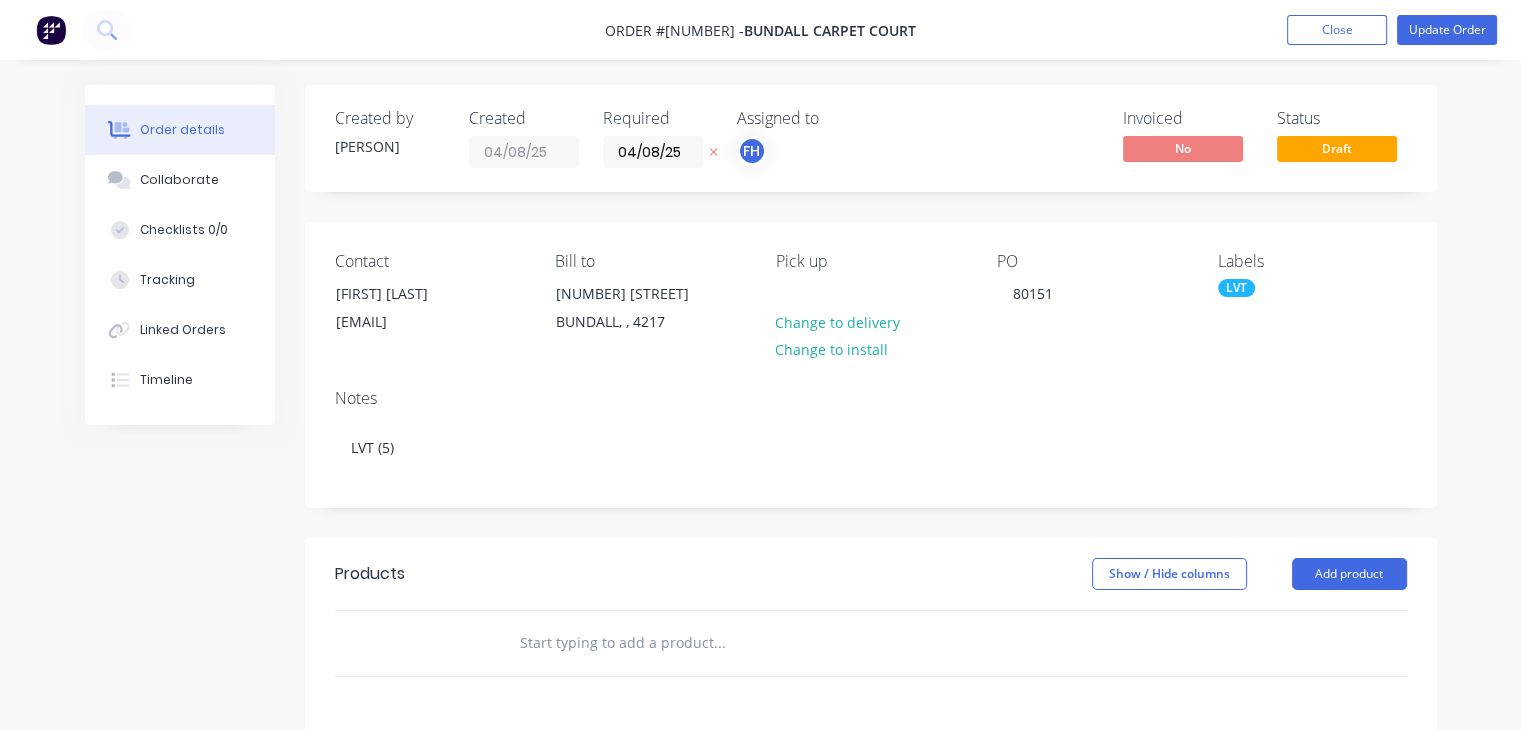 click at bounding box center (435, 643) 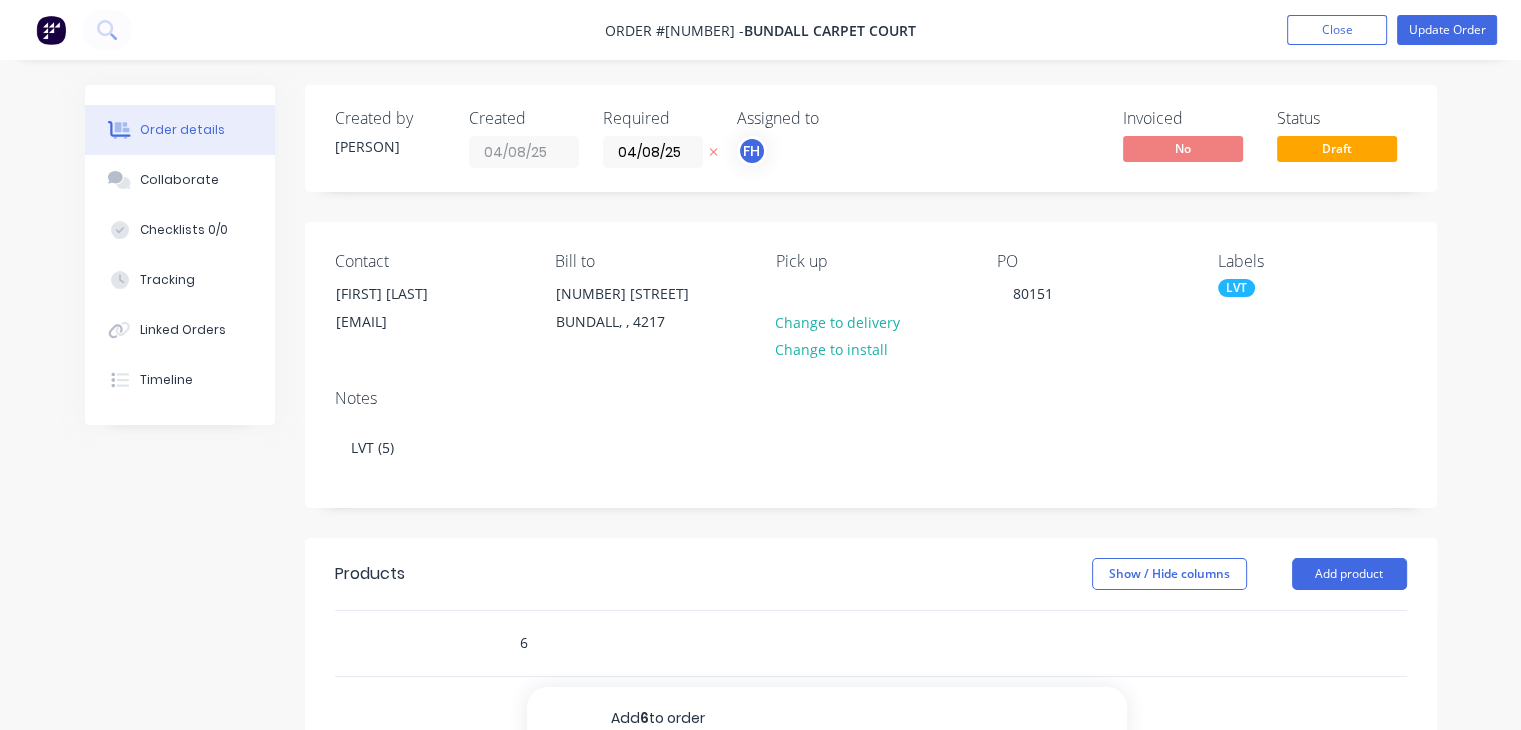 type on "6" 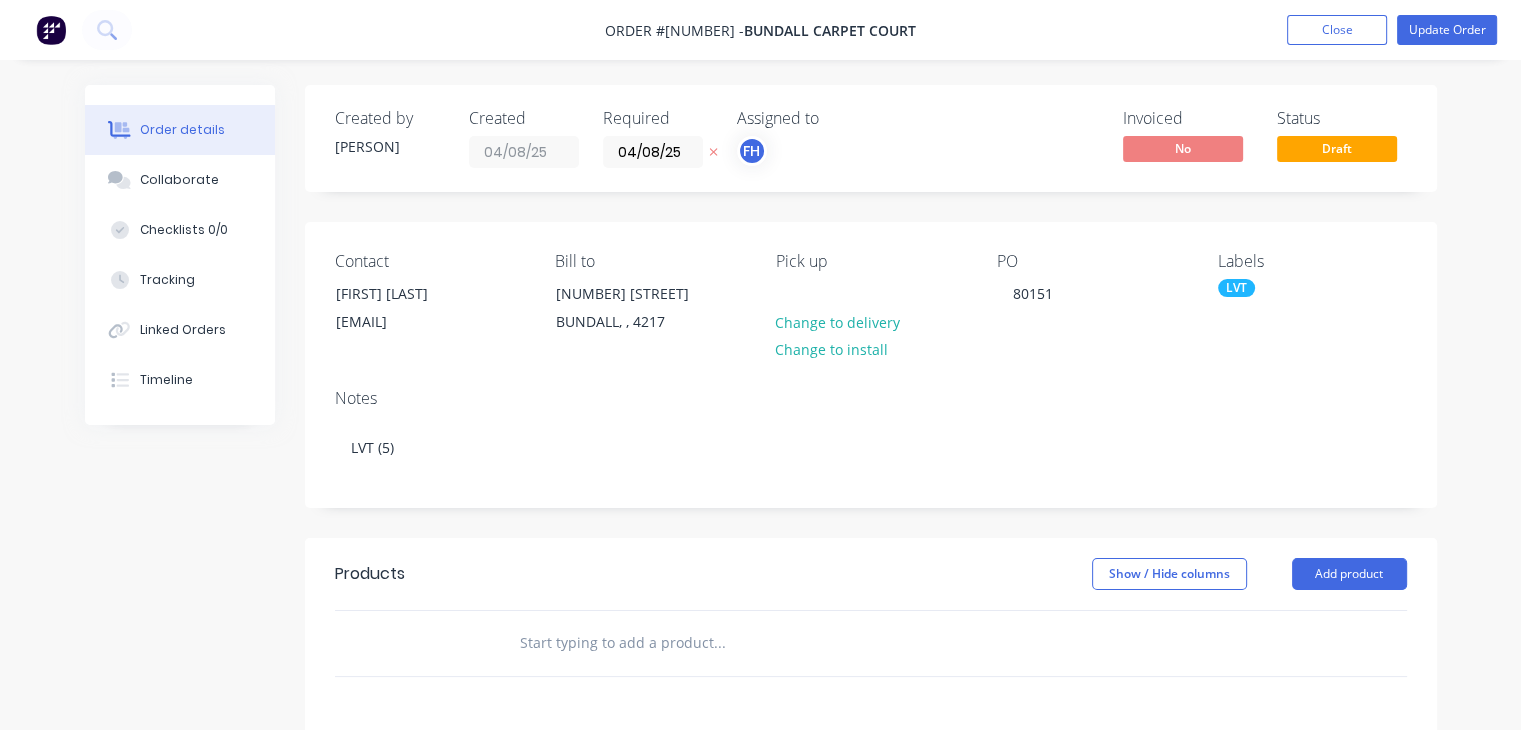 type on "3" 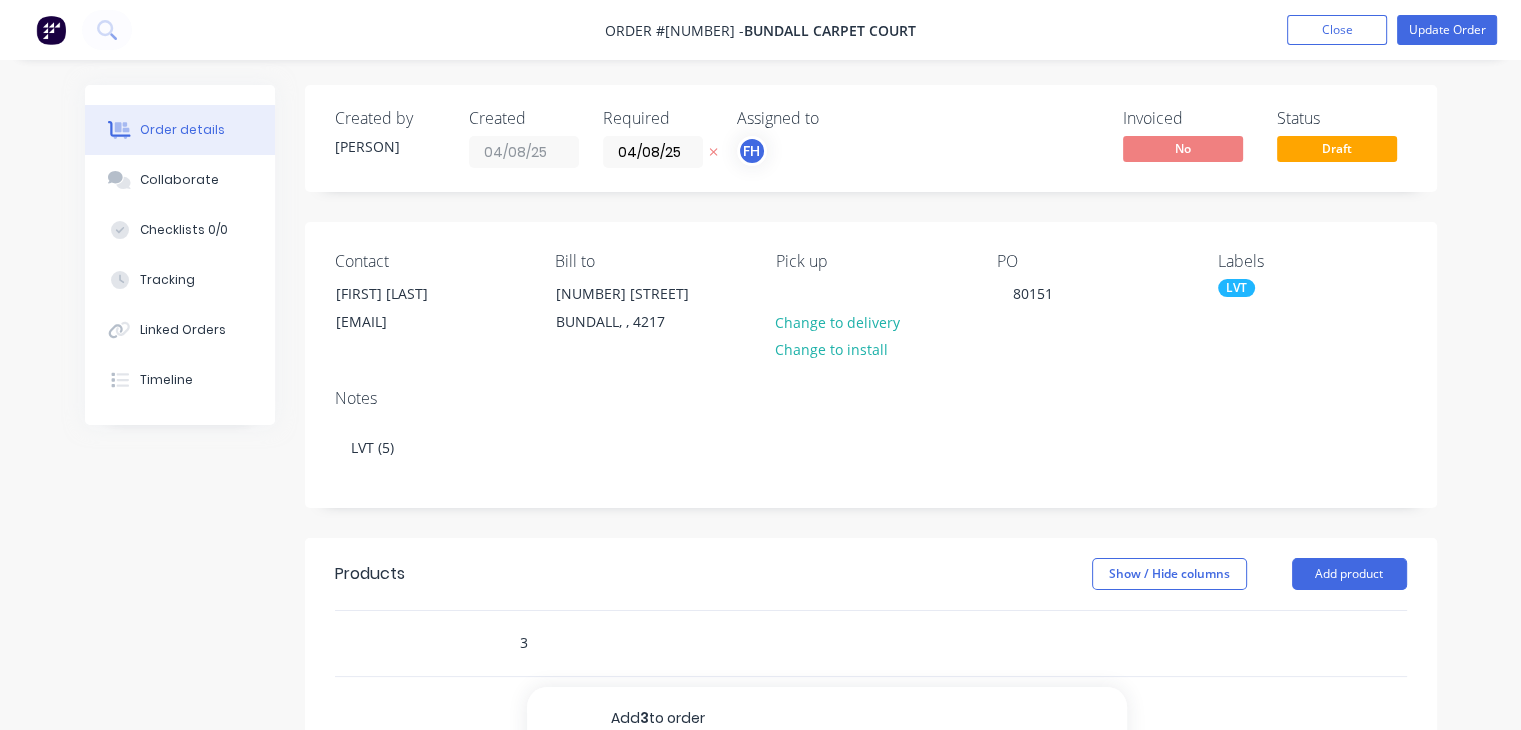 type 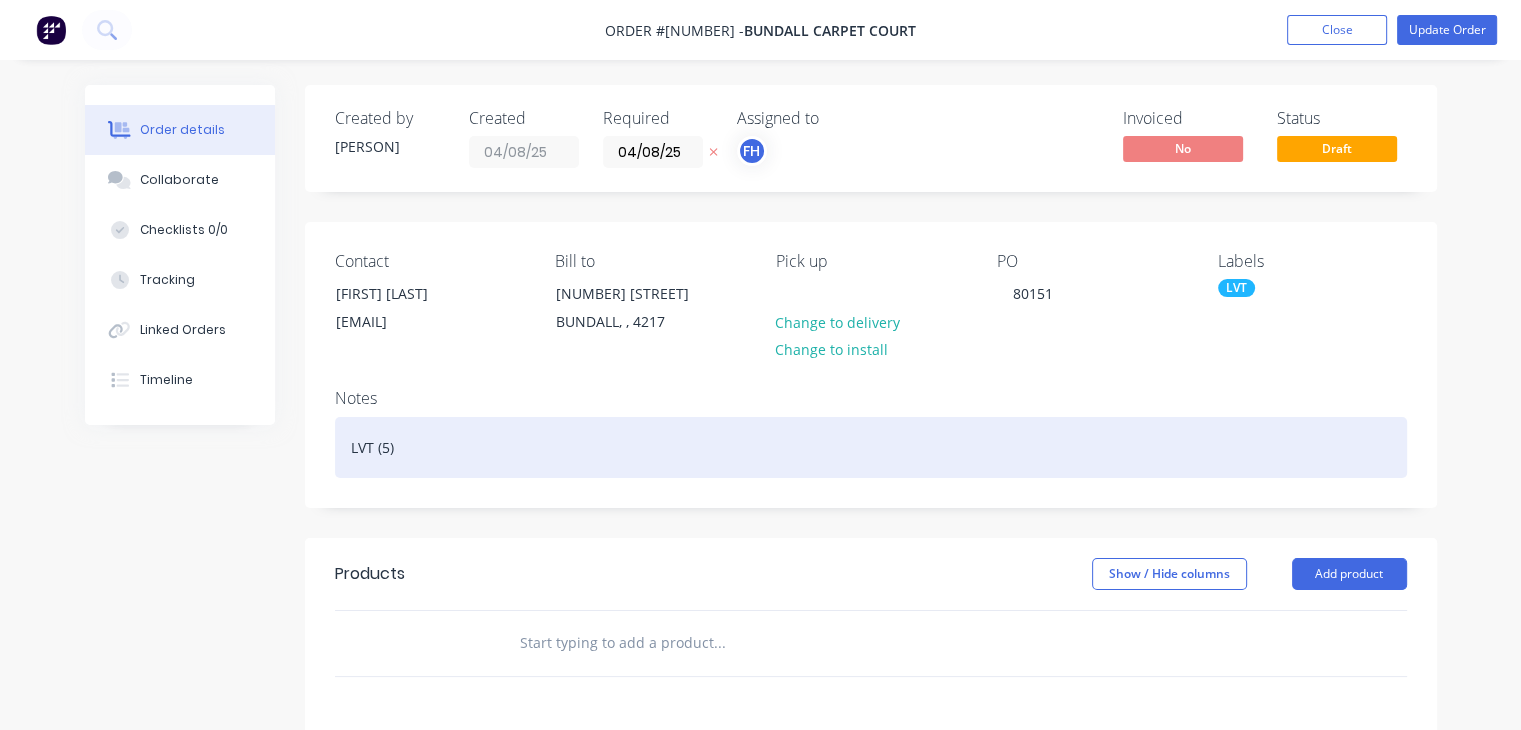 click on "LVT (5)" at bounding box center (871, 447) 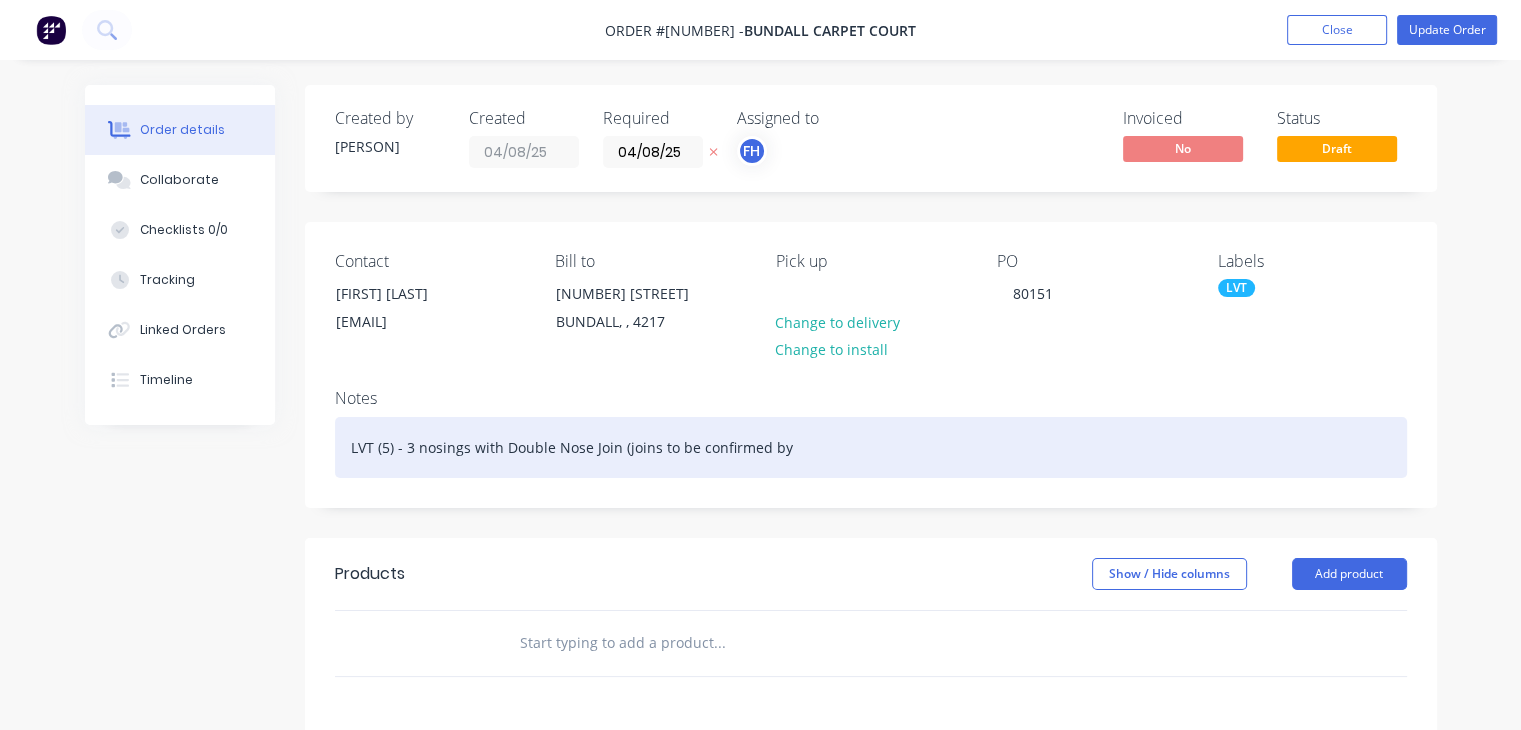 click on "LVT (5) - 3 nosings with Double Nose Join (joins to be confirmed by" at bounding box center [871, 447] 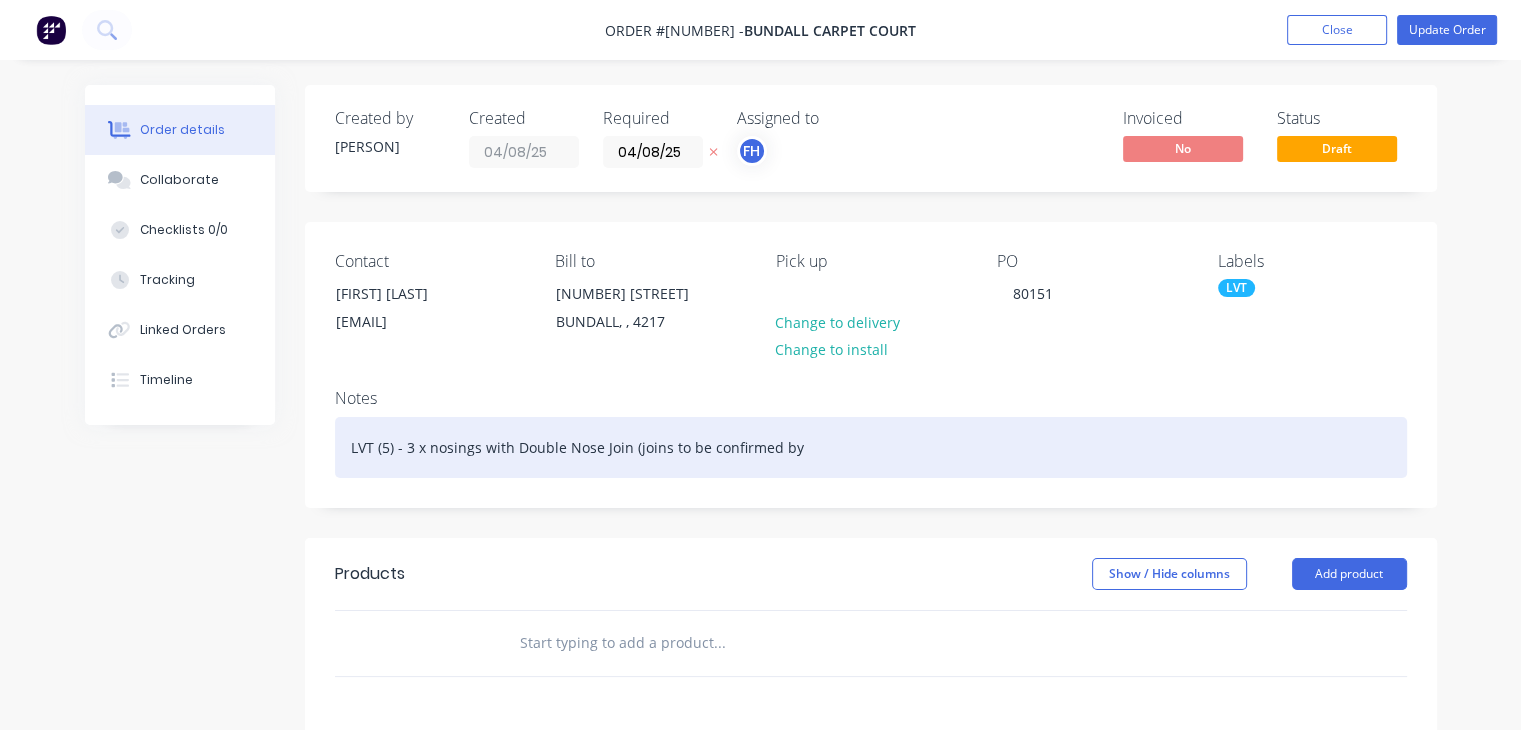 click on "LVT (5) - 3 x nosings with Double Nose Join (joins to be confirmed by" at bounding box center [871, 447] 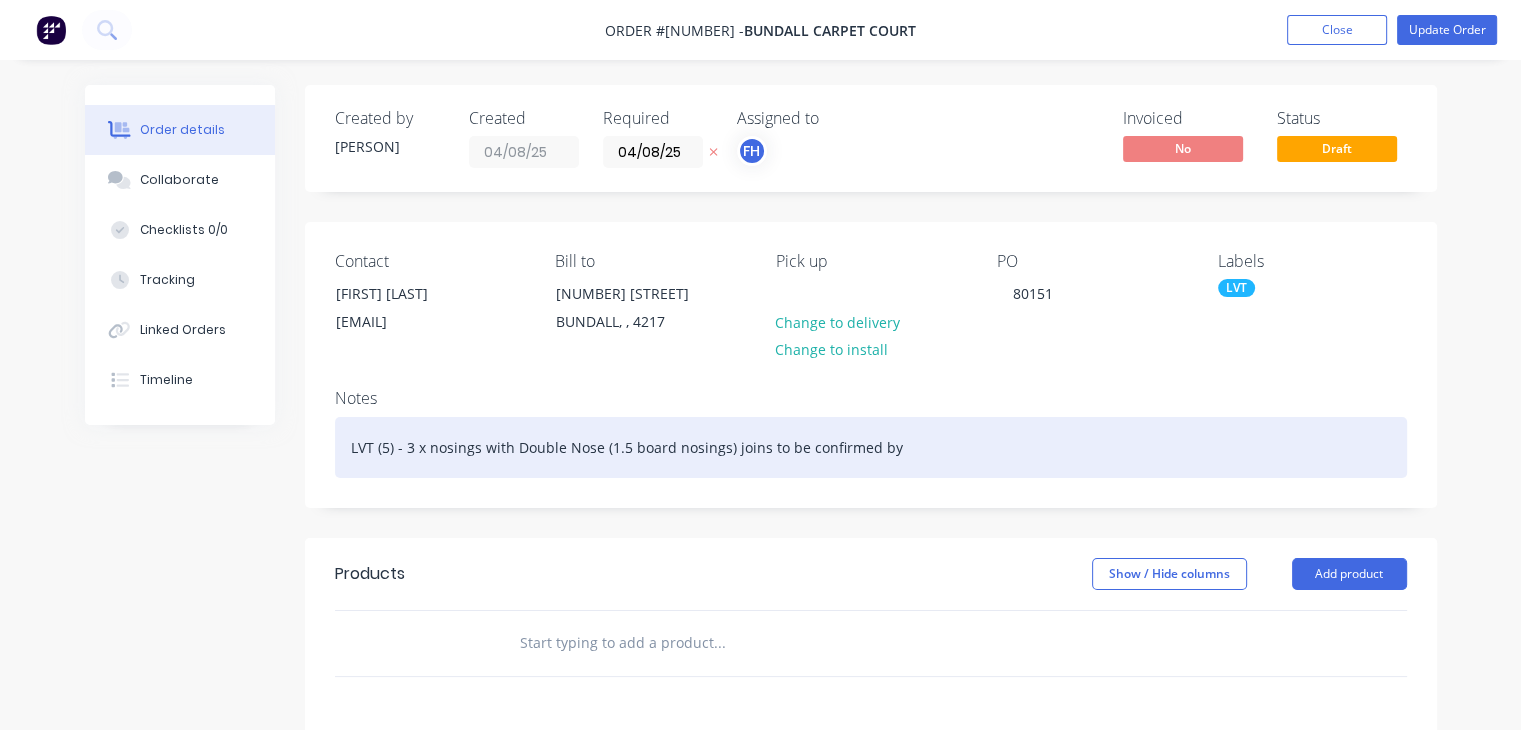 click on "LVT (5) - 3 x nosings with Double Nose (1.5 board nosings) joins to be confirmed by" at bounding box center [871, 447] 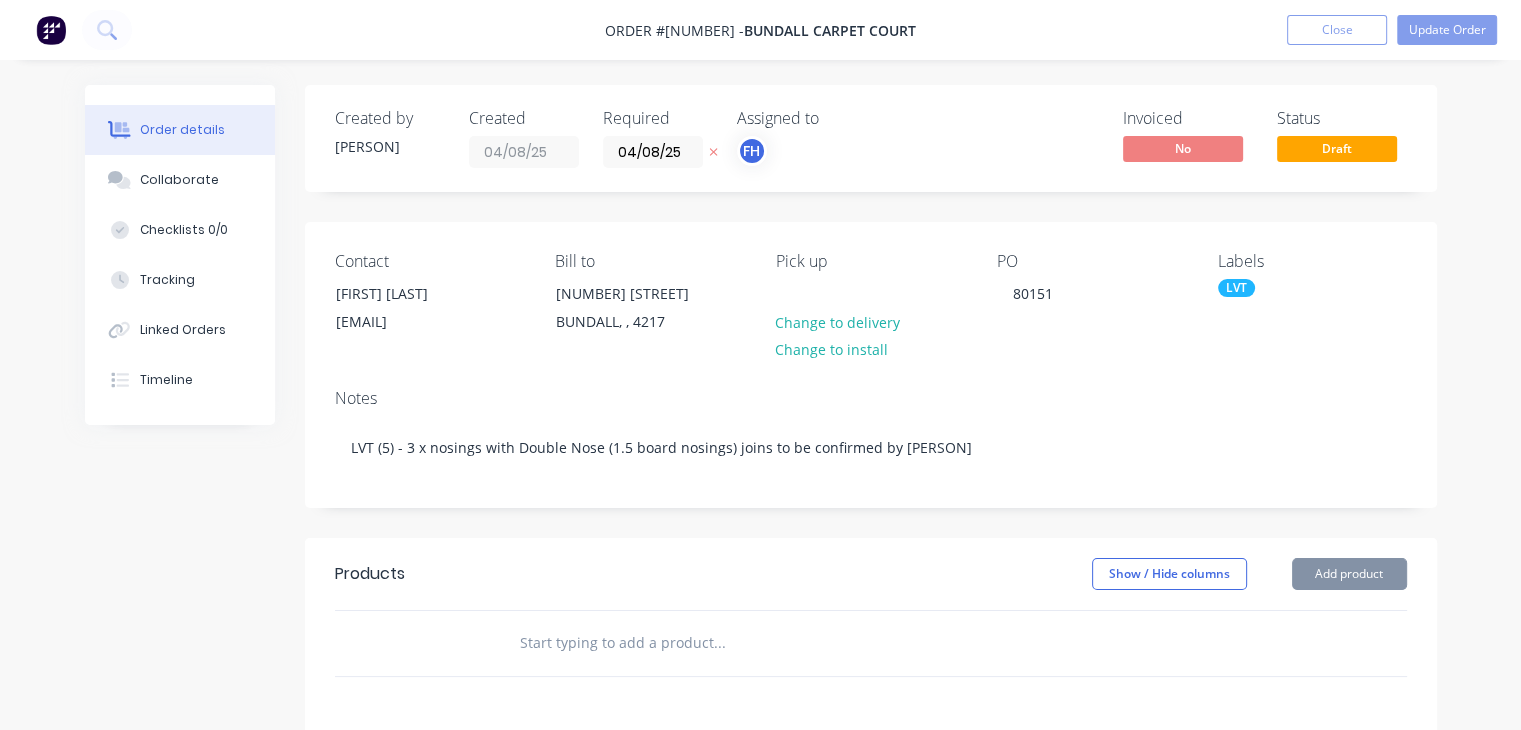 click at bounding box center [719, 643] 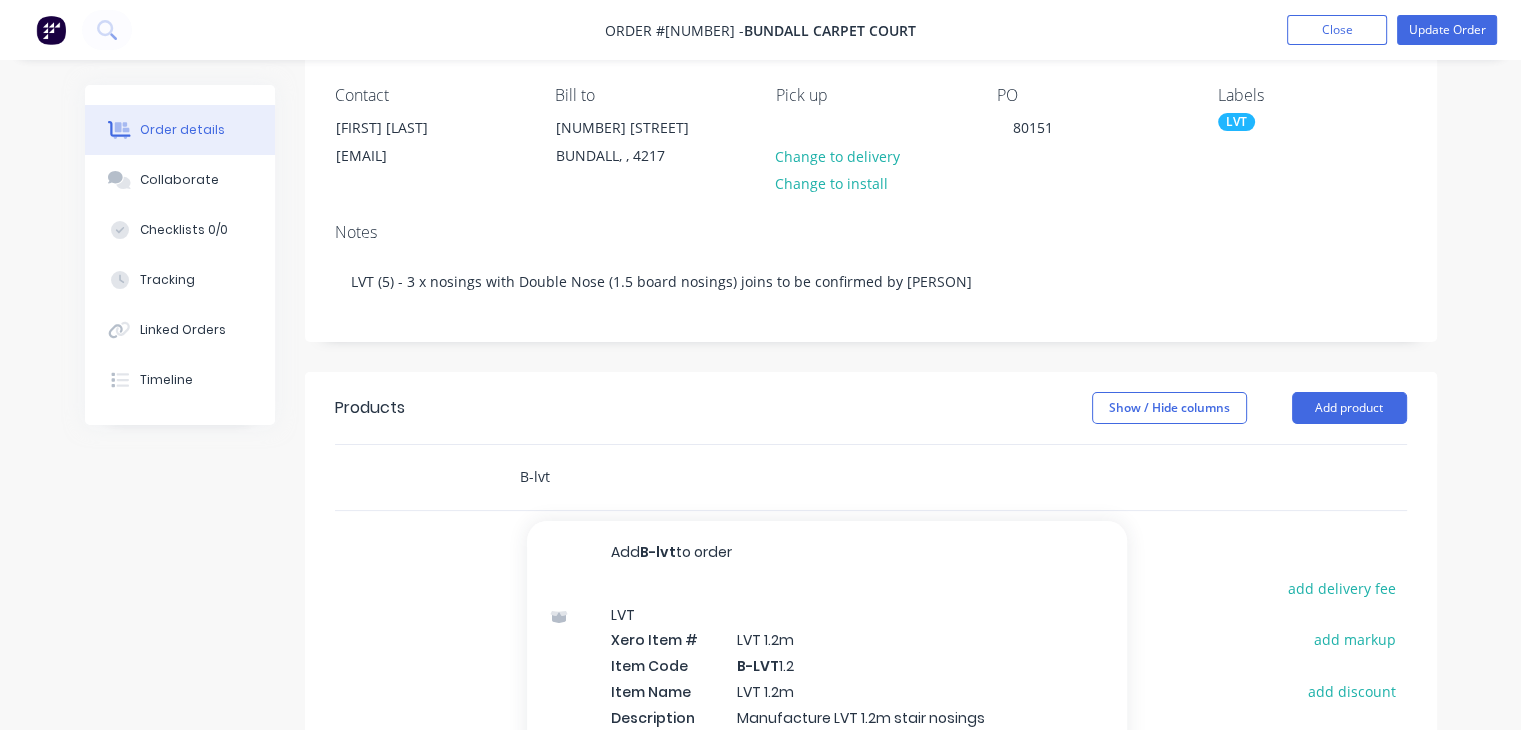 scroll, scrollTop: 171, scrollLeft: 0, axis: vertical 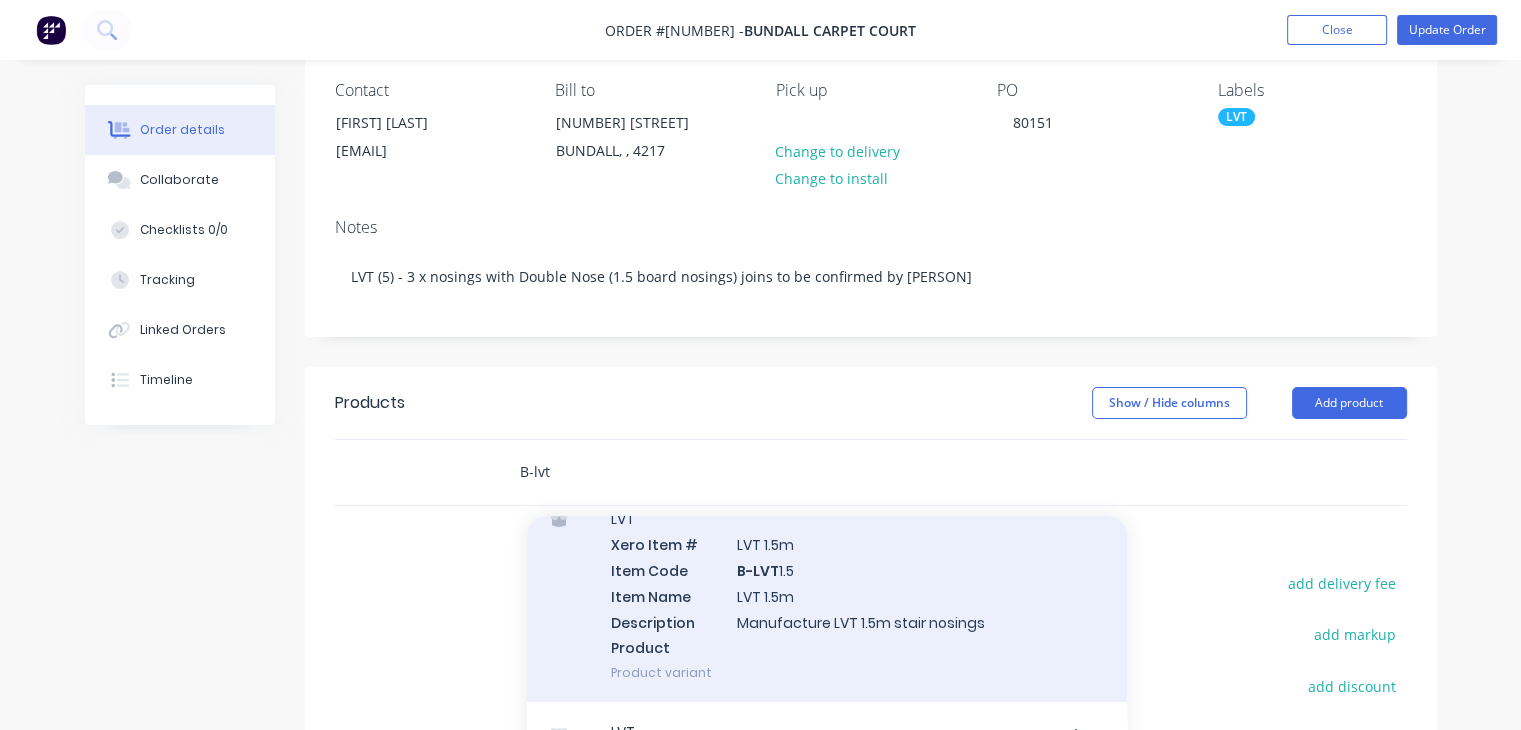 type on "B-lvt" 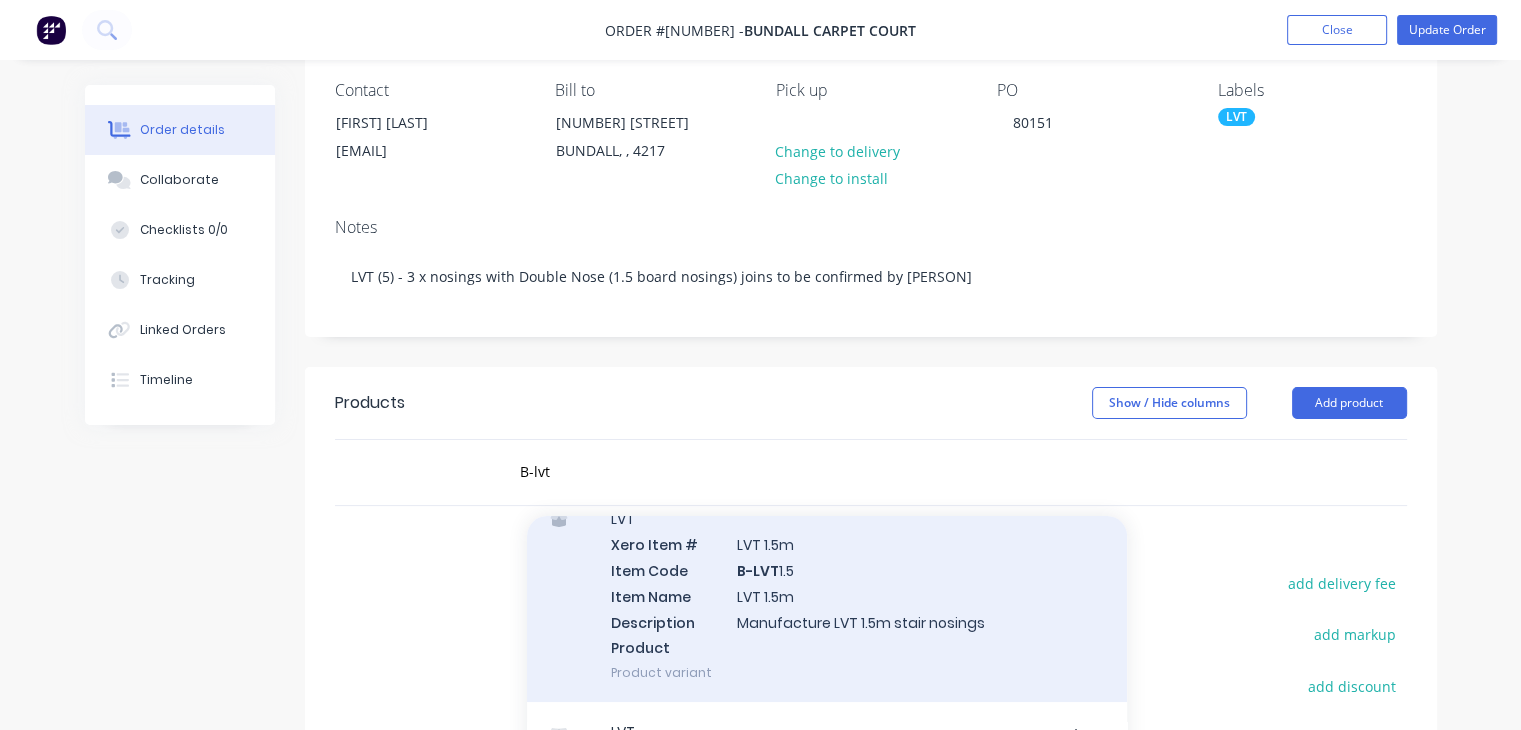 click on "LVT Xero   Item # LVT 1.5m Item Code B-LVT 1.5 Item Name LVT 1.5m Description Manufacture LVT 1.5m stair nosings Product Product variant" at bounding box center [827, 595] 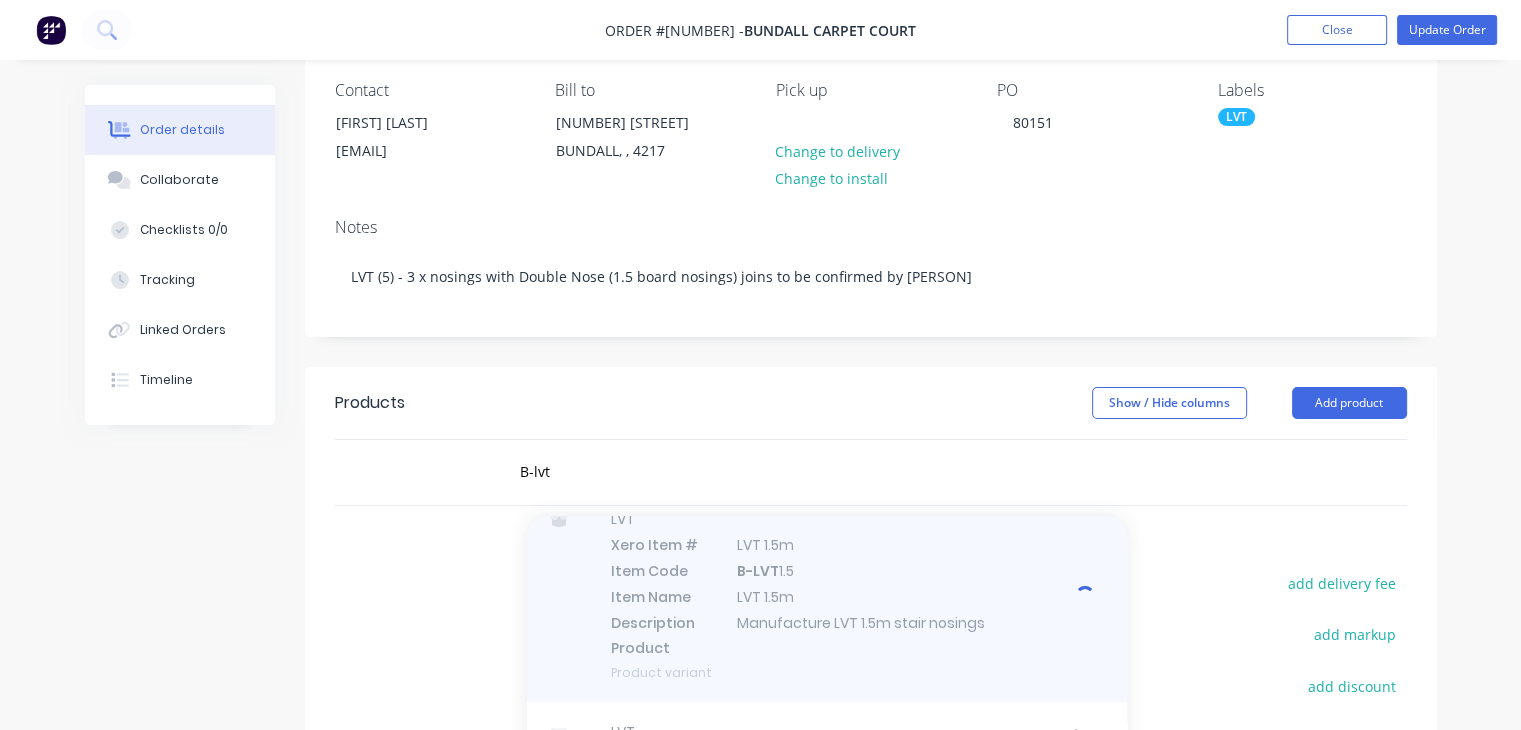 type 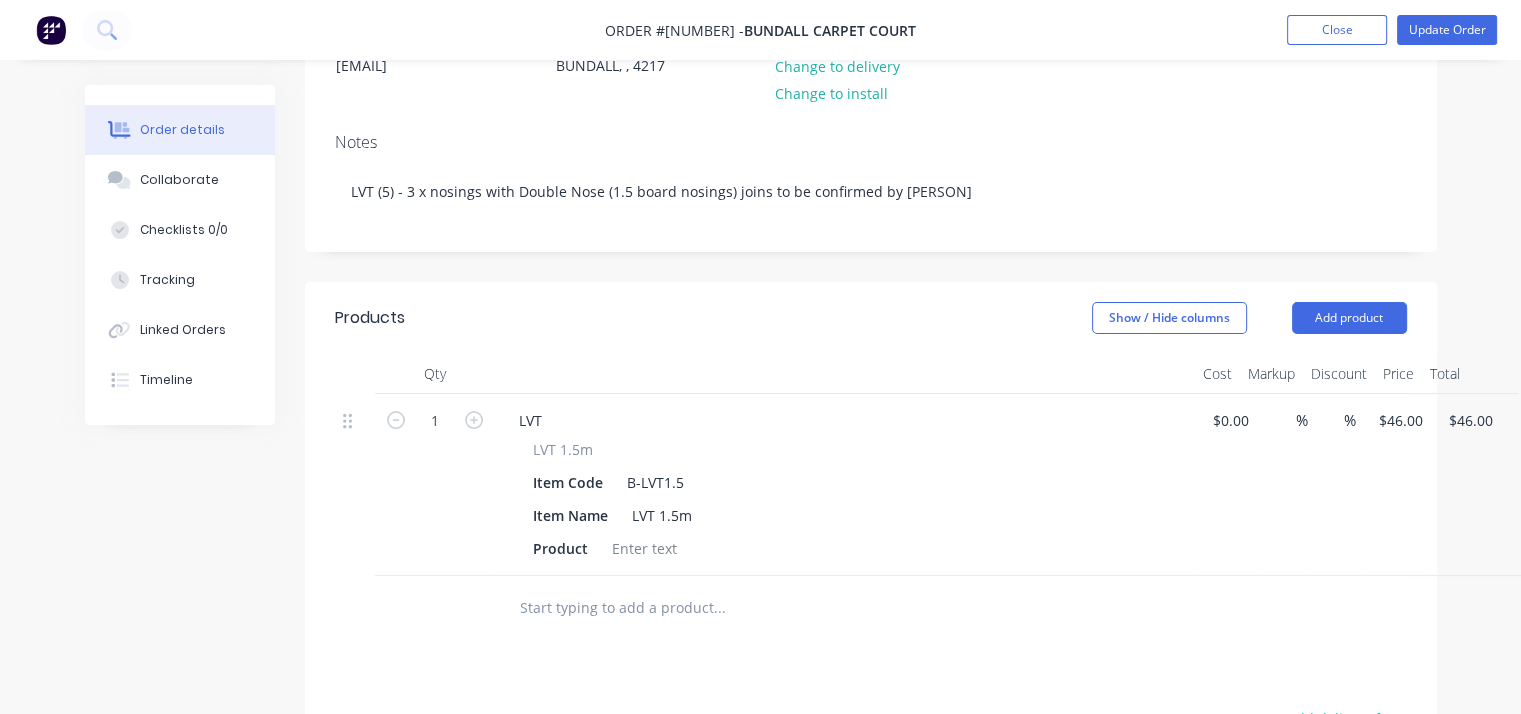 scroll, scrollTop: 262, scrollLeft: 0, axis: vertical 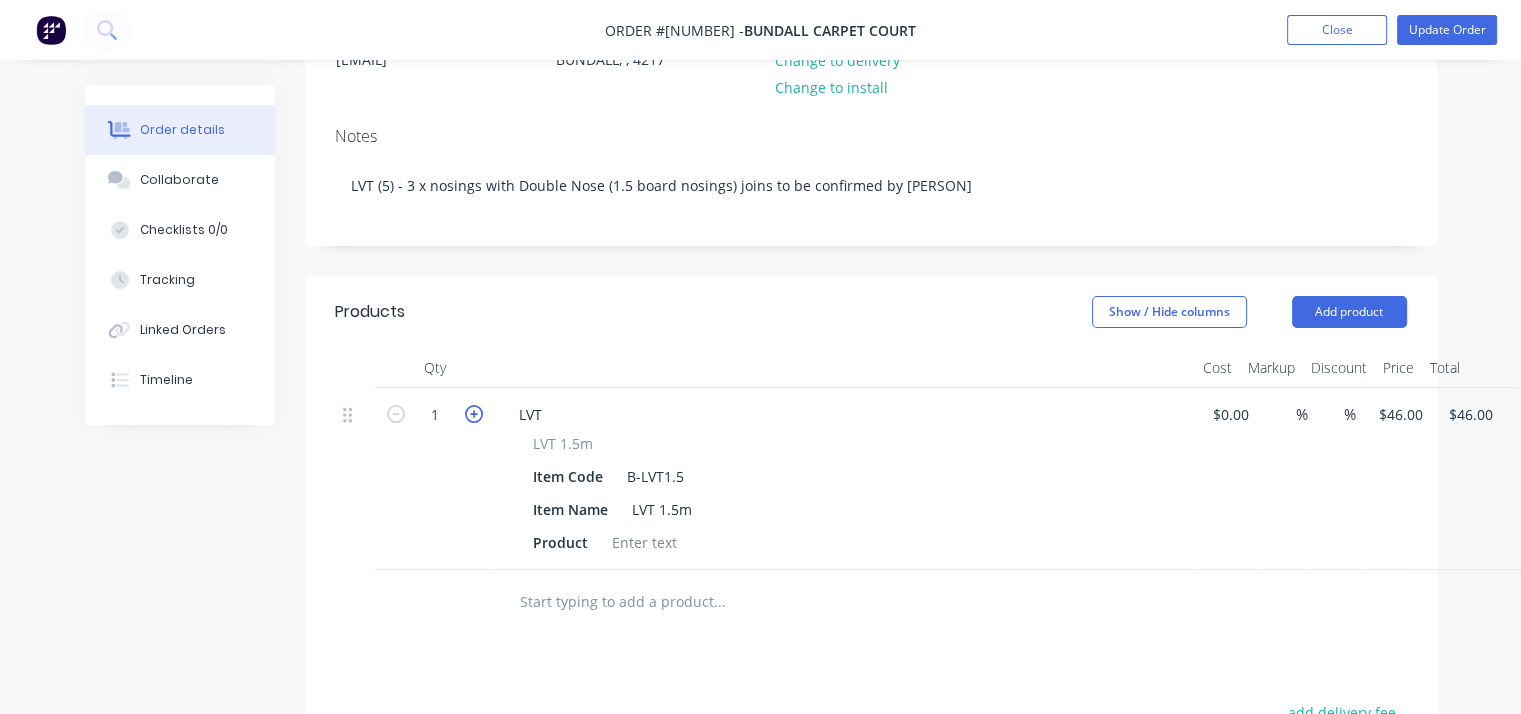 click 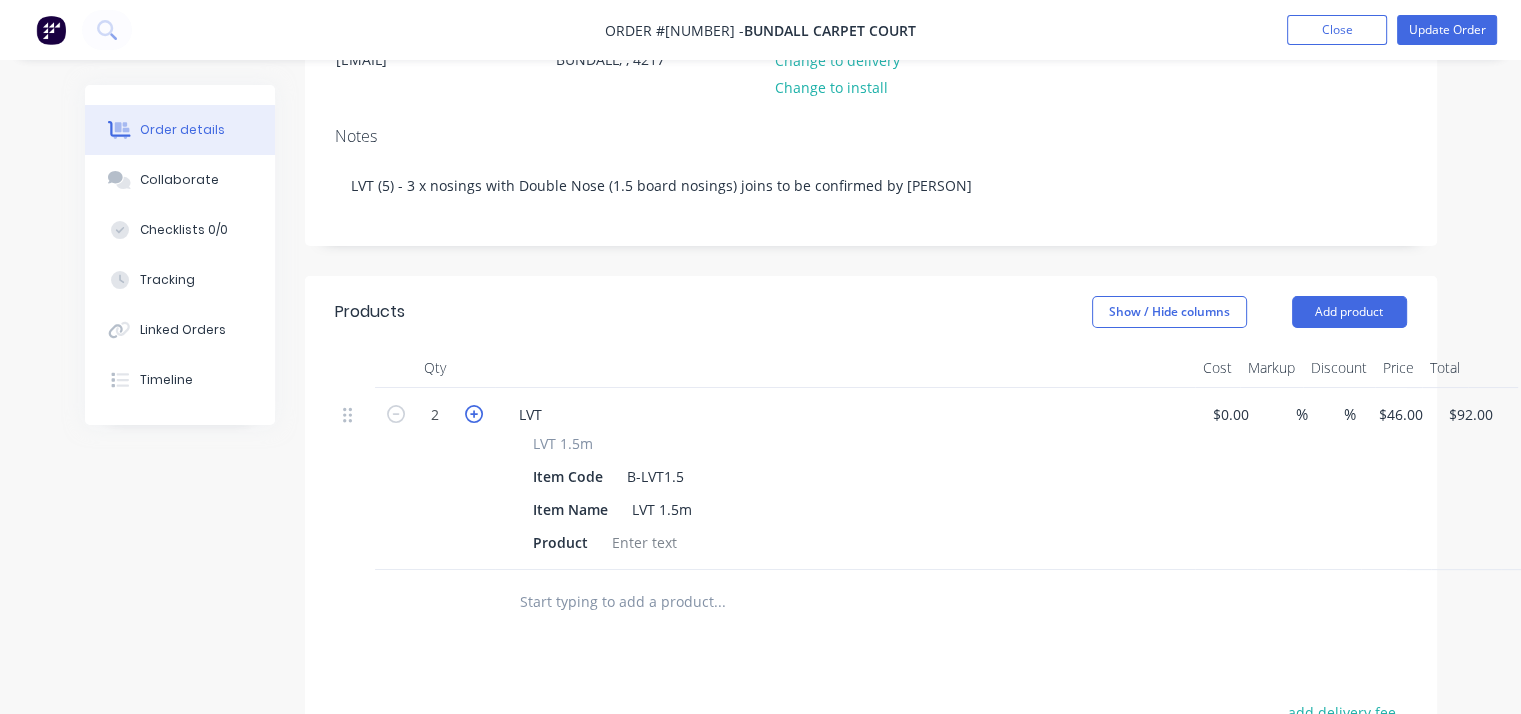 click 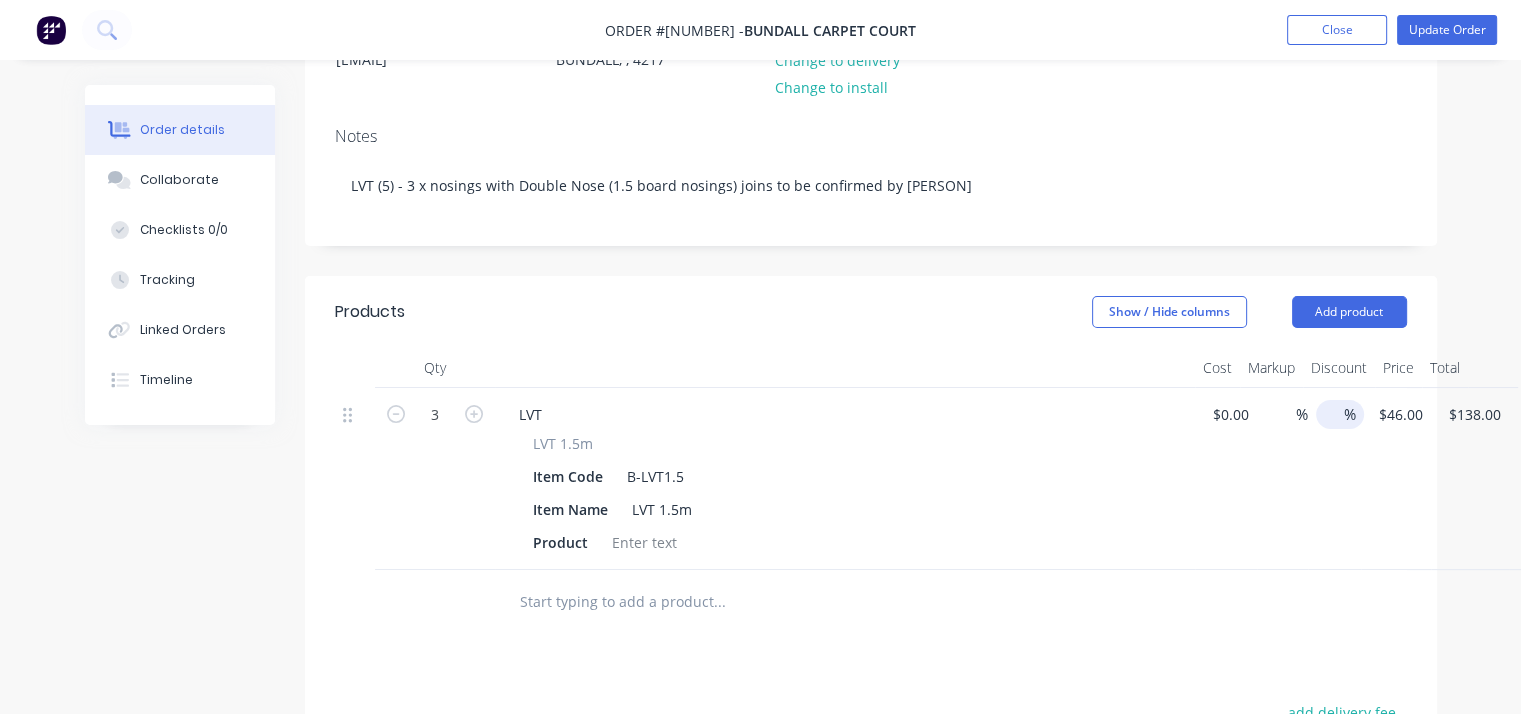 click on "%" at bounding box center [1340, 414] 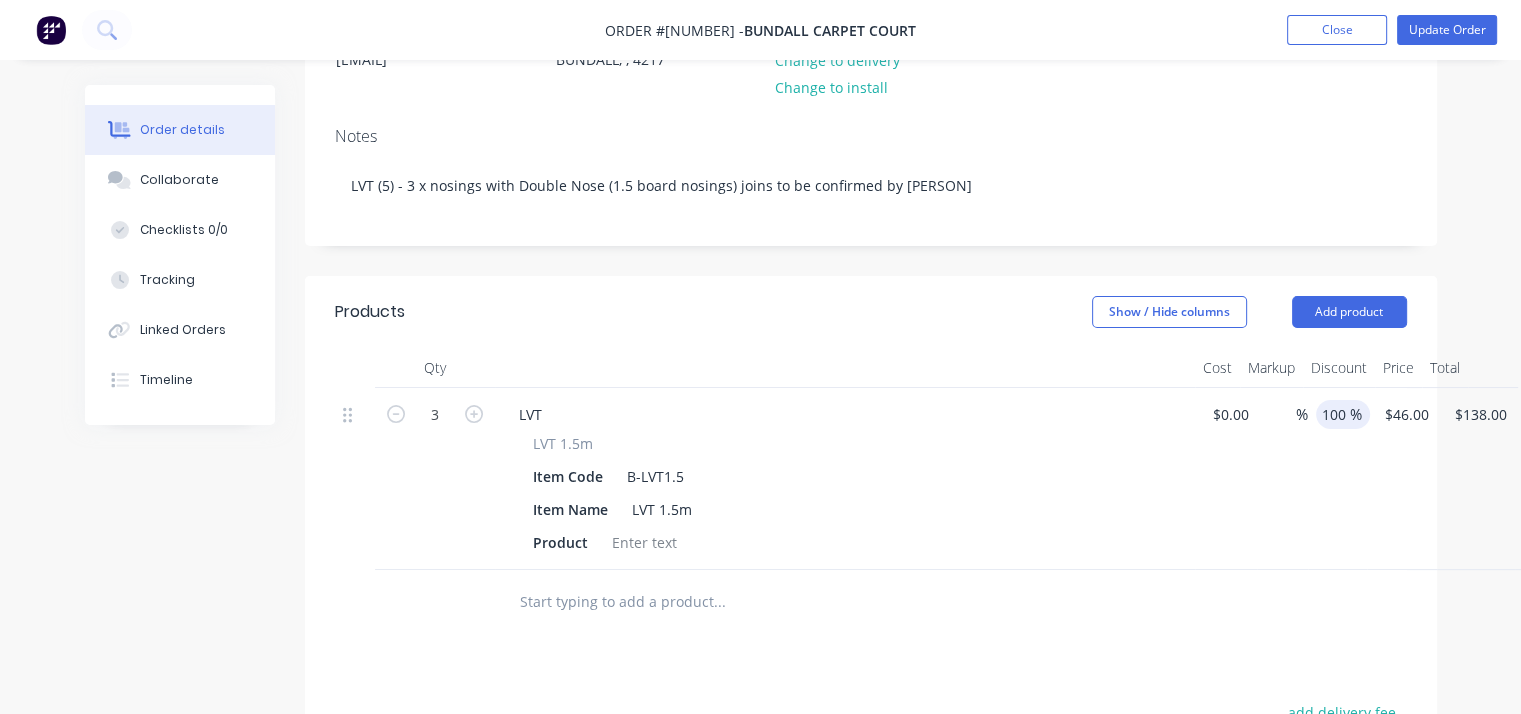 type on "100" 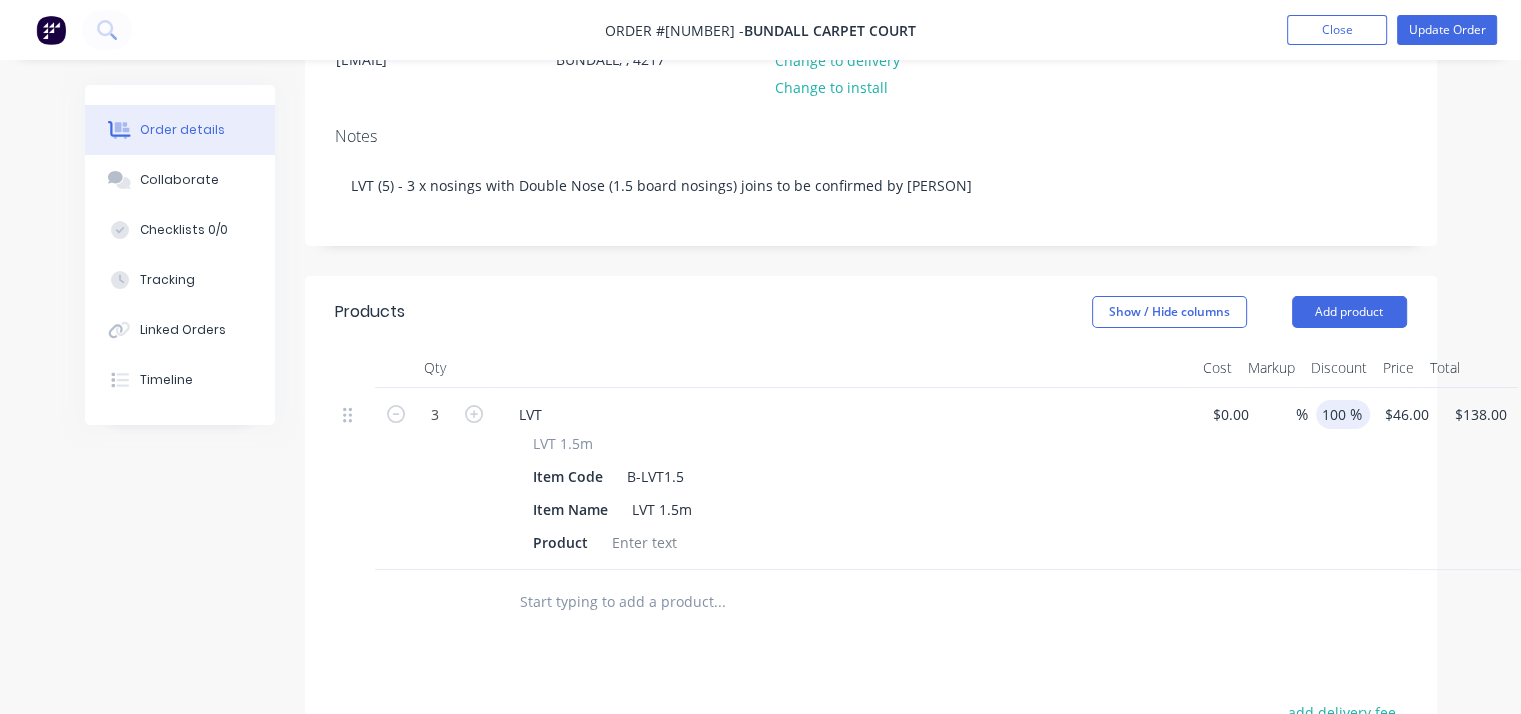 type on "46" 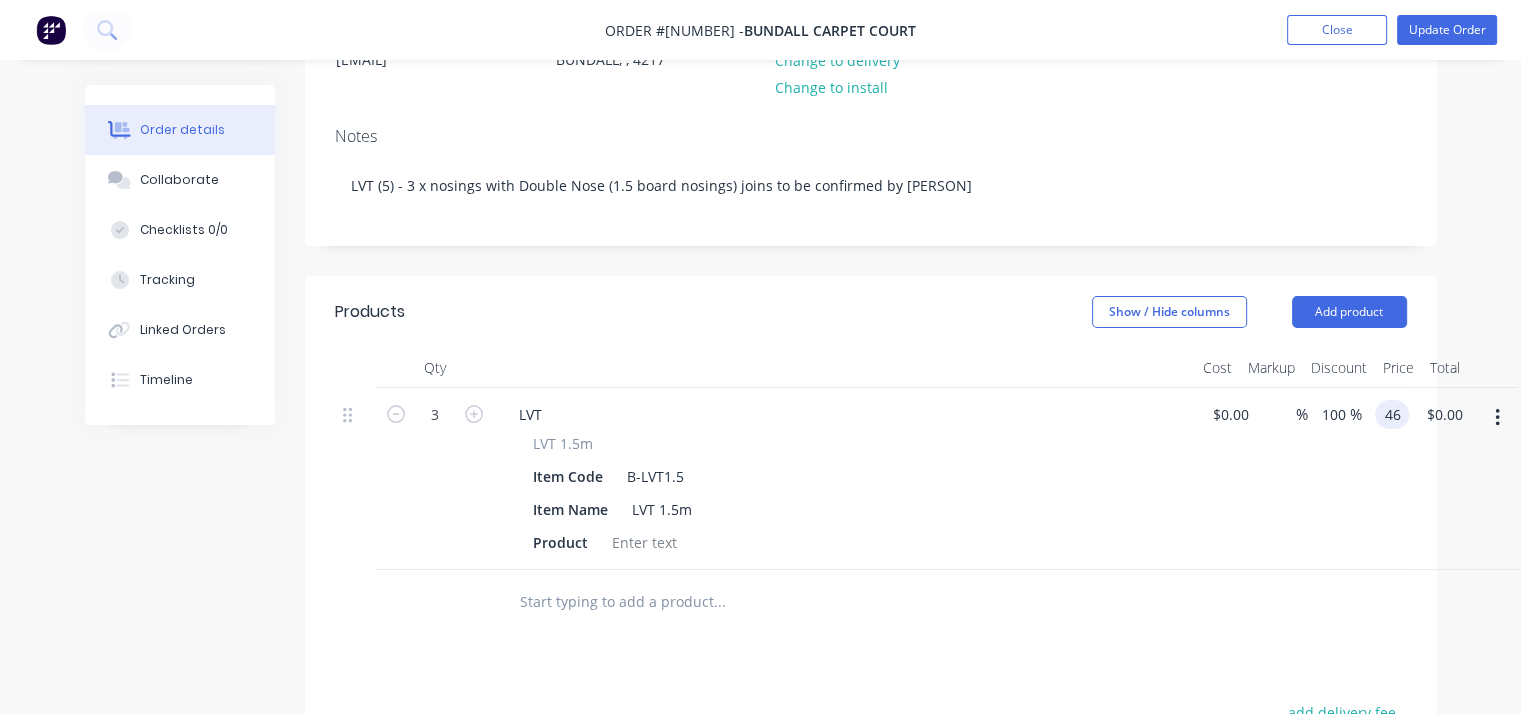 type on "$46.00" 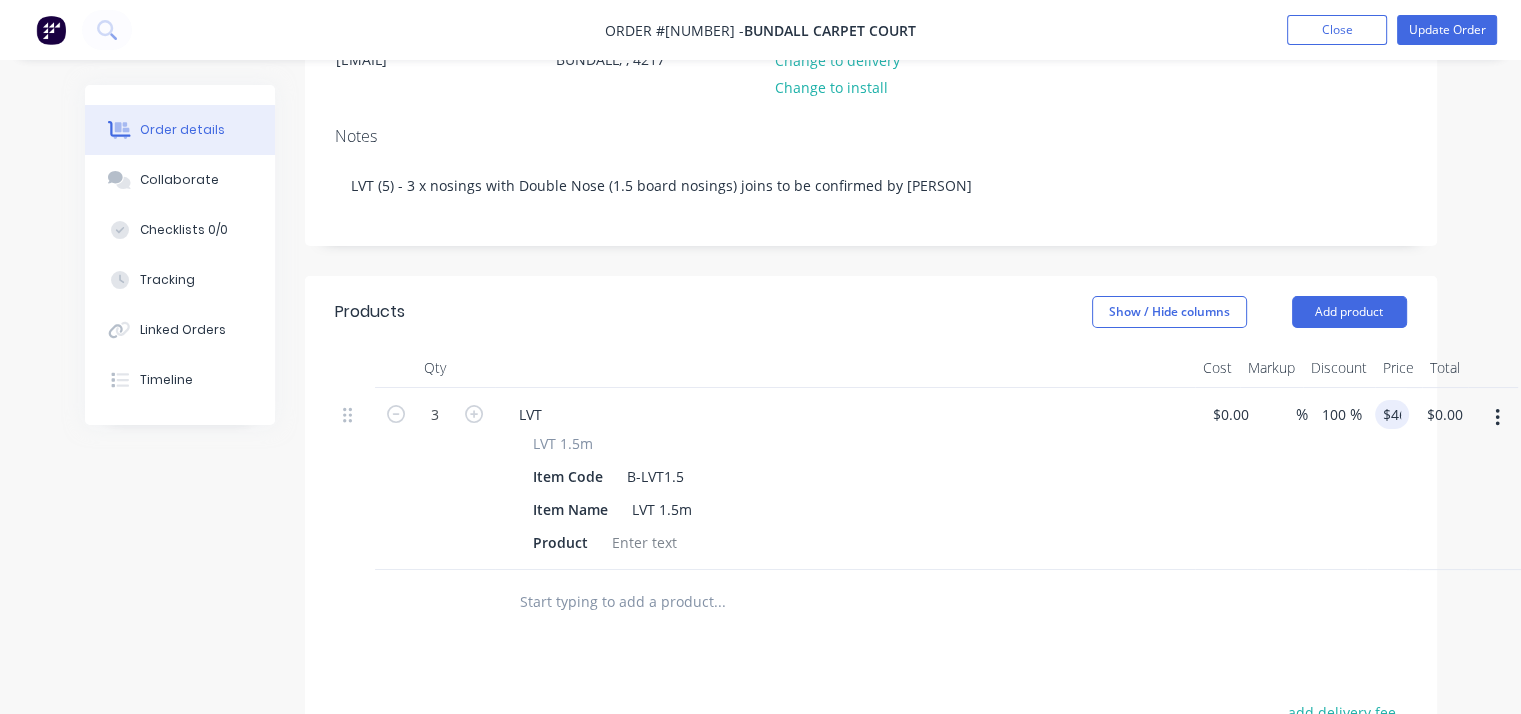 click at bounding box center [719, 602] 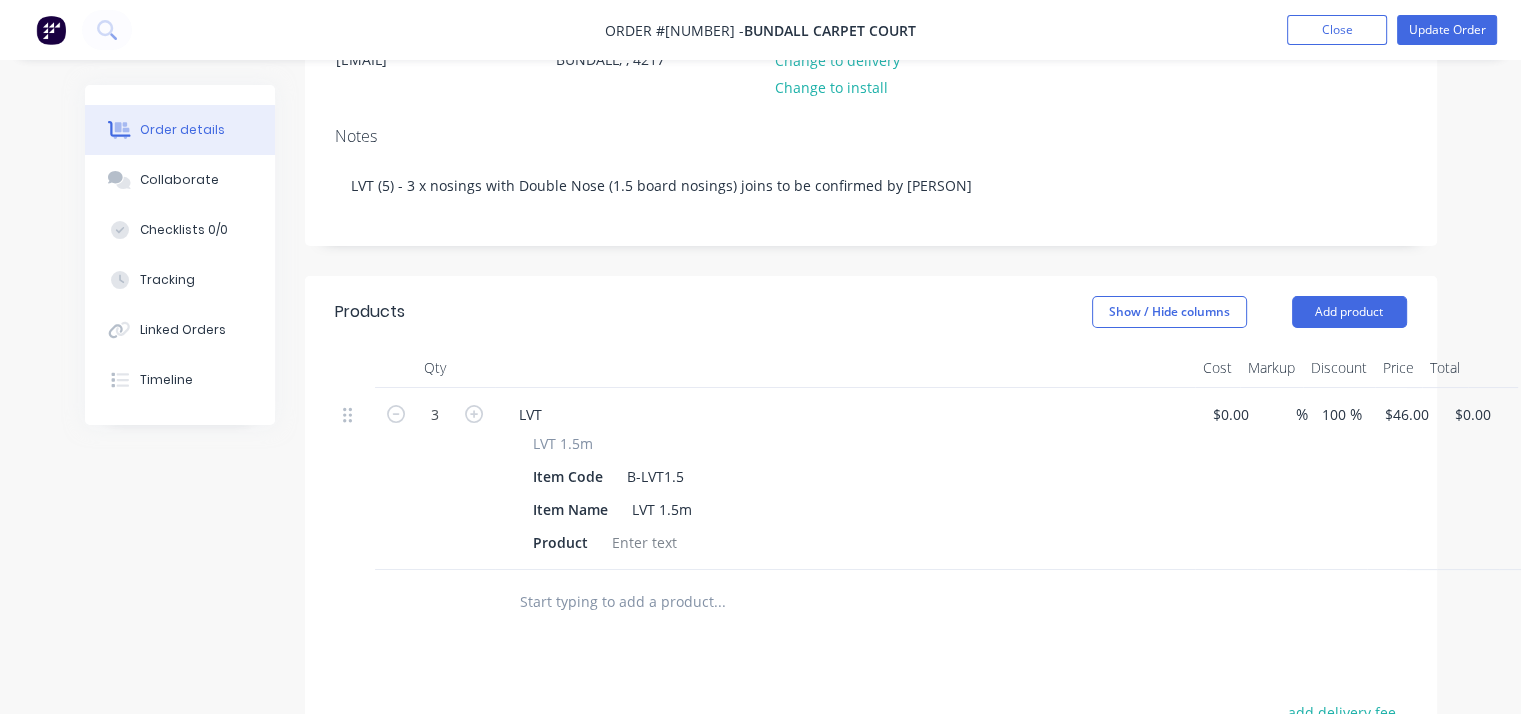 type on "3" 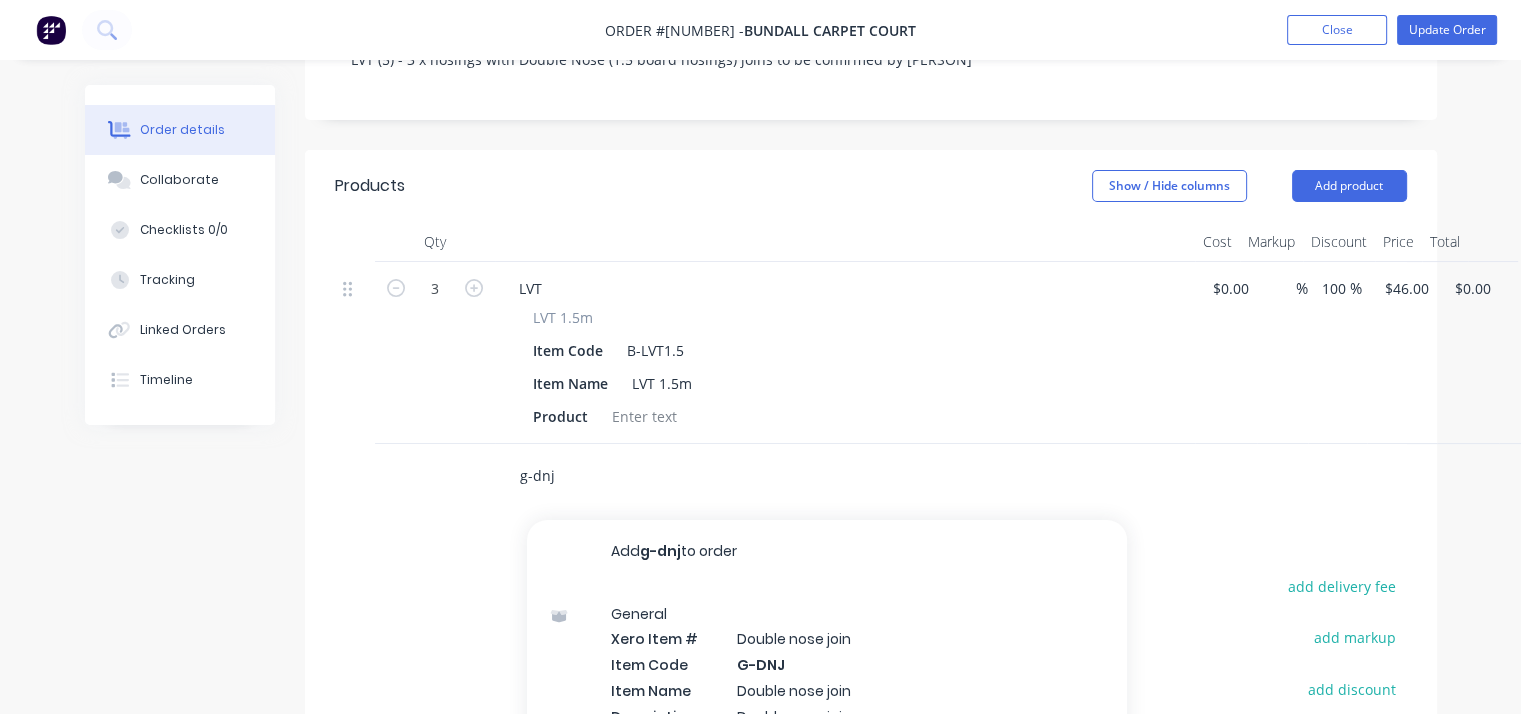 scroll, scrollTop: 400, scrollLeft: 0, axis: vertical 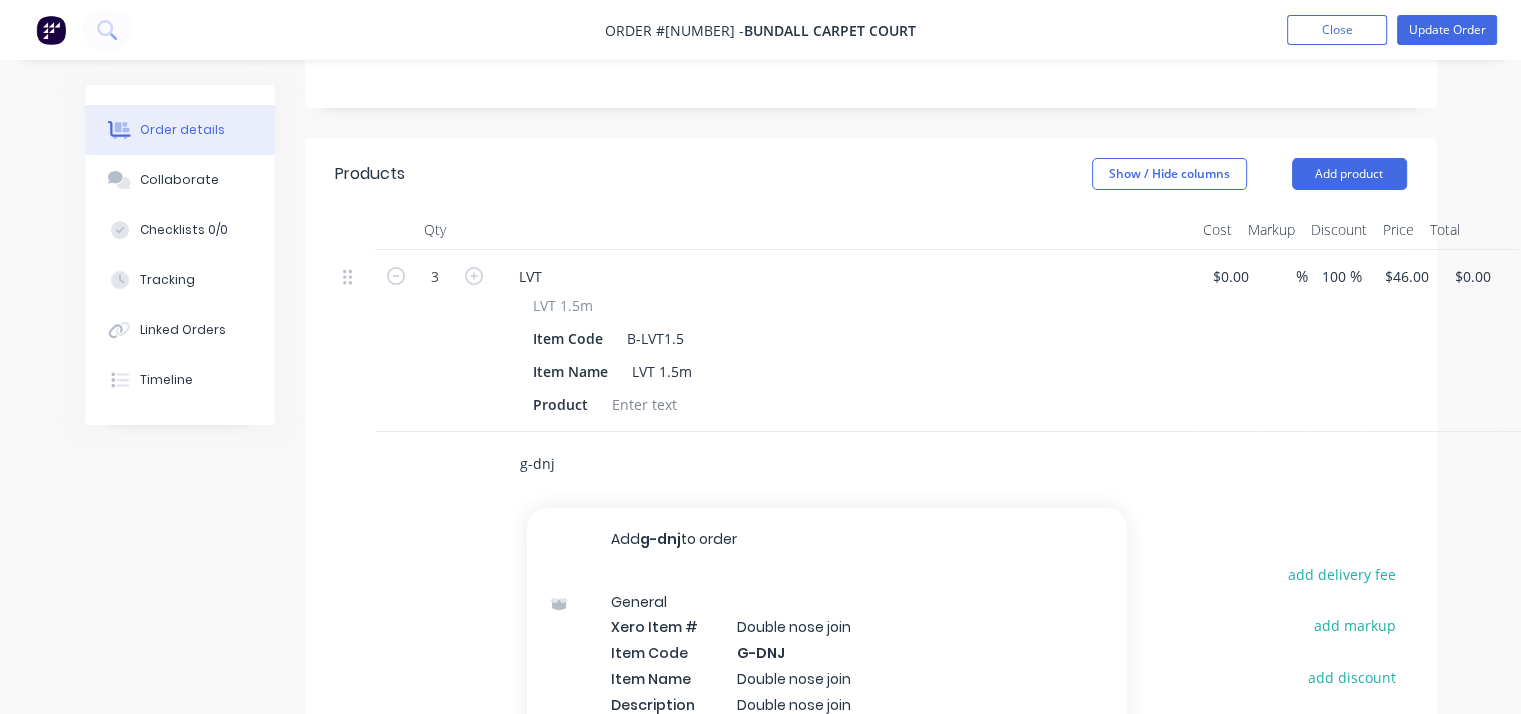 type on "g-dnj" 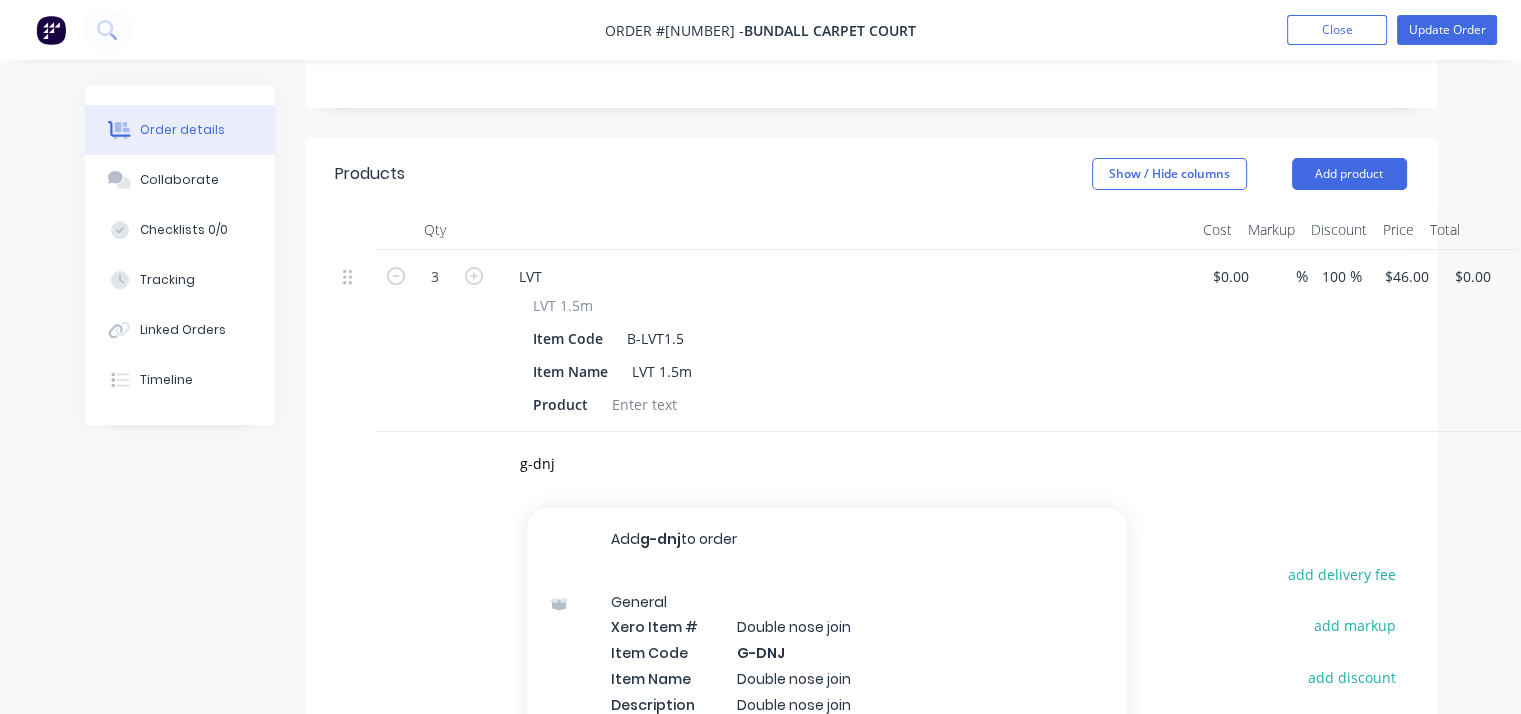 click on "General Xero   Item # Double nose join Item Code G-DNJ Item Name Double nose join Description Double nose join $ Guide Product variant" at bounding box center [827, 678] 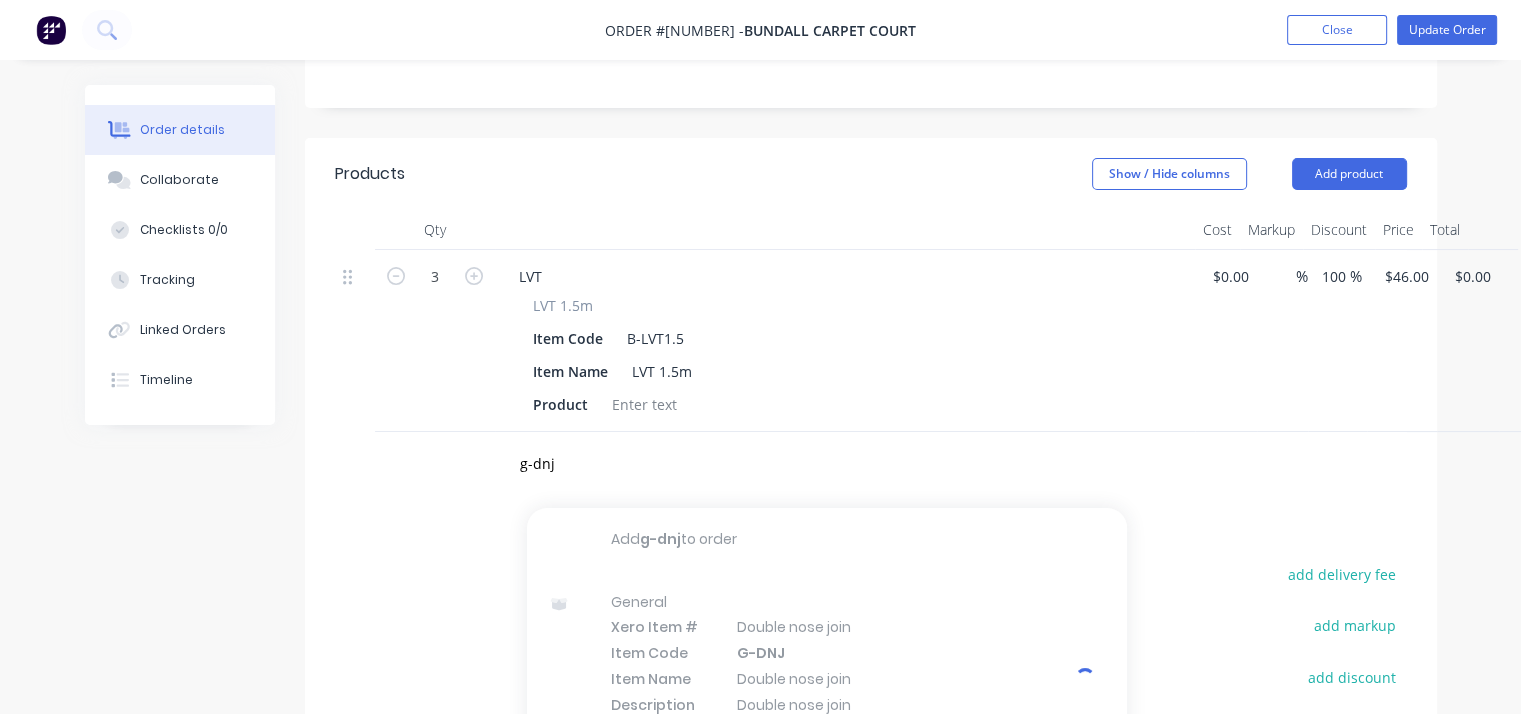 type 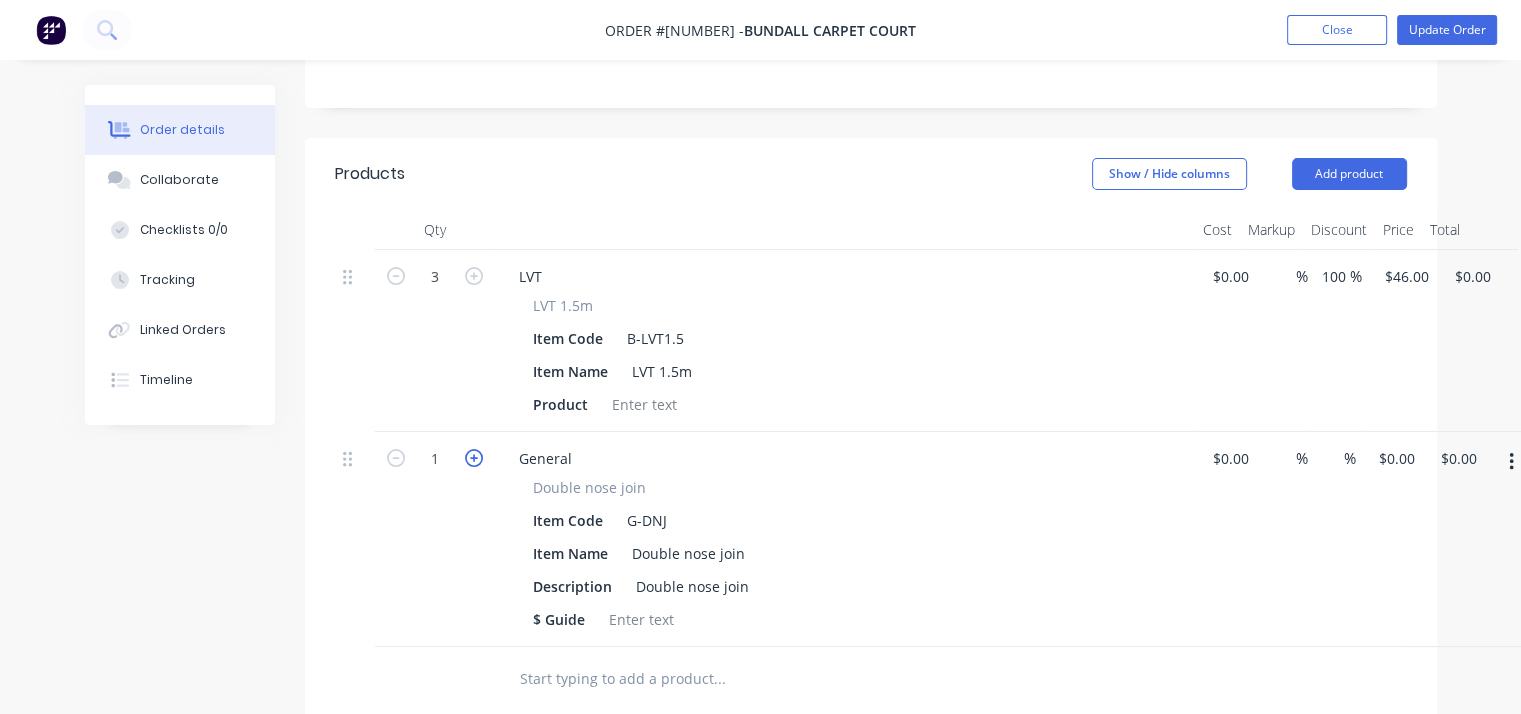 click 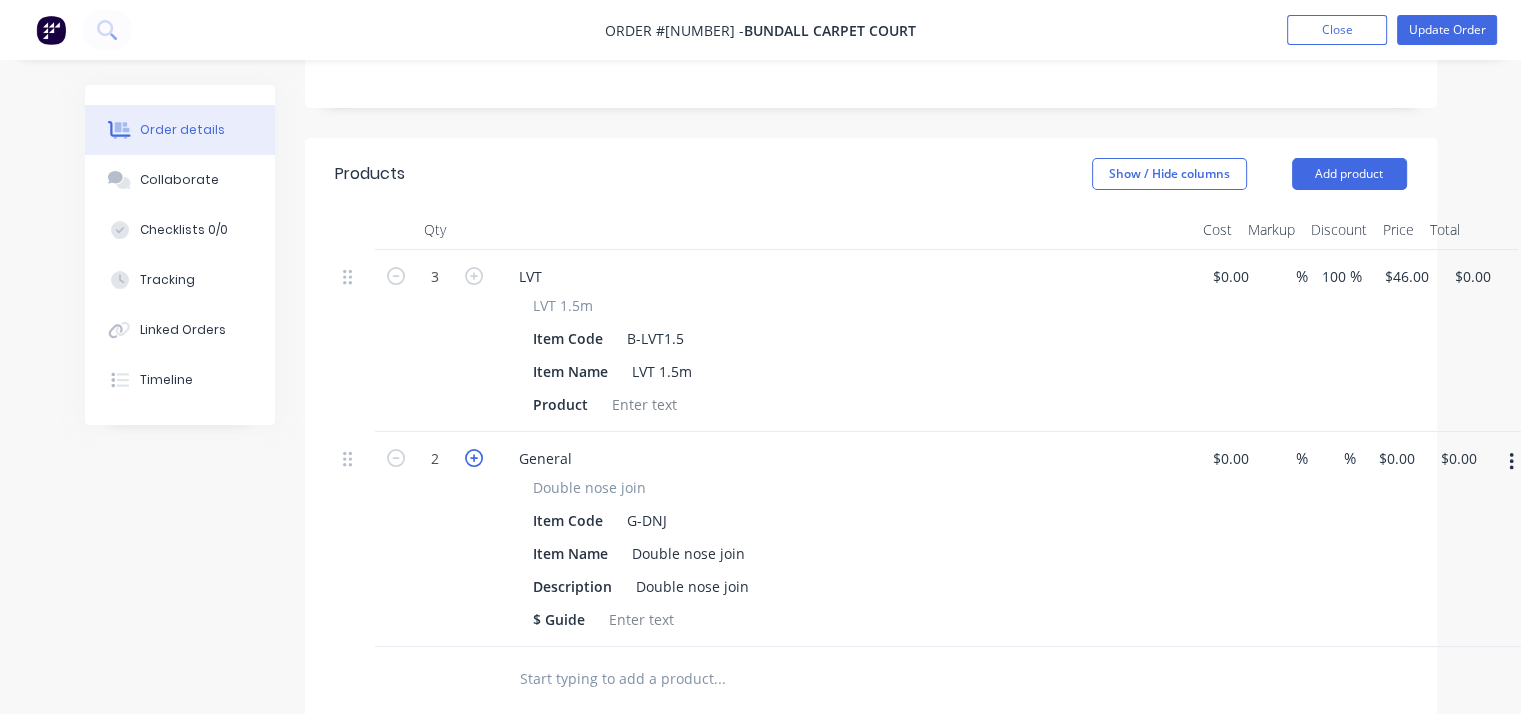 click 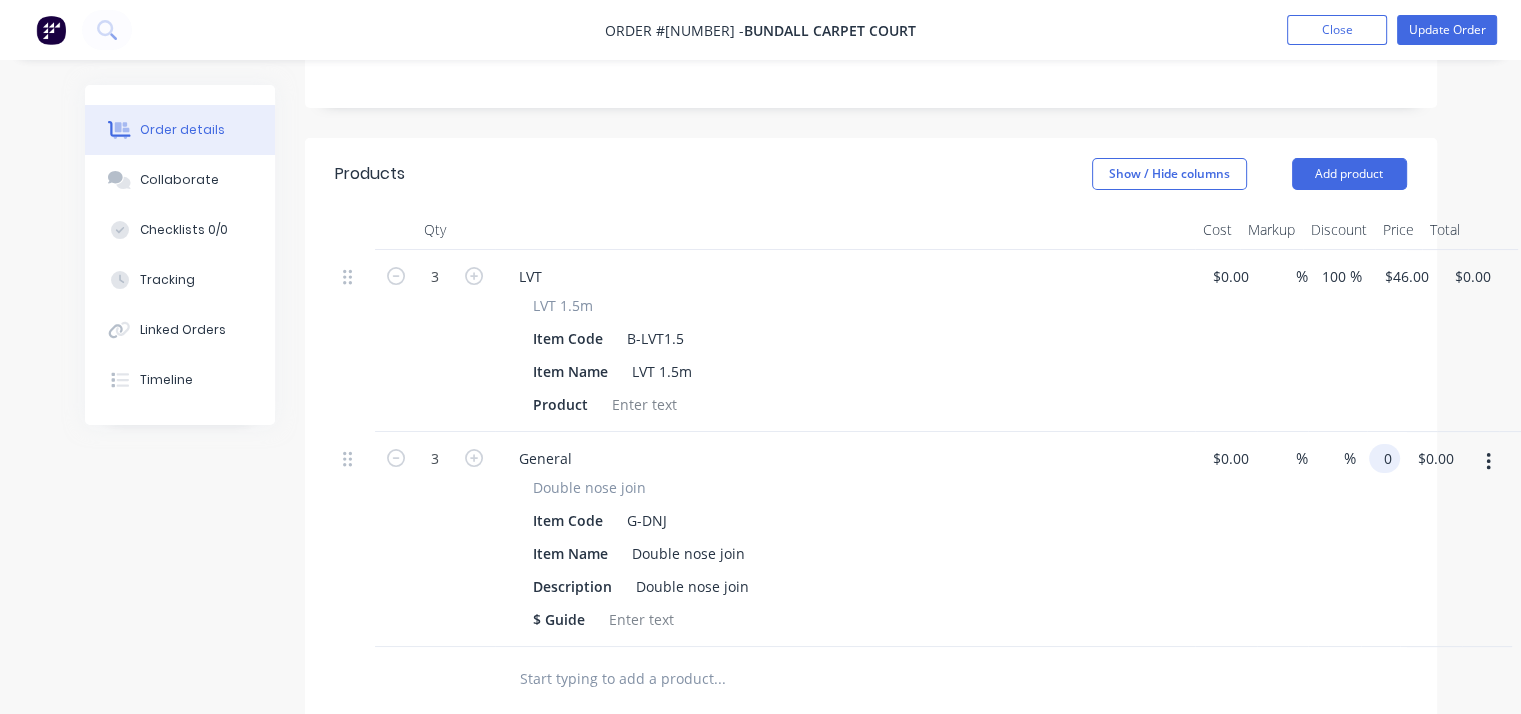click on "3 General Double nose join Item Code G-DNJ Item Name Double nose join Description Double nose join $ Guide $0.00 $0.00 % % 0 0 $0.00 $0.00" at bounding box center [871, 539] 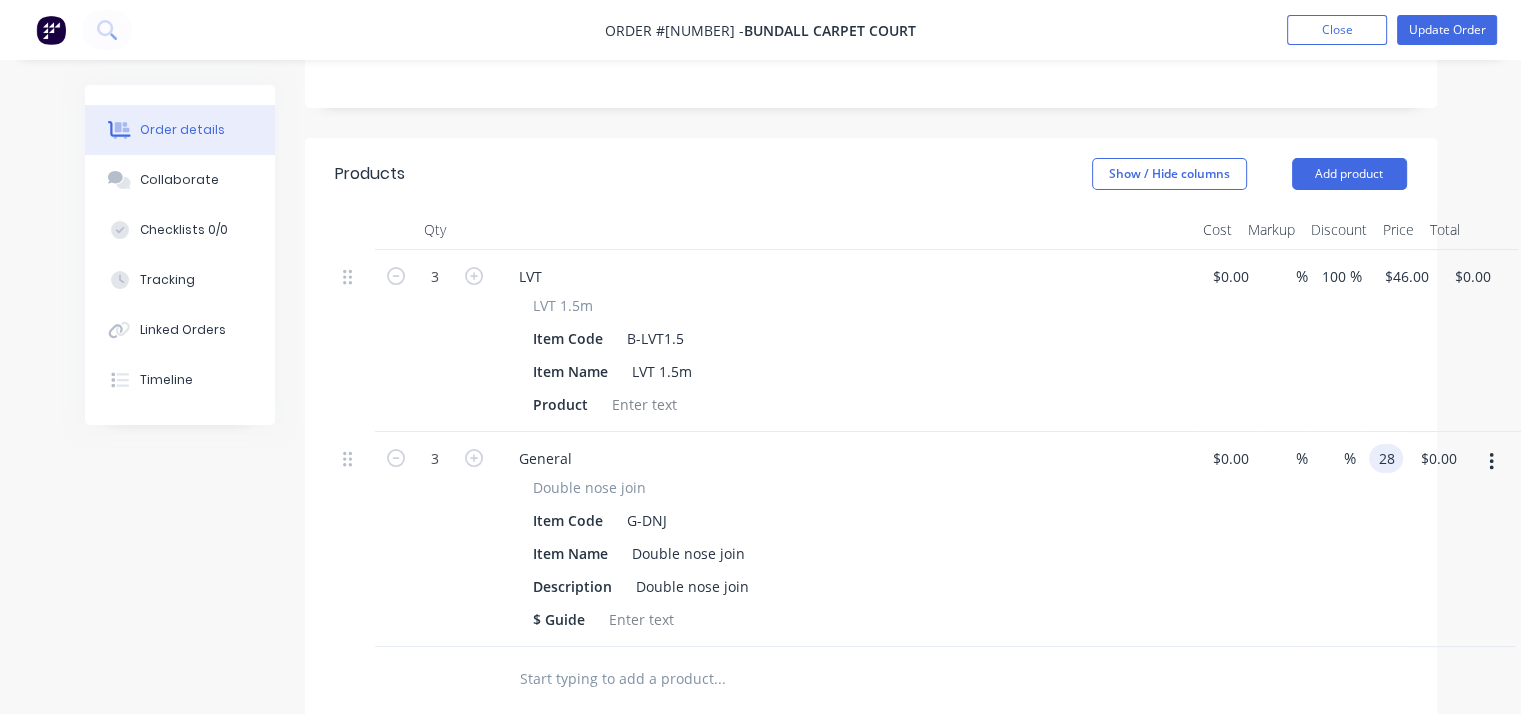 type on "$28.00" 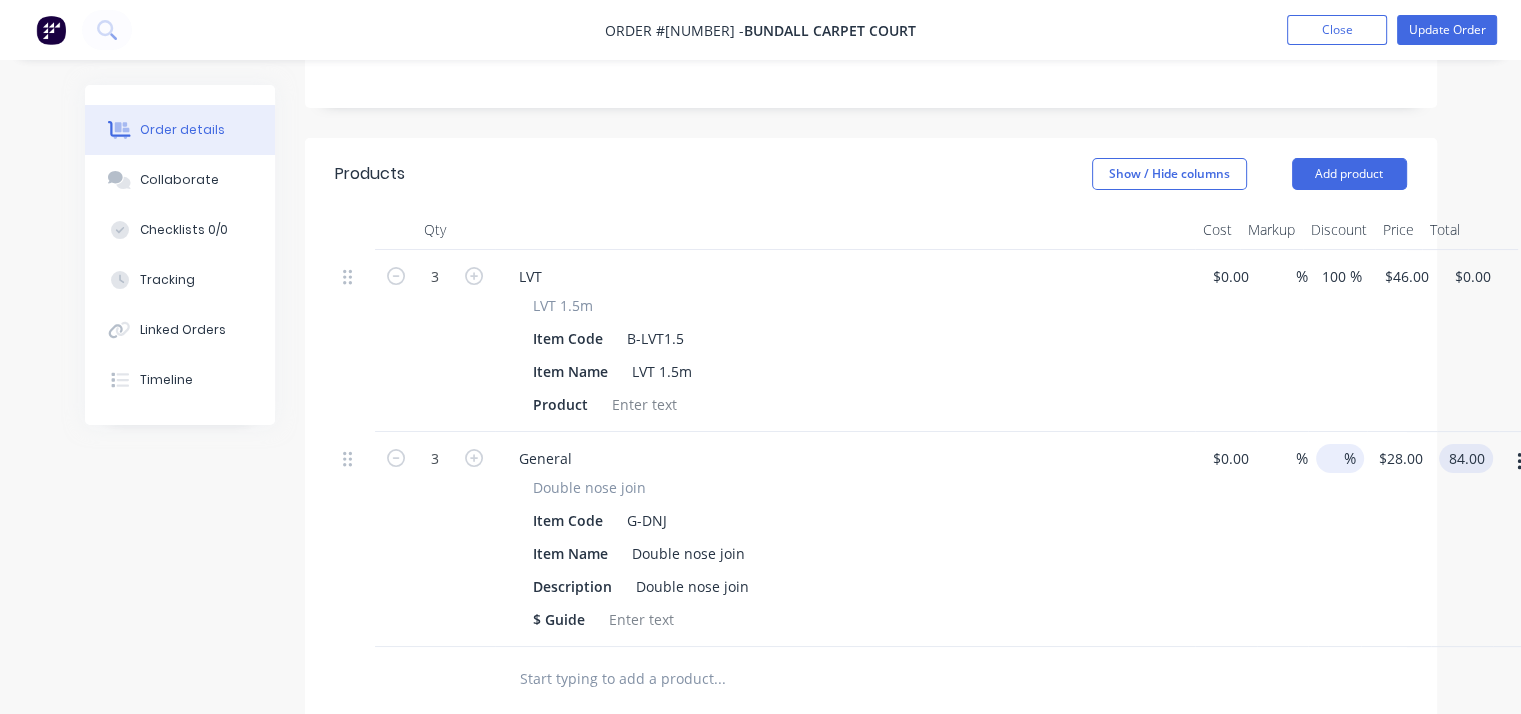 type on "$84.00" 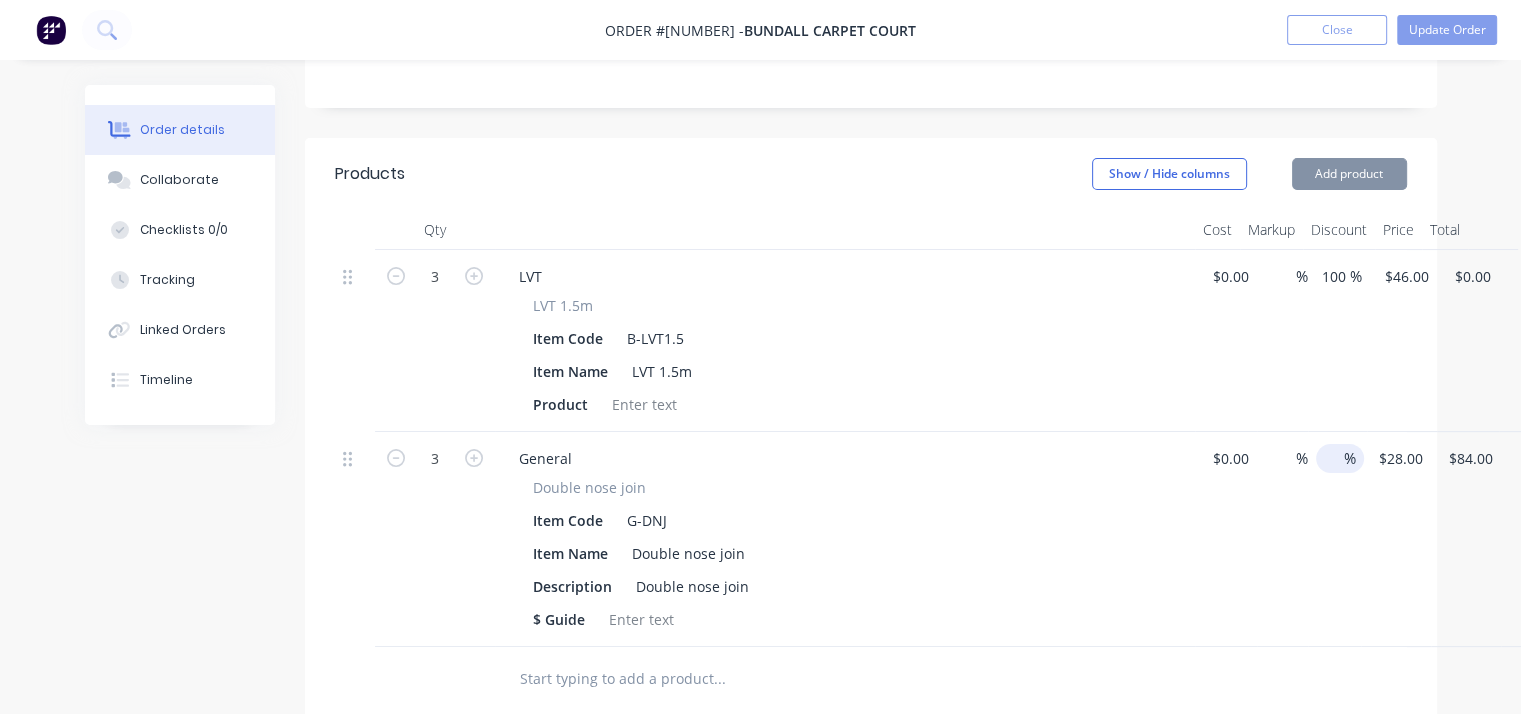 click at bounding box center (1330, 458) 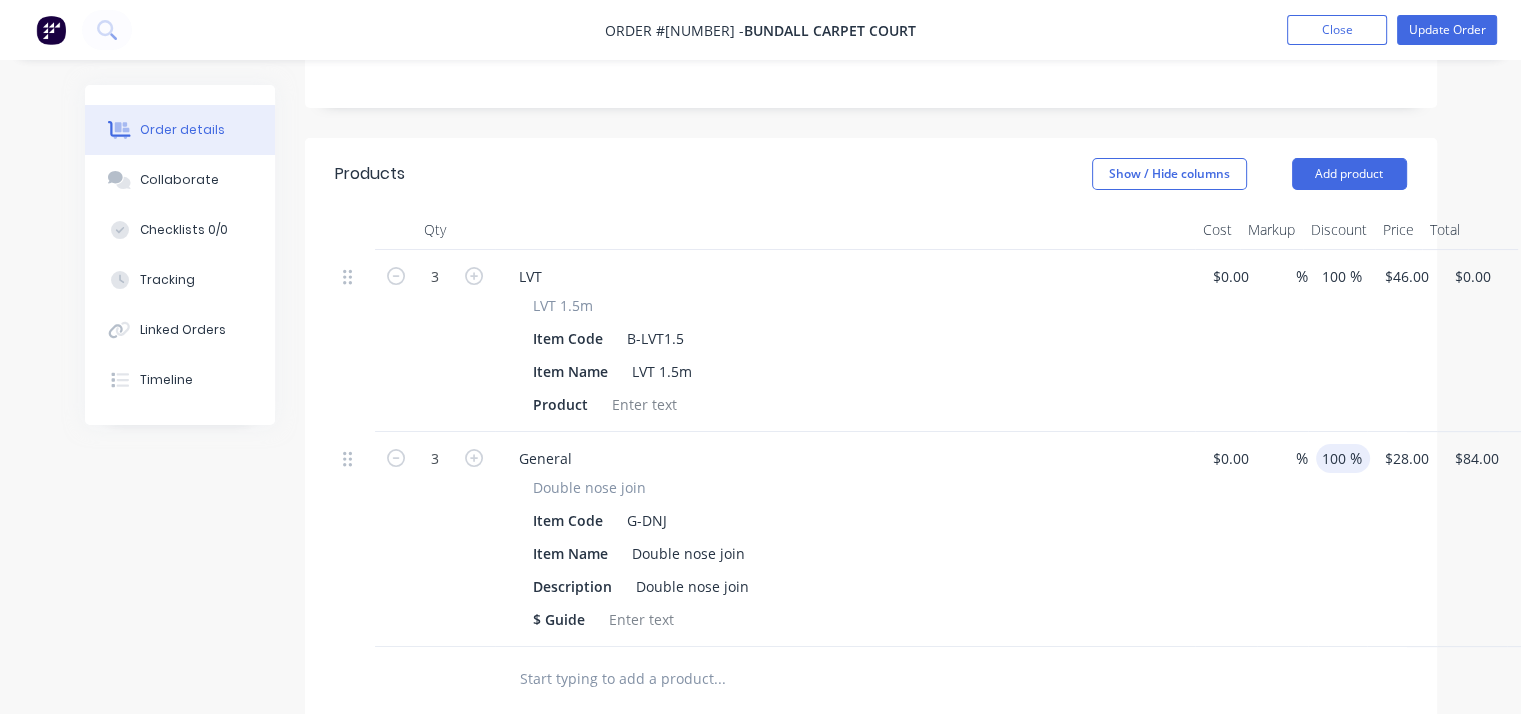 type on "100" 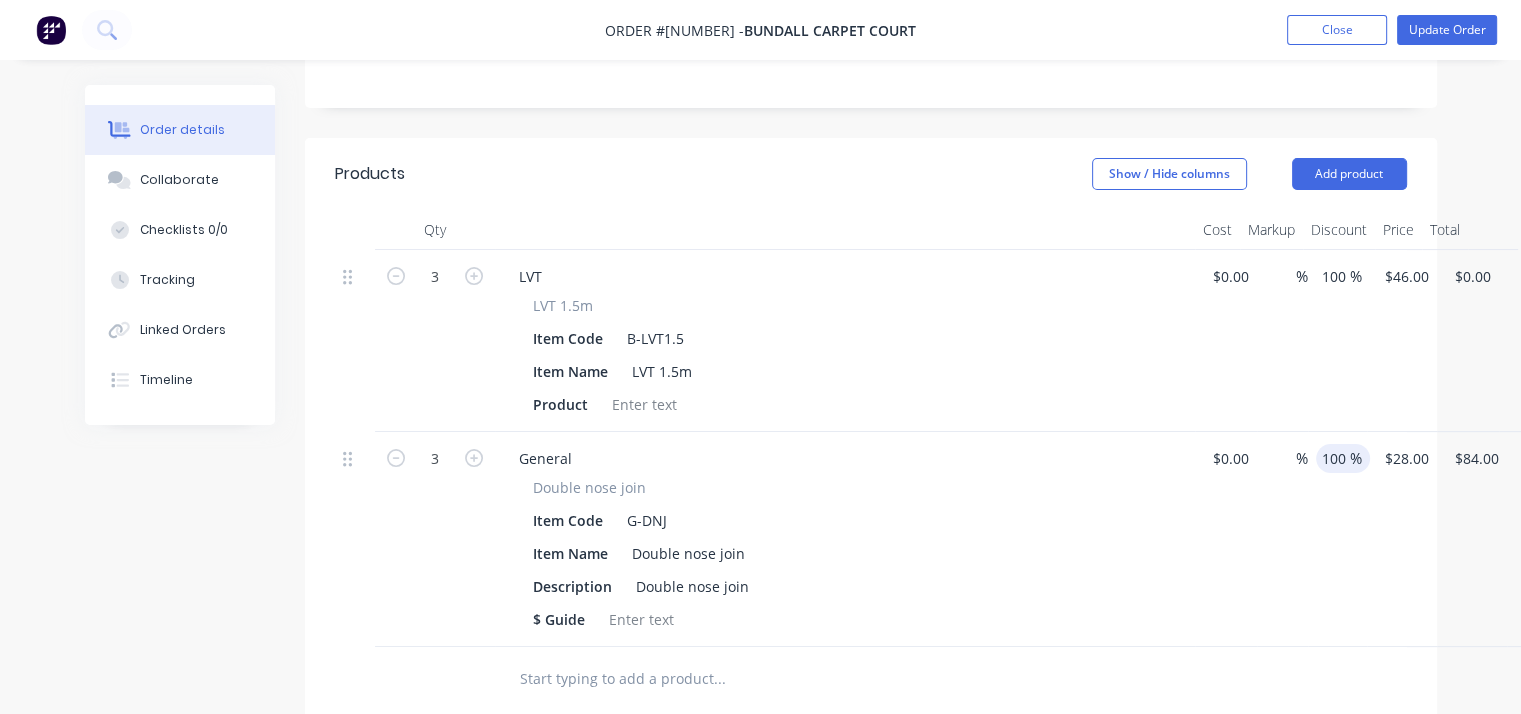 type on "28" 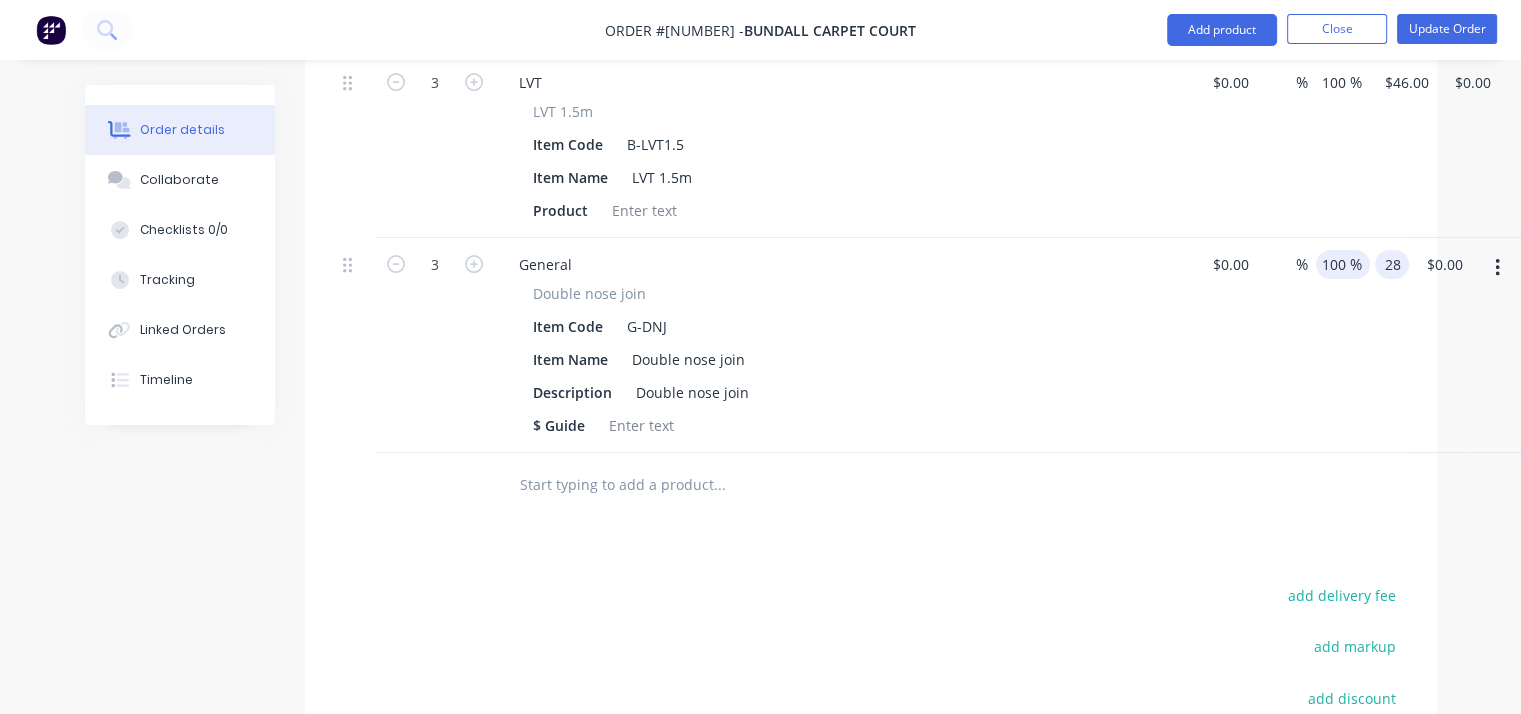 scroll, scrollTop: 592, scrollLeft: 0, axis: vertical 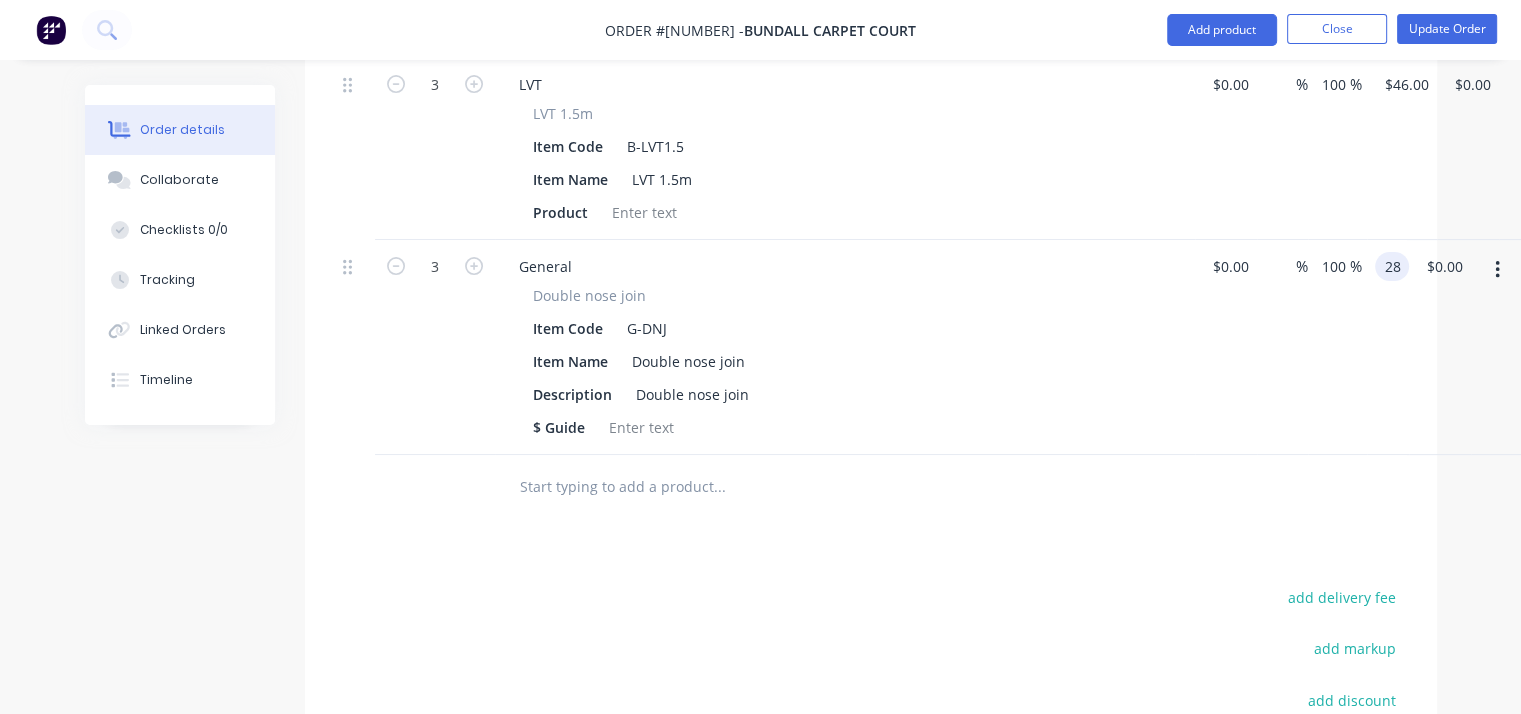 type on "$28.00" 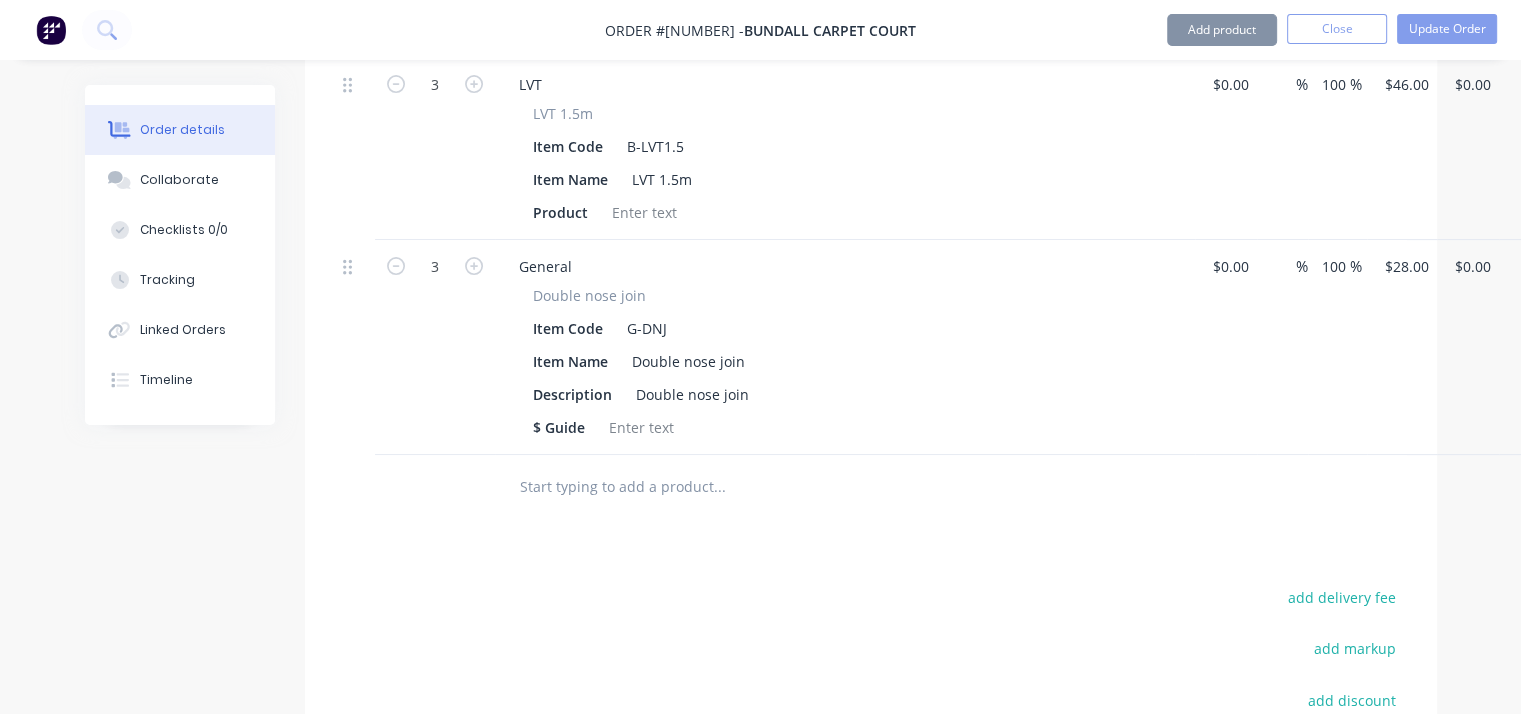 click at bounding box center (719, 487) 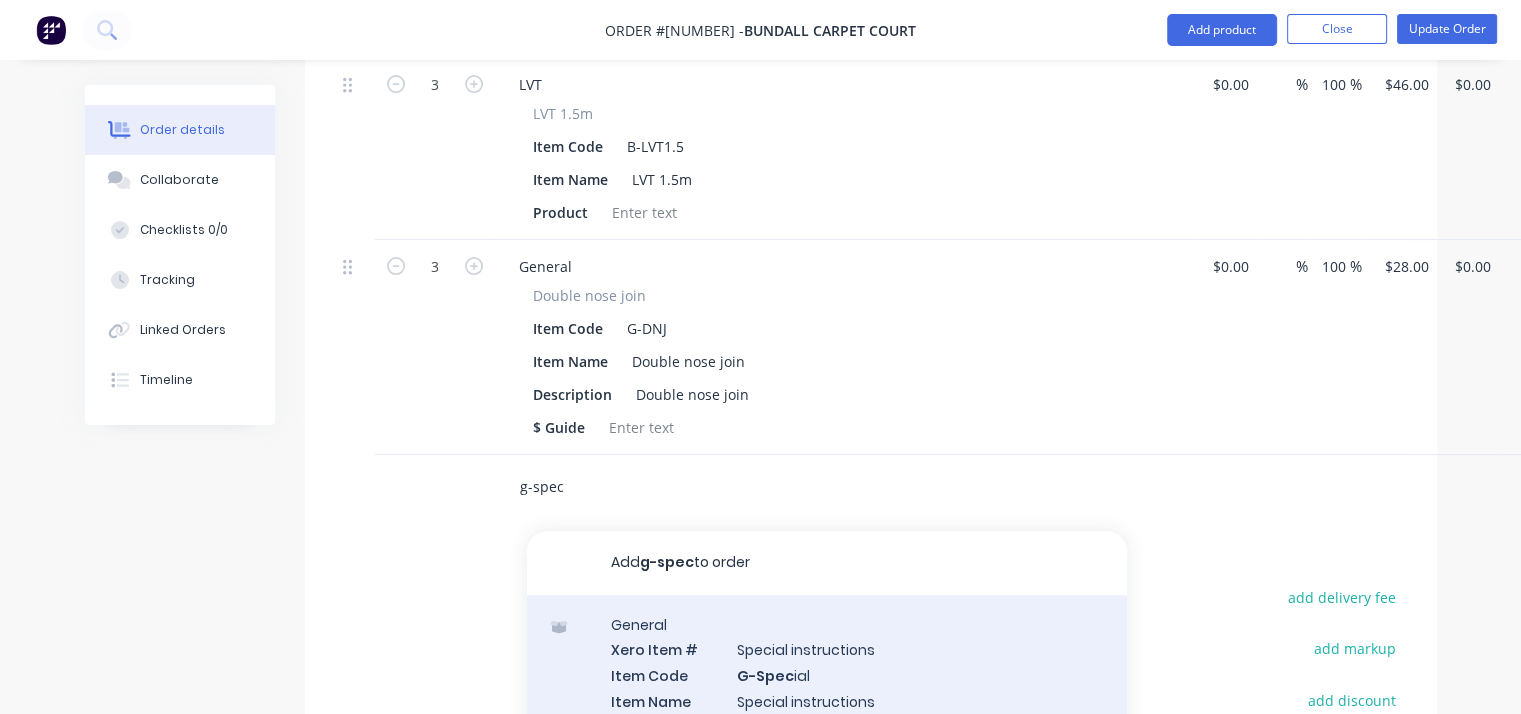 type on "g-spec" 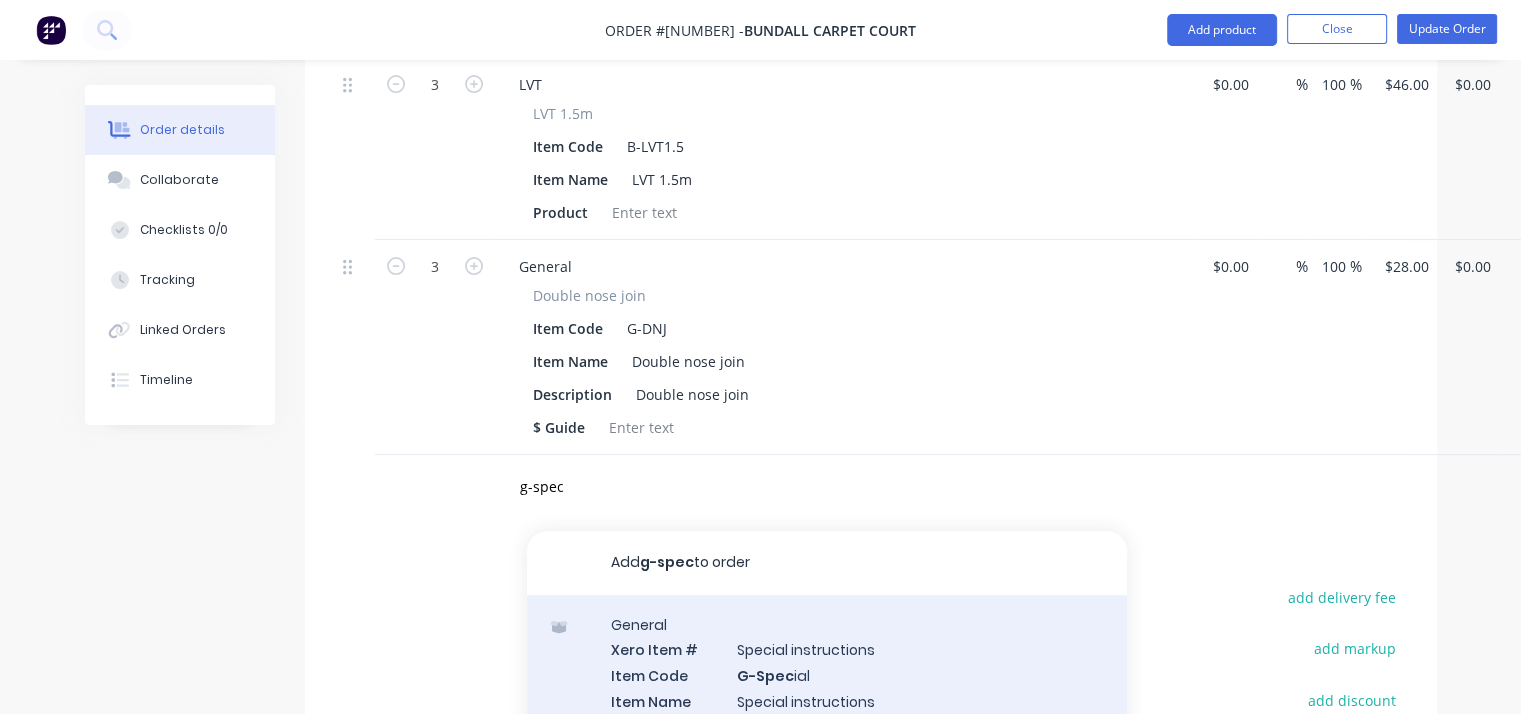 click on "General Xero   Item # Special instructions Item Code G-Spec ial Item Name Special instructions Description Special Instructions $ Guide Product variant" at bounding box center (827, 701) 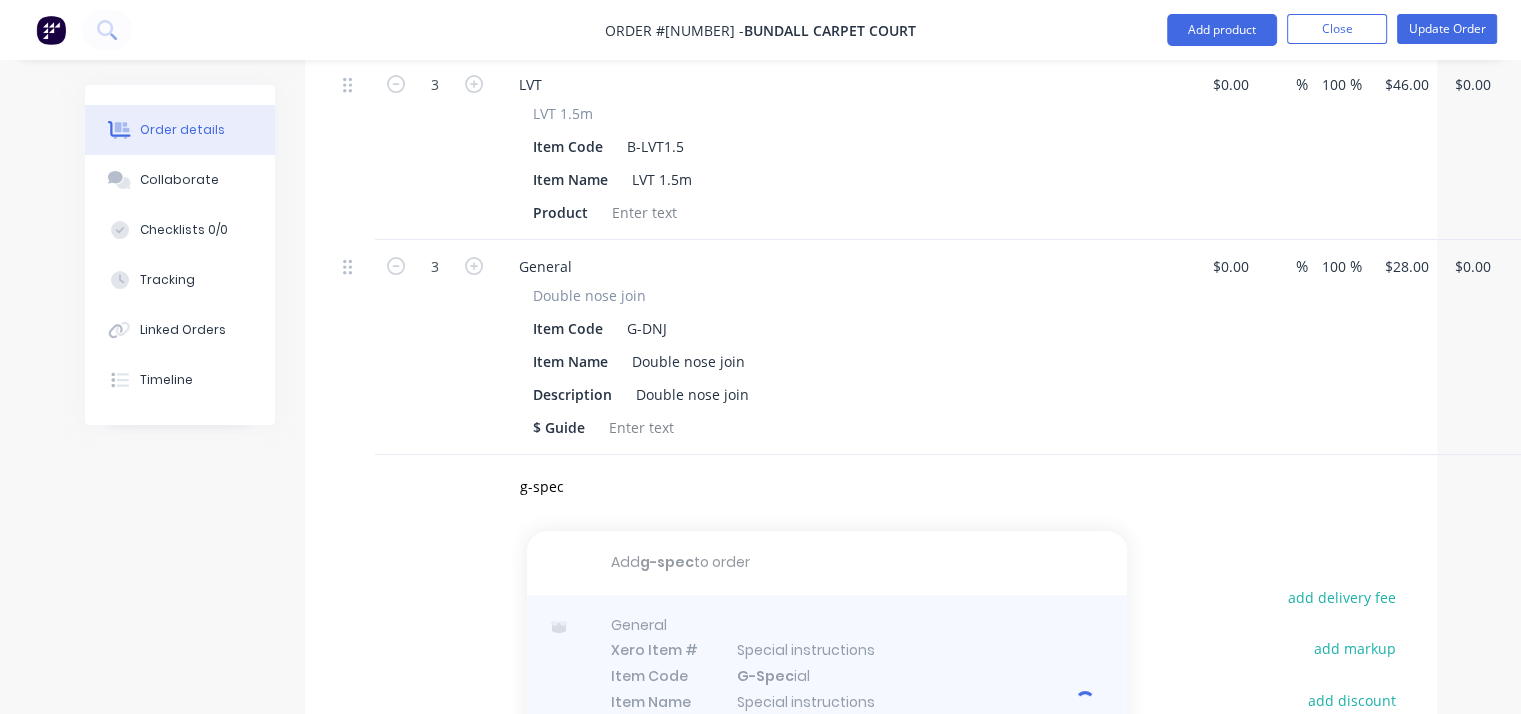 type 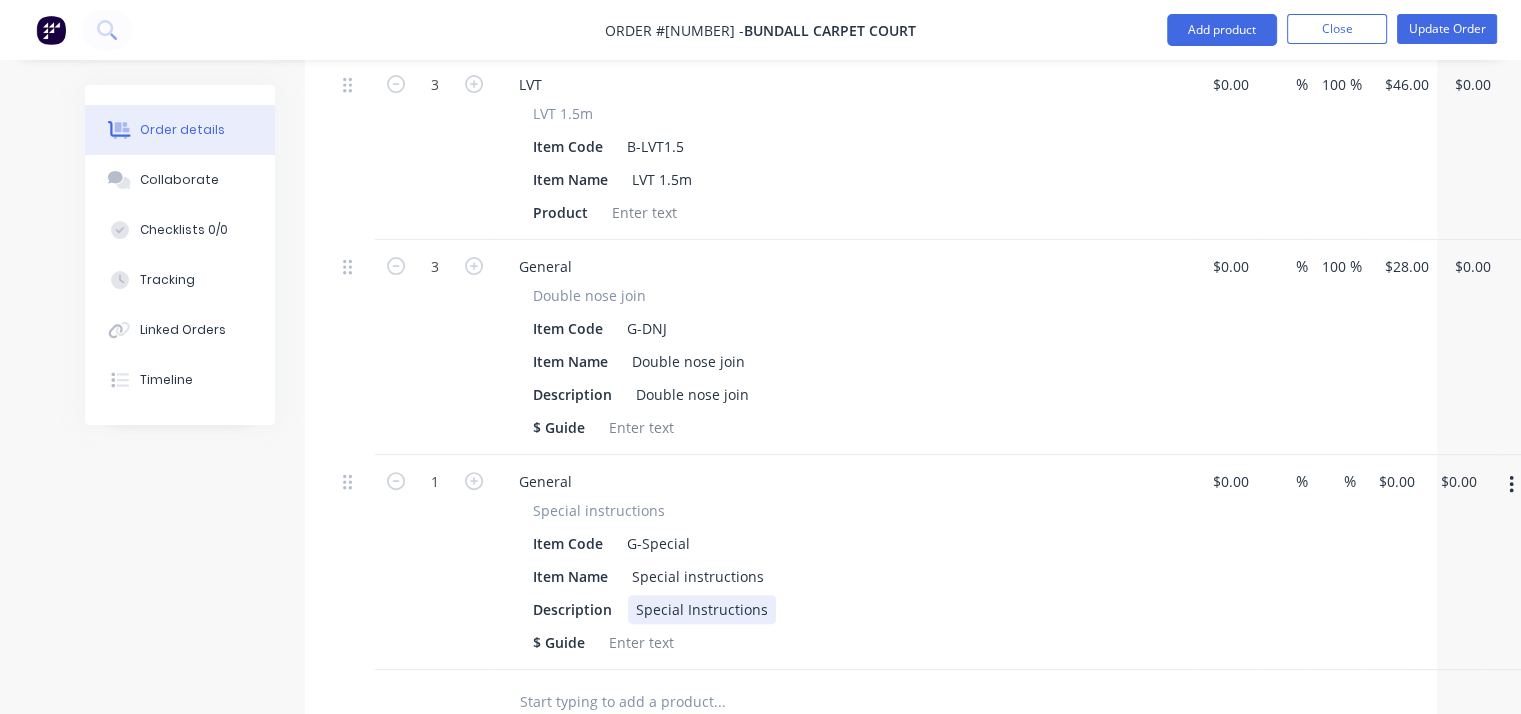click on "Special Instructions" at bounding box center (702, 609) 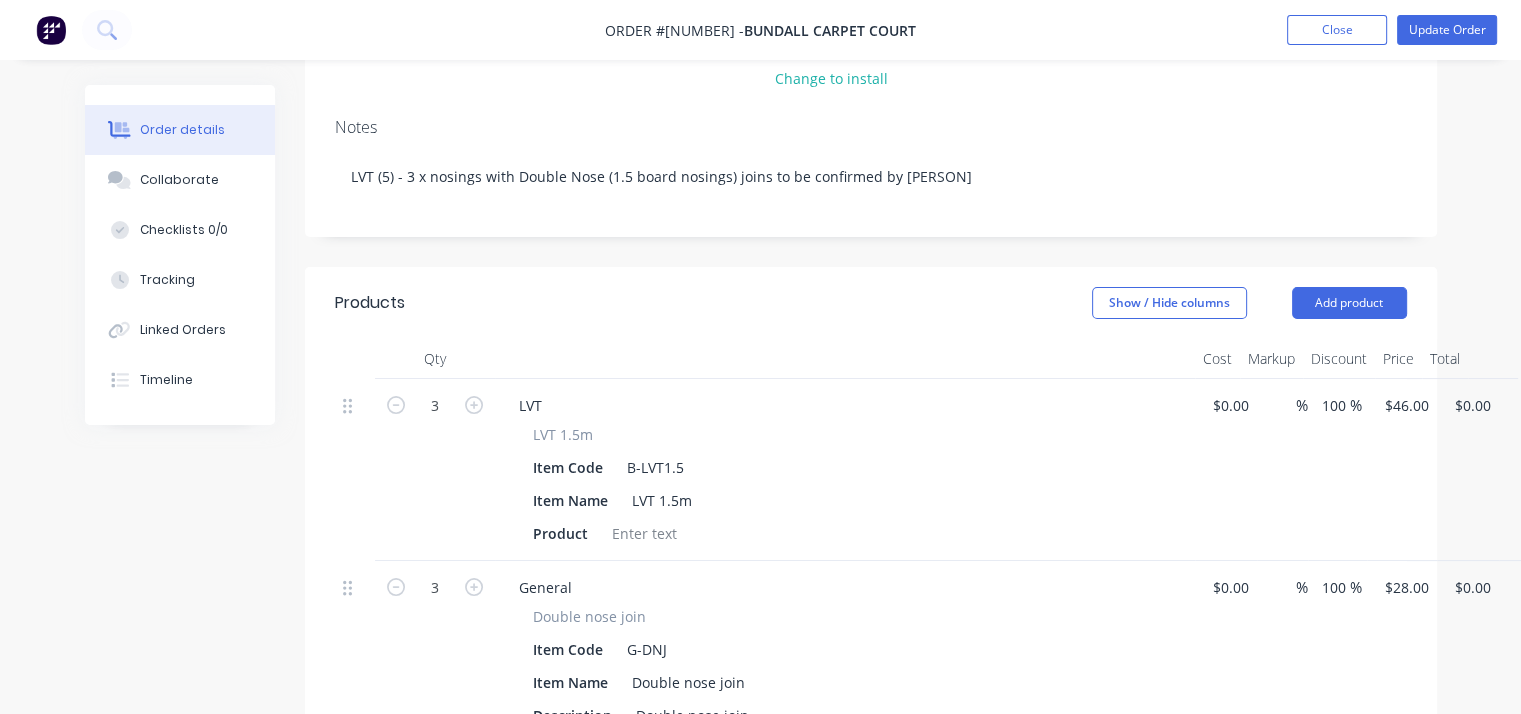 scroll, scrollTop: 252, scrollLeft: 0, axis: vertical 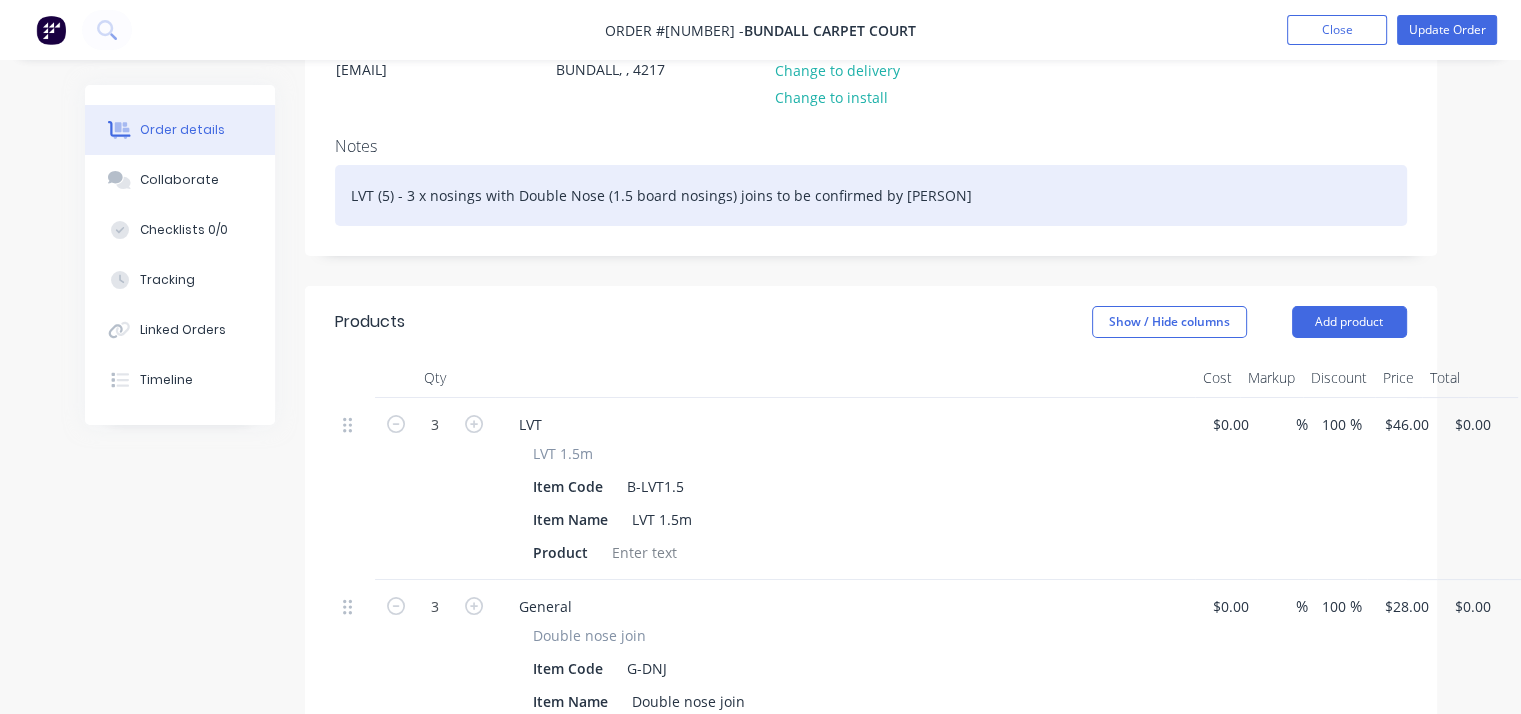 click on "LVT (5) - 3 x nosings with Double Nose (1.5 board nosings) joins to be confirmed by [PERSON]" at bounding box center (871, 195) 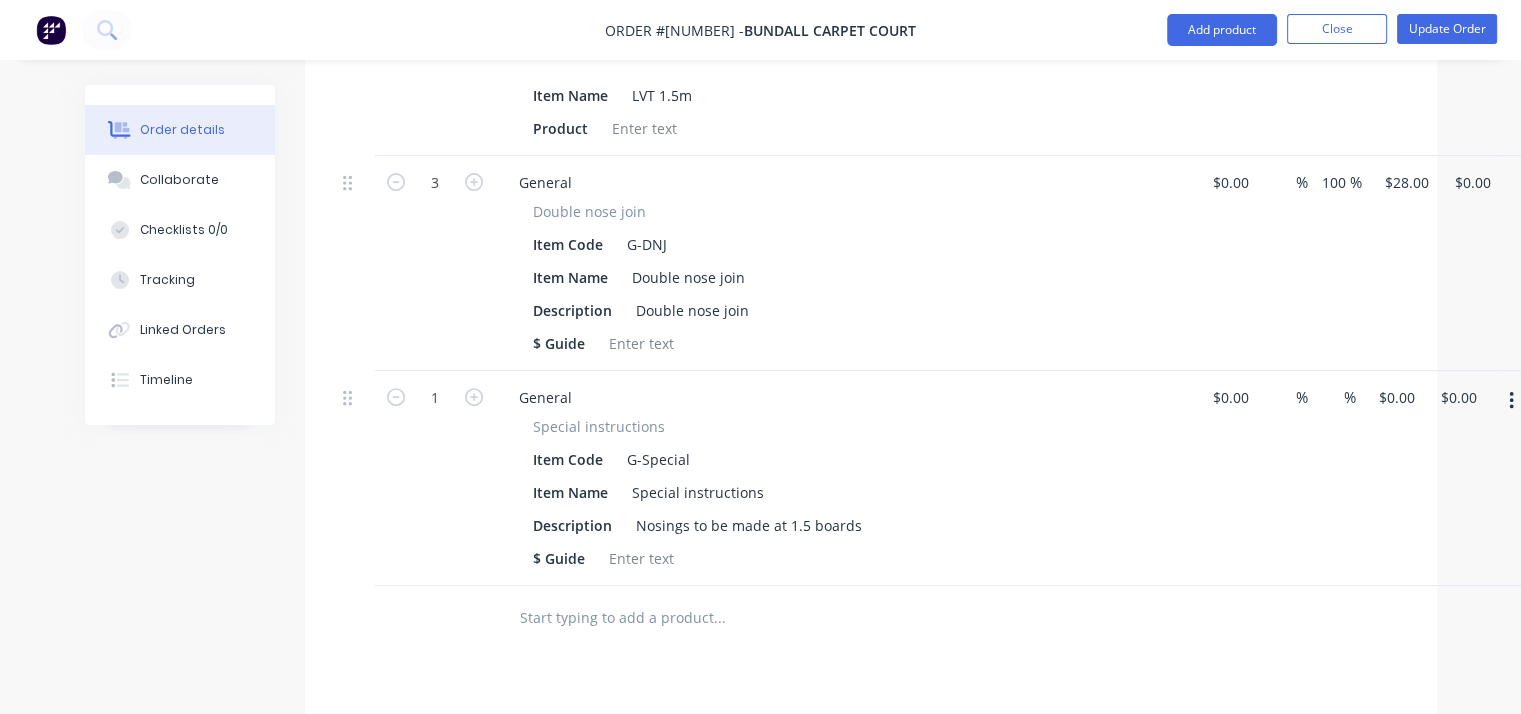 scroll, scrollTop: 691, scrollLeft: 0, axis: vertical 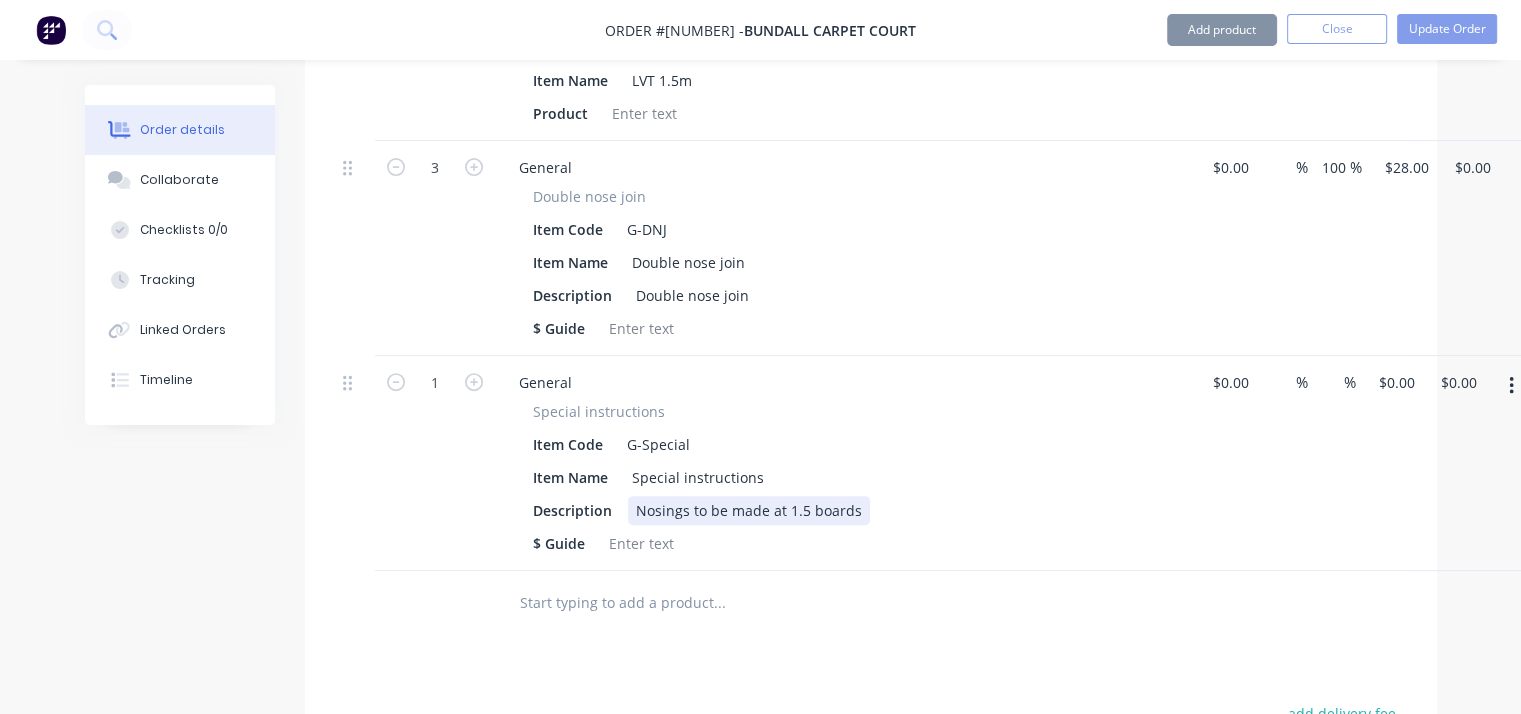 click on "Description Nosings to be made at 1.5 boards" at bounding box center [841, 510] 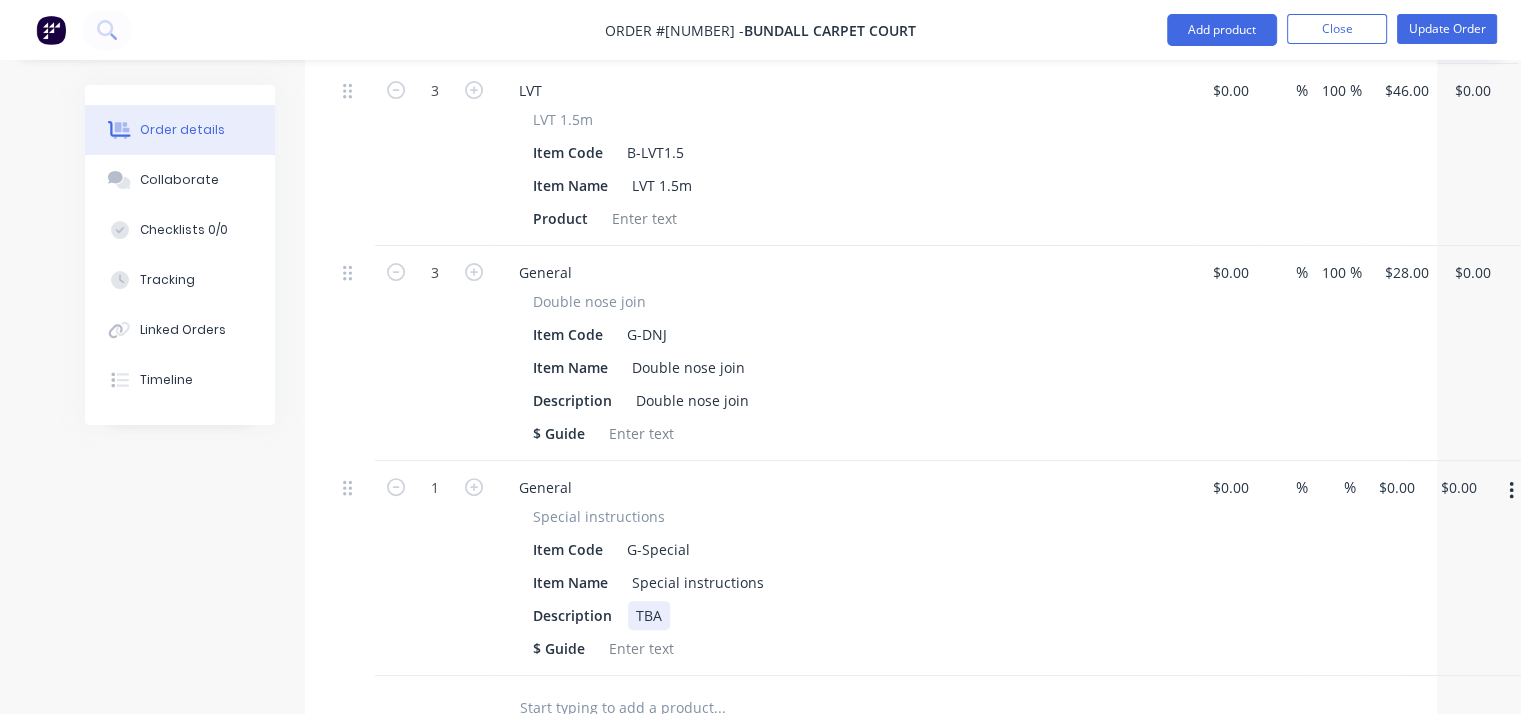 scroll, scrollTop: 587, scrollLeft: 0, axis: vertical 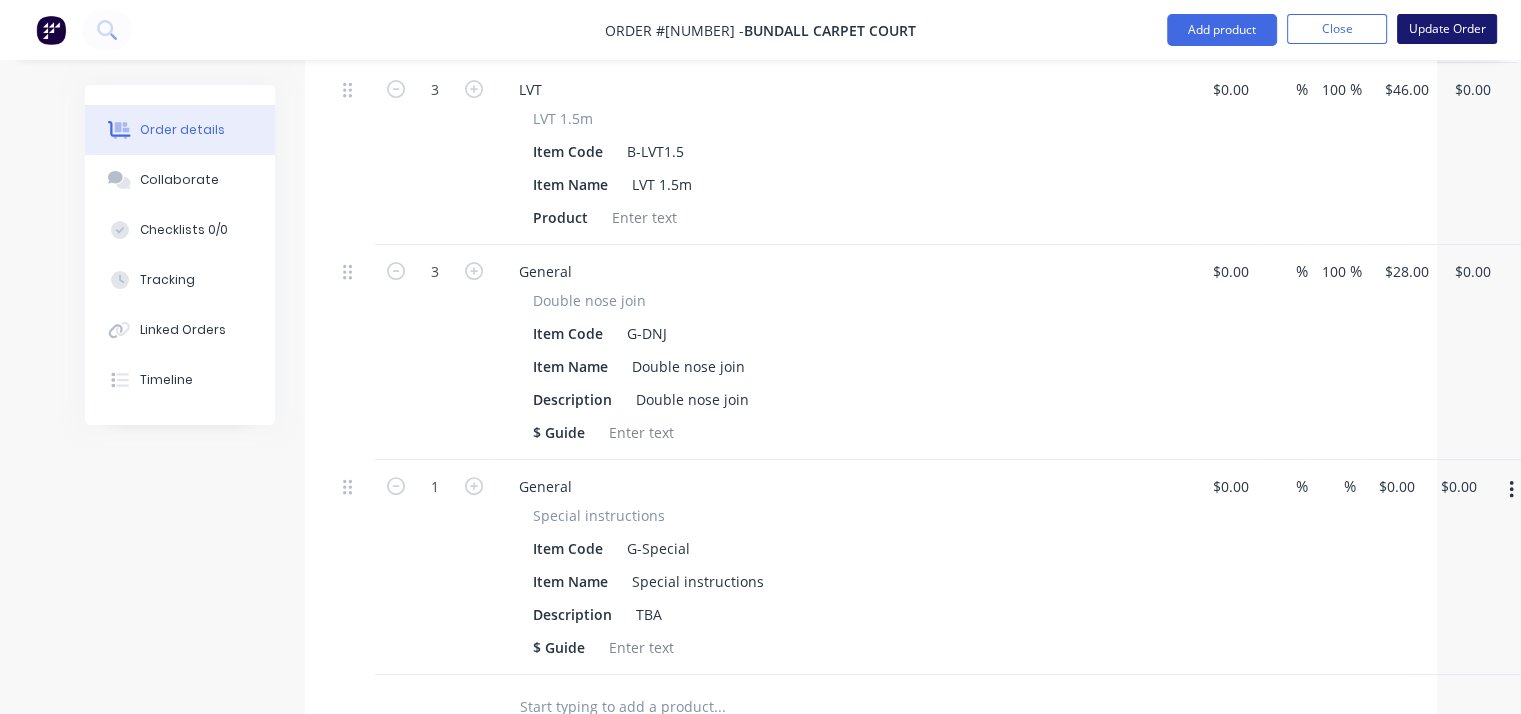 click on "Update Order" at bounding box center (1447, 29) 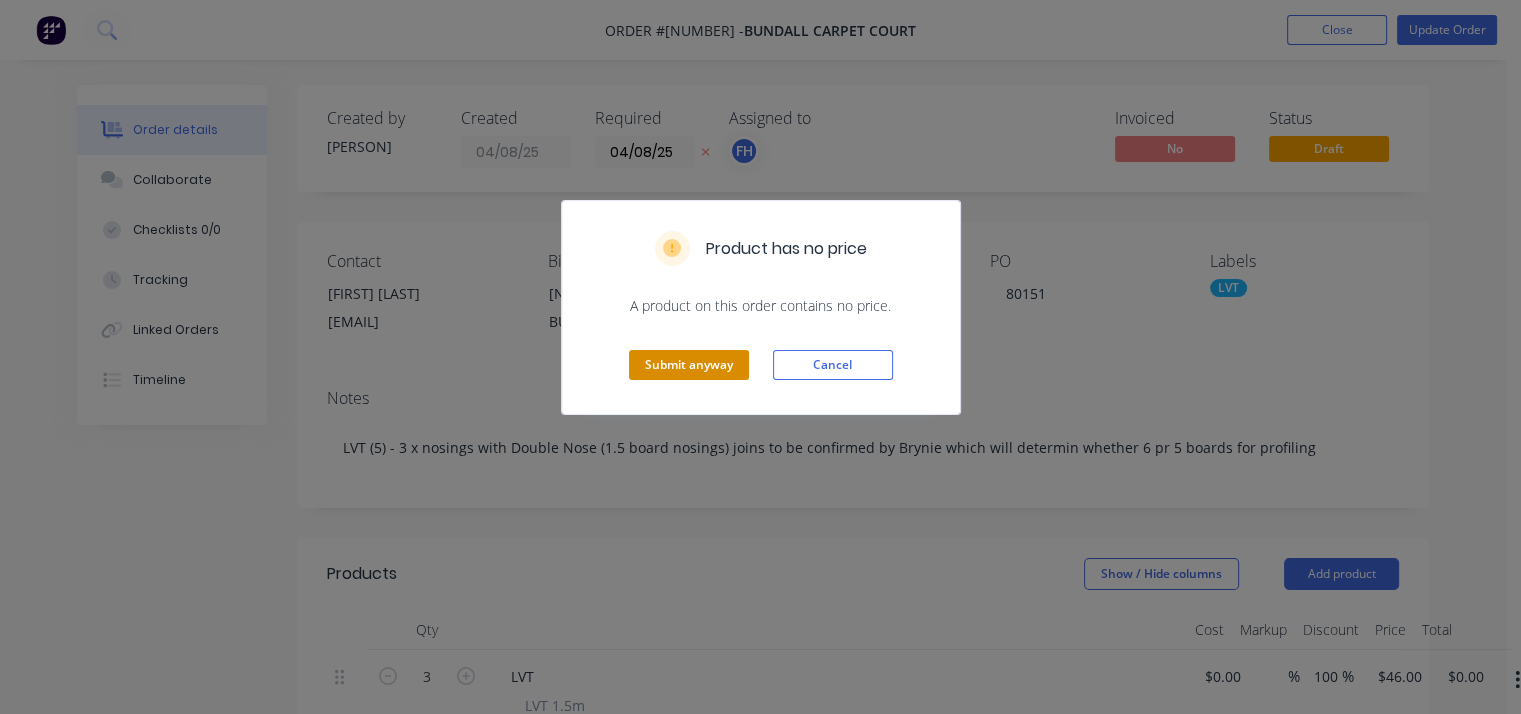 click on "Submit anyway" at bounding box center [689, 365] 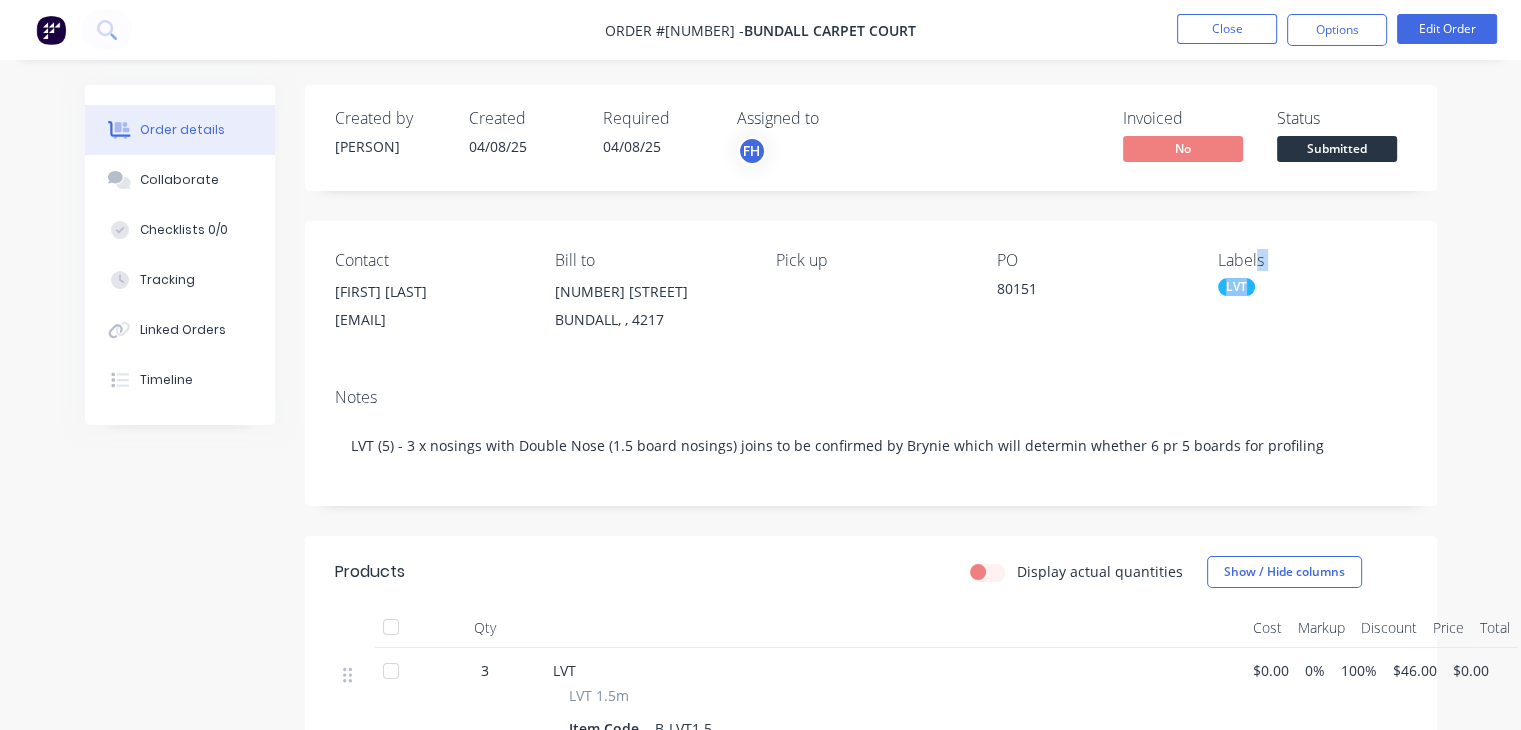 drag, startPoint x: 1255, startPoint y: 265, endPoint x: 1259, endPoint y: 288, distance: 23.345236 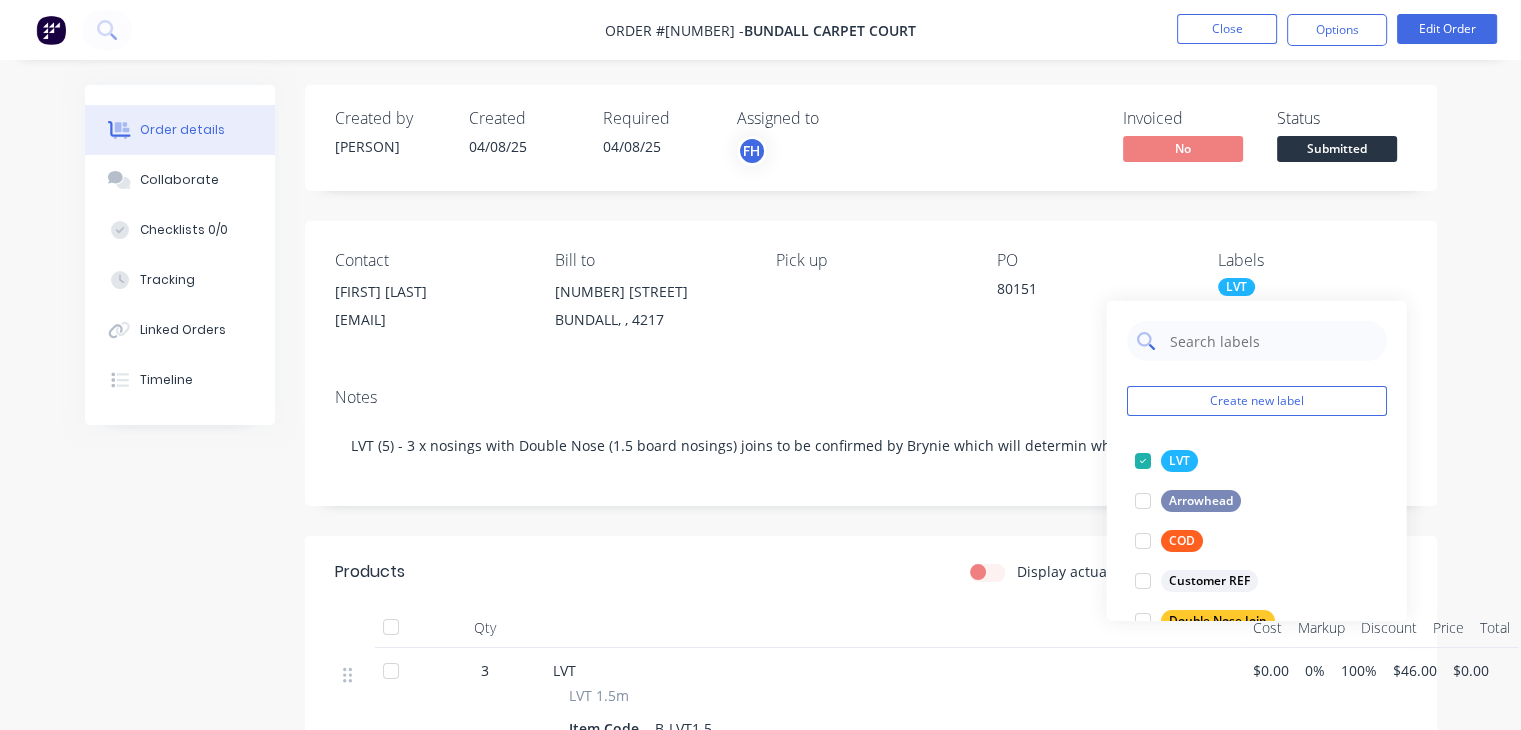 click at bounding box center [1271, 341] 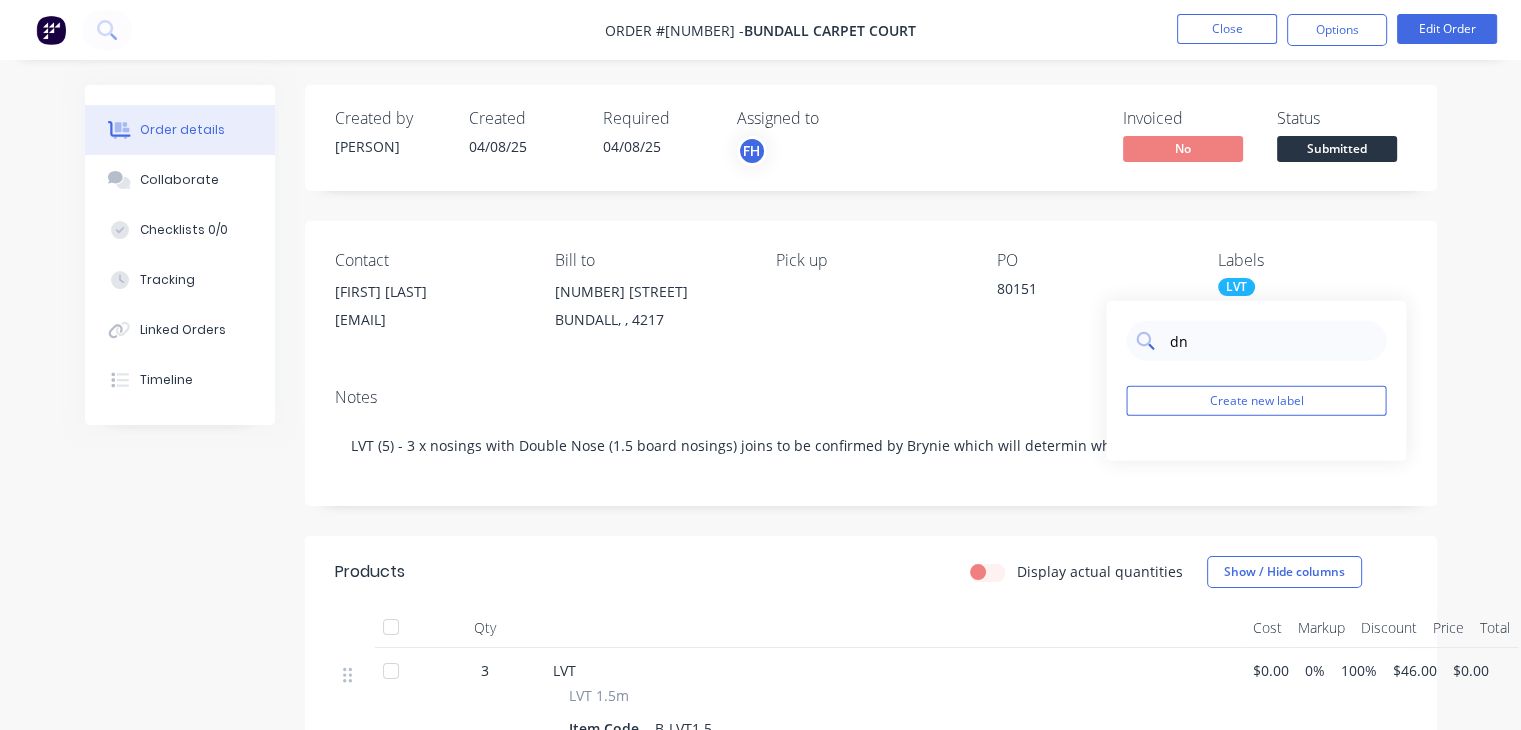 type on "d" 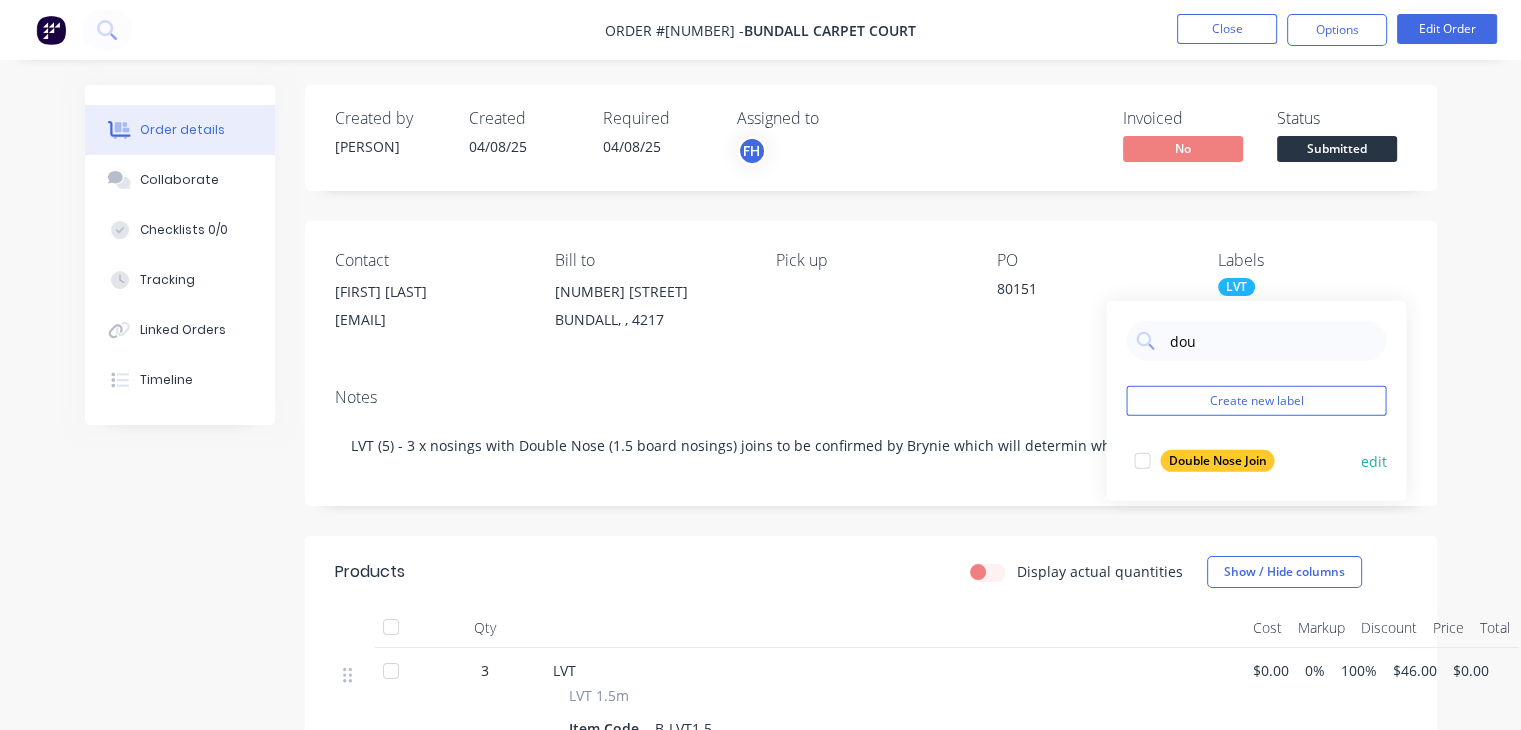 click on "Double Nose Join" at bounding box center [1217, 461] 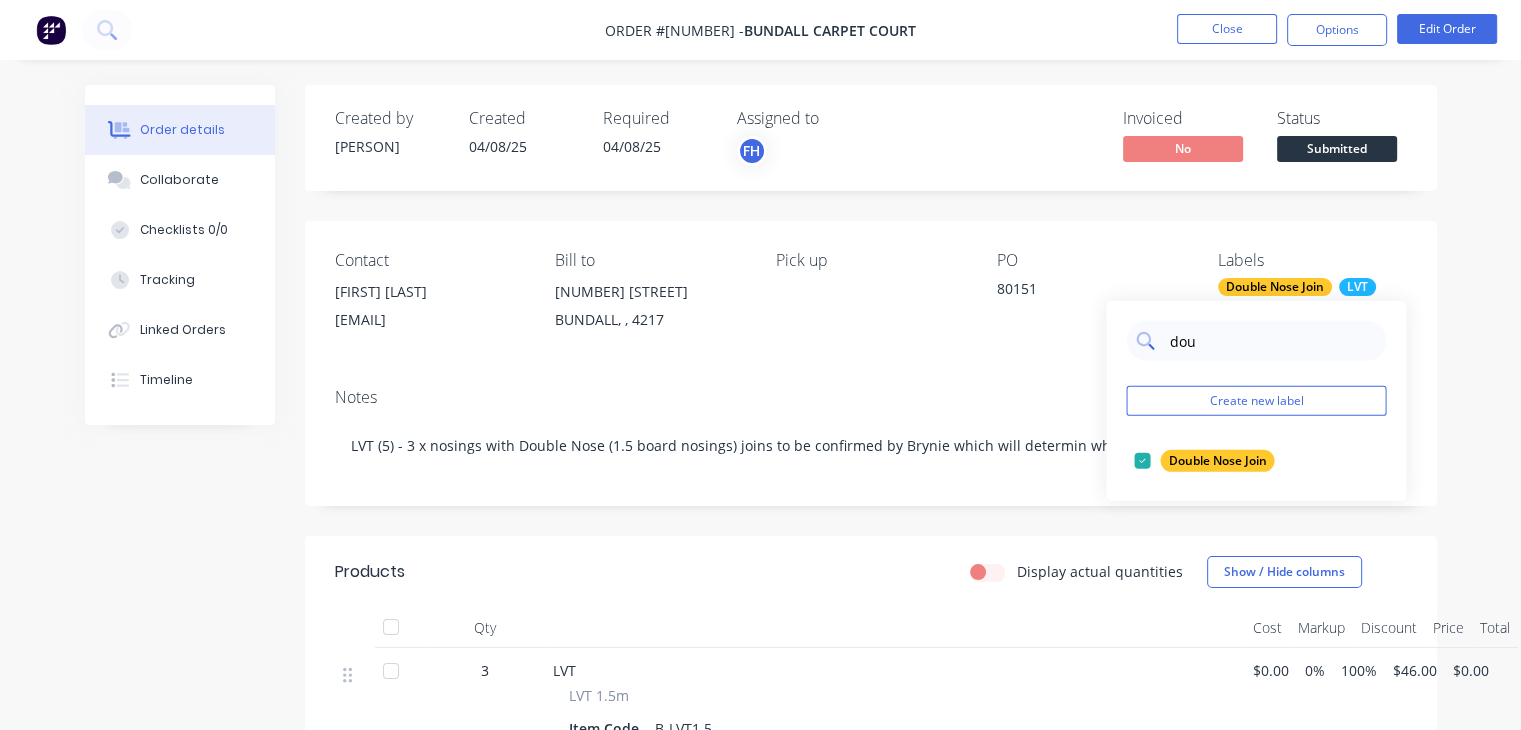 click on "dou" at bounding box center (1271, 341) 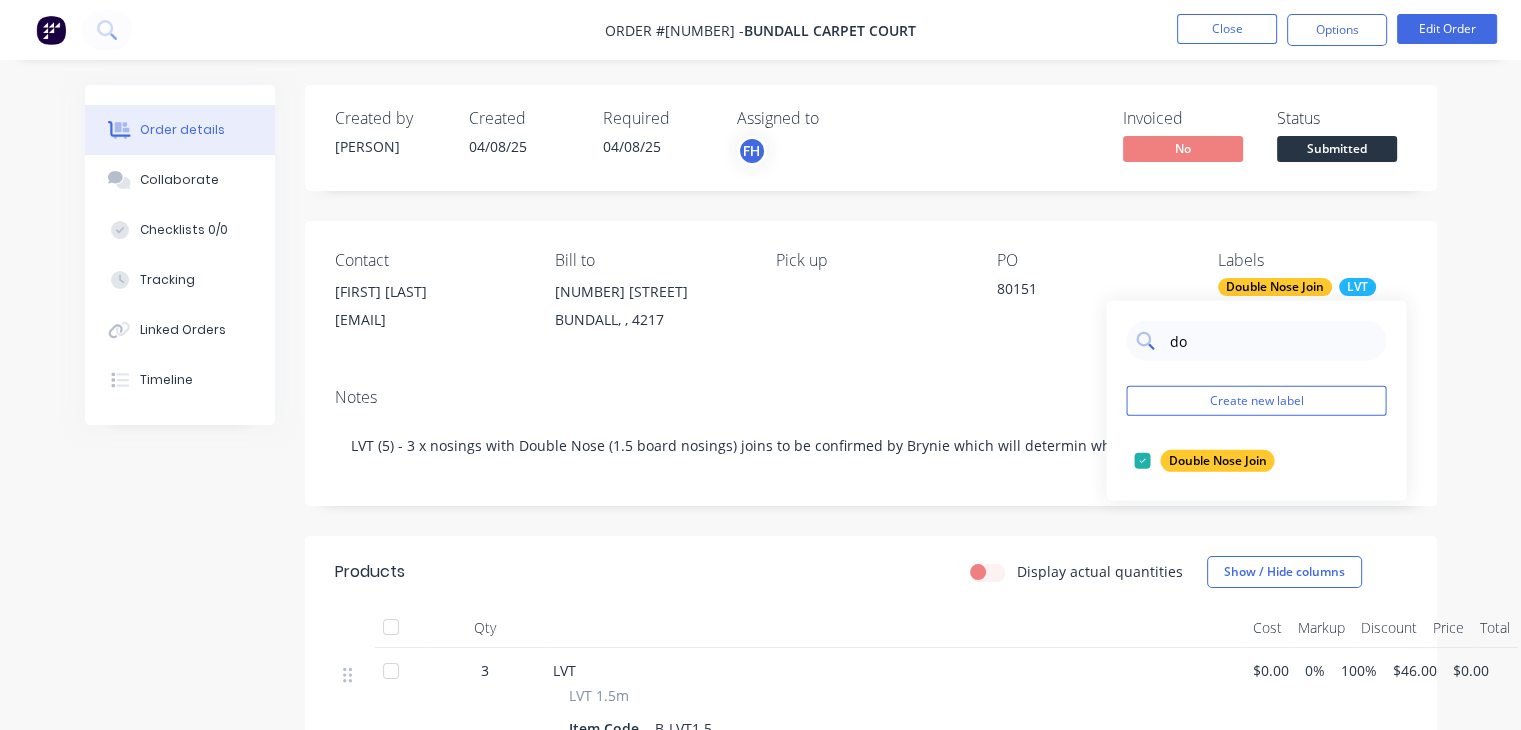 type on "d" 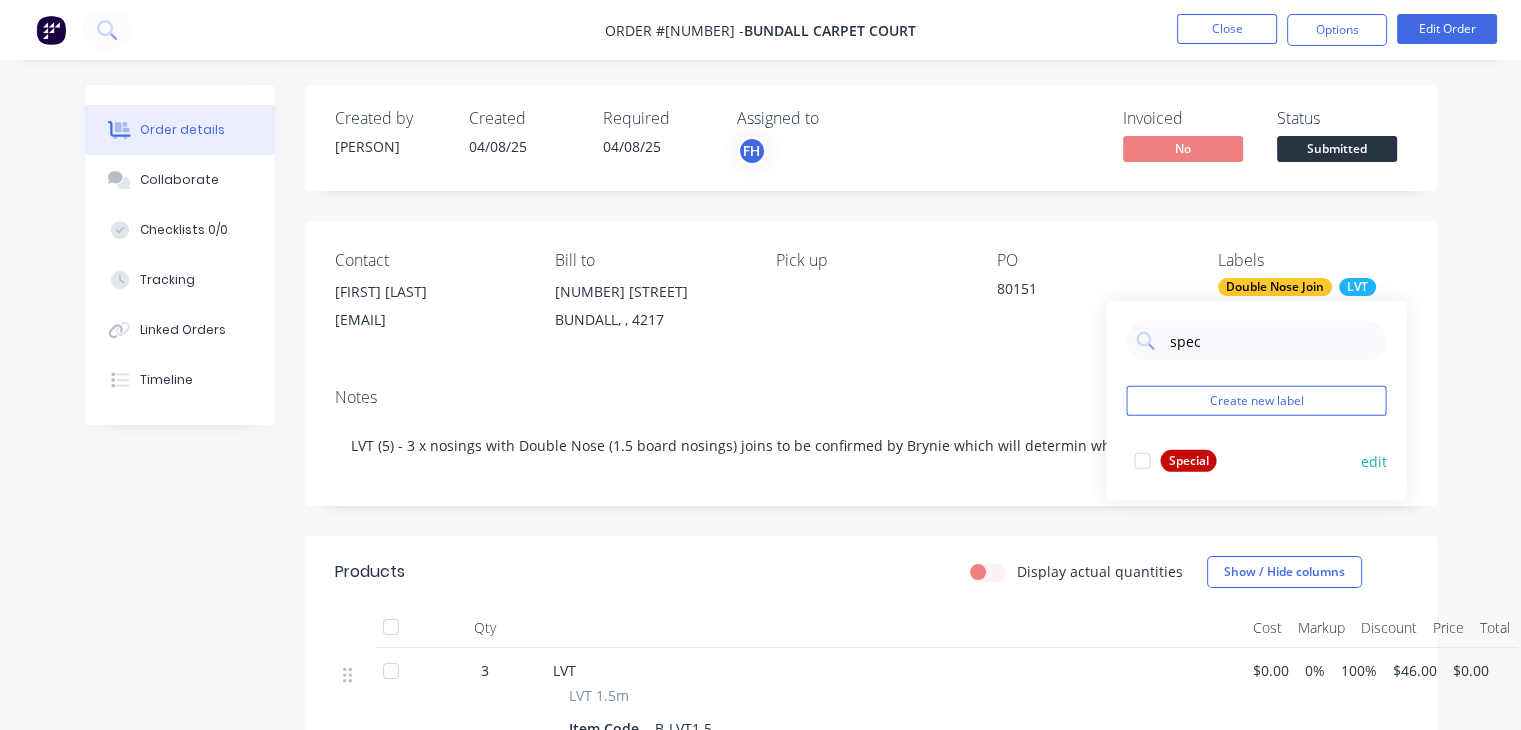 type on "spec" 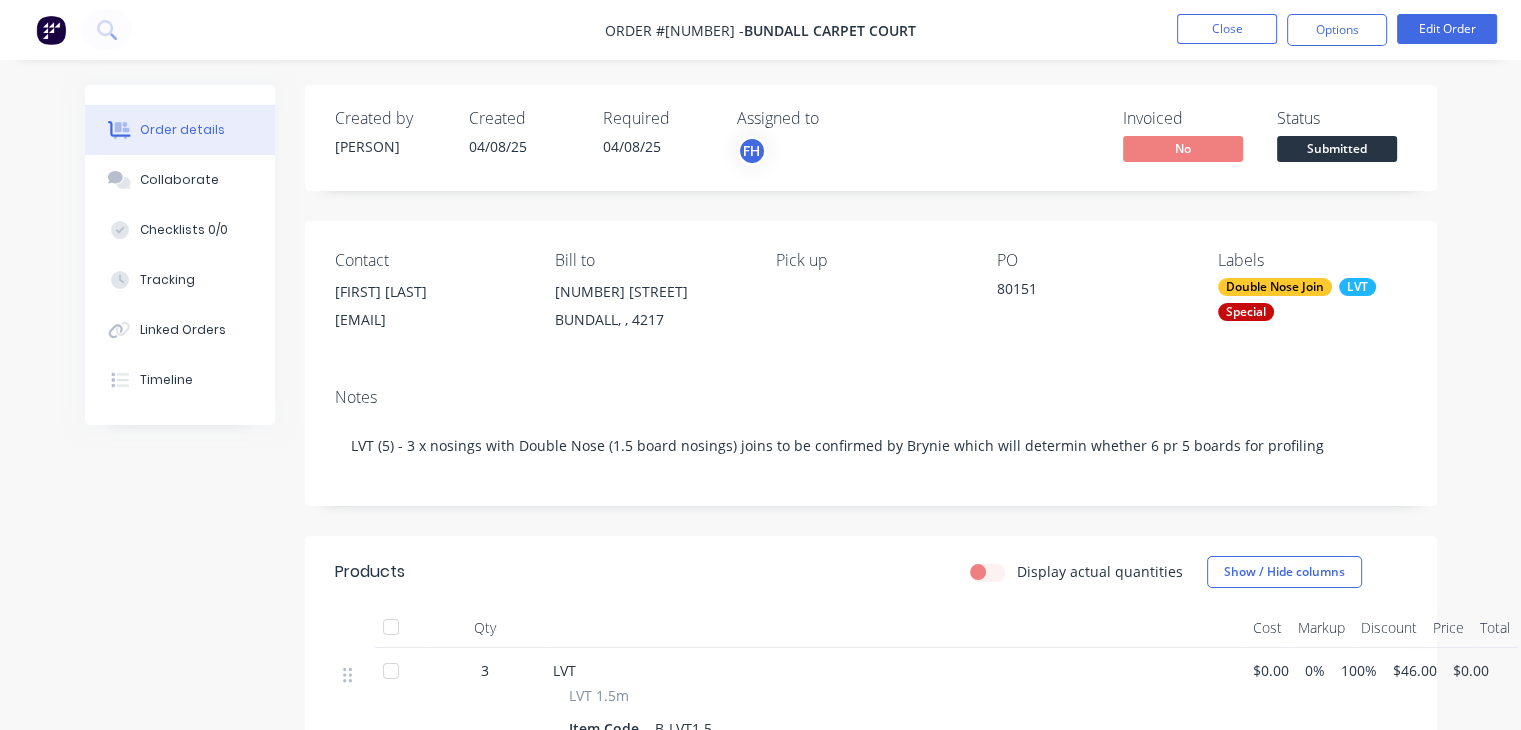 click on "Notes" at bounding box center [871, 397] 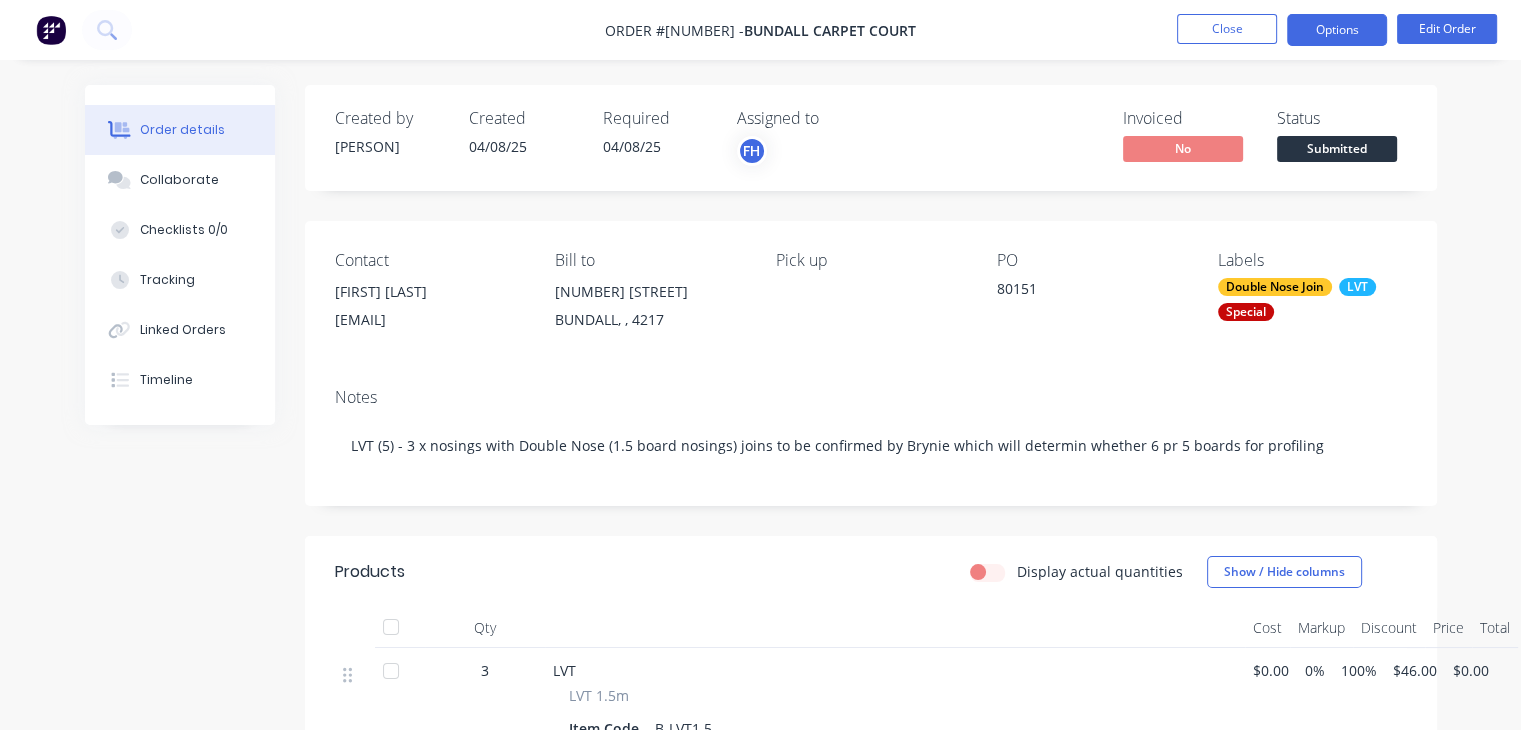 click on "Options" at bounding box center (1337, 30) 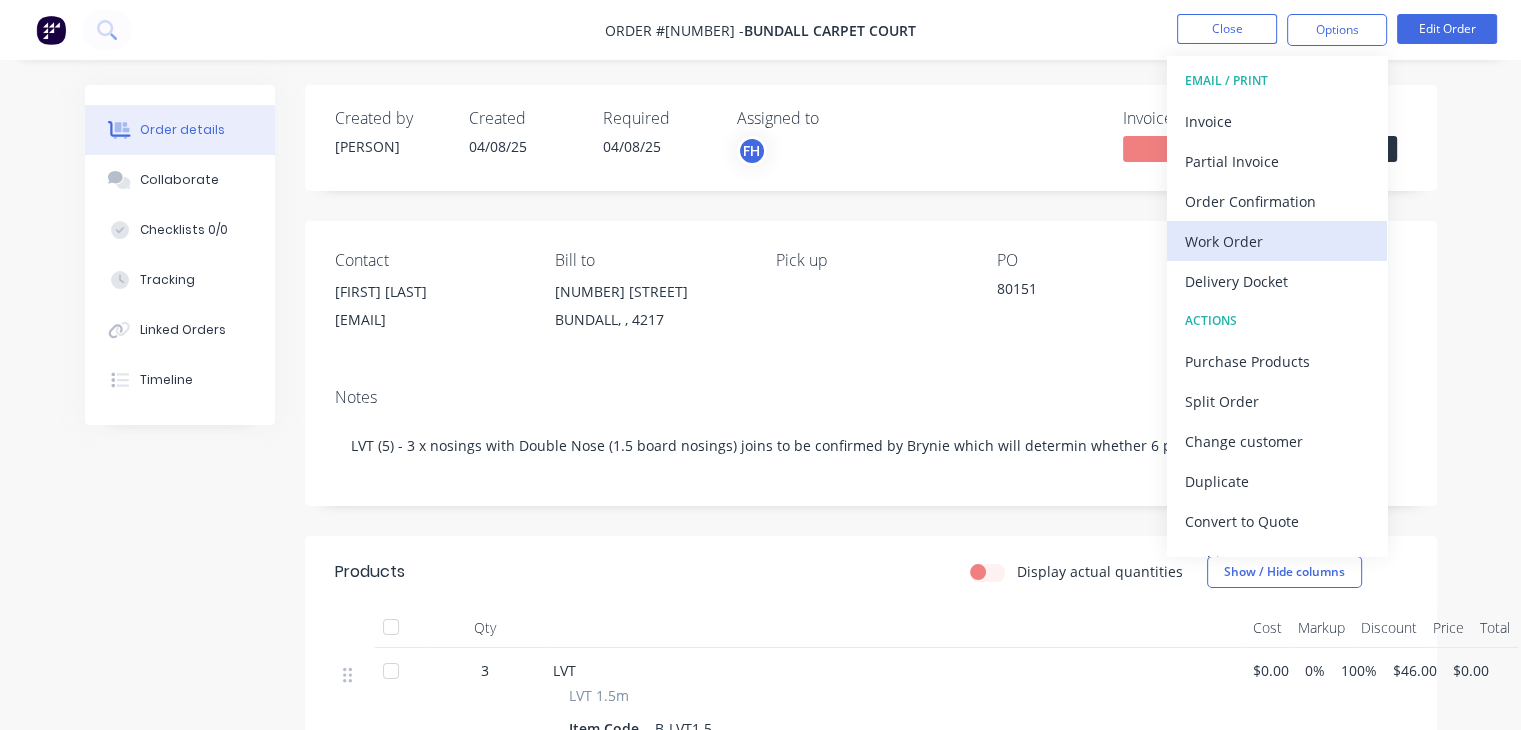 click on "Work Order" at bounding box center (1277, 241) 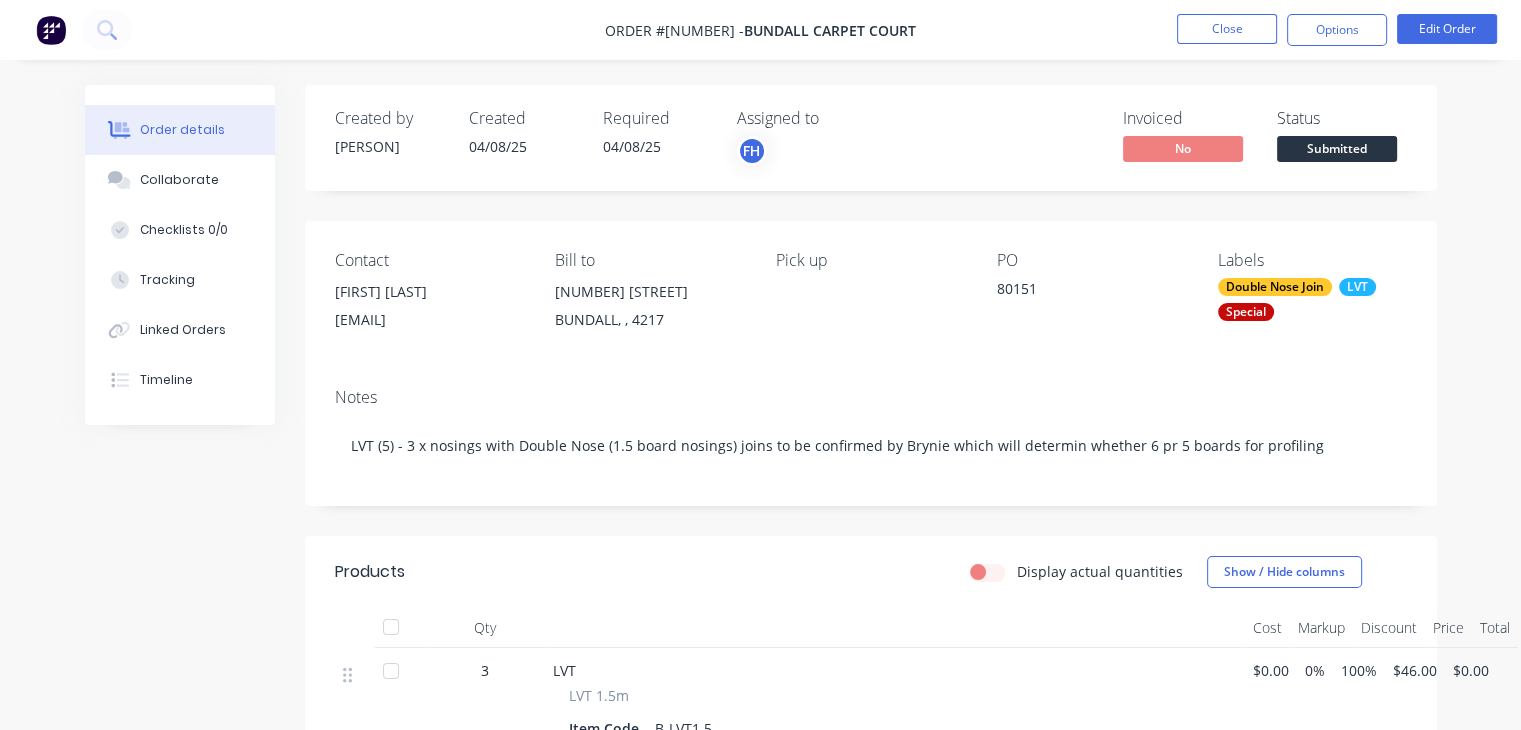 click on "Bill to [NUMBER] [STREET] [CITY], [POSTAL_CODE] Pick up PO [NUMBER] Labels Double Nose Join LVT Special" at bounding box center (871, 296) 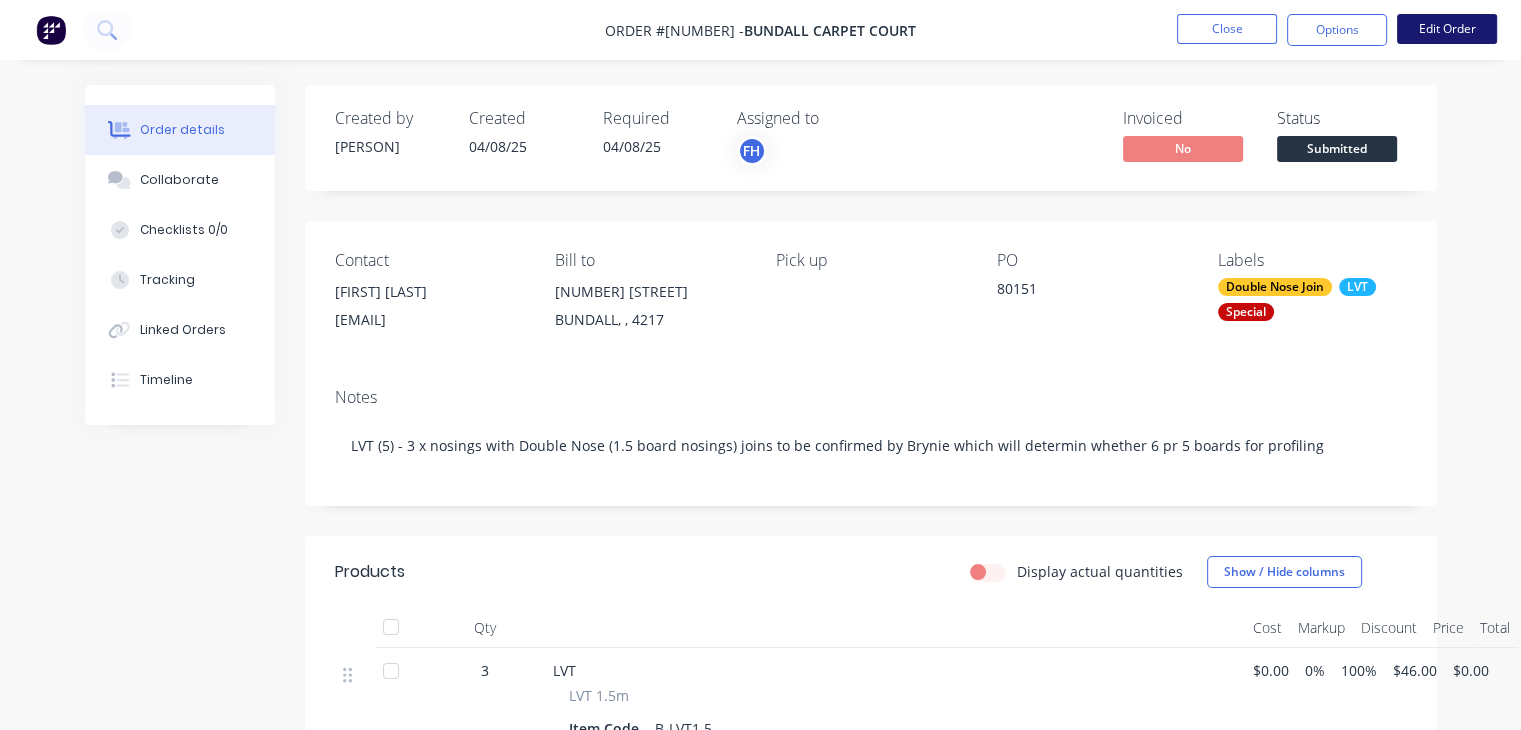 click on "Edit Order" at bounding box center [1447, 29] 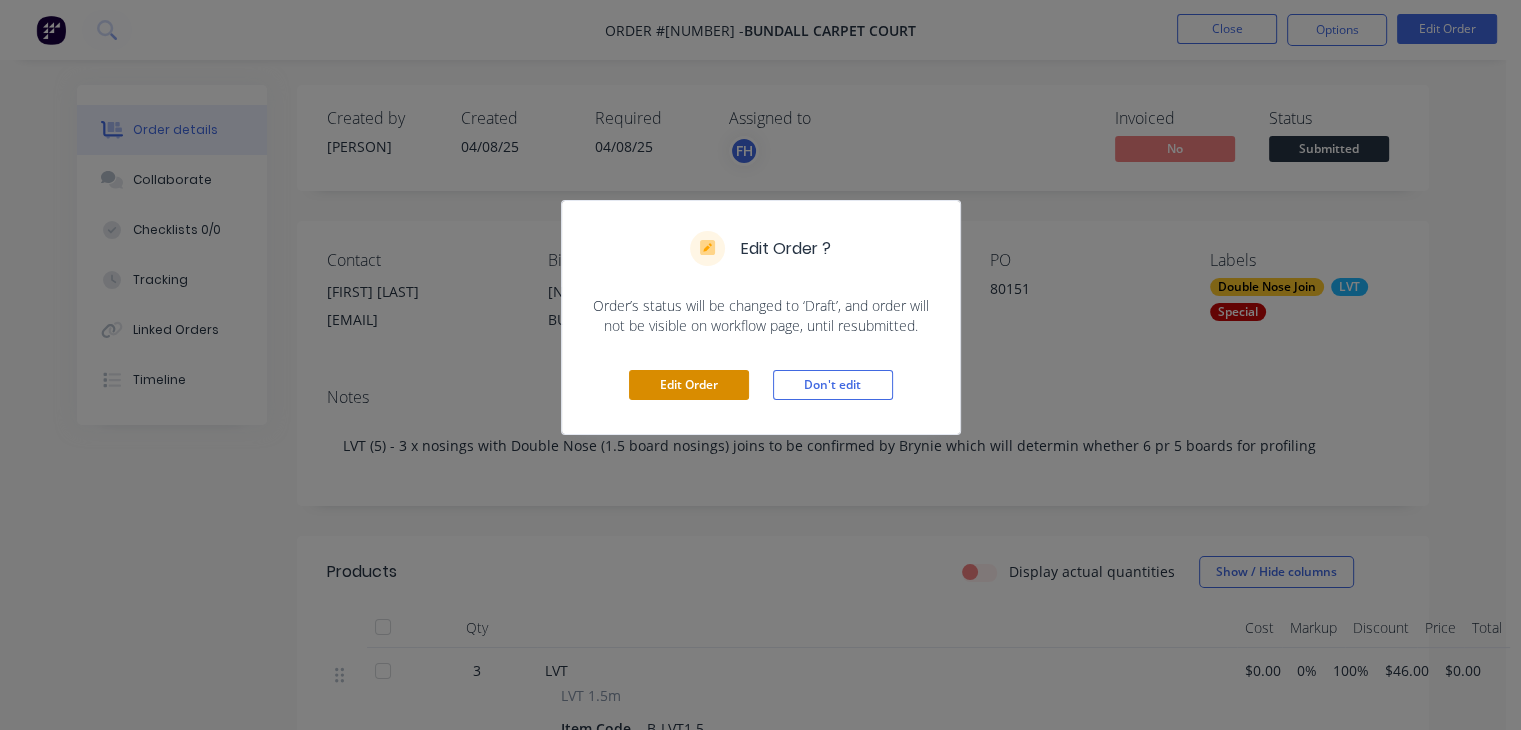 click on "Edit Order" at bounding box center [689, 385] 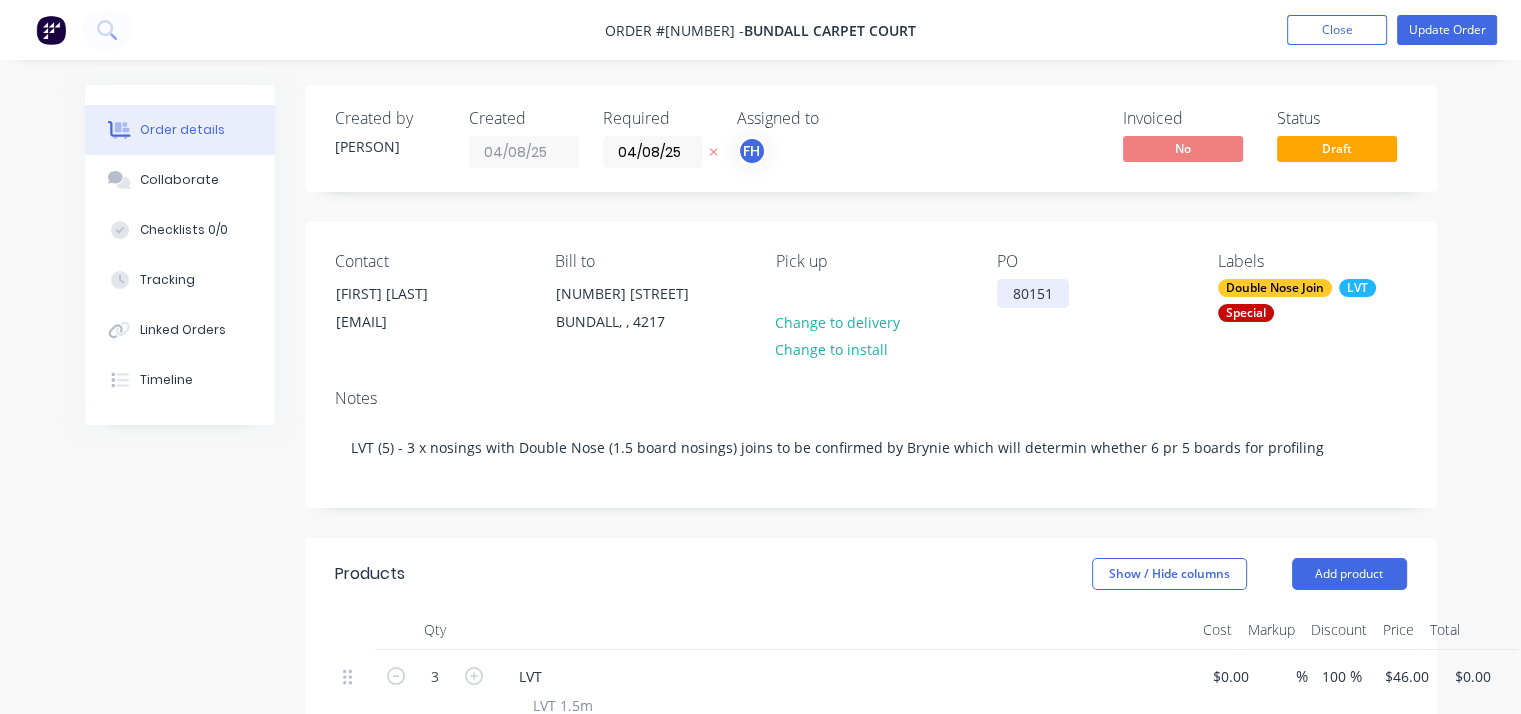 click on "80151" at bounding box center (1033, 293) 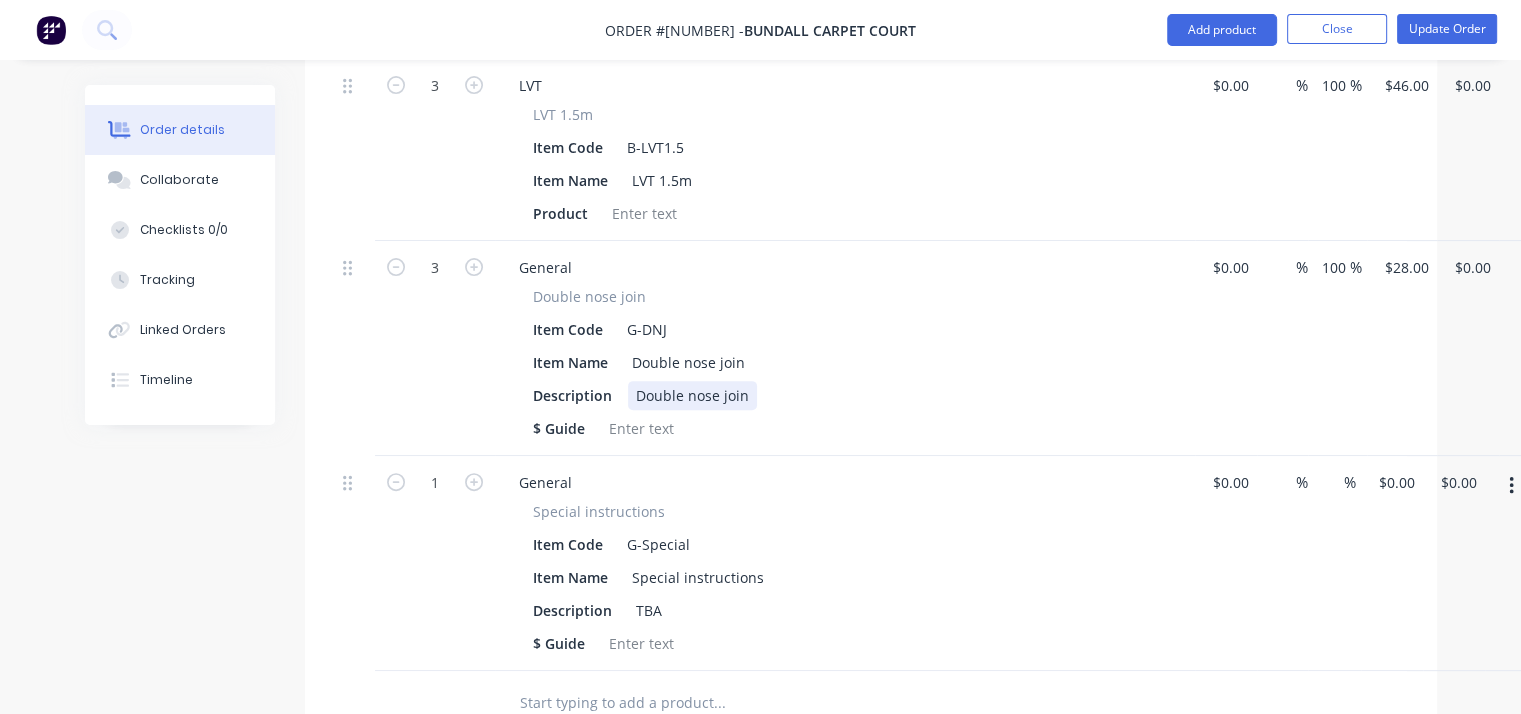 scroll, scrollTop: 656, scrollLeft: 0, axis: vertical 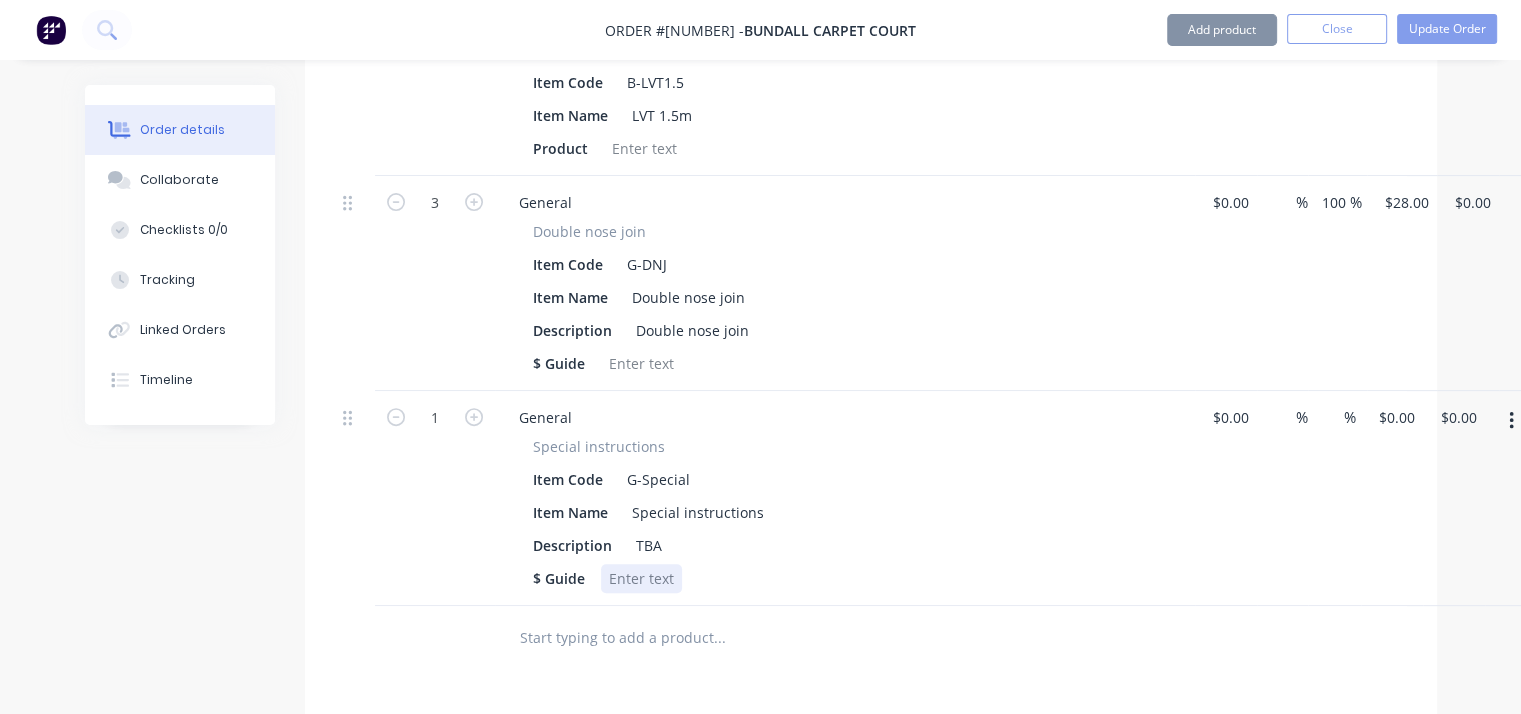 click at bounding box center (641, 578) 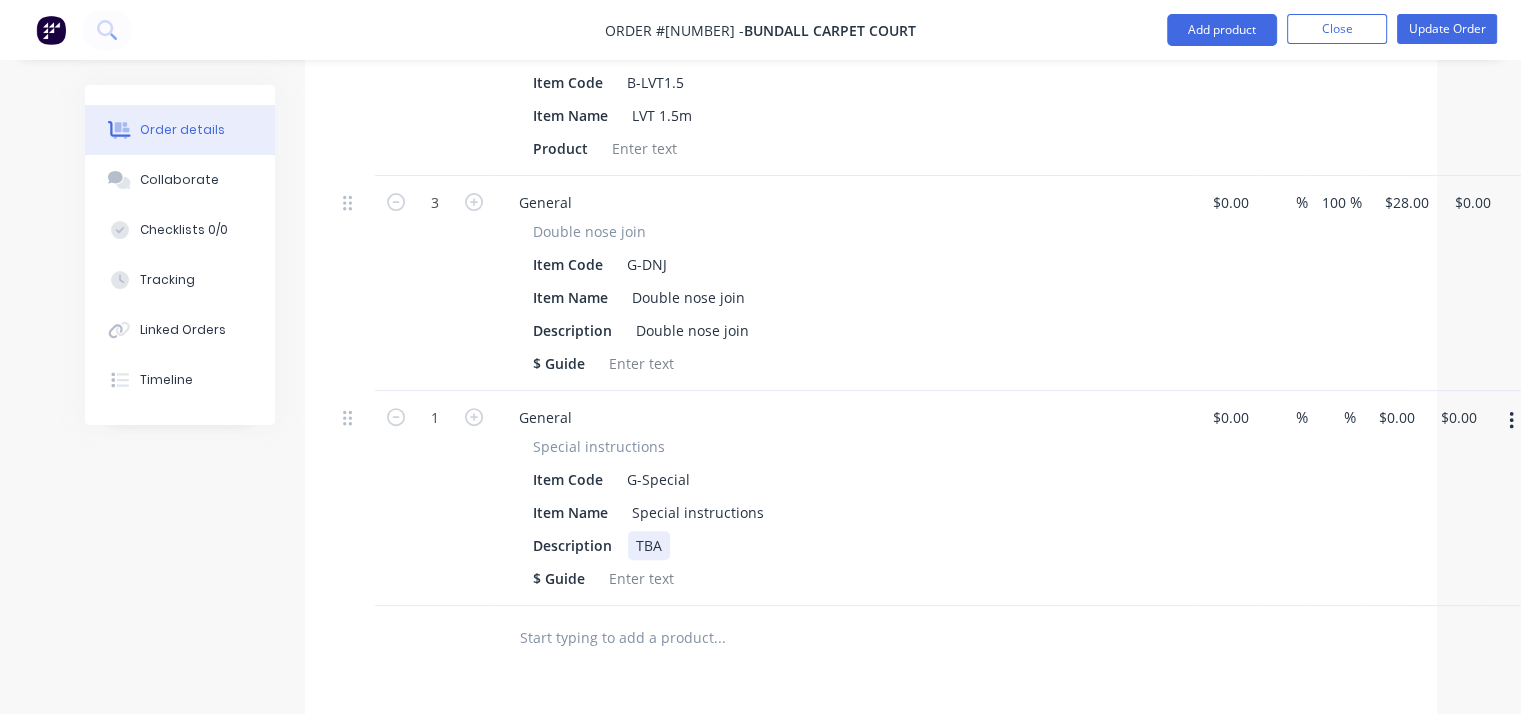 click on "TBA" at bounding box center (649, 545) 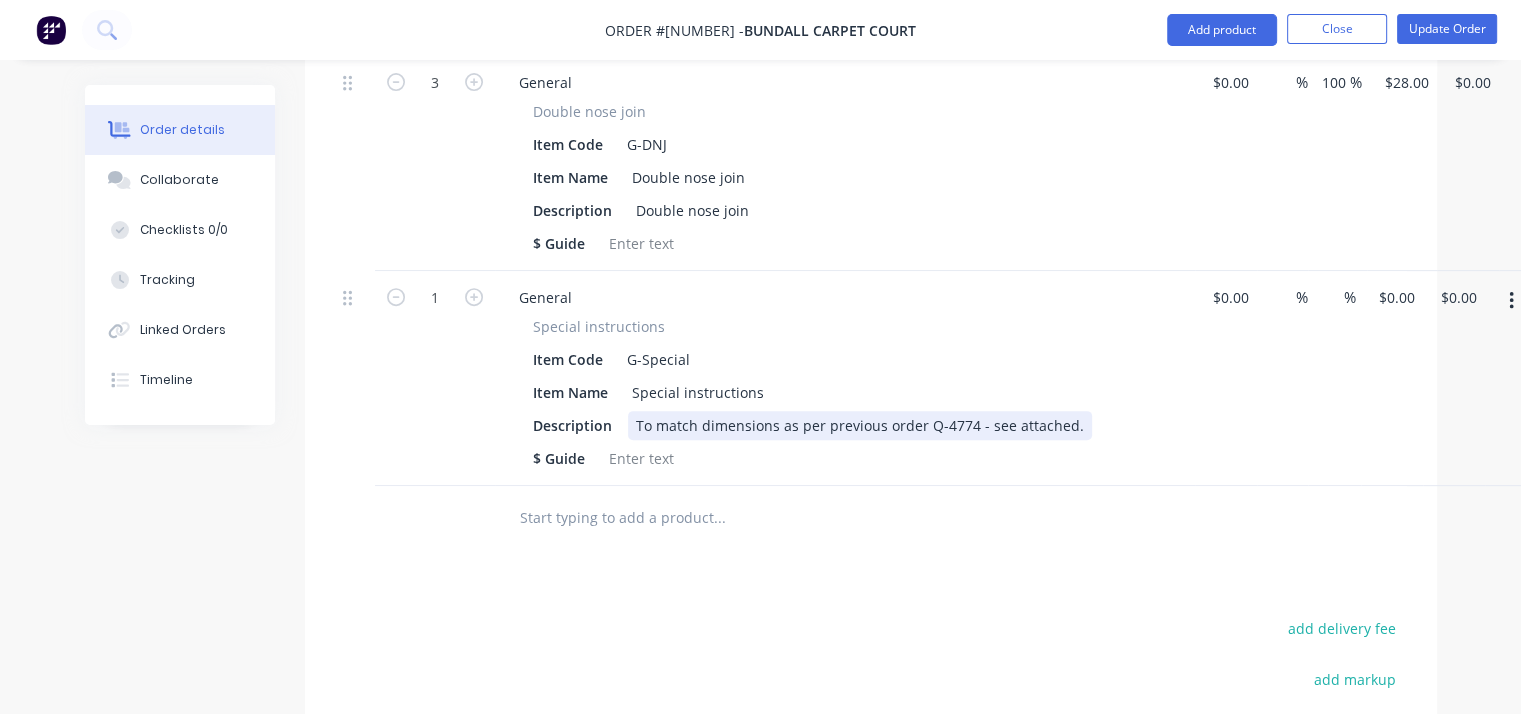 scroll, scrollTop: 775, scrollLeft: 0, axis: vertical 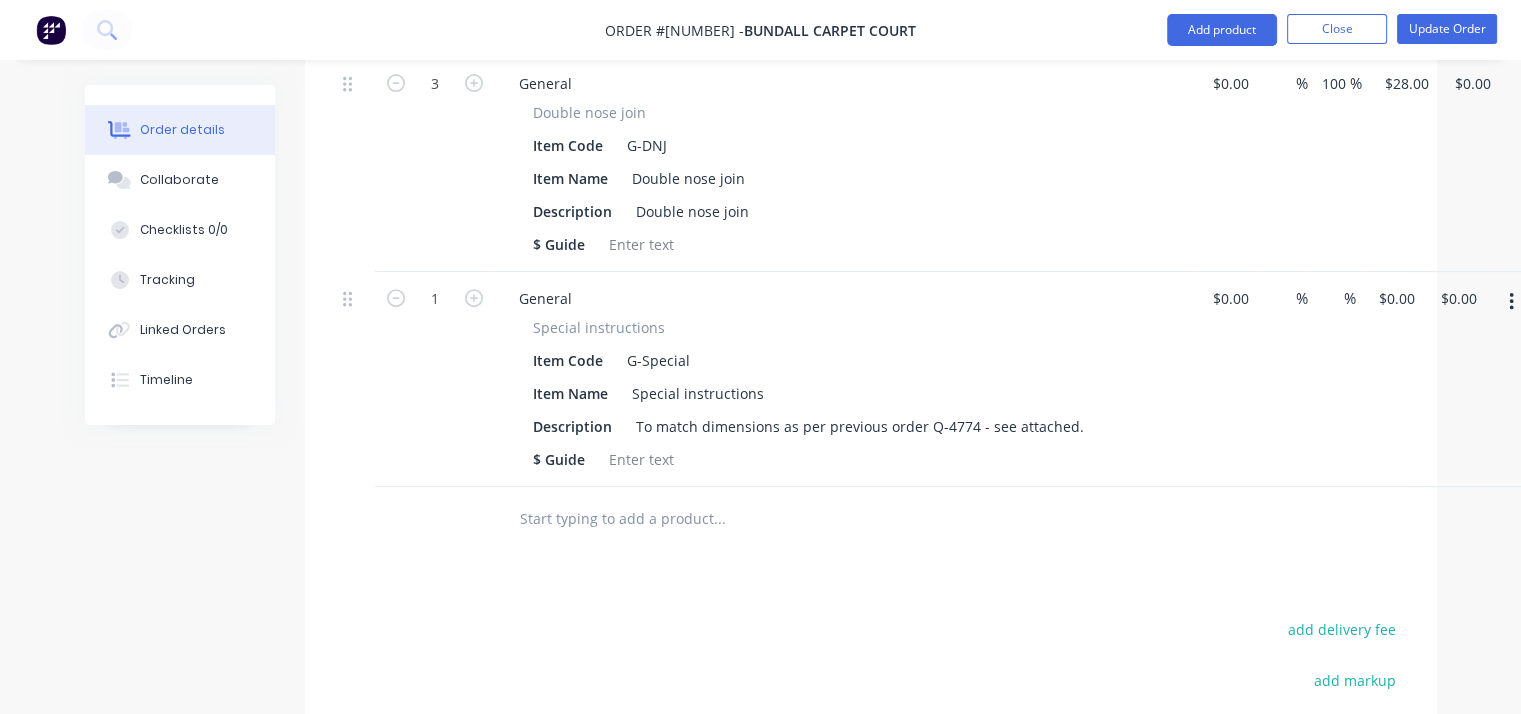 click at bounding box center (719, 519) 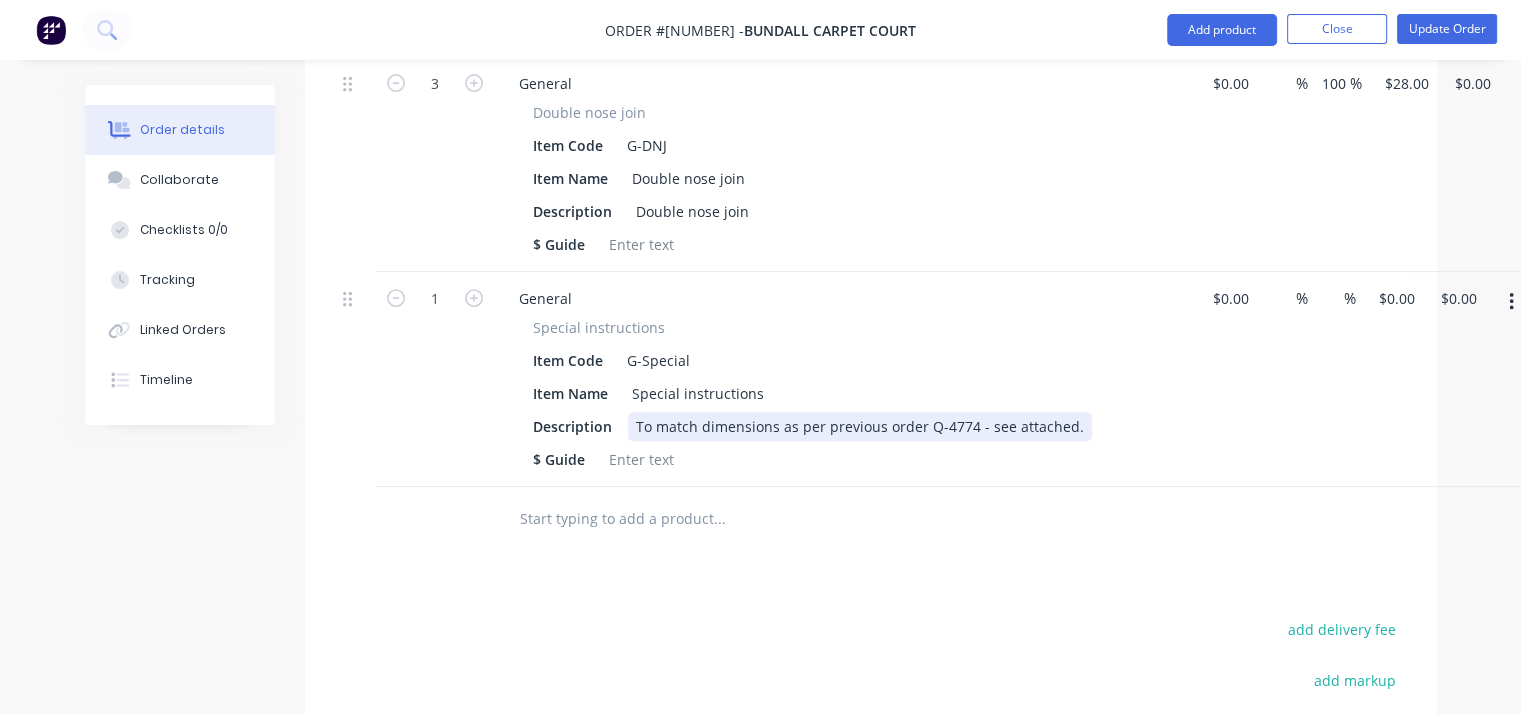 click on "To match dimensions as per previous order Q-4774 - see attached." at bounding box center [860, 426] 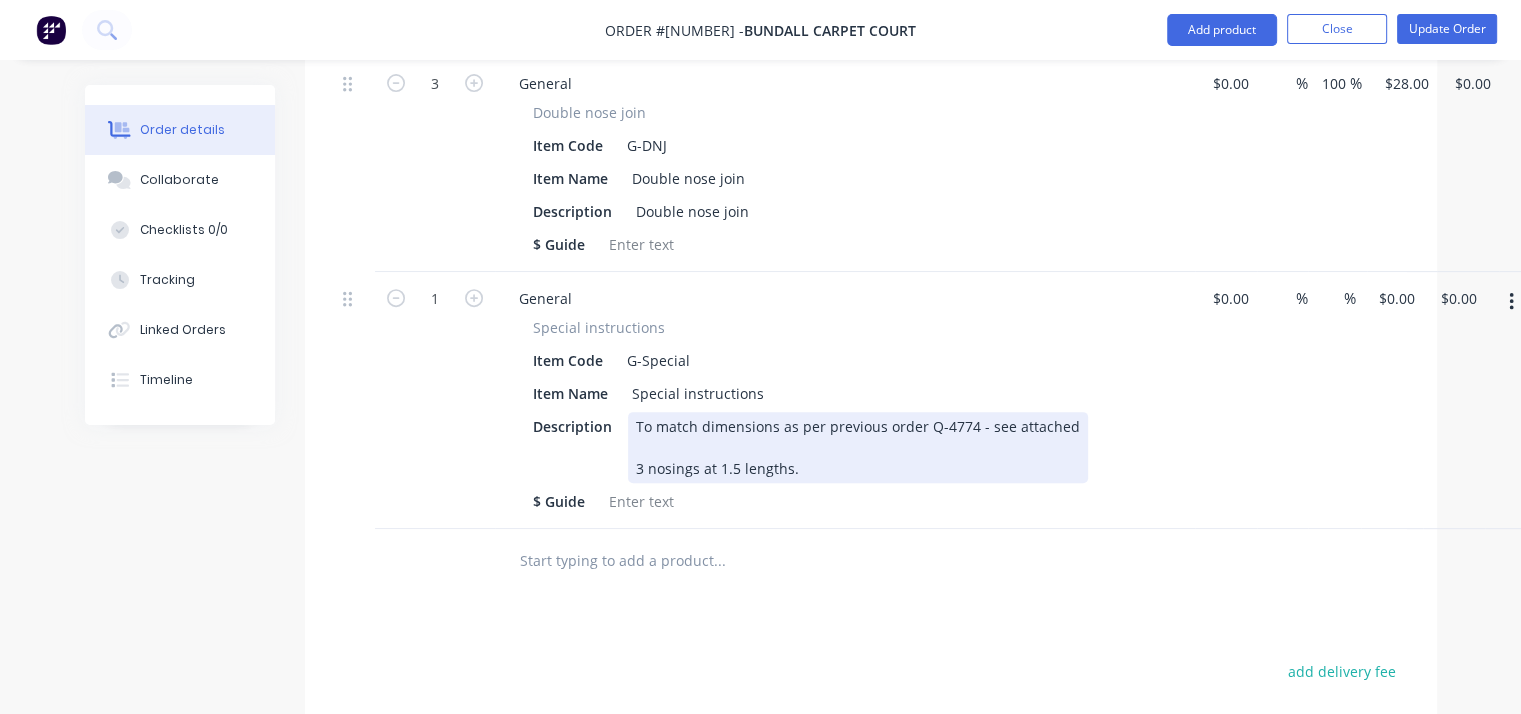 click on "To match dimensions as per previous order Q-4774 - see attached
3 nosings at 1.5 lengths." at bounding box center (858, 447) 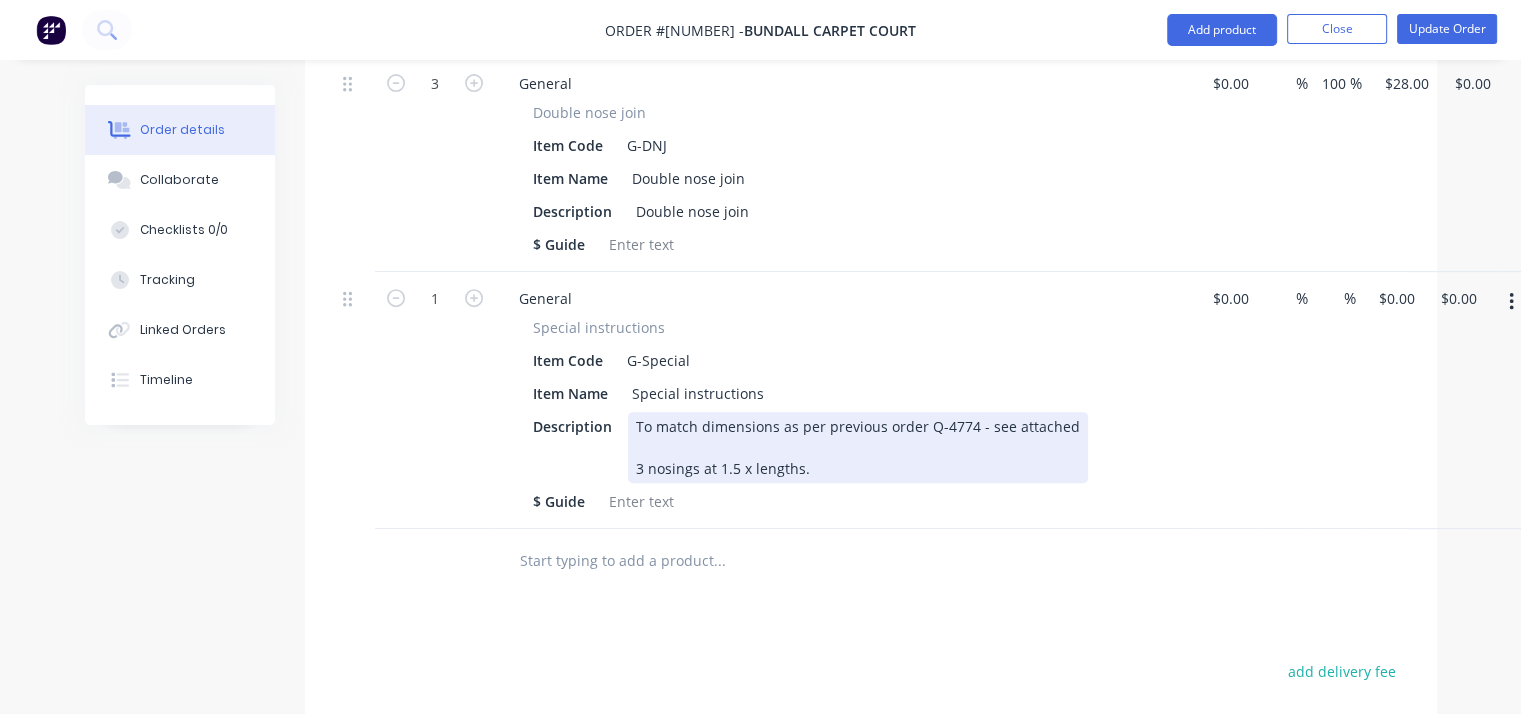 click on "To match dimensions as per previous order Q-4774 - see attached
3 nosings at 1.5 x lengths." at bounding box center (858, 447) 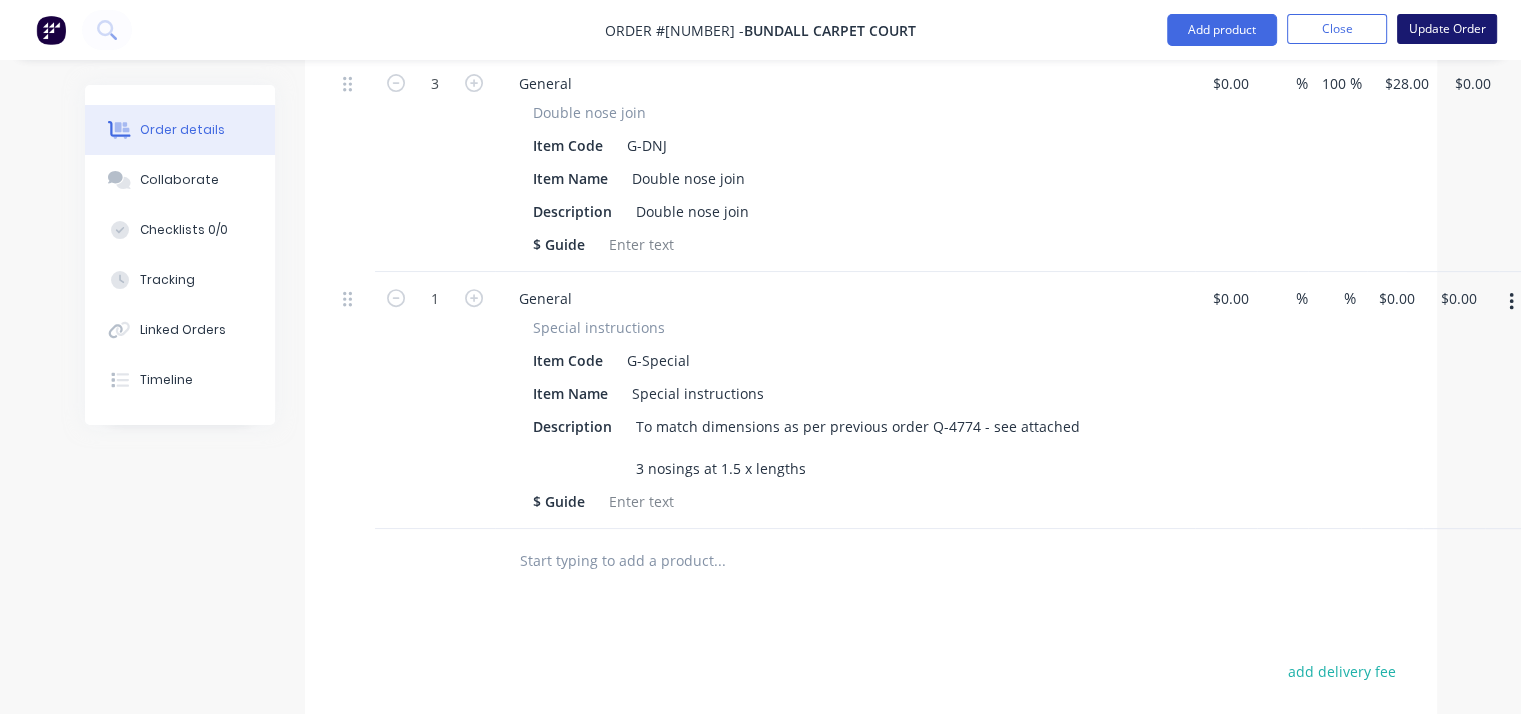 click on "Update Order" at bounding box center (1447, 29) 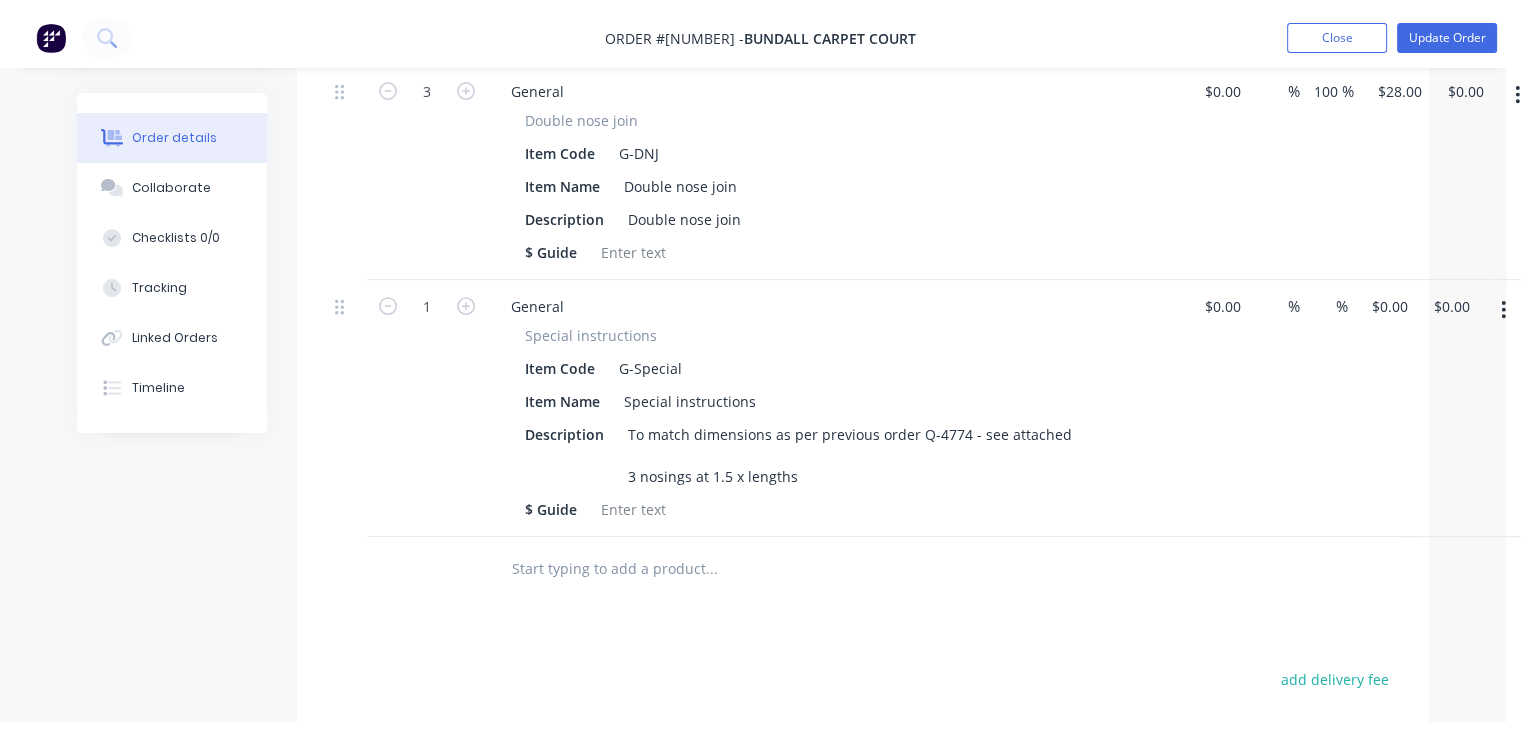 scroll, scrollTop: 0, scrollLeft: 0, axis: both 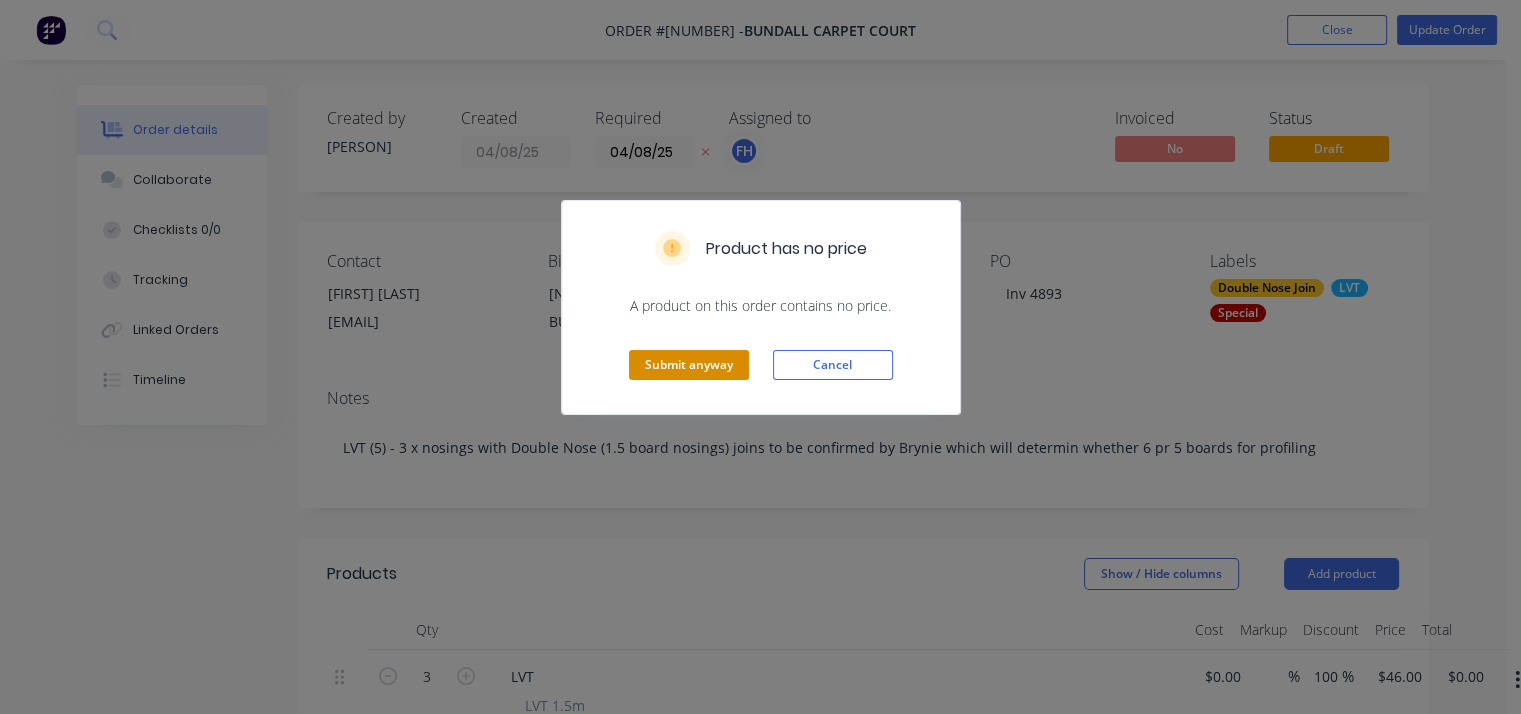 click on "Submit anyway" at bounding box center [689, 365] 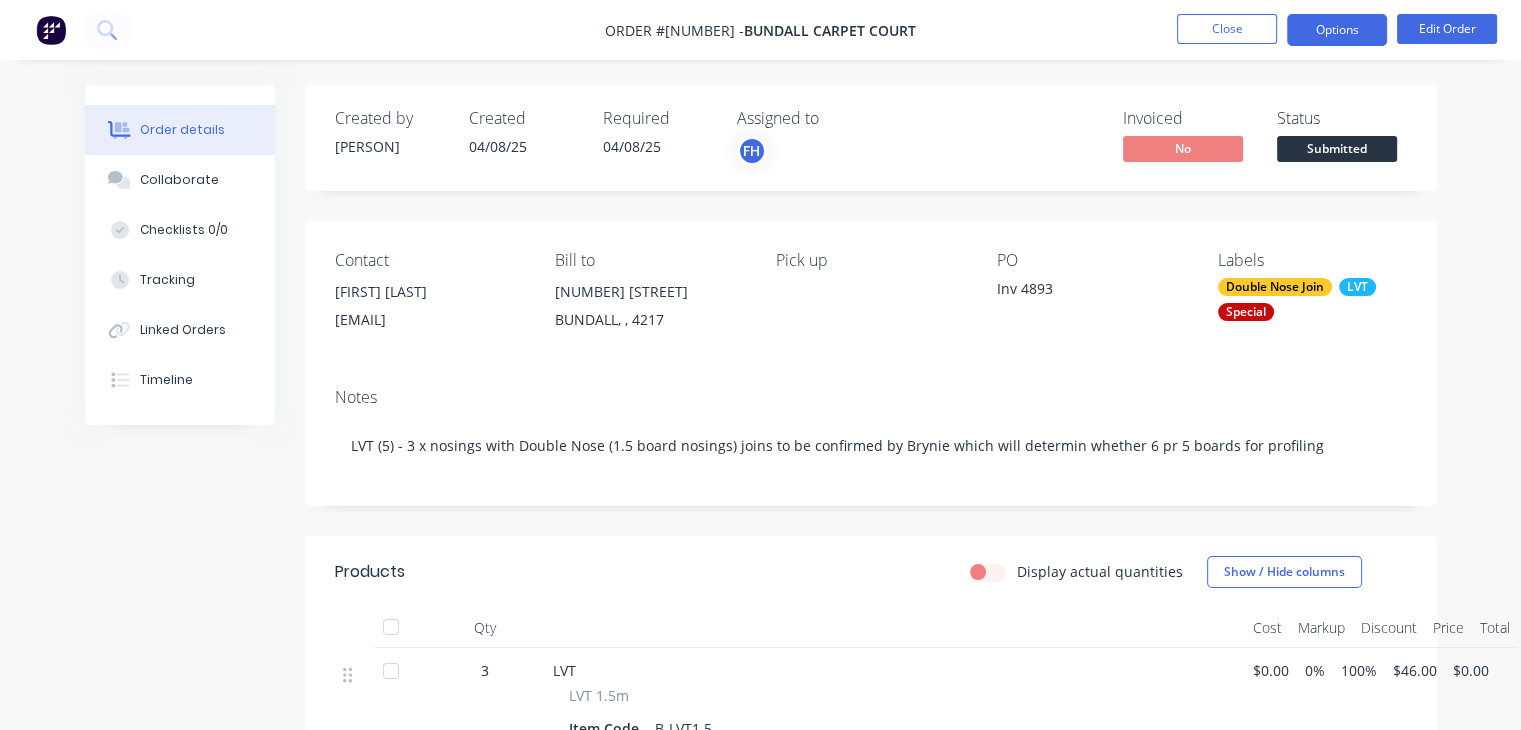 click on "Options" at bounding box center [1337, 30] 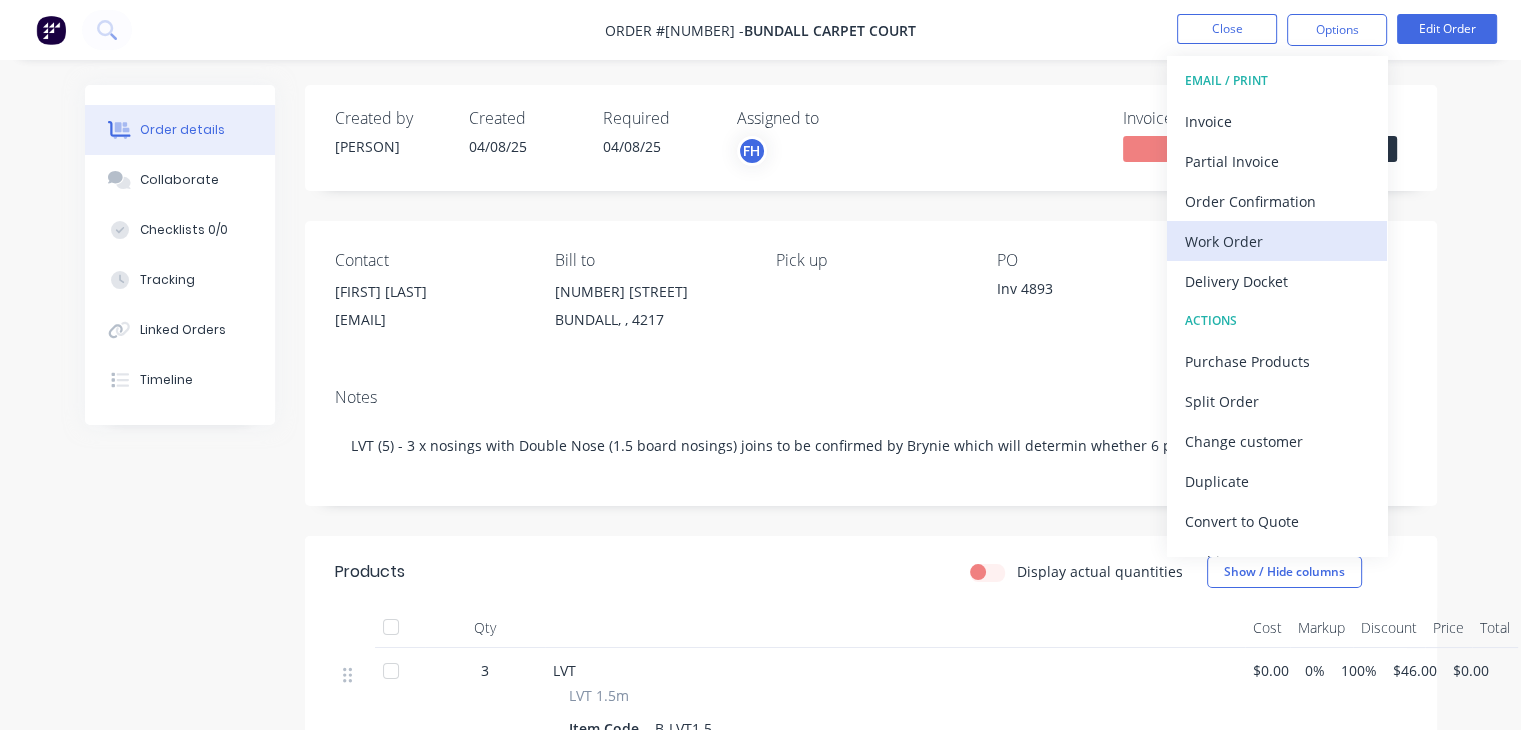 click on "Work Order" at bounding box center (1277, 241) 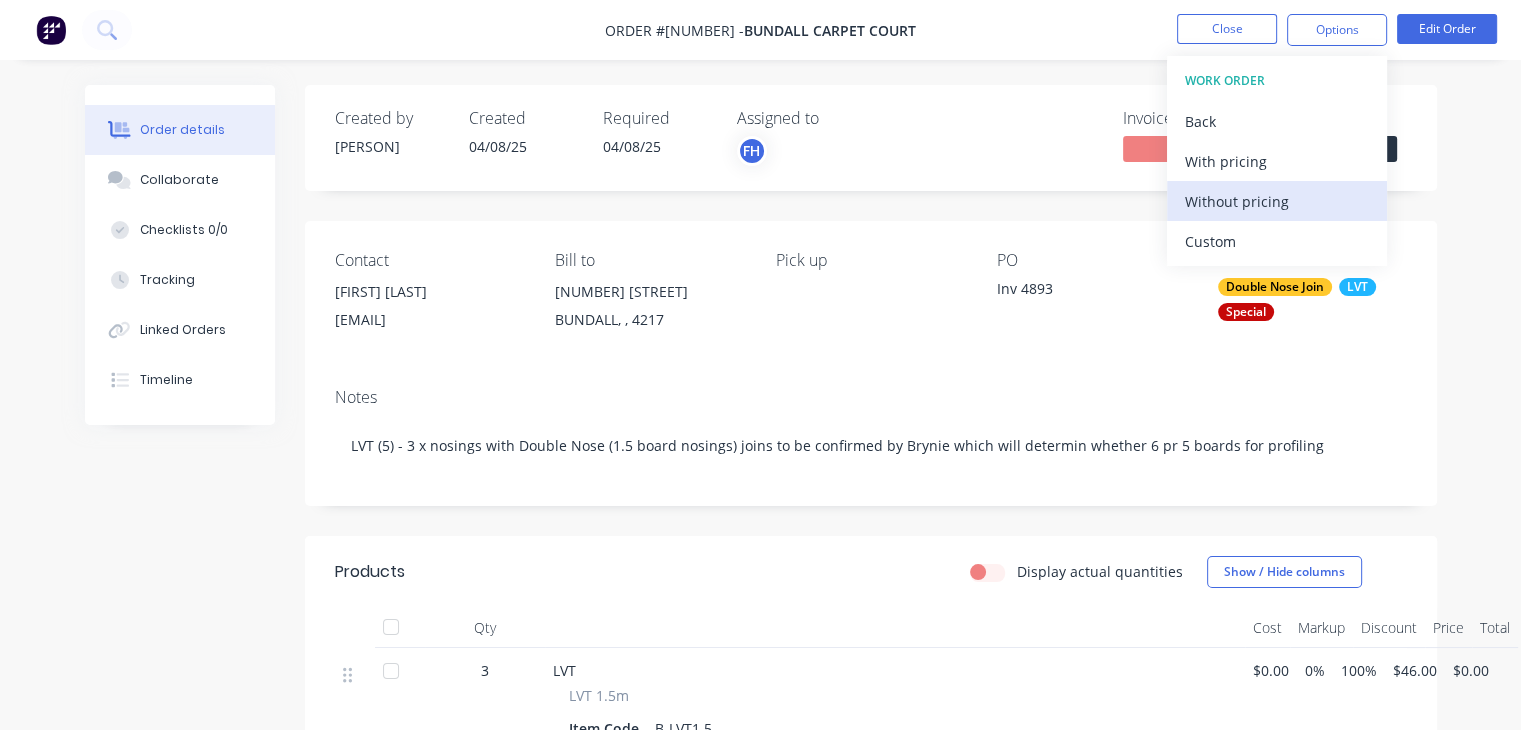 click on "Without pricing" at bounding box center [1277, 201] 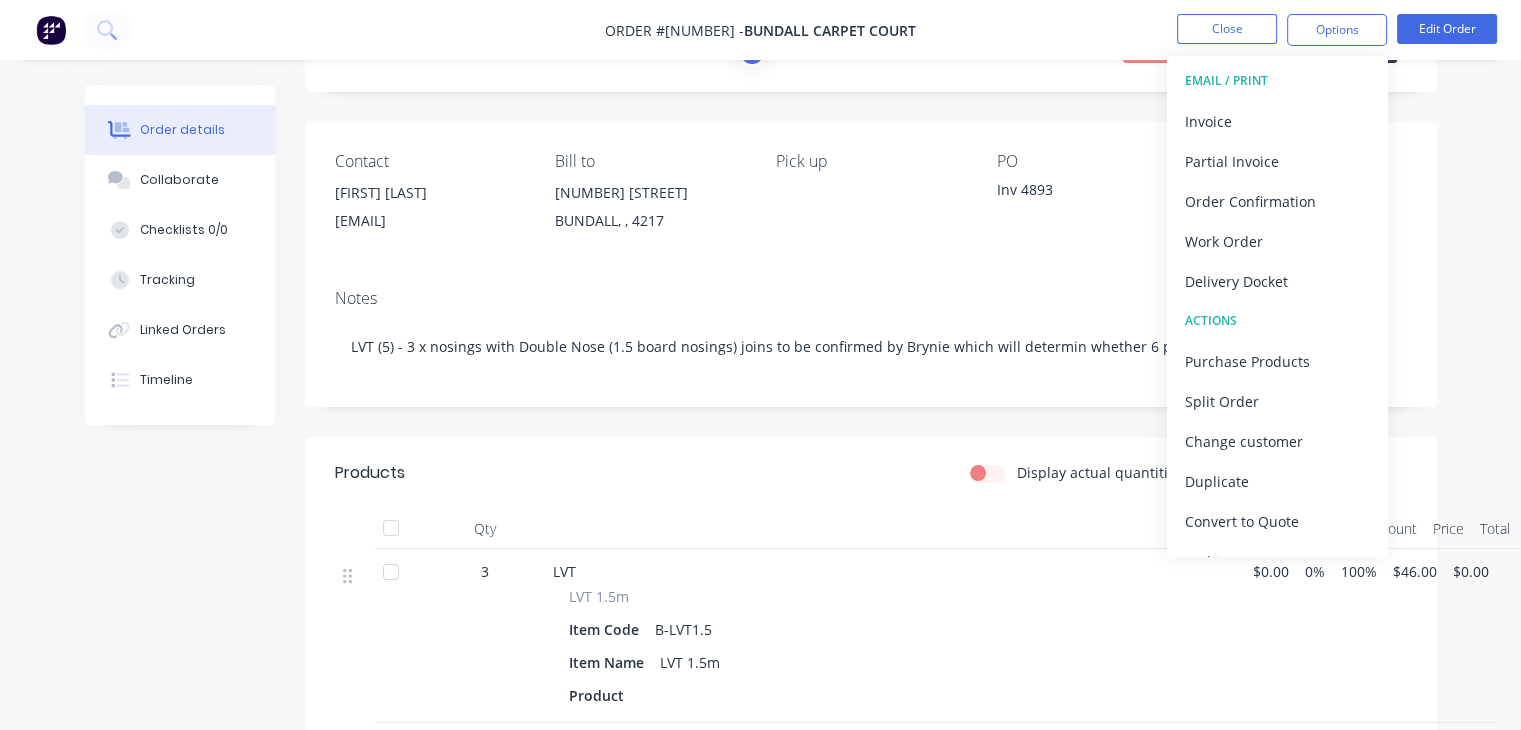scroll, scrollTop: 100, scrollLeft: 0, axis: vertical 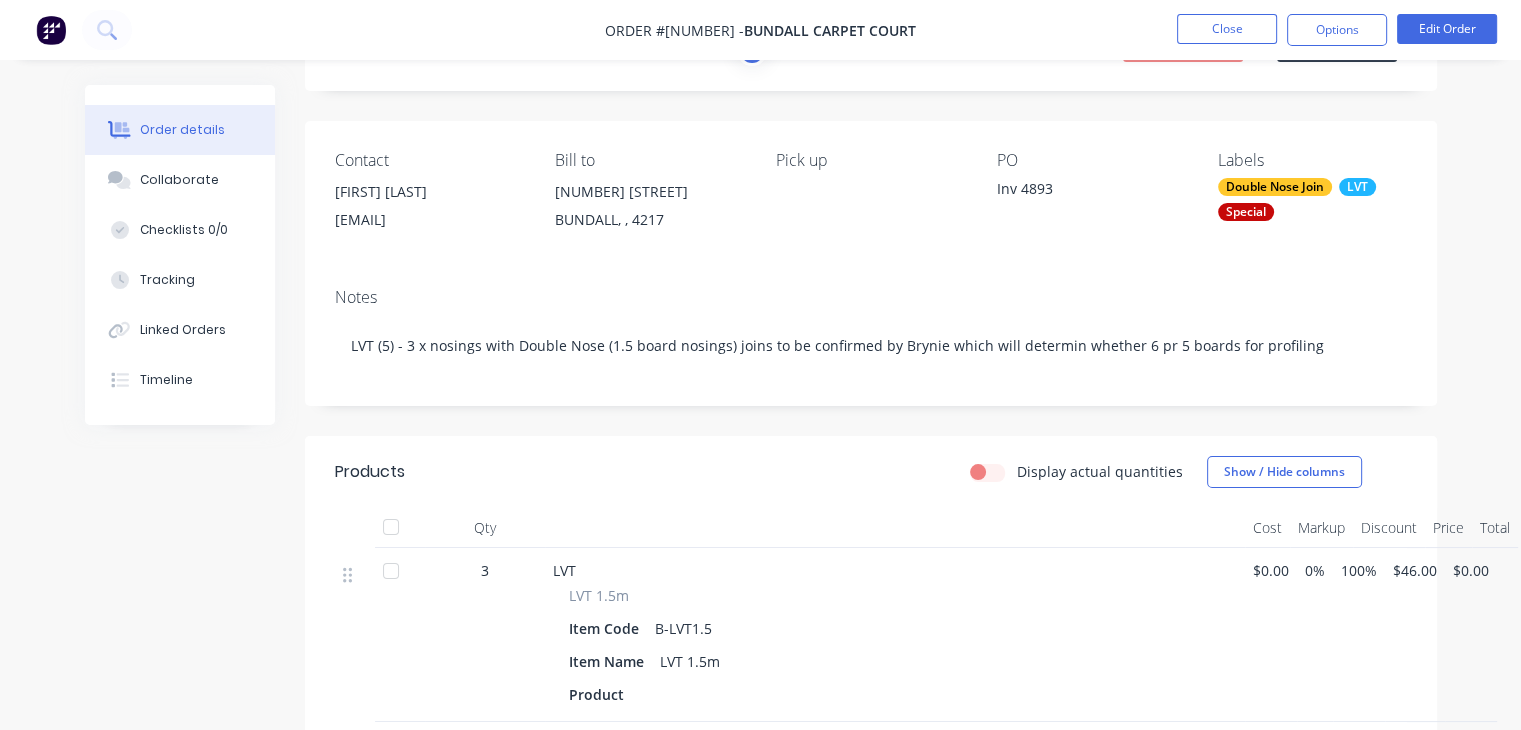 click on "3" at bounding box center [485, 570] 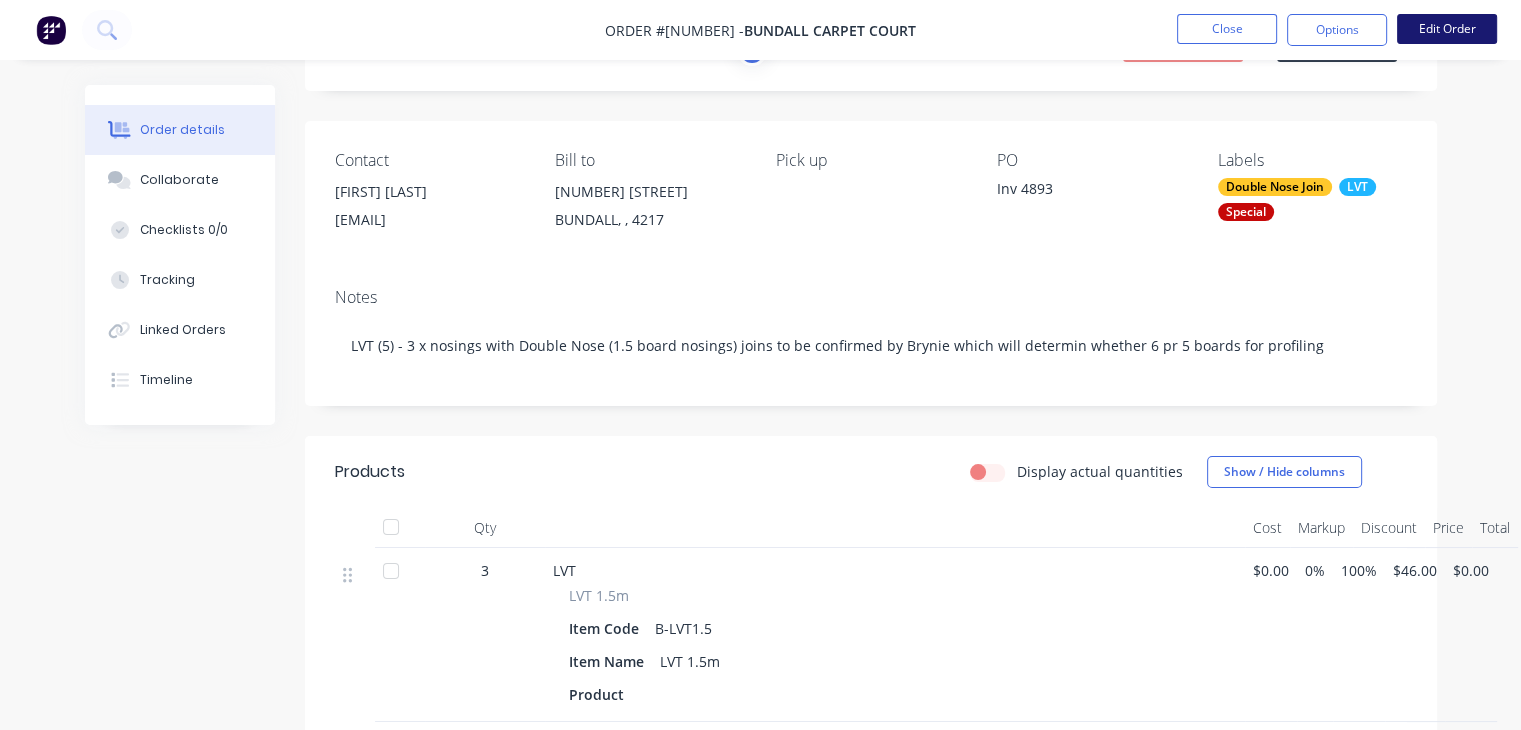 click on "Edit Order" at bounding box center [1447, 29] 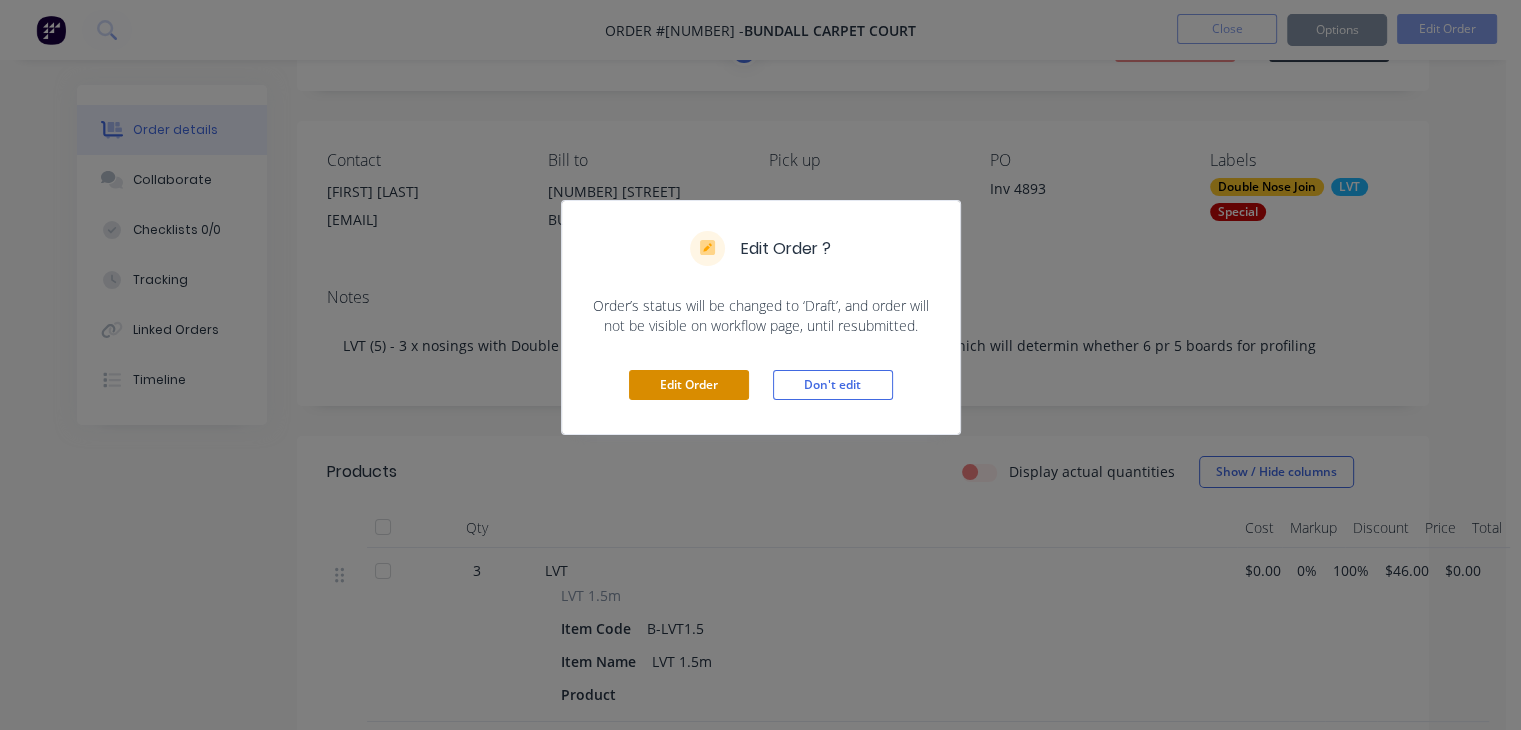 click on "Edit Order" at bounding box center (689, 385) 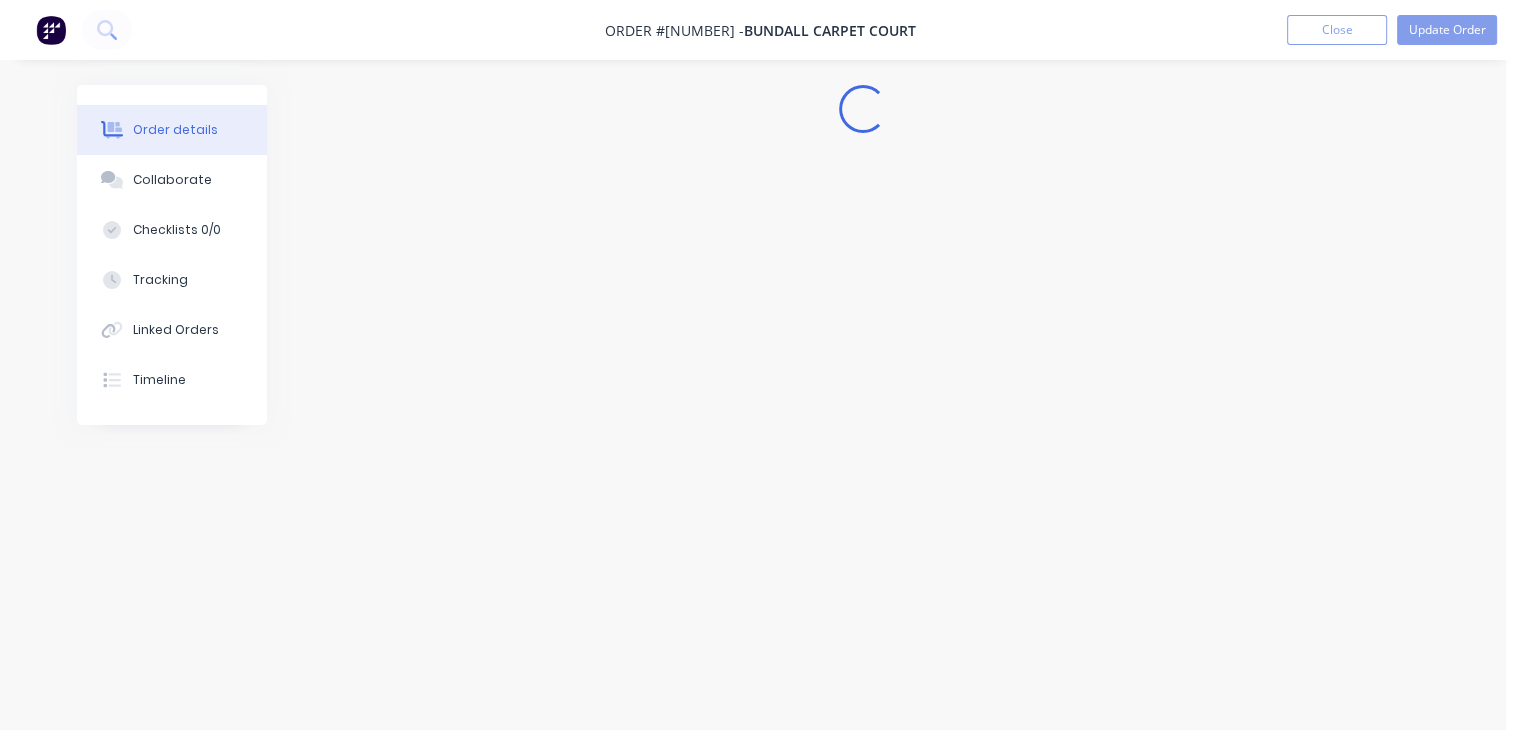 scroll, scrollTop: 0, scrollLeft: 0, axis: both 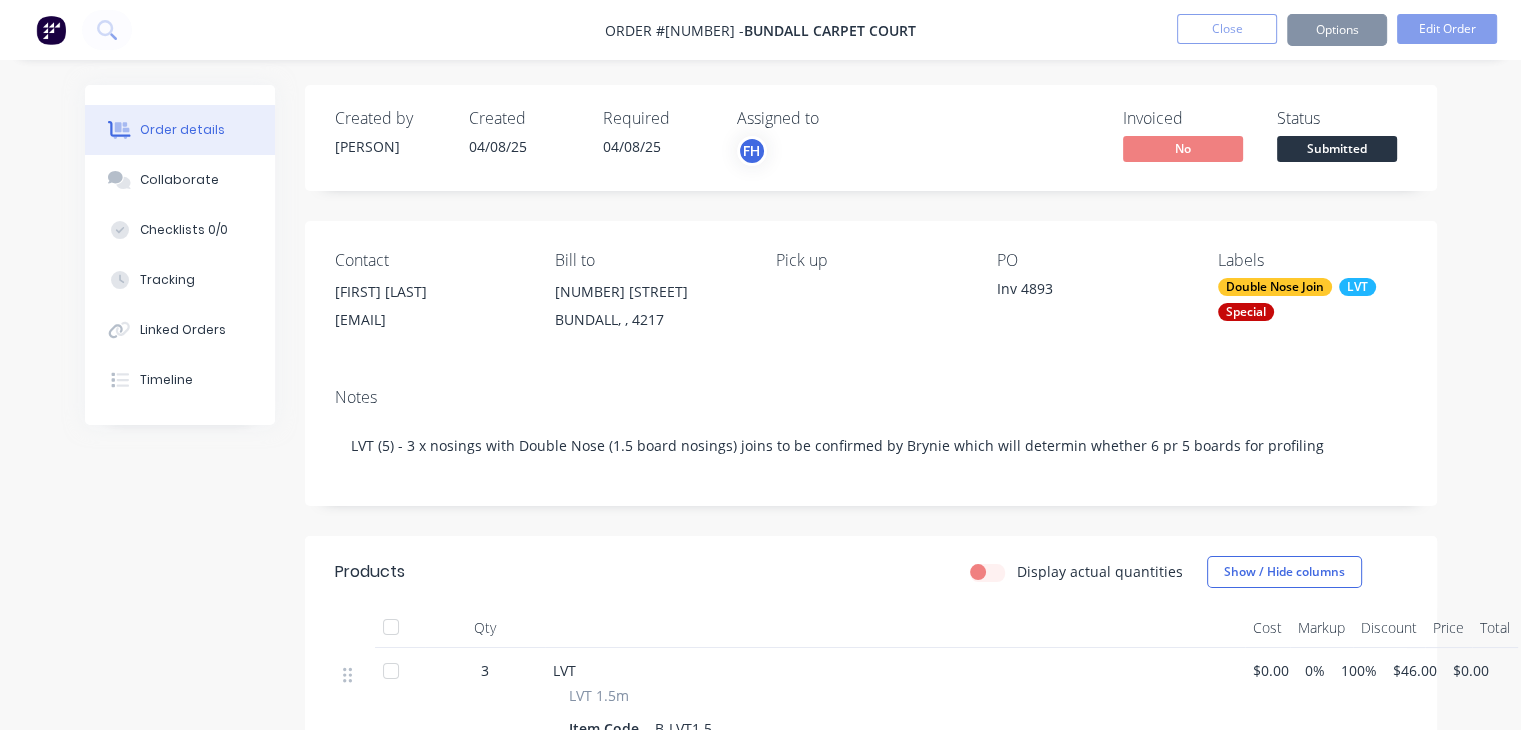 click on "3" at bounding box center [485, 670] 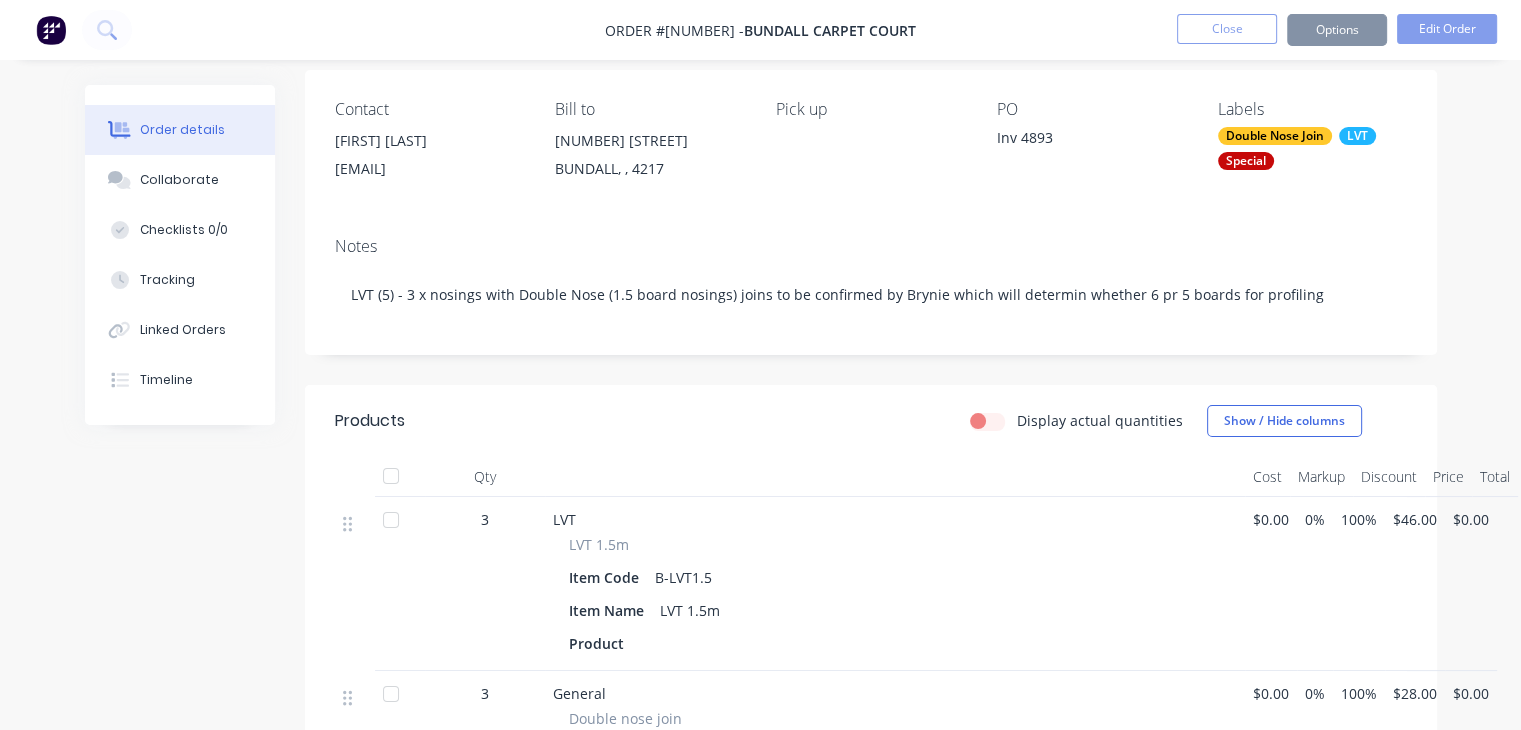 scroll, scrollTop: 0, scrollLeft: 0, axis: both 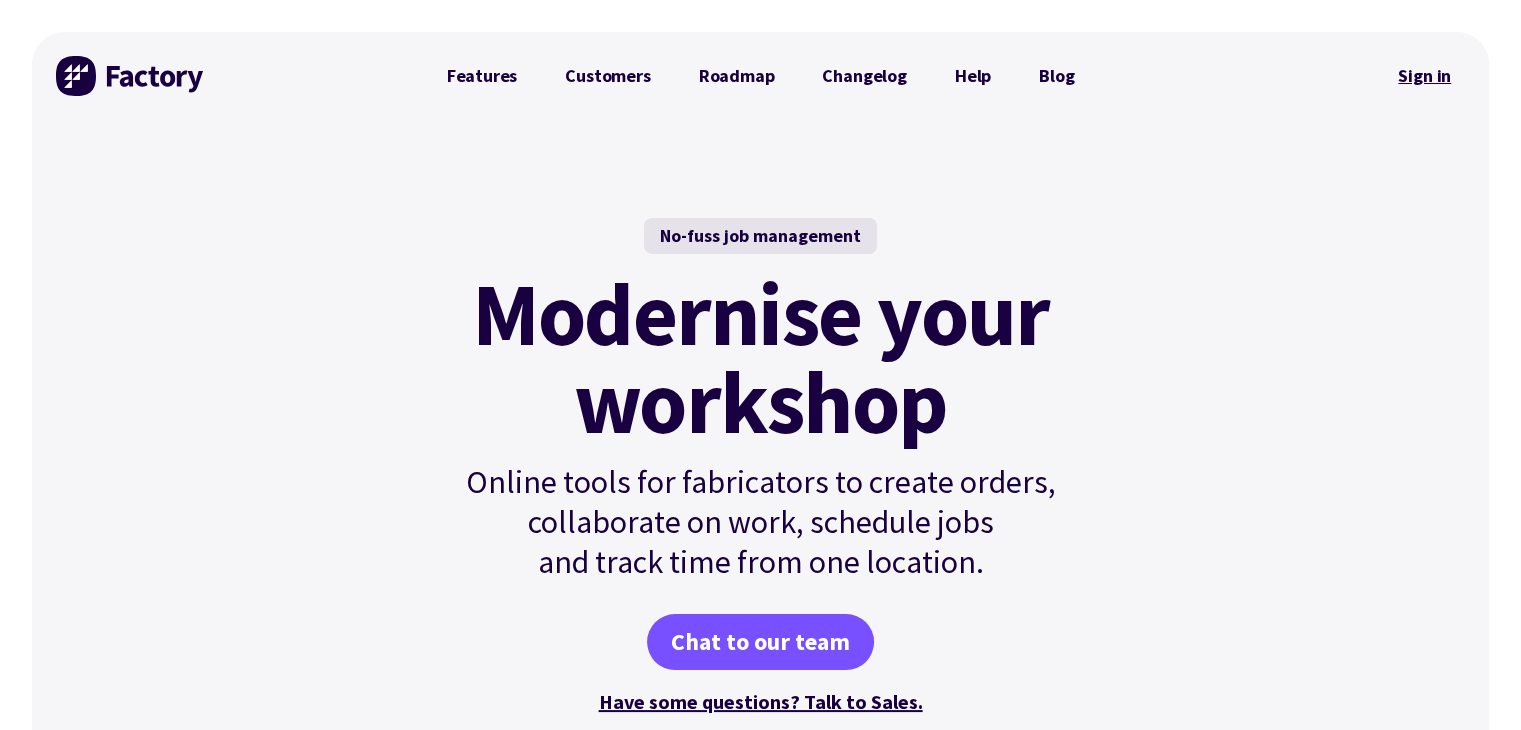 click on "Sign in" at bounding box center (1424, 76) 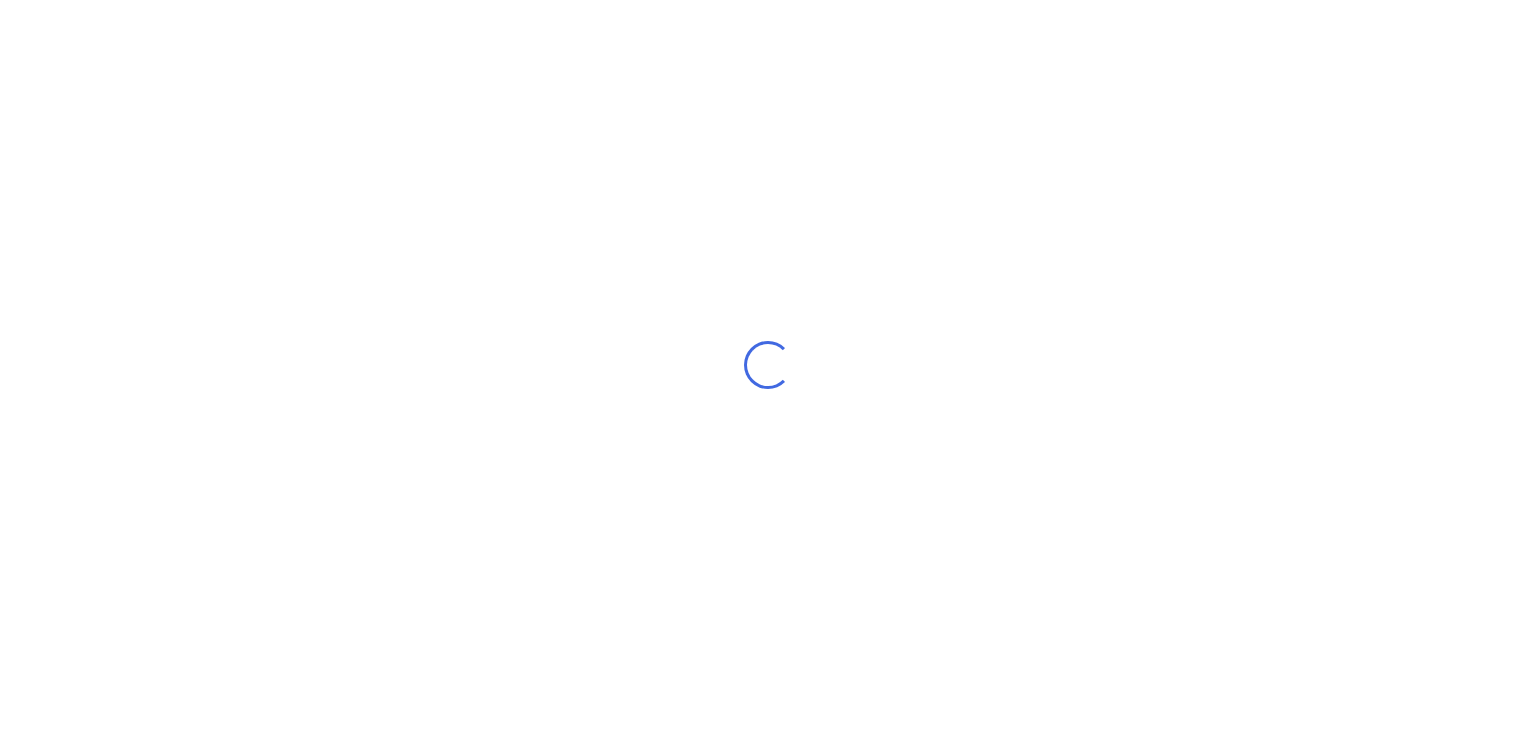 scroll, scrollTop: 0, scrollLeft: 0, axis: both 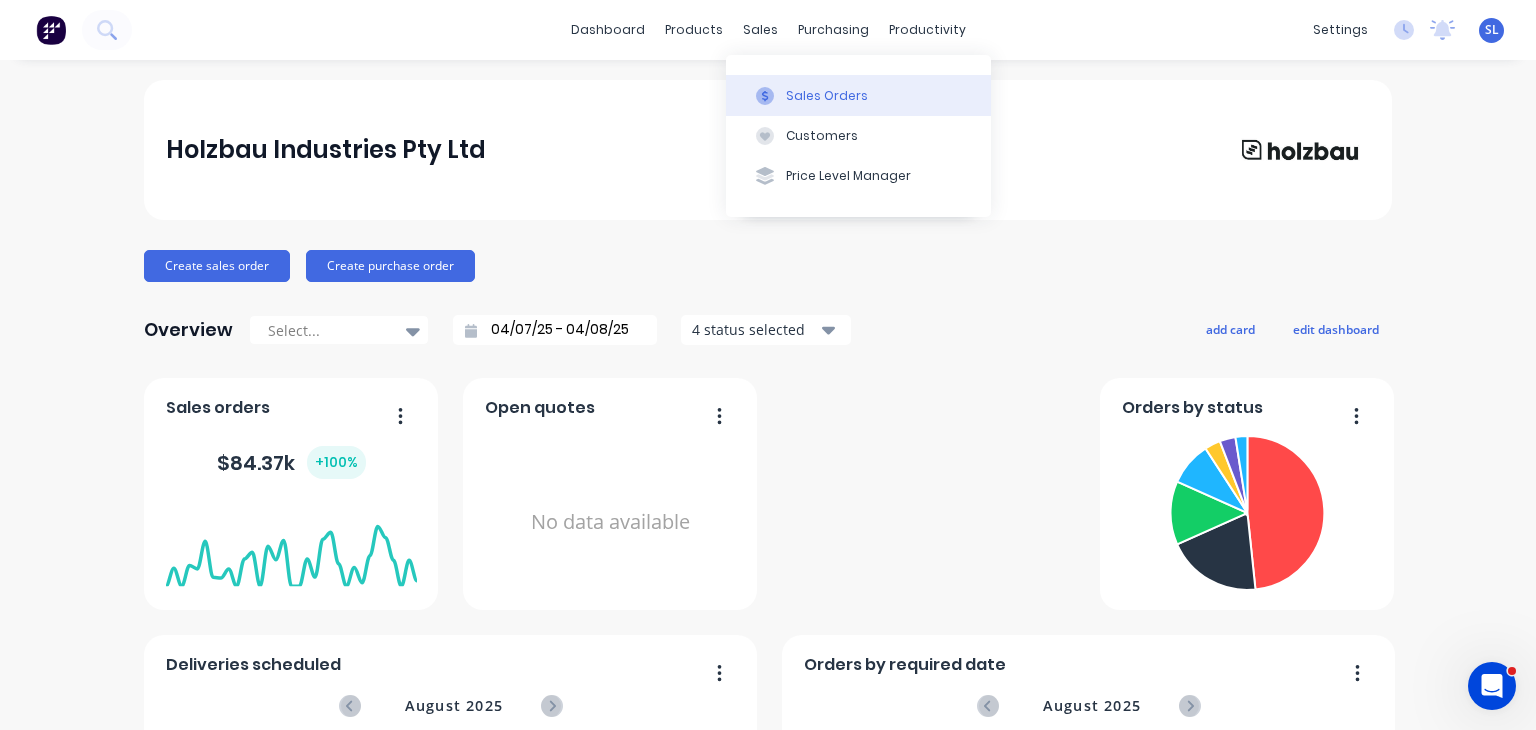 click on "Sales Orders" at bounding box center (827, 96) 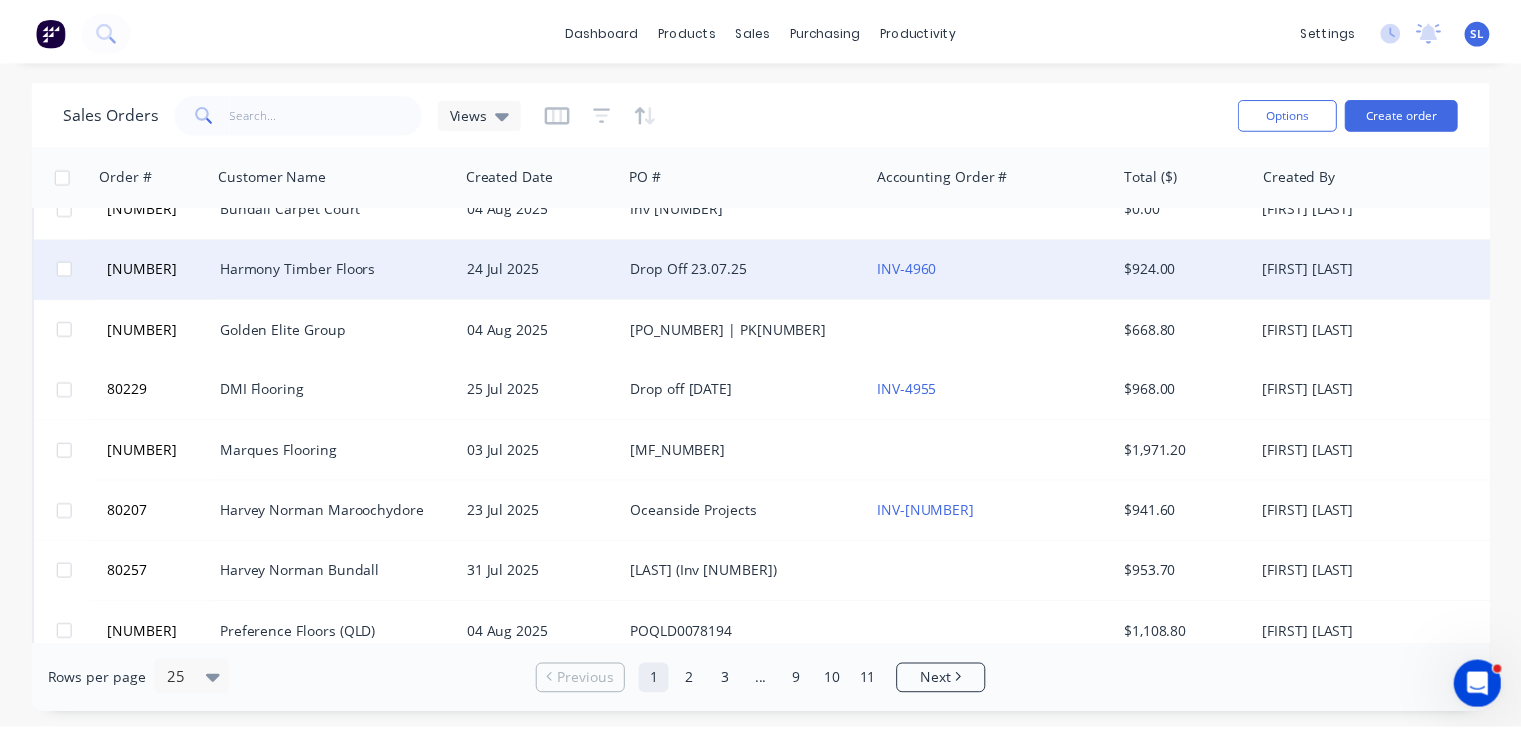 scroll, scrollTop: 0, scrollLeft: 0, axis: both 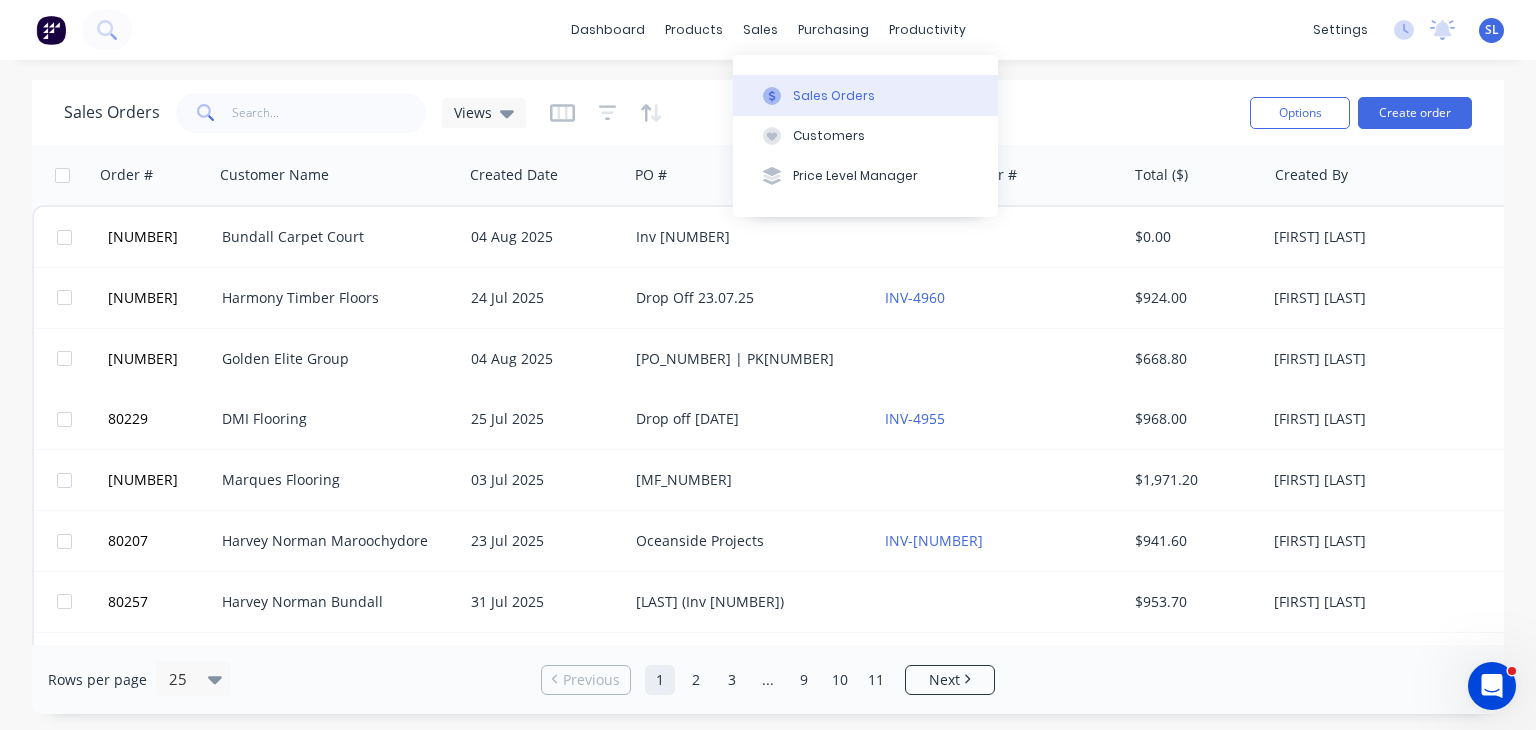click on "Sales Orders" at bounding box center (865, 95) 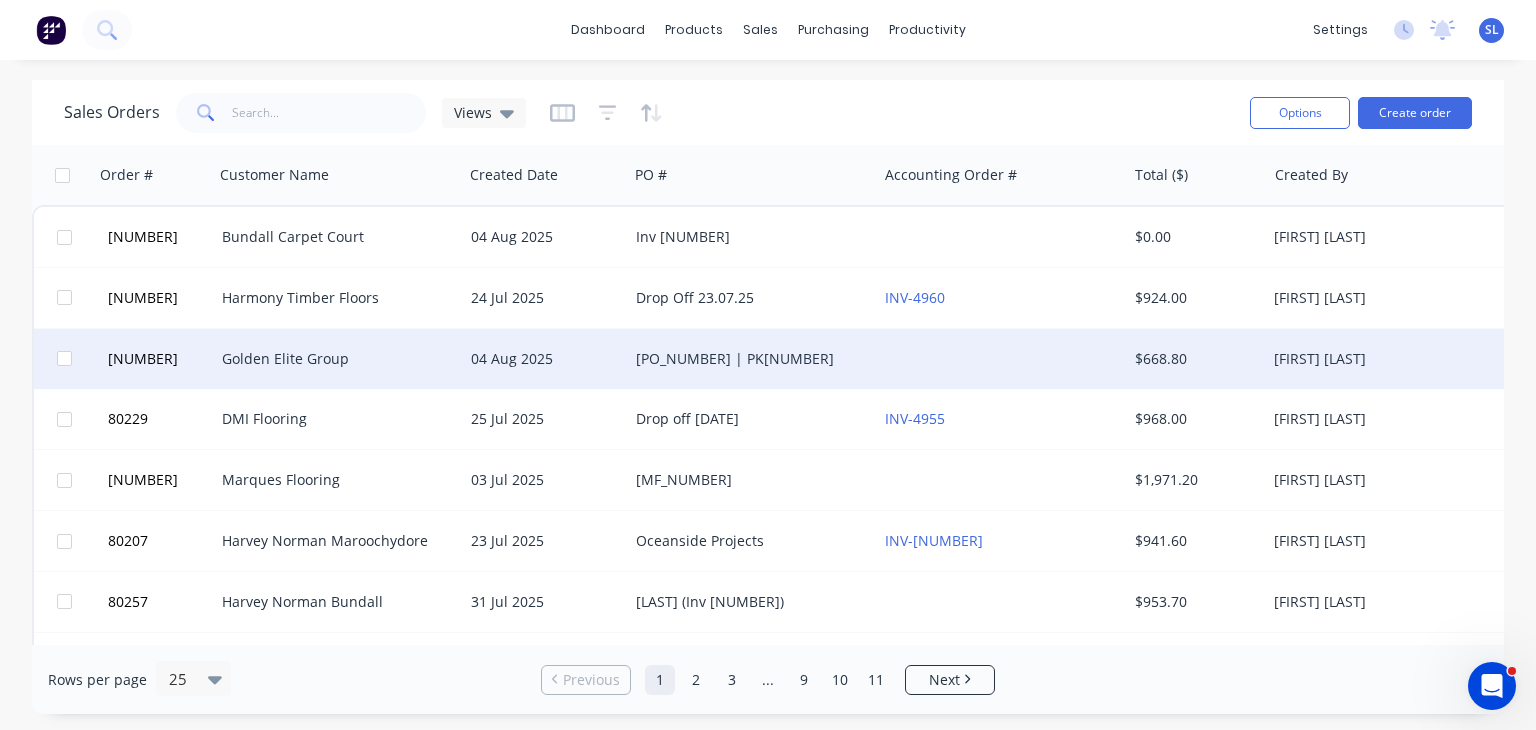 click on "Susan Lowry" at bounding box center (1385, 359) 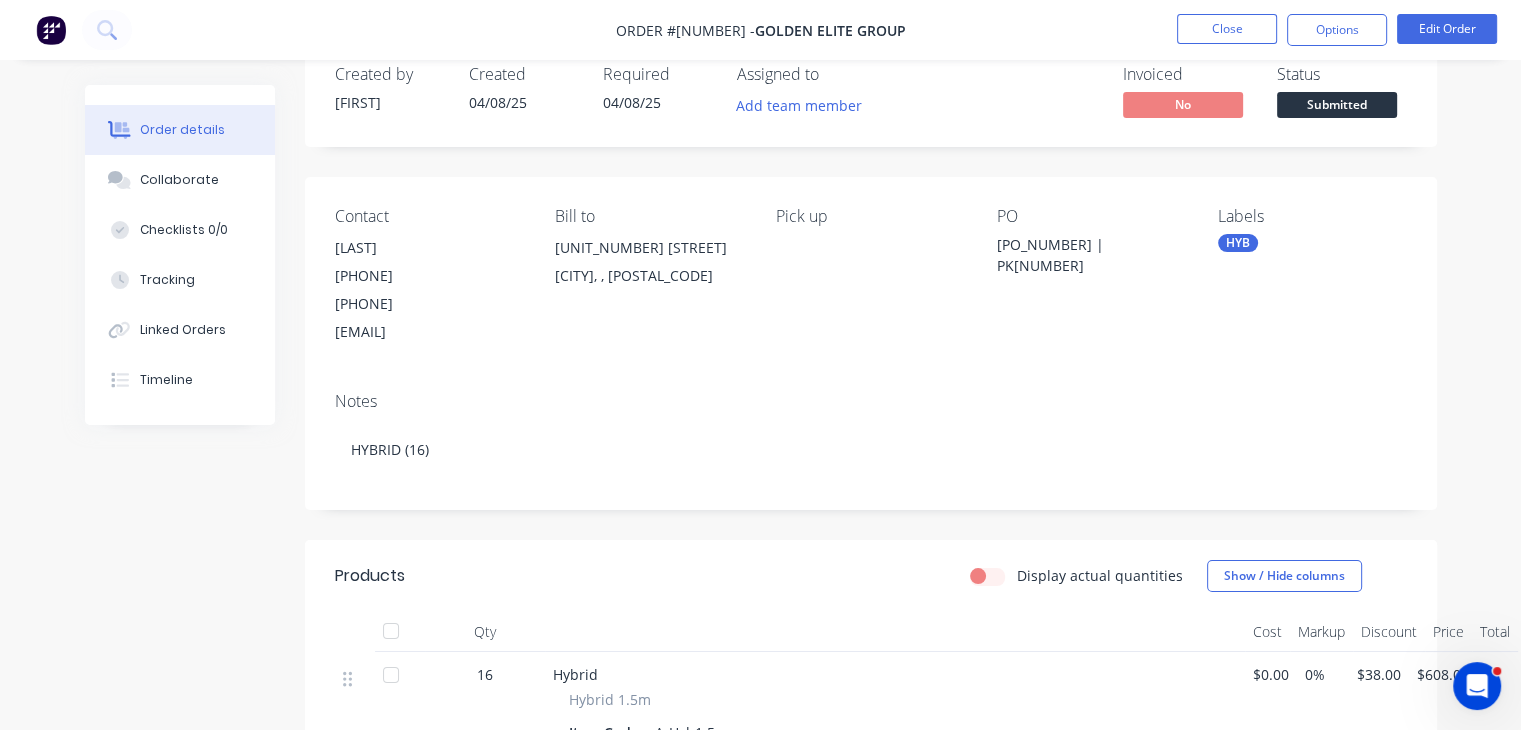 scroll, scrollTop: 0, scrollLeft: 0, axis: both 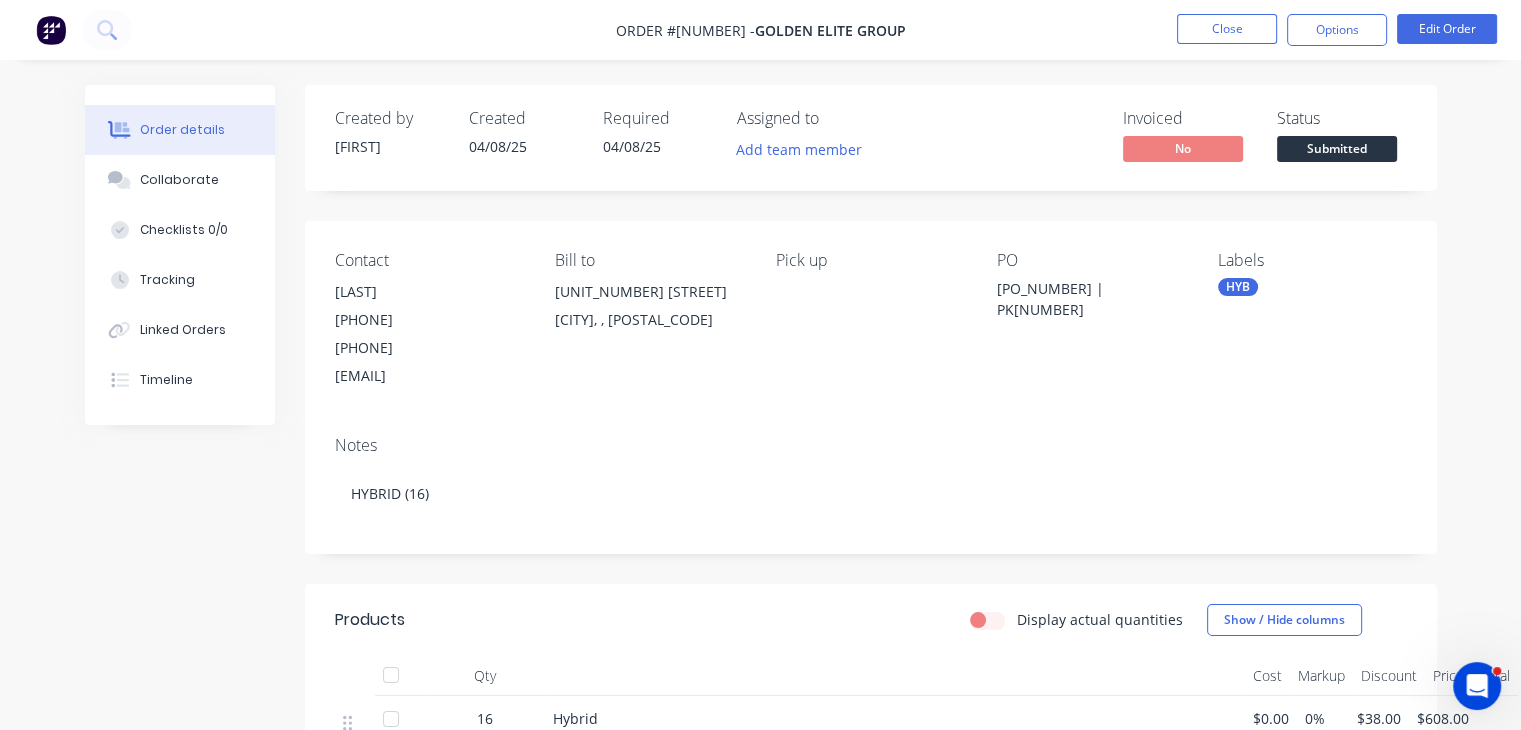 click on "04/08/25" at bounding box center [632, 146] 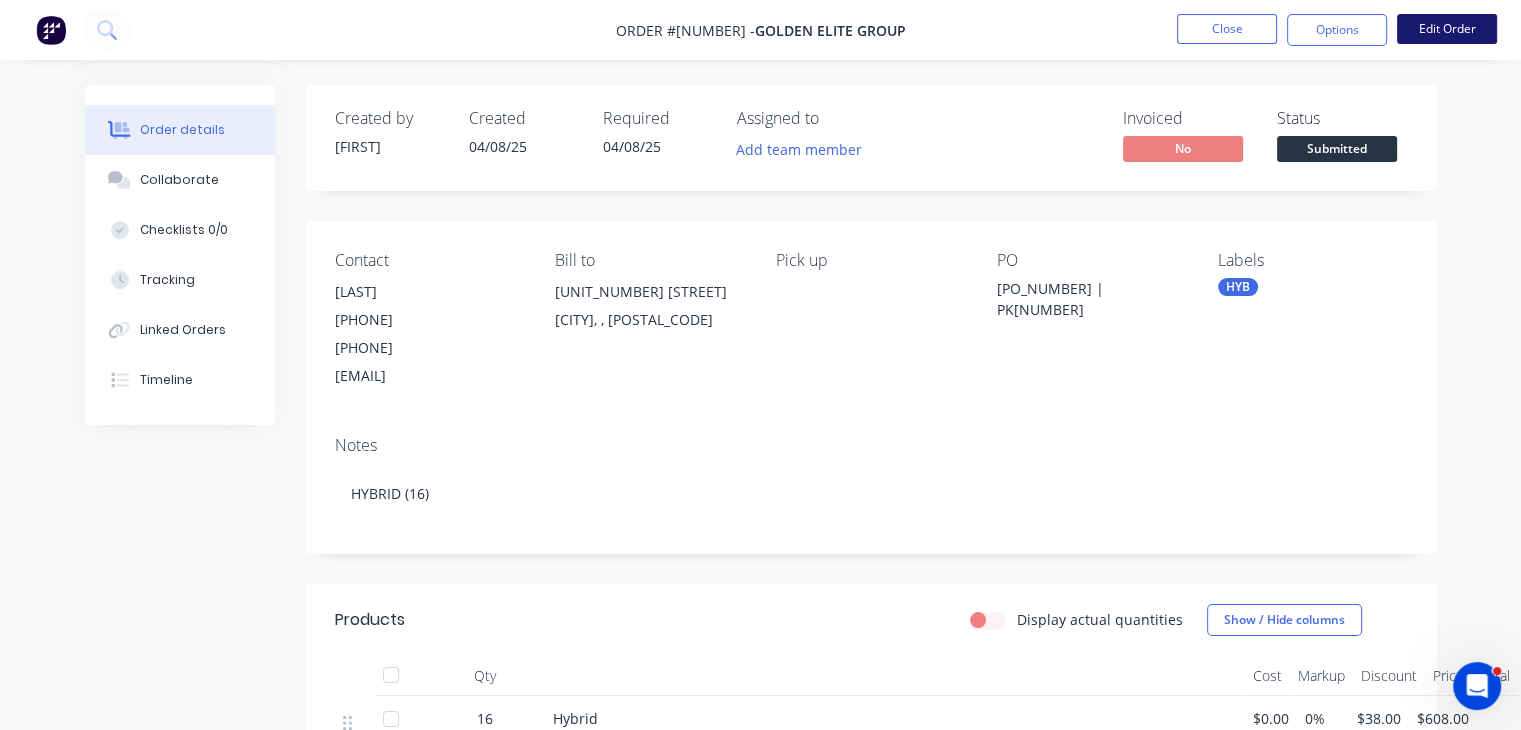 click on "Edit Order" at bounding box center [1447, 29] 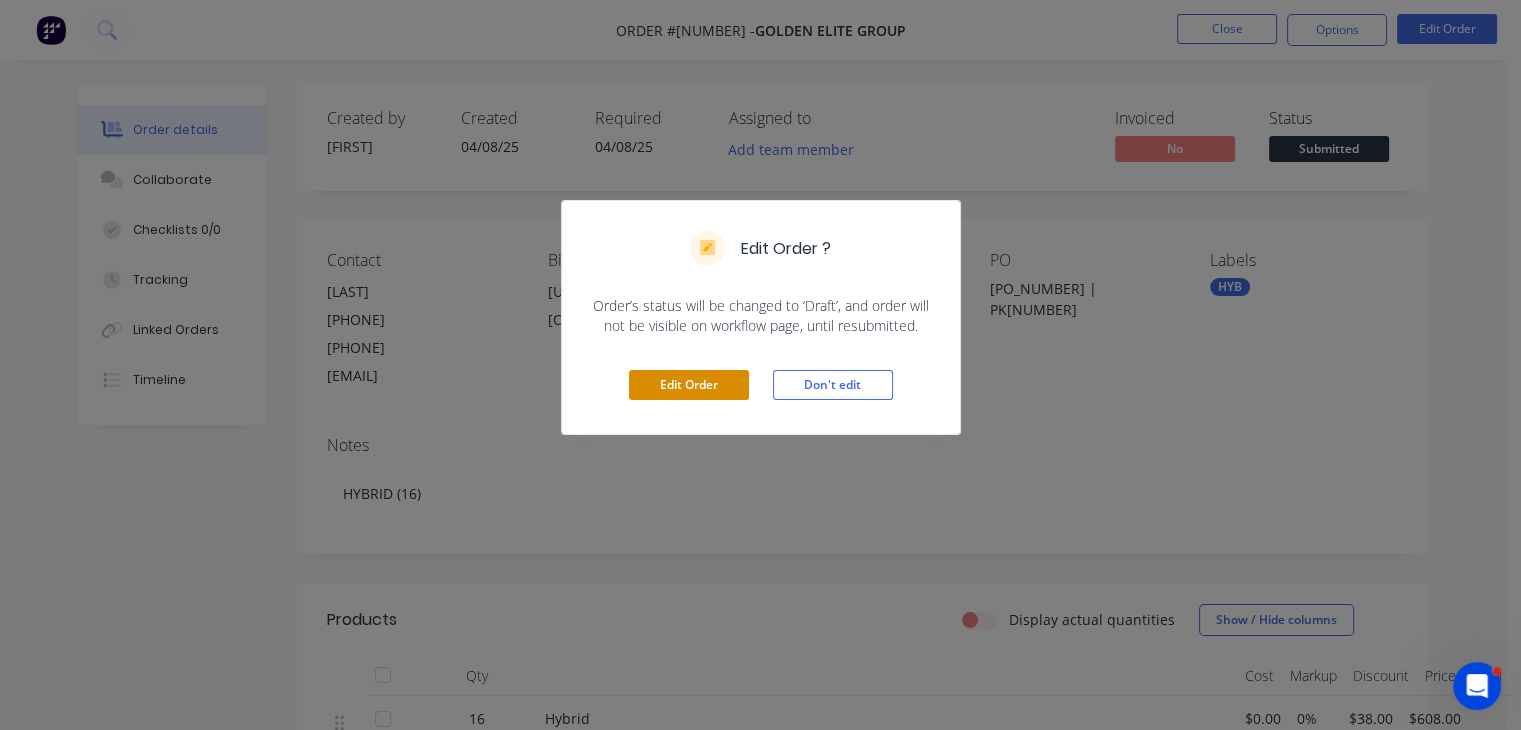 click on "Edit Order" at bounding box center (689, 385) 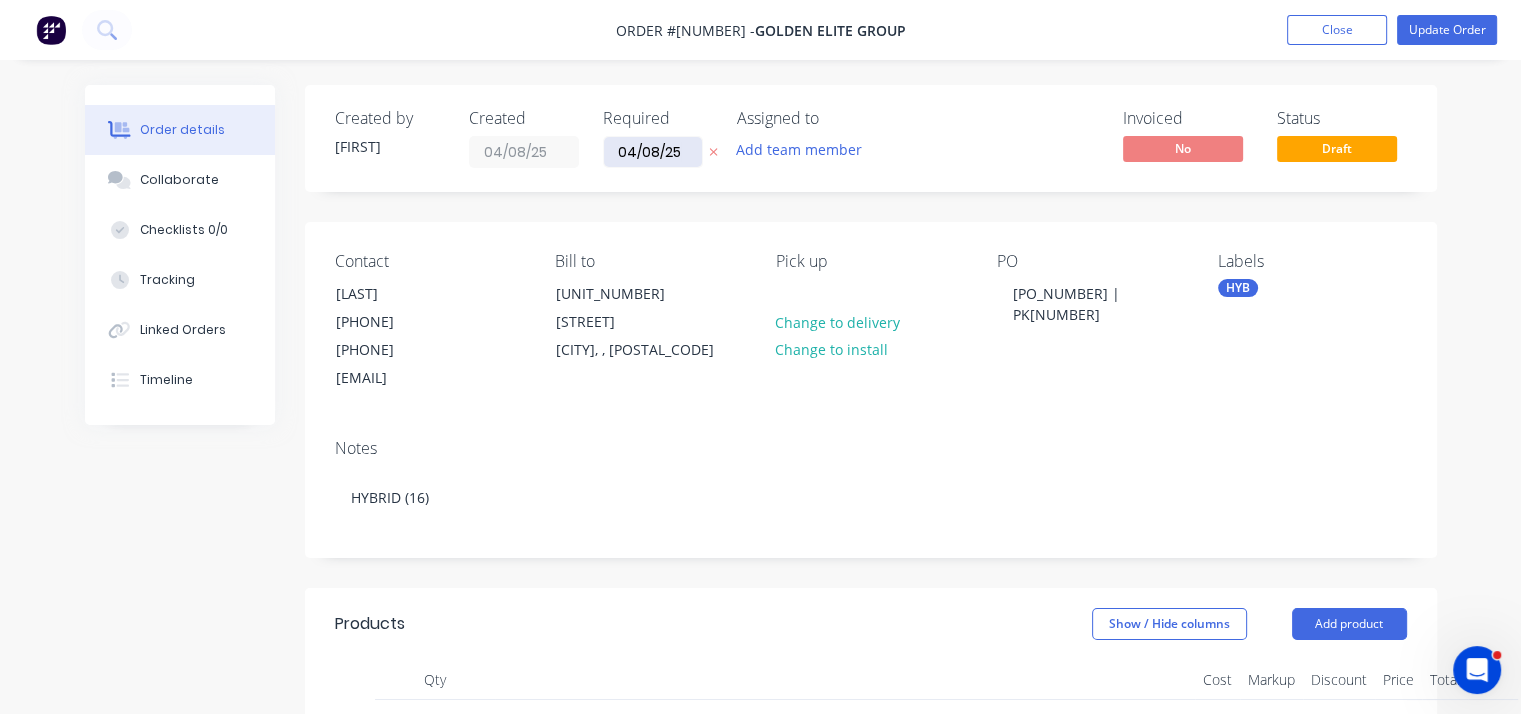 click on "04/08/25" at bounding box center (653, 152) 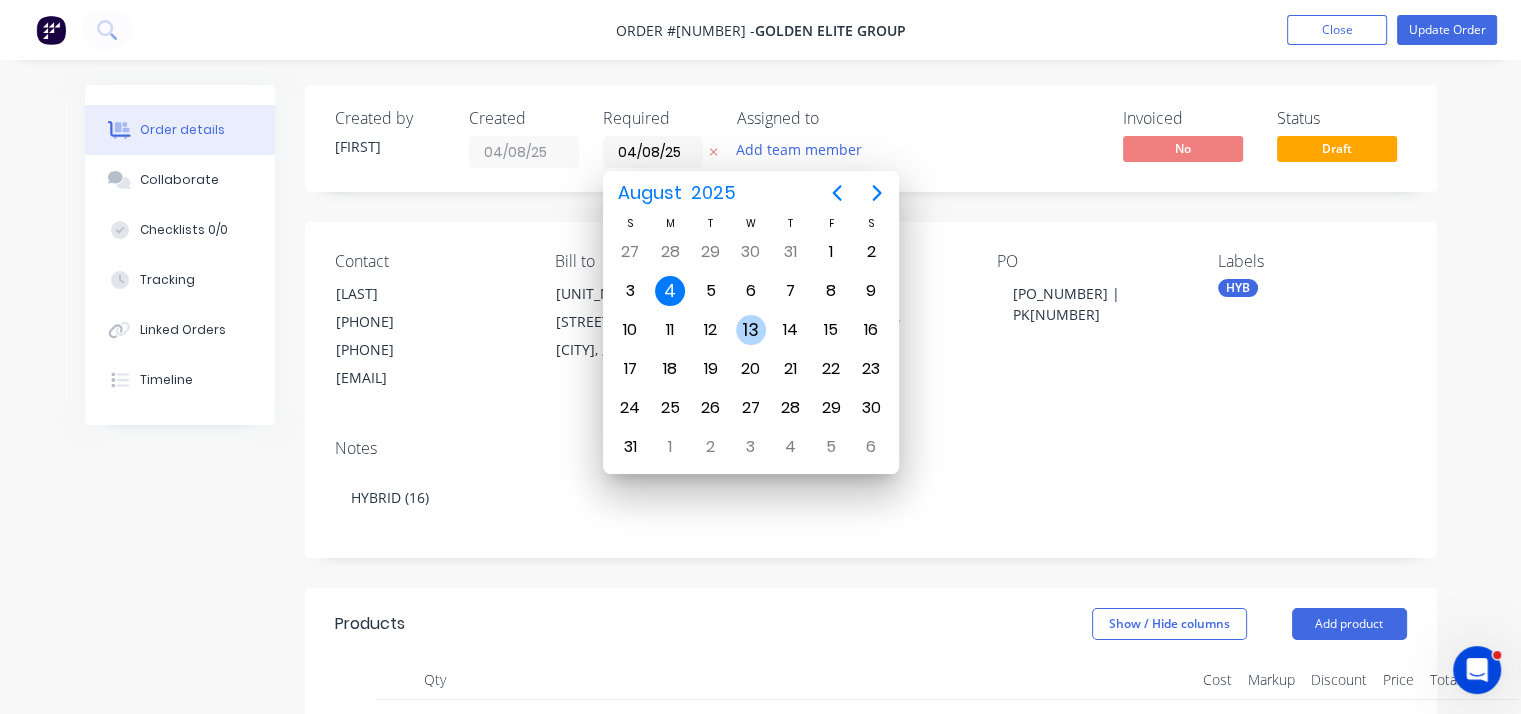 click on "13" at bounding box center [751, 330] 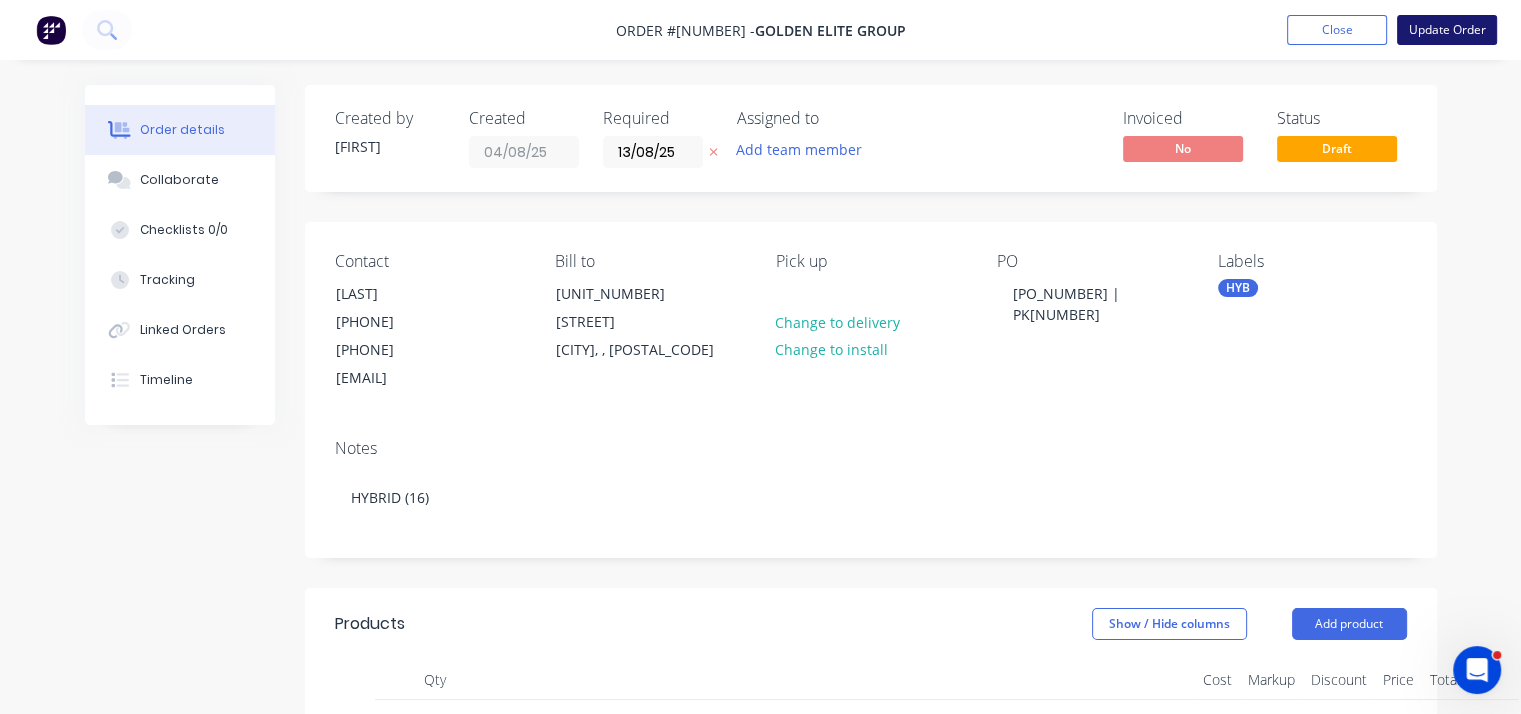 click on "Update Order" at bounding box center [1447, 30] 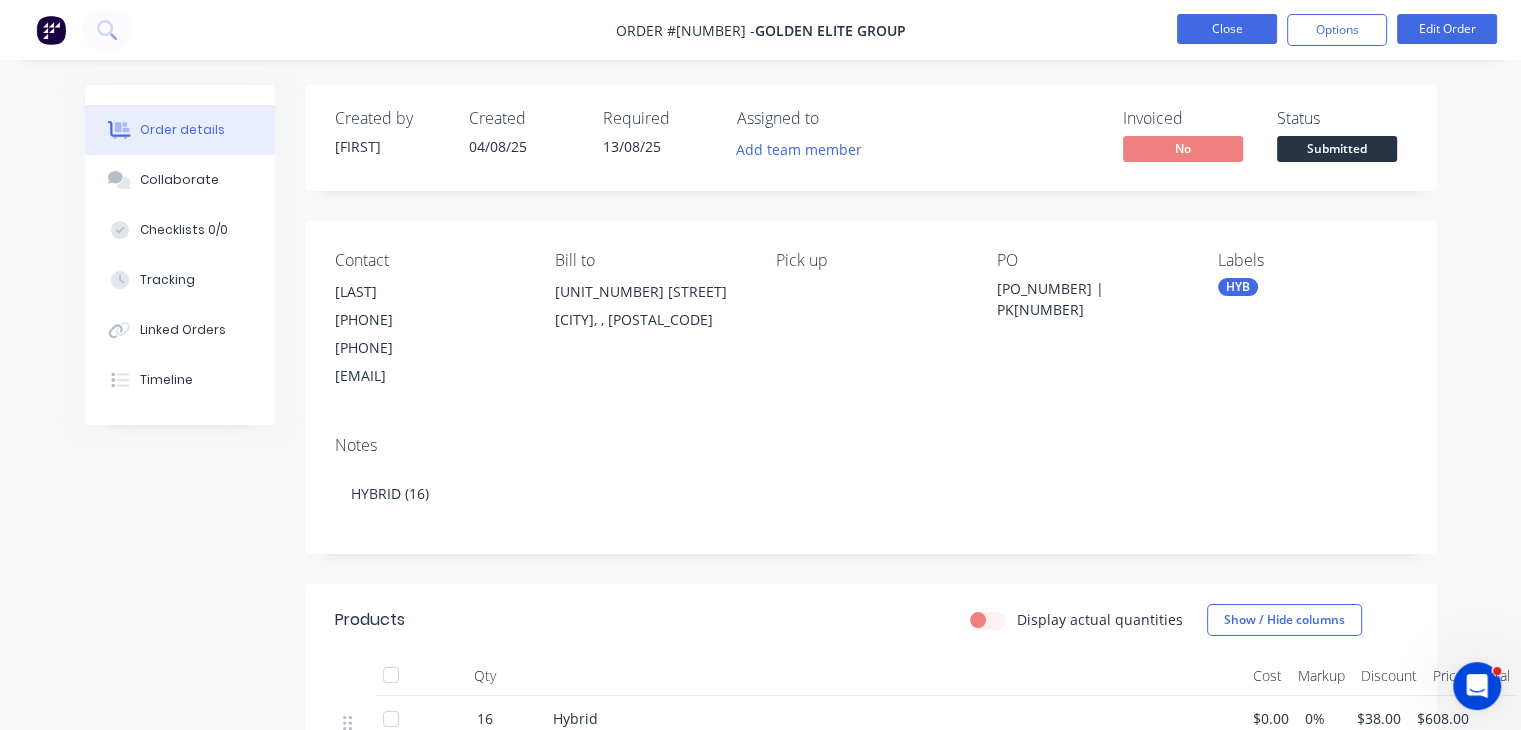 click on "Close" at bounding box center [1227, 29] 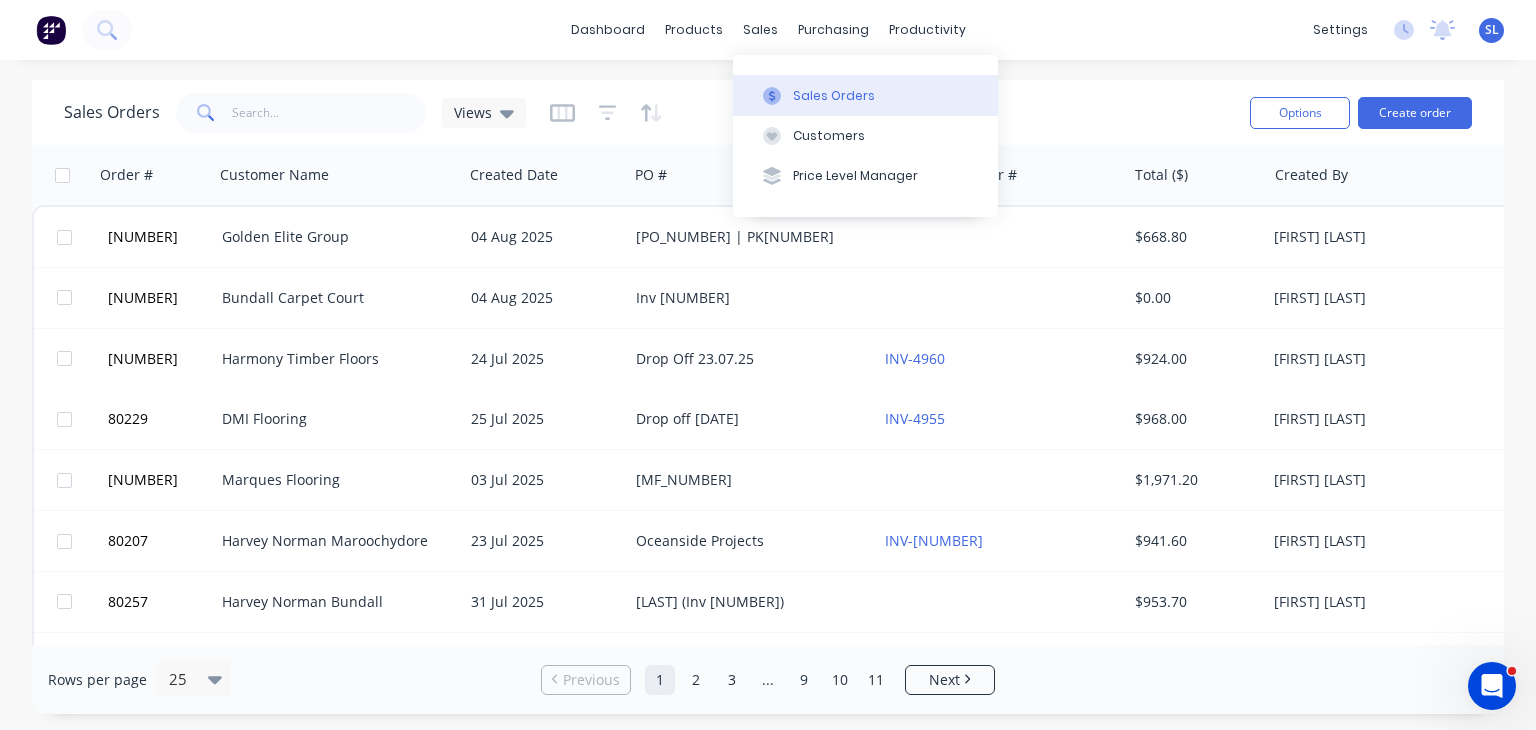 click at bounding box center [772, 96] 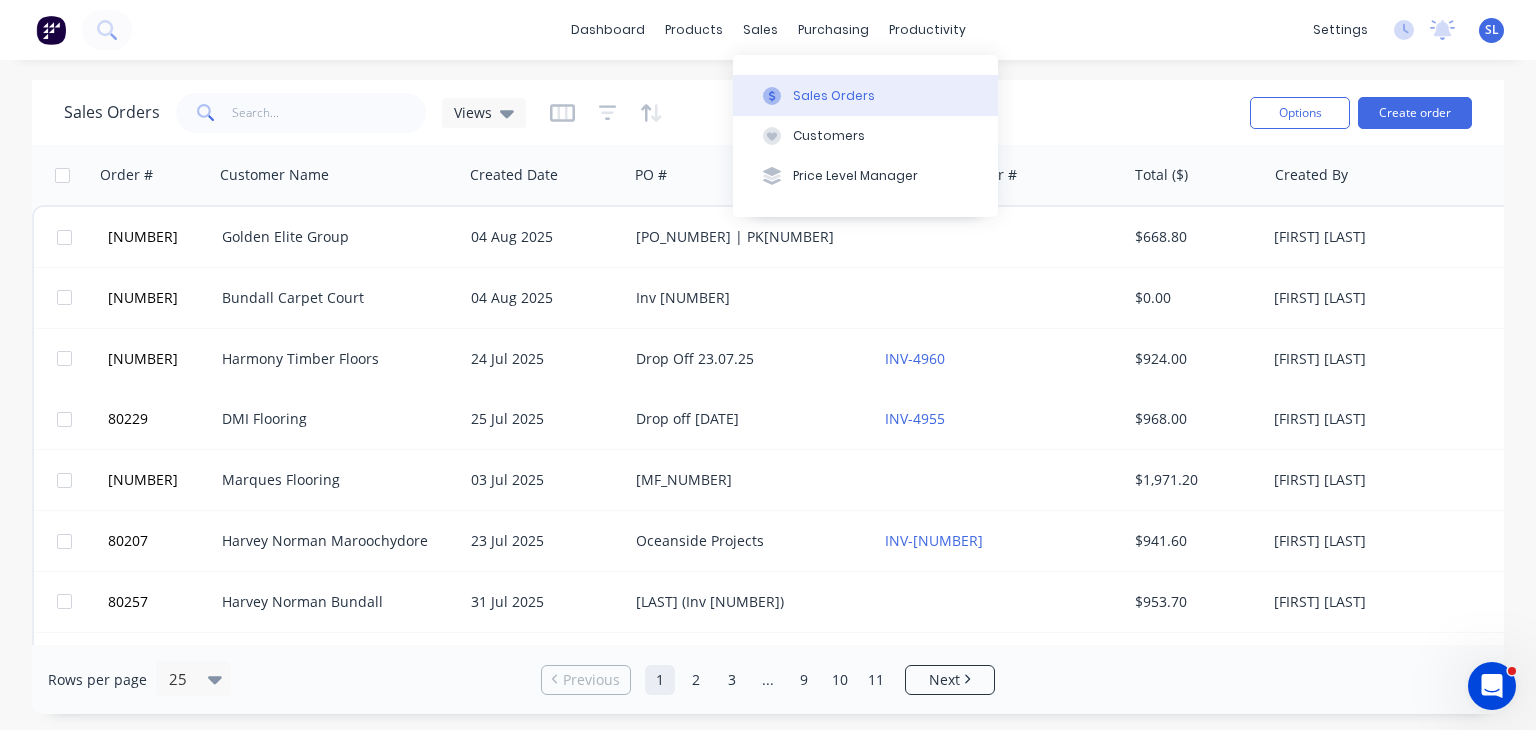 click at bounding box center [772, 96] 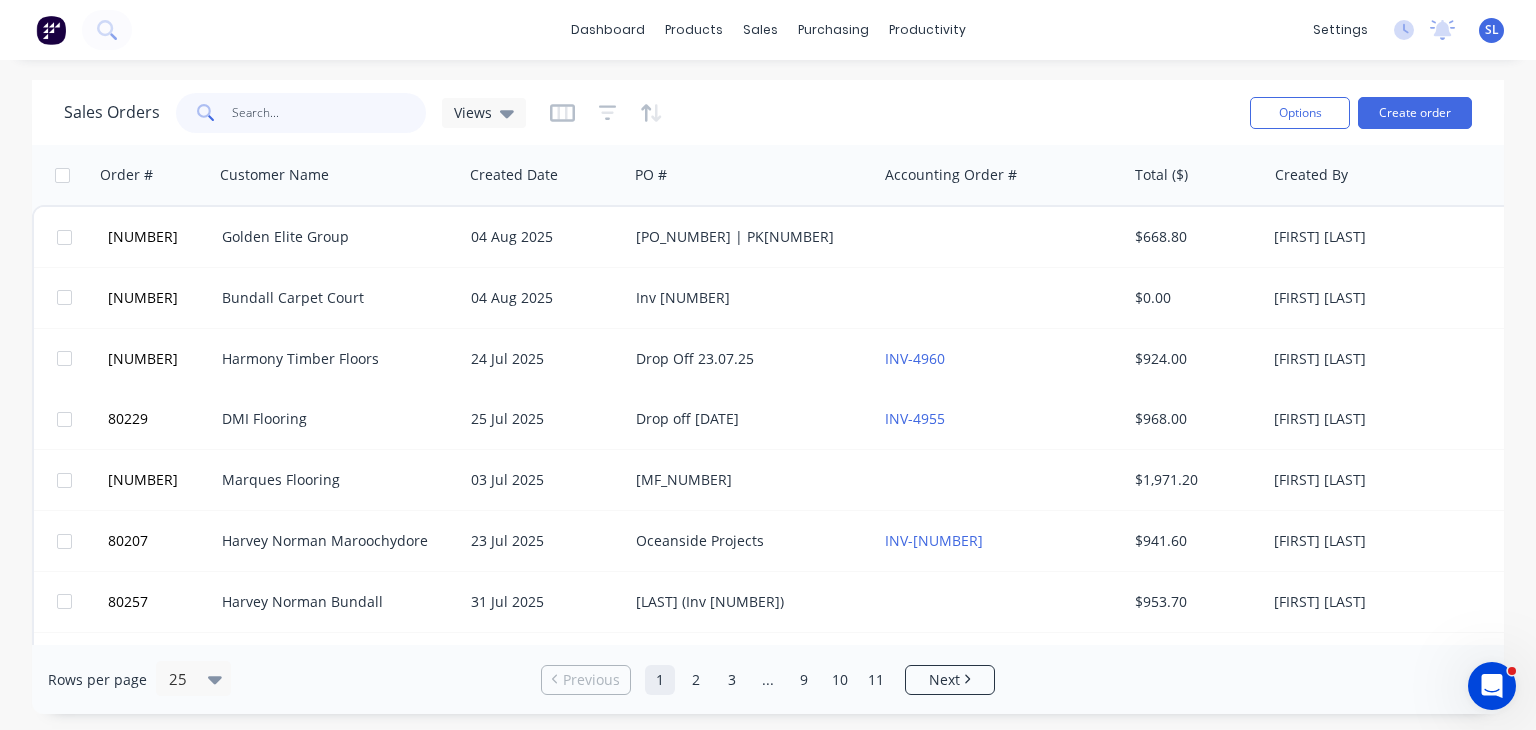 click at bounding box center (329, 113) 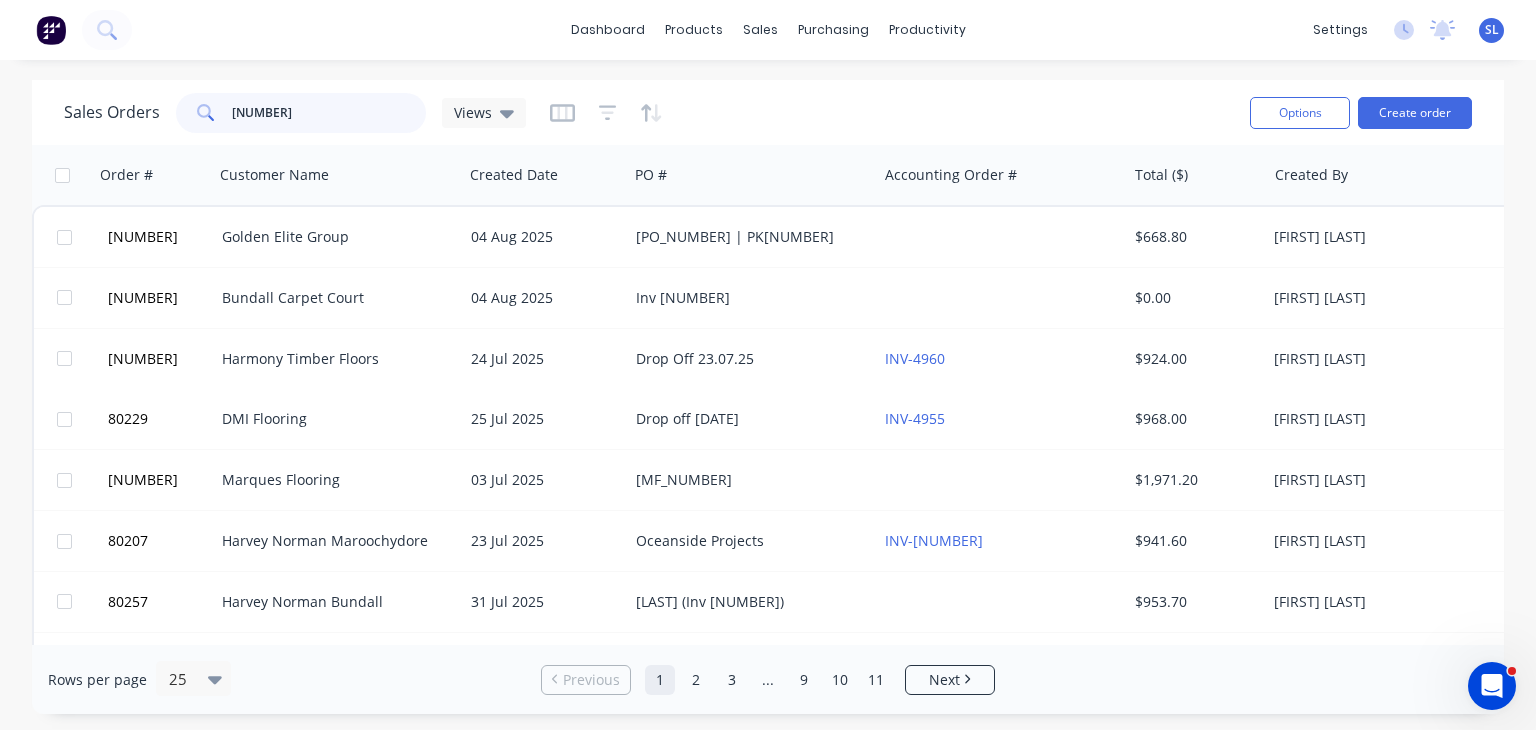 type on "80258" 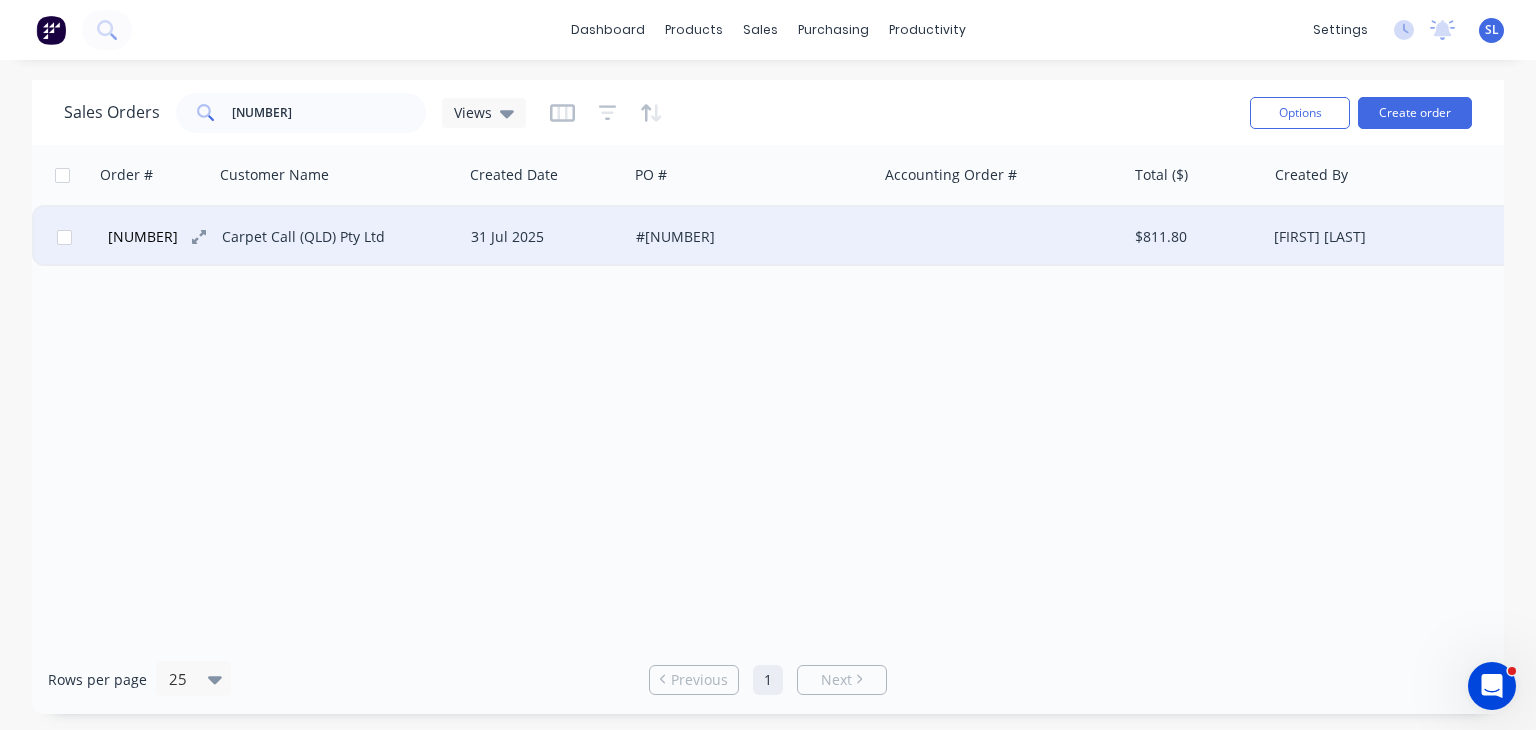 click on "80258" at bounding box center [143, 237] 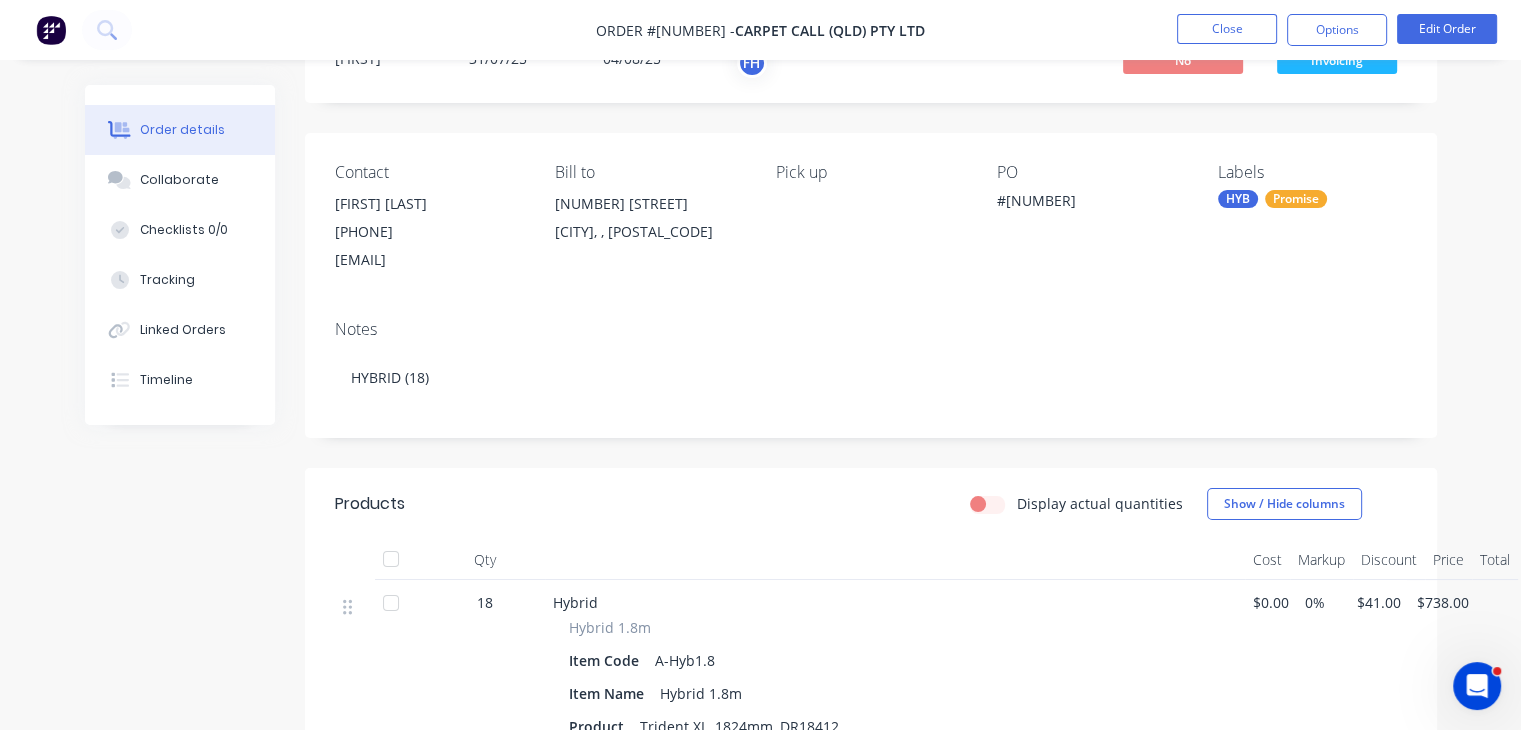 scroll, scrollTop: 0, scrollLeft: 0, axis: both 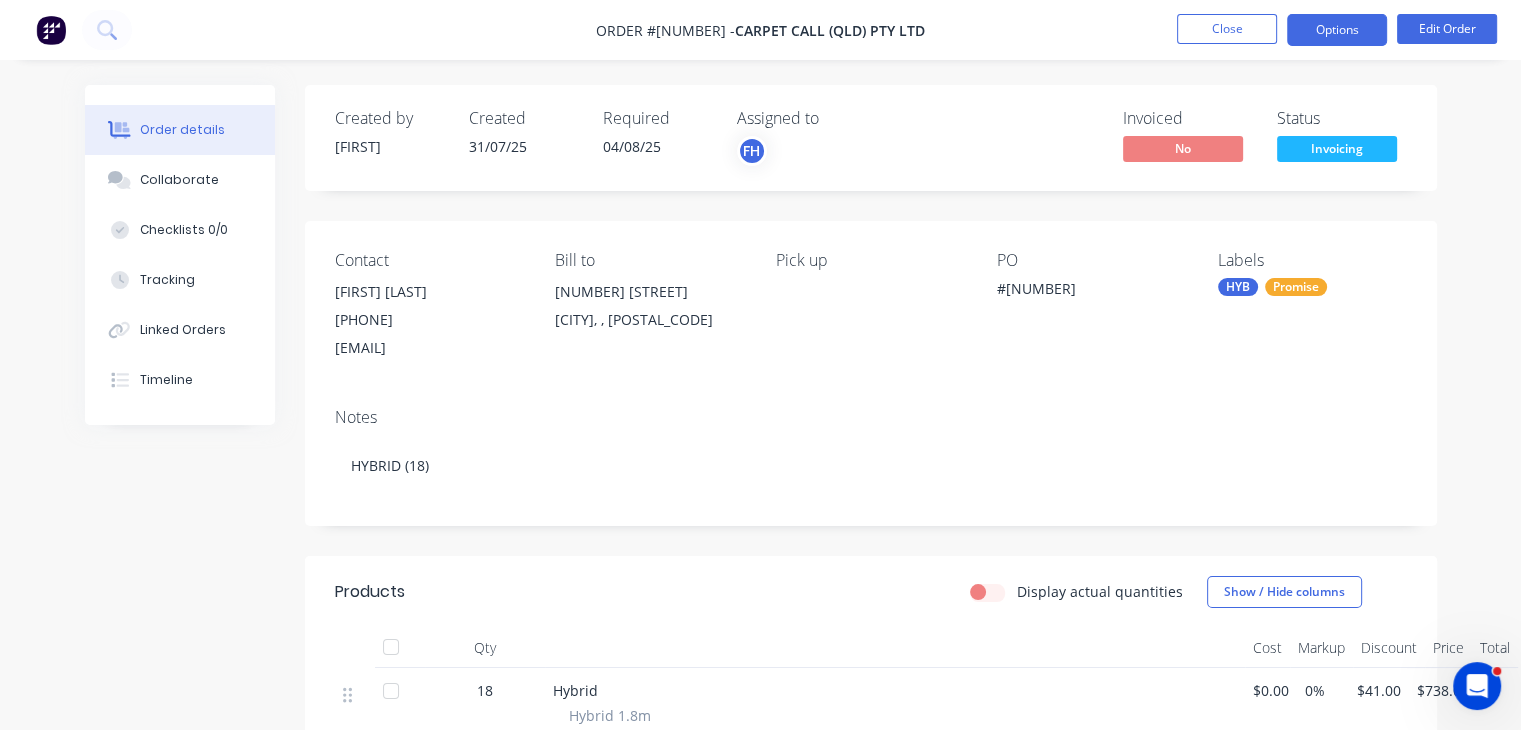 click on "Options" at bounding box center [1337, 30] 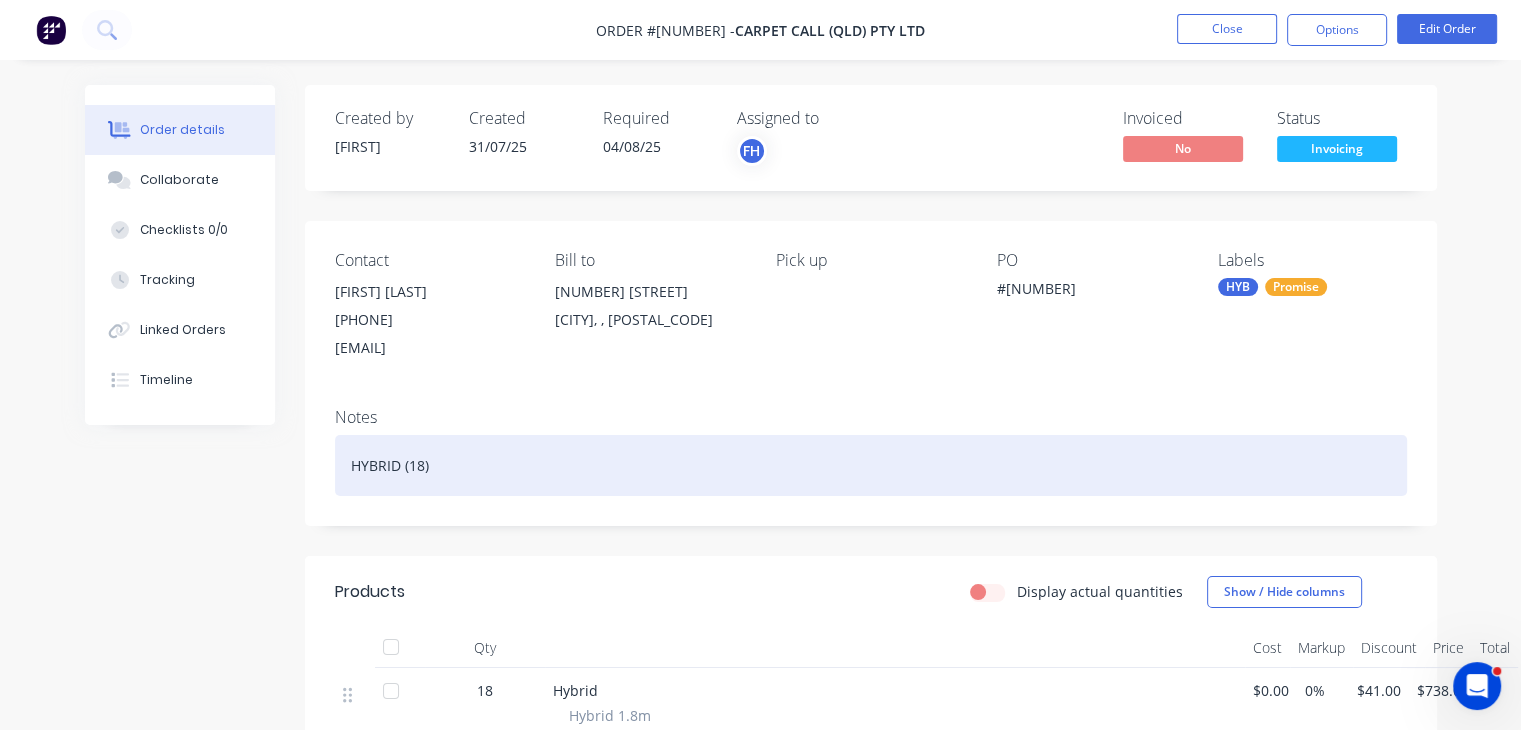 click on "HYBRID (18)" at bounding box center (871, 465) 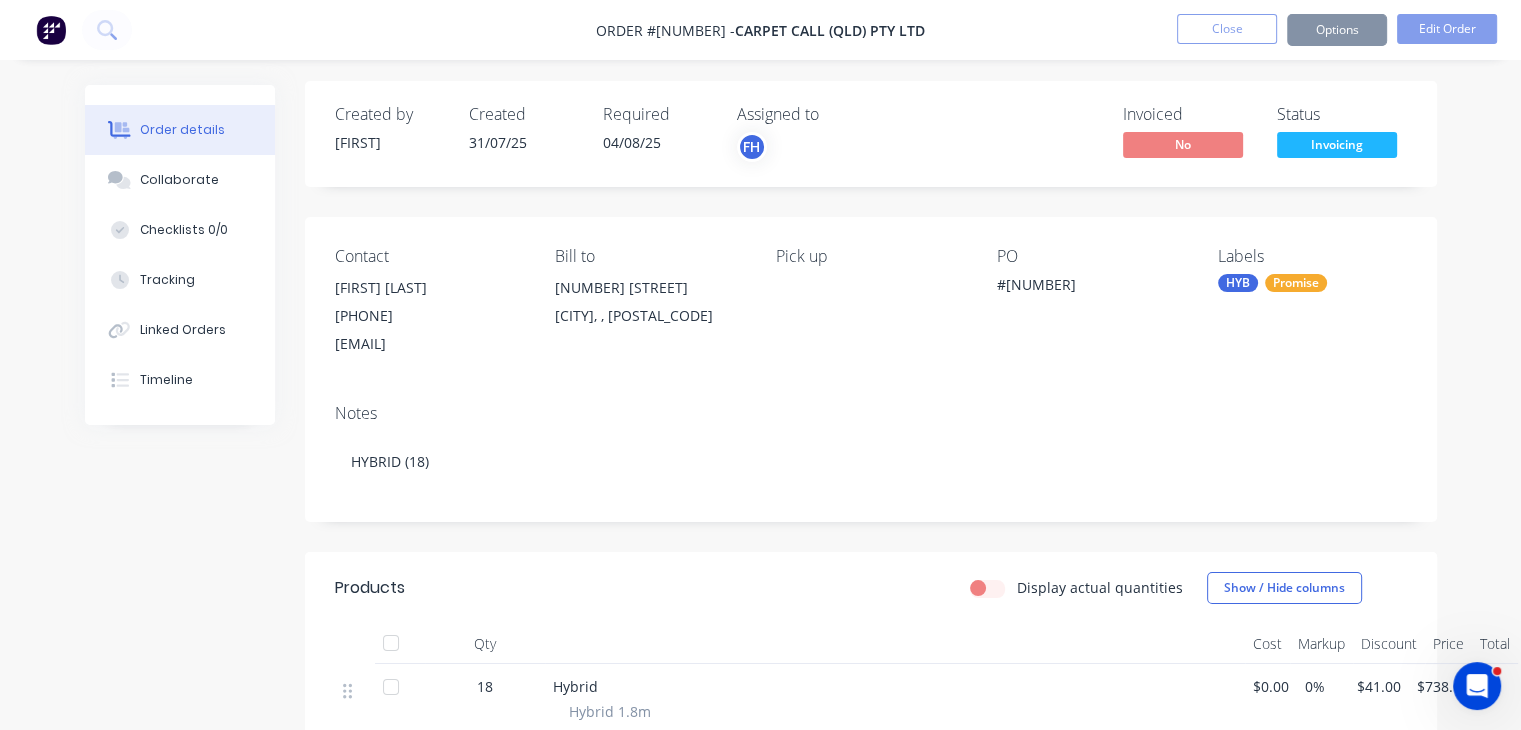 click on "Options" at bounding box center [1337, 30] 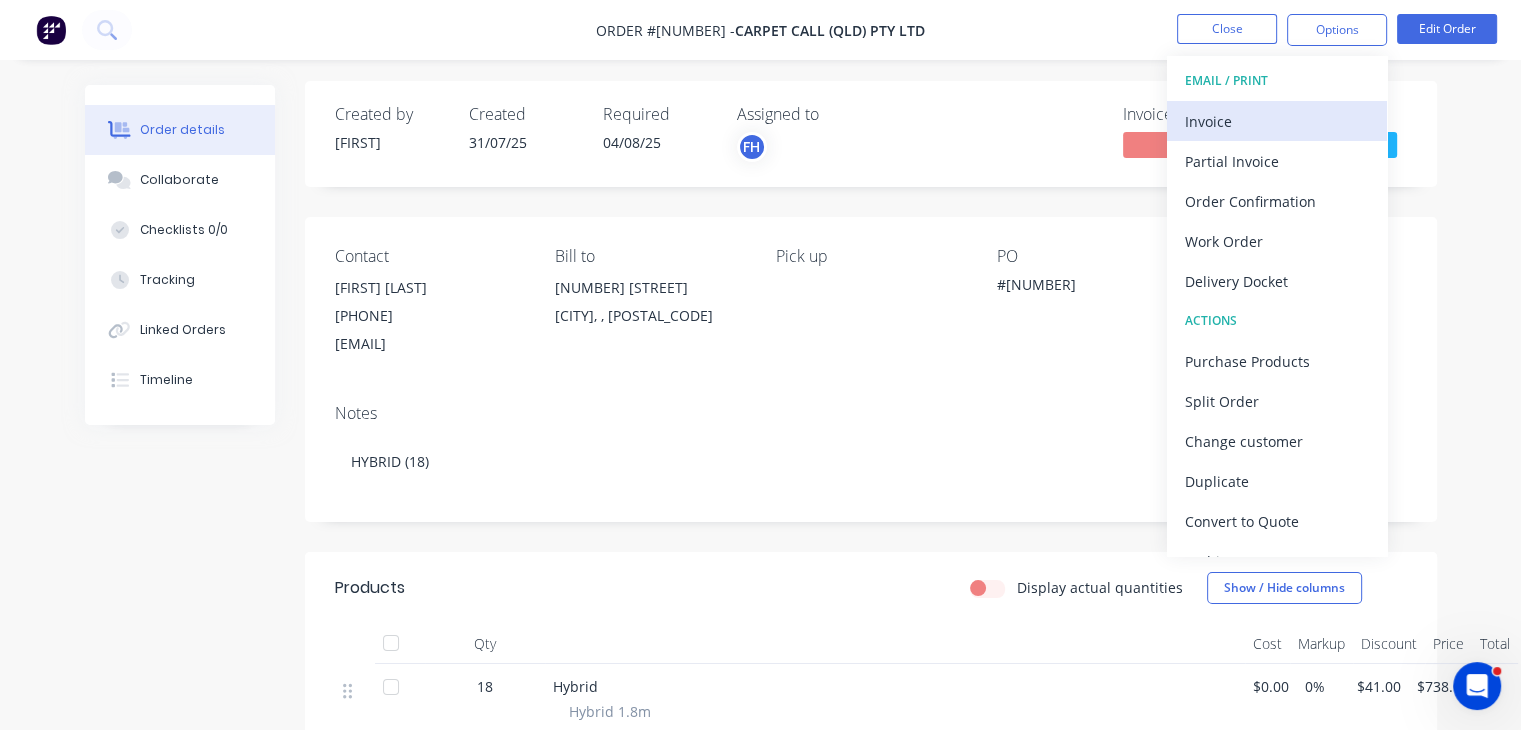 click on "Invoice" at bounding box center (1277, 121) 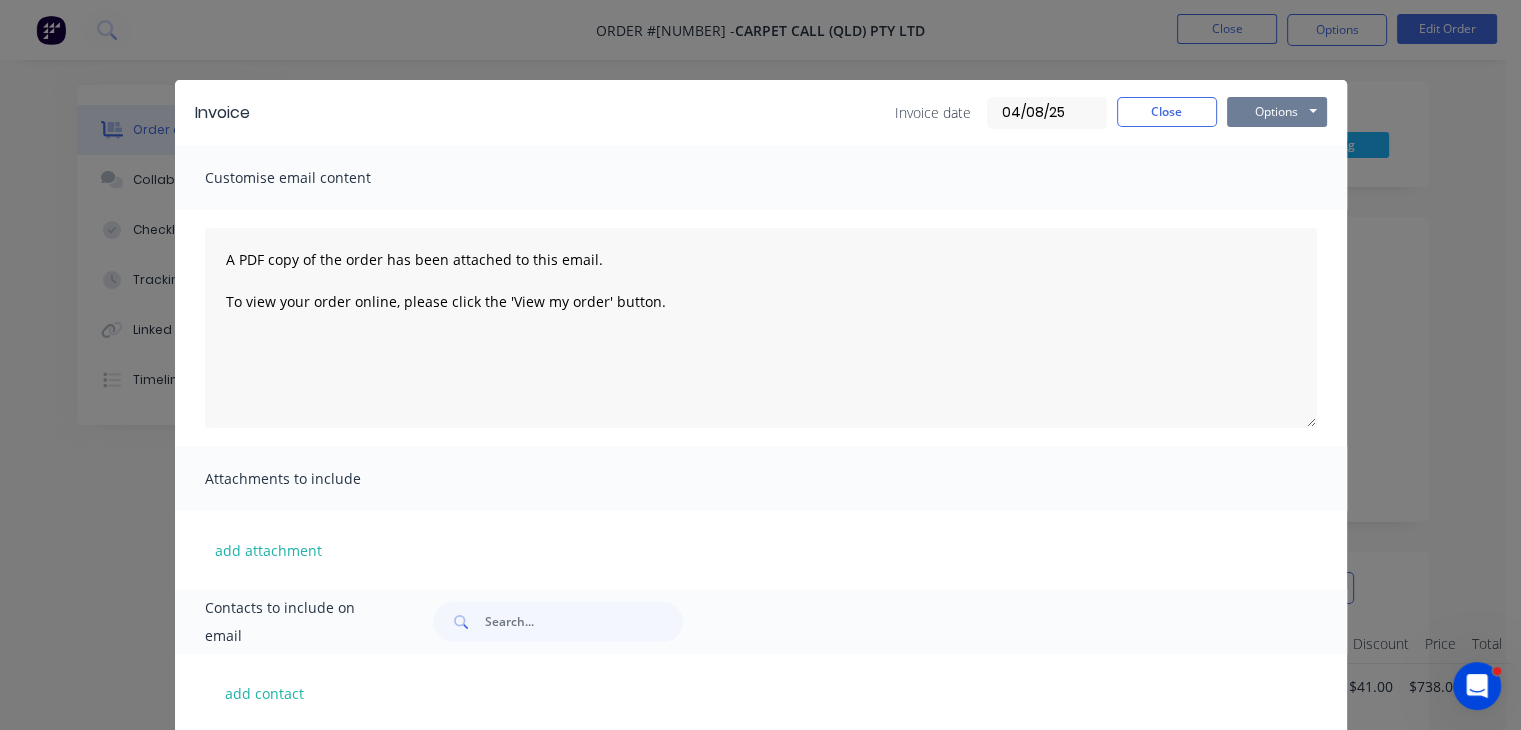 click on "Options" at bounding box center [1277, 112] 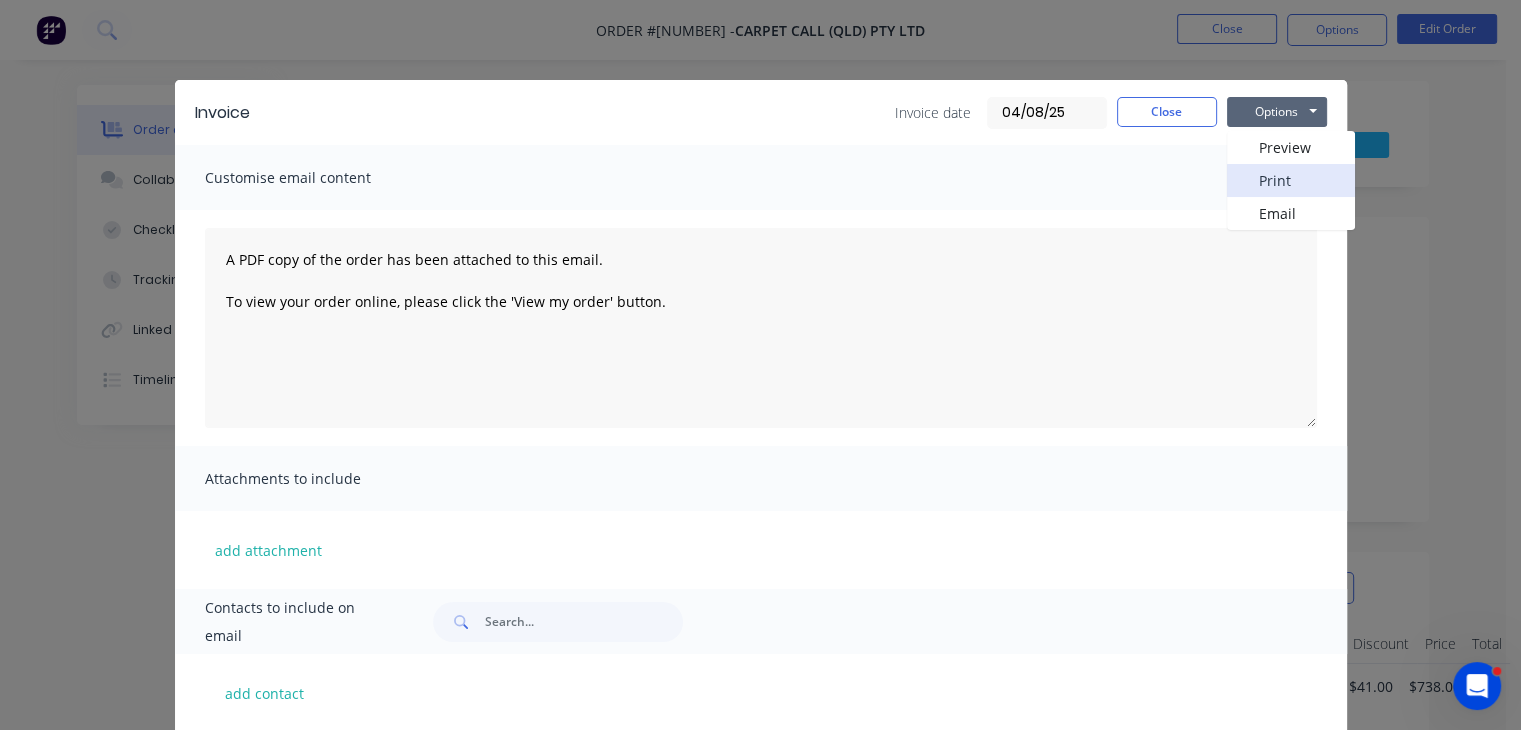 click on "Print" at bounding box center (1291, 180) 